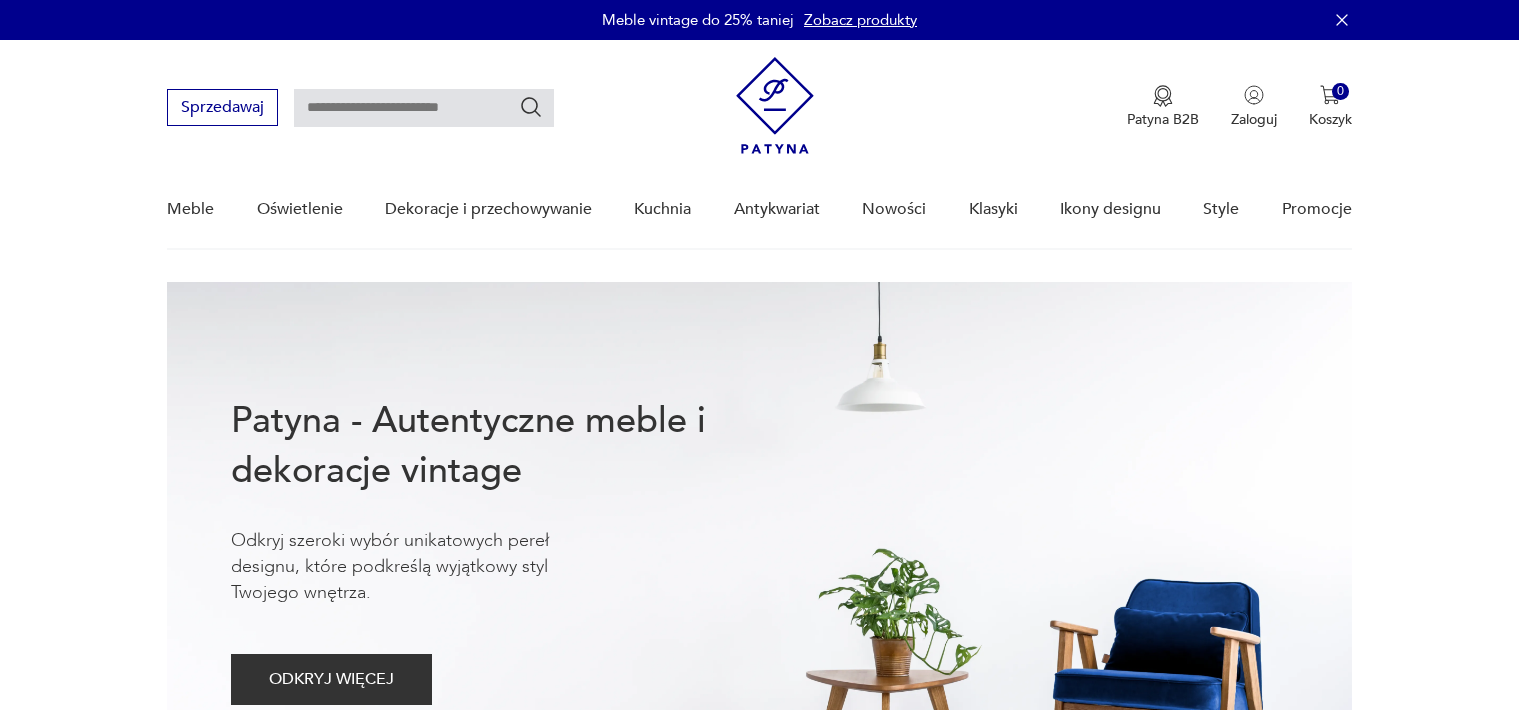 scroll, scrollTop: 0, scrollLeft: 0, axis: both 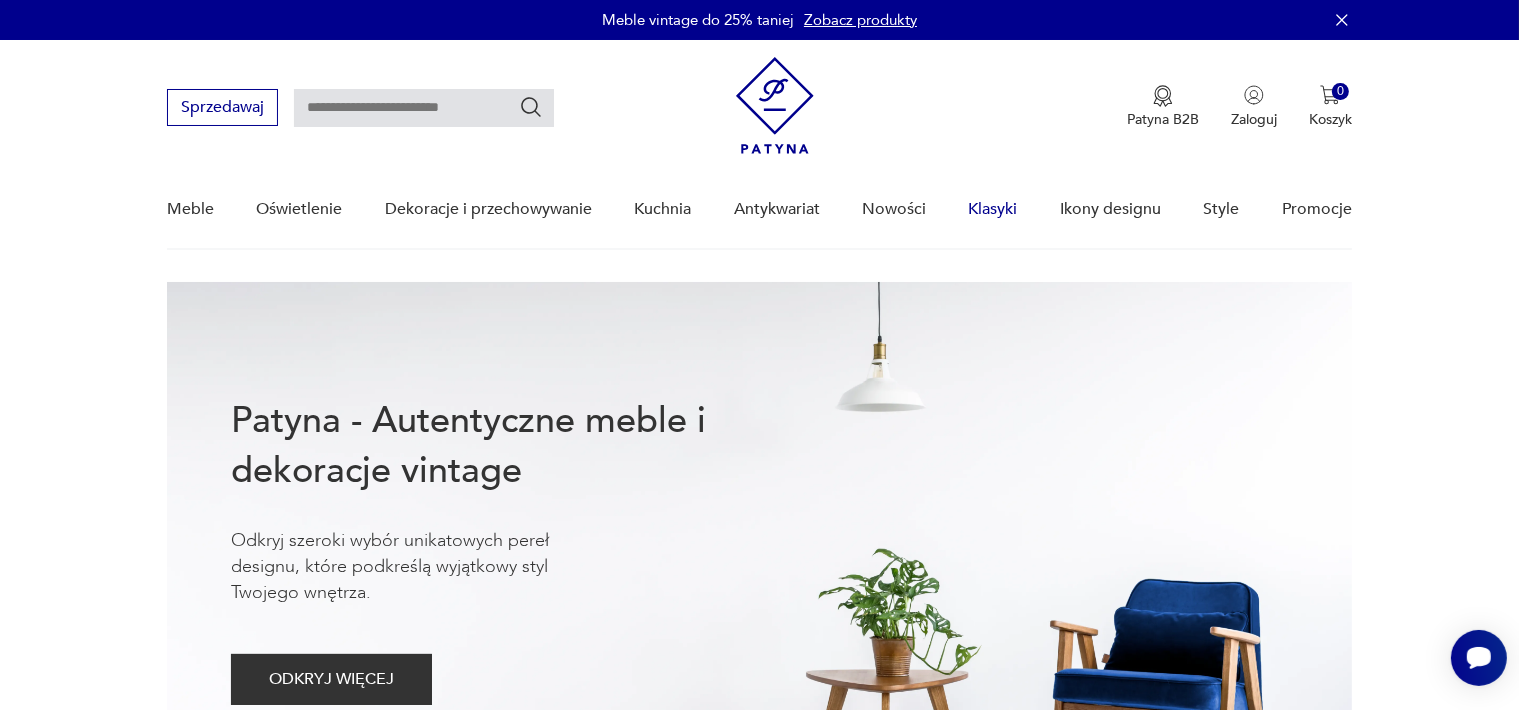 click on "Klasyki" at bounding box center (993, 209) 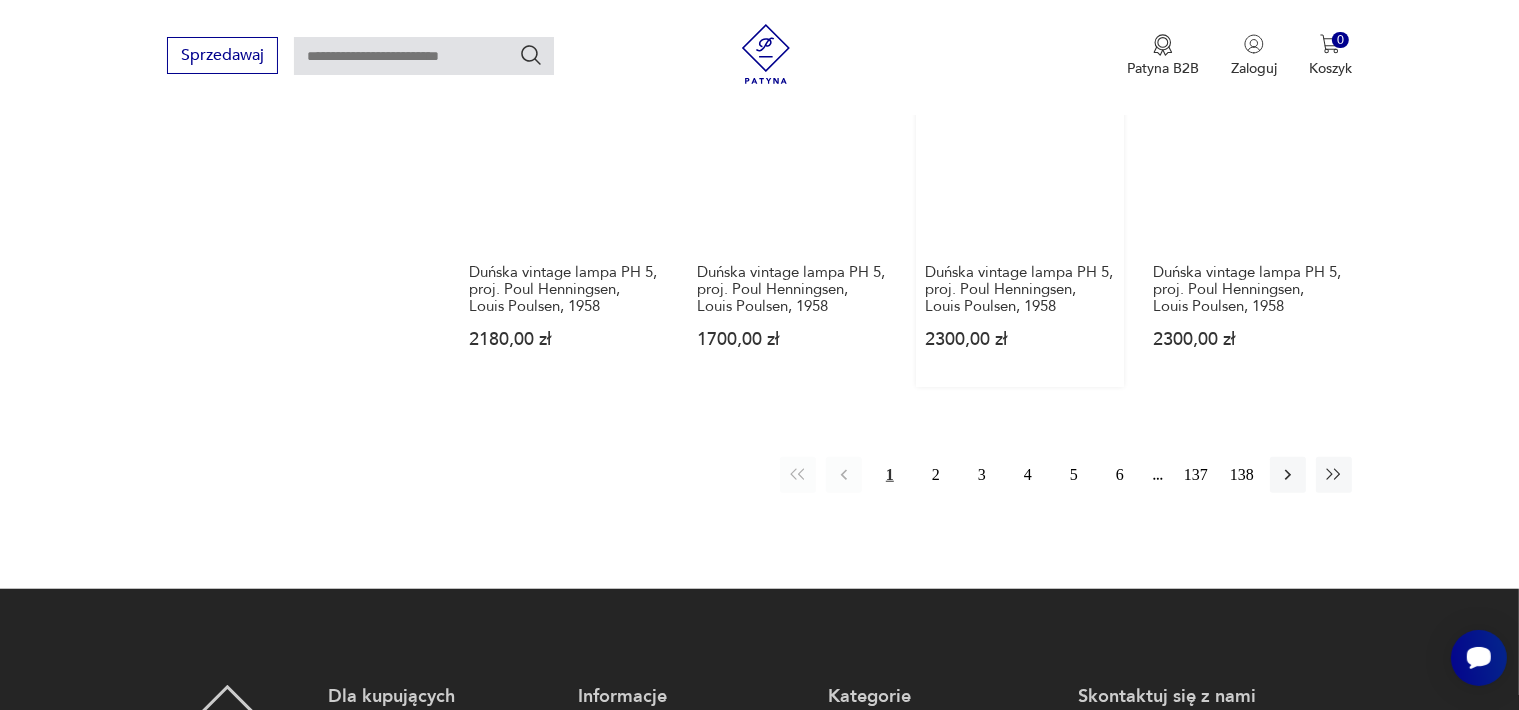 scroll, scrollTop: 1789, scrollLeft: 0, axis: vertical 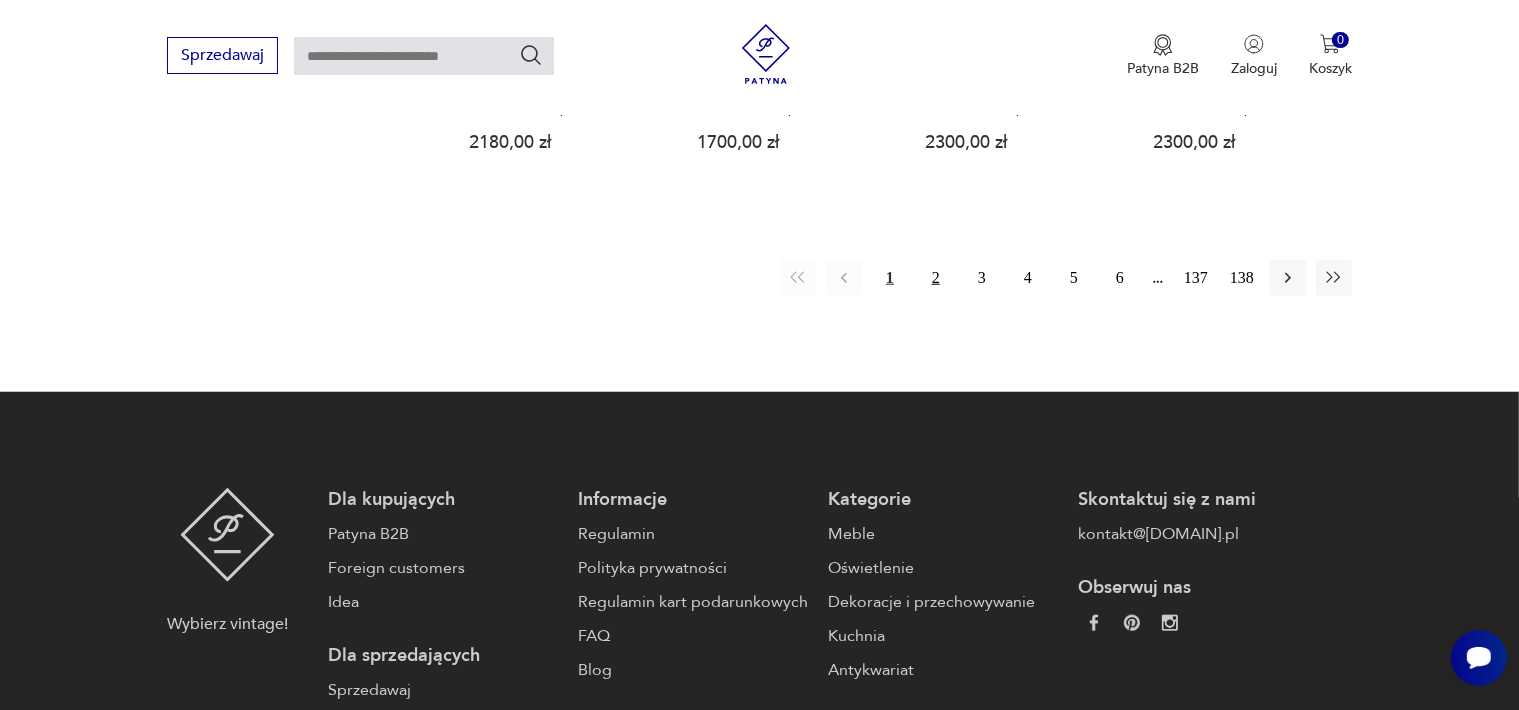 click on "2" at bounding box center [936, 278] 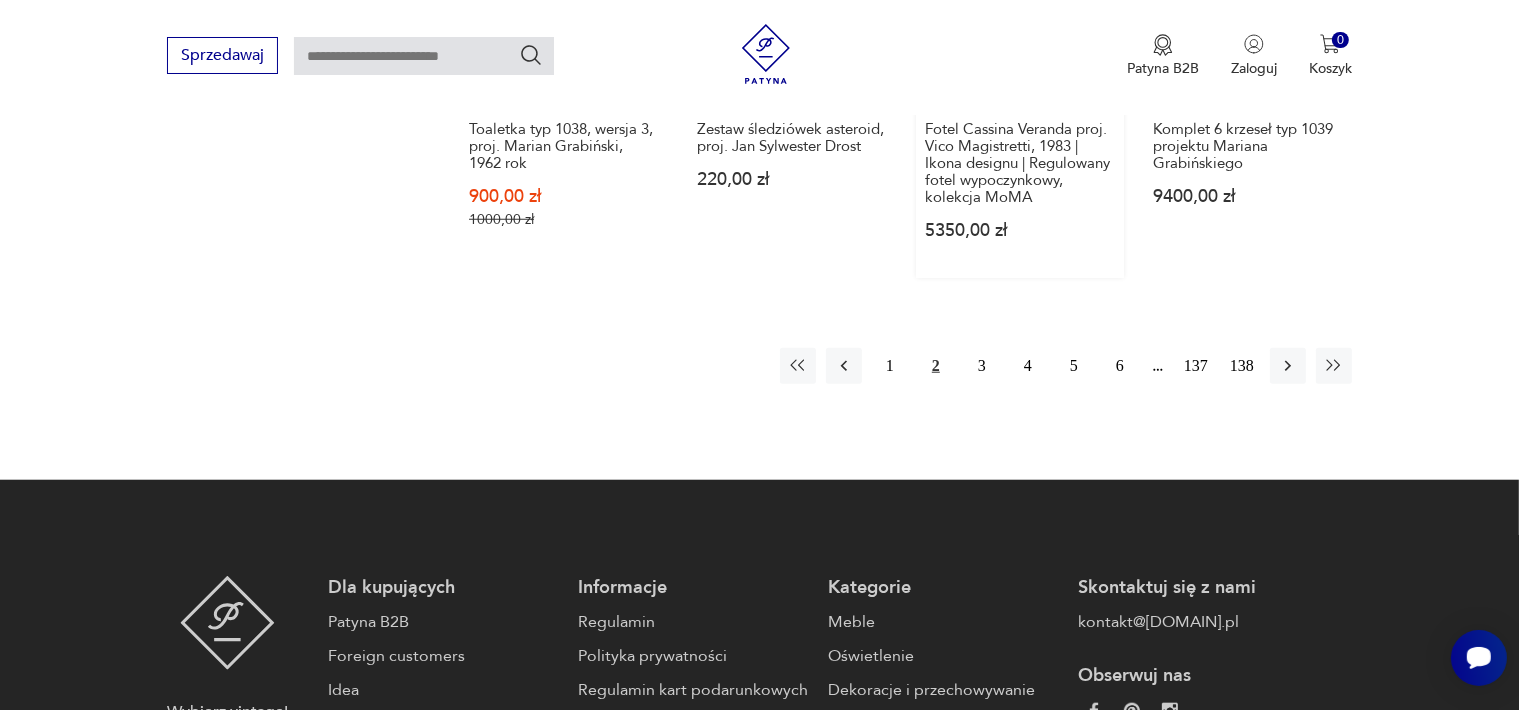 scroll, scrollTop: 1875, scrollLeft: 0, axis: vertical 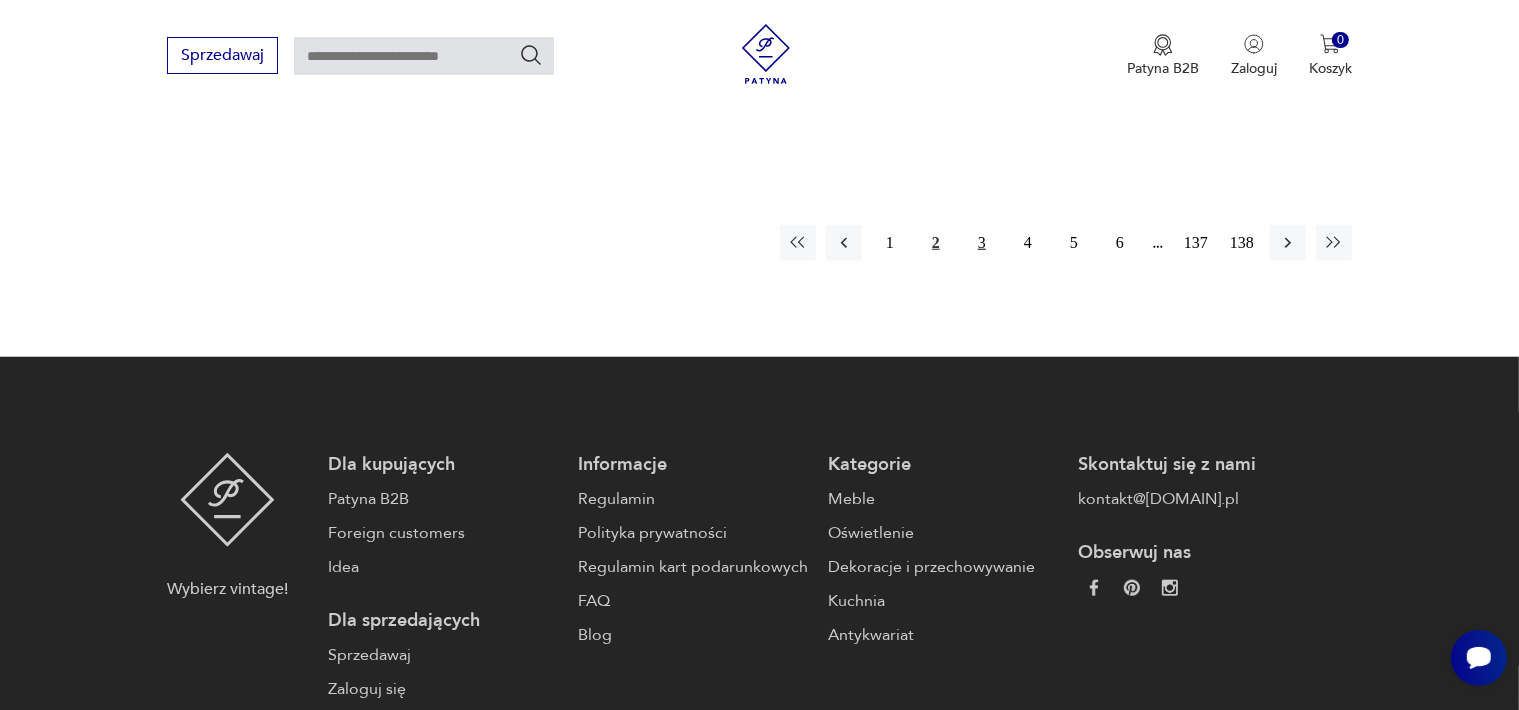 click on "3" at bounding box center (982, 243) 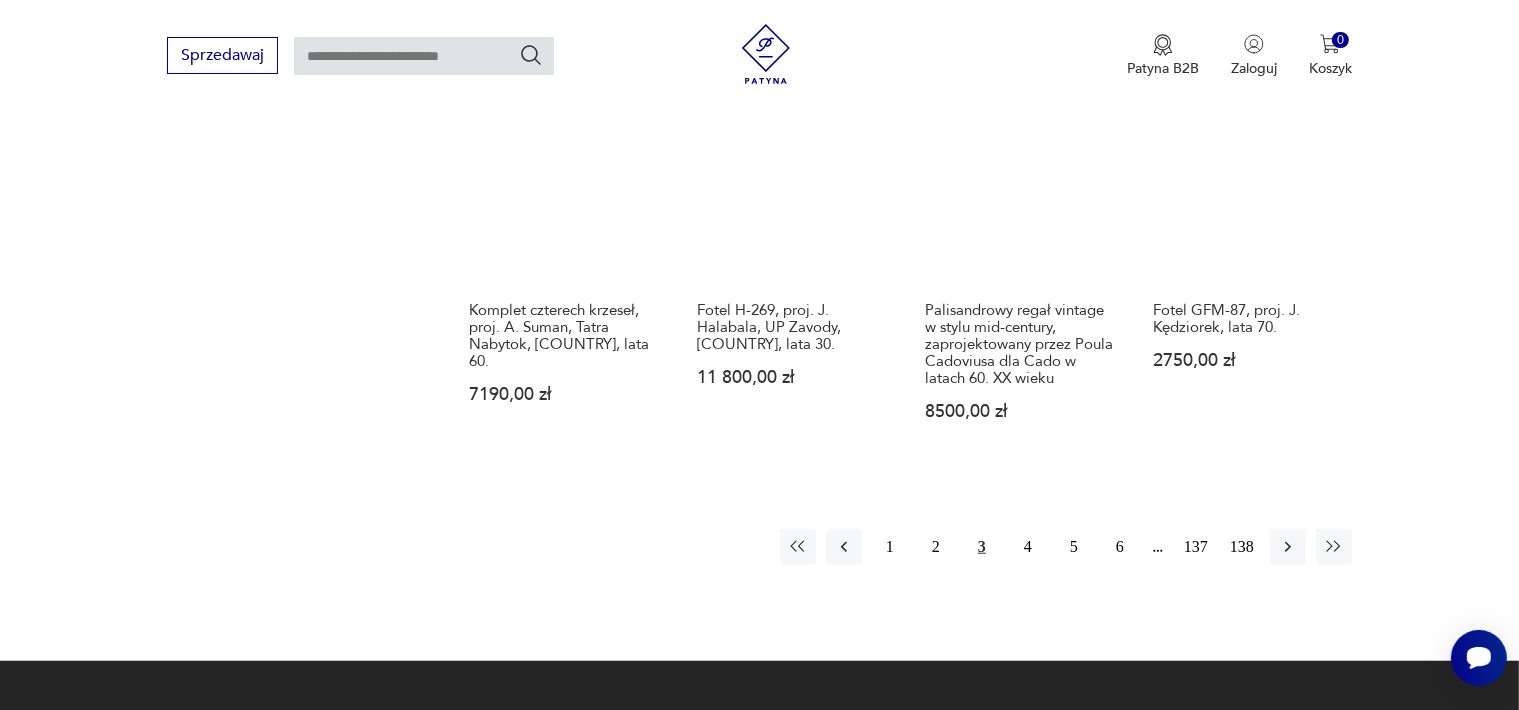 scroll, scrollTop: 1575, scrollLeft: 0, axis: vertical 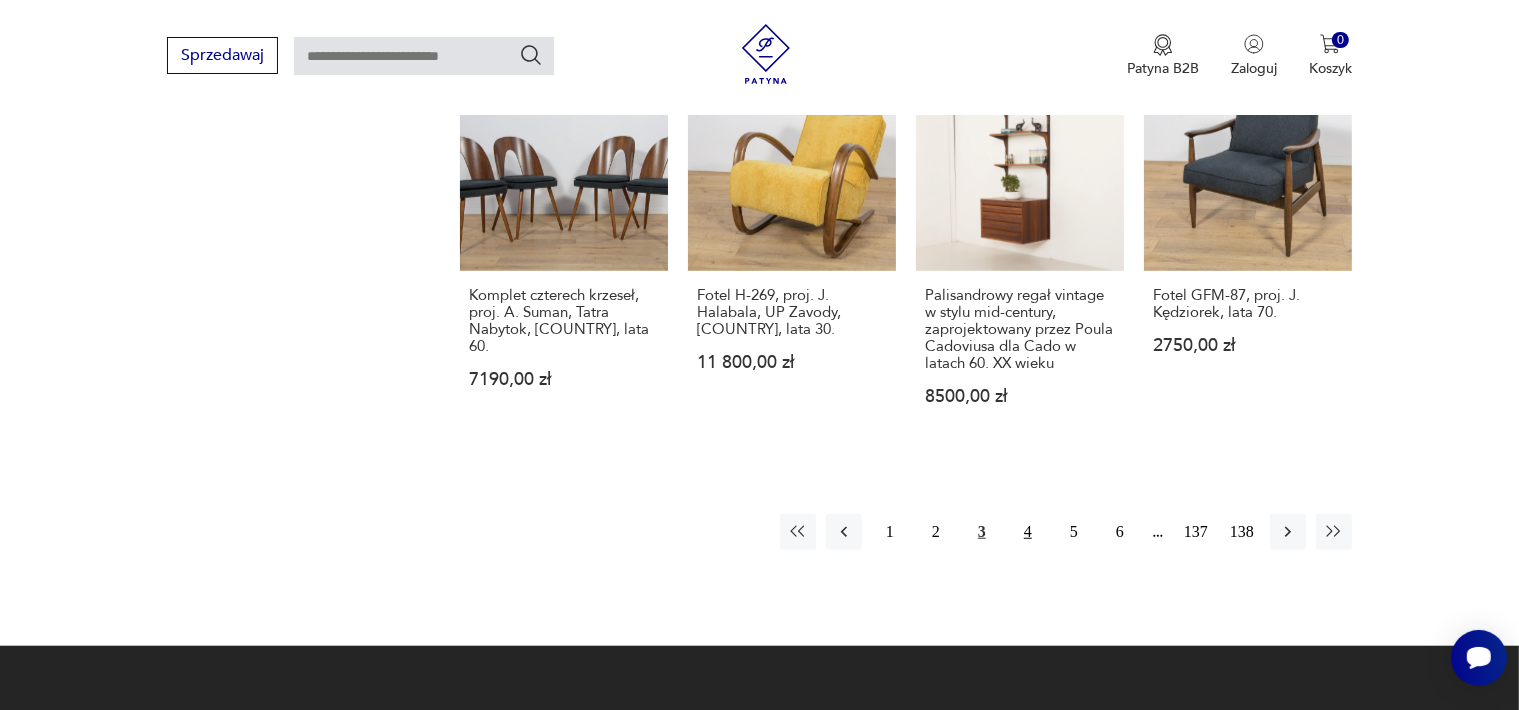 click on "4" at bounding box center [1028, 532] 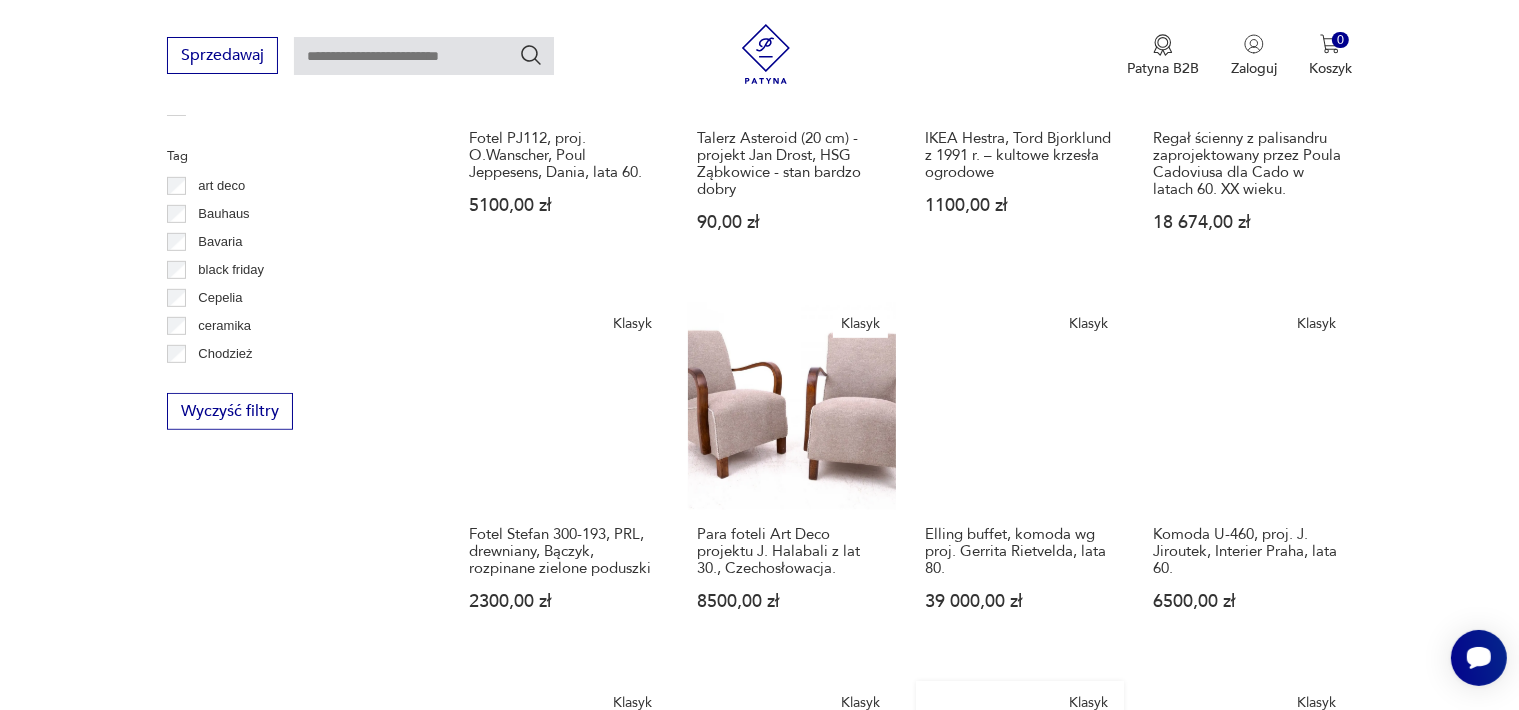 scroll, scrollTop: 1075, scrollLeft: 0, axis: vertical 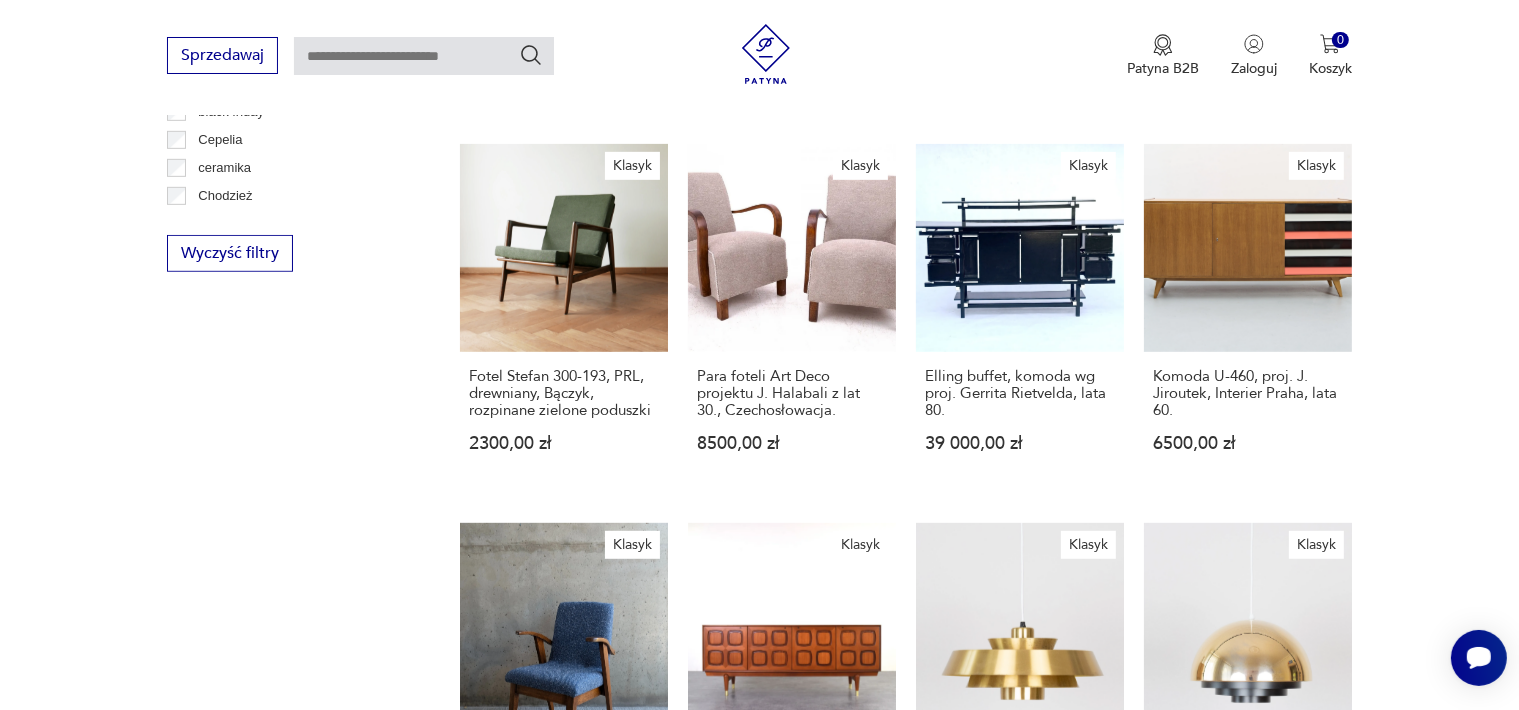 click at bounding box center [424, 56] 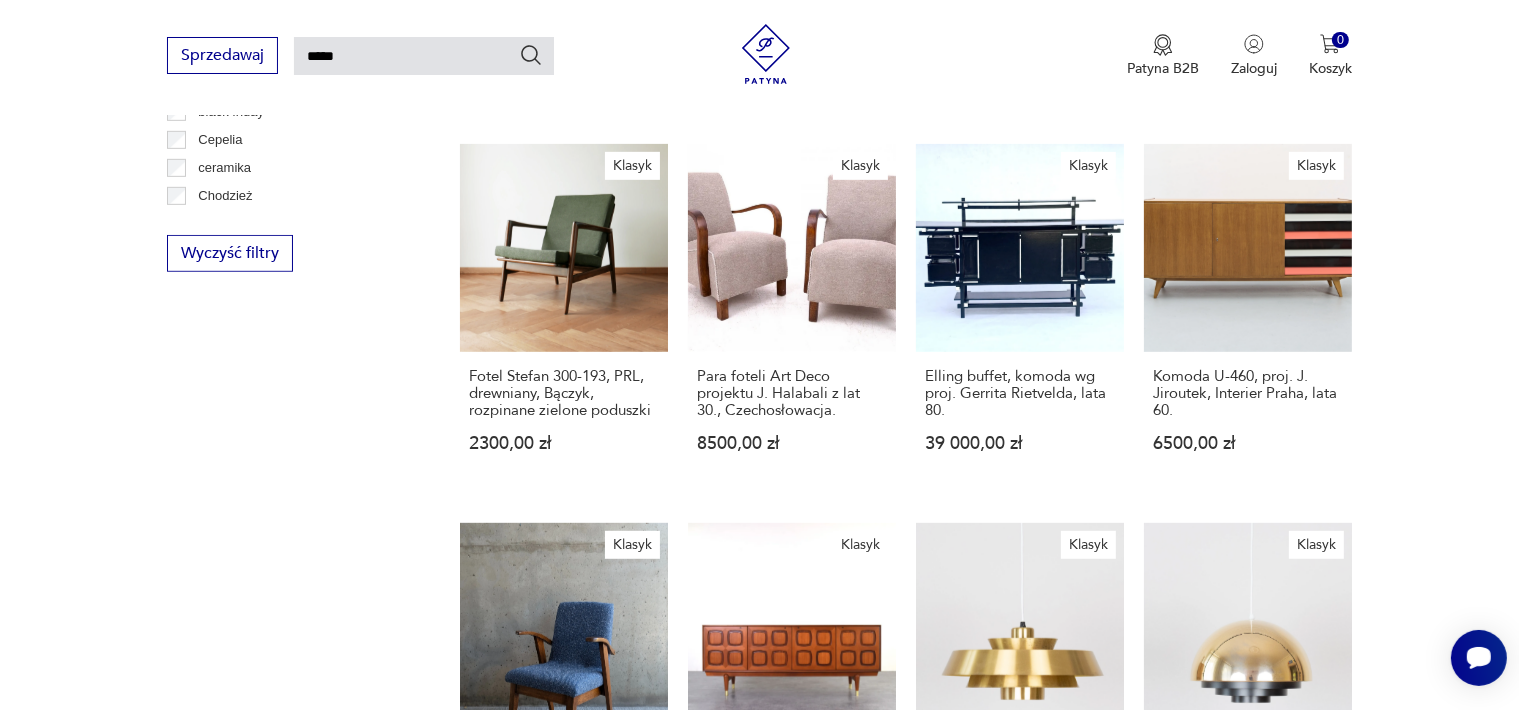 type on "*****" 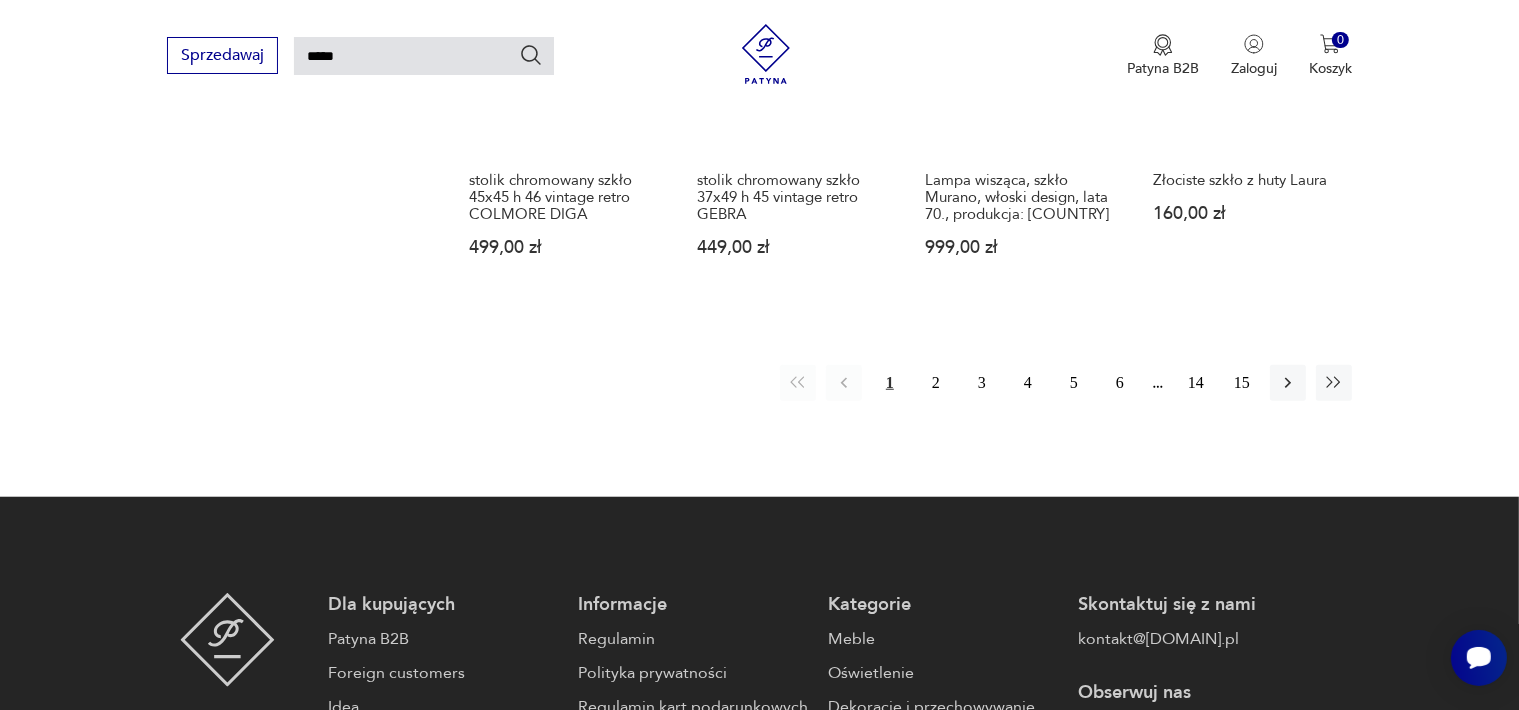 scroll, scrollTop: 1671, scrollLeft: 0, axis: vertical 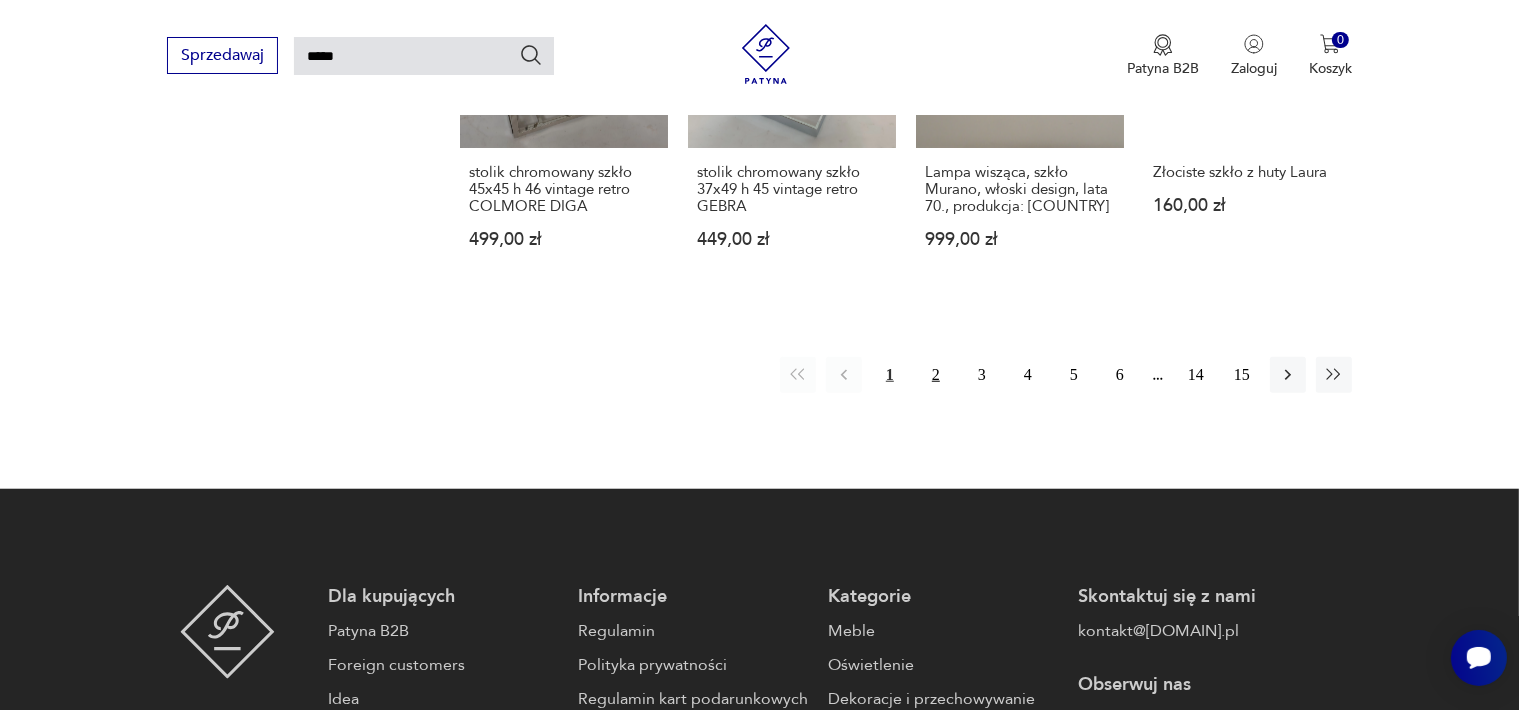 click on "2" at bounding box center [936, 375] 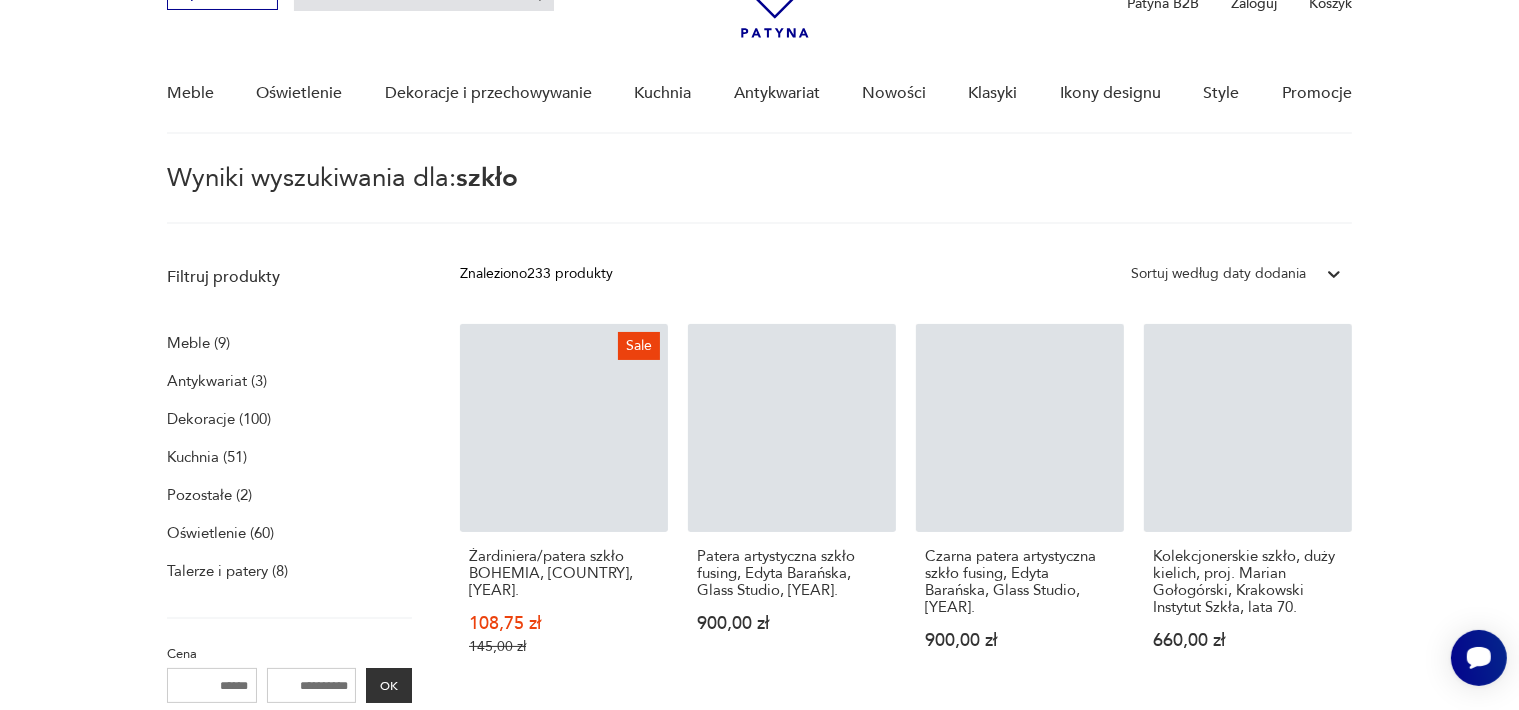 scroll, scrollTop: 71, scrollLeft: 0, axis: vertical 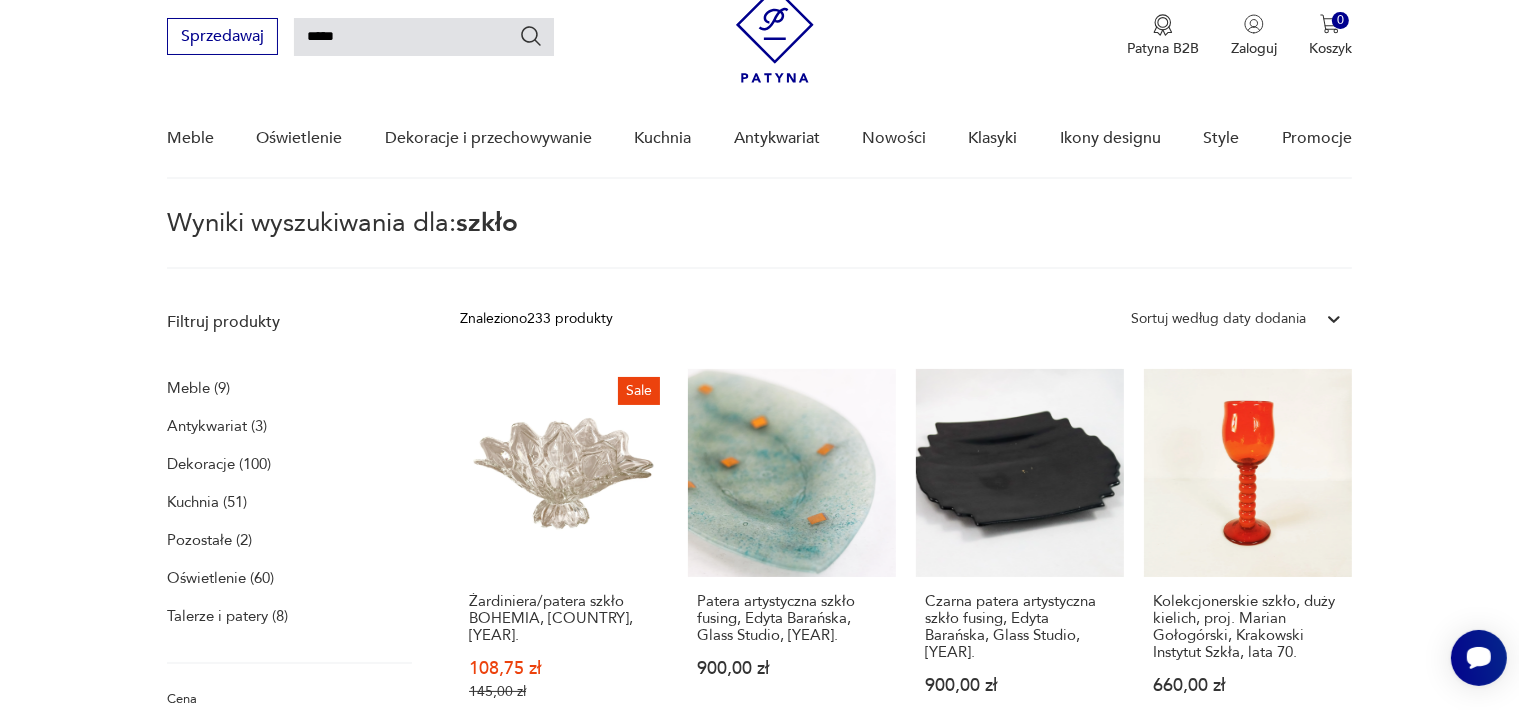 click on "Filtruj produkty Meble (9) Antykwariat (3) Dekoracje (100) Kuchnia (51) Pozostałe (2) Oświetlenie (60) Talerze i patery (8) Cena MIN MAX OK Promocja Datowanie OK Kraj pochodzenia Nie znaleziono wyników Producent Projektant Klasyk Tag art deco Bauhaus Bavaria black friday Cepelia ceramika Chodzież Ćmielów Wyczyść filtry Znaleziono  233   produkty Filtruj Sortuj według daty dodania Sortuj według daty dodania Sale Żardiniera/patera szkło BOHEMIA, Czechosłowacja, lata 70. 108,75 zł 145,00 zł Patera artystyczna szkło fusing, Edyta Barańska, Glass Studio, lata 90. 900,00 zł Czarna patera artystyczna szkło fusing, Edyta Barańska, Glass Studio, lata 90. 900,00 zł Kolekcjonerskie szkło, duży kielich, proj. Marian Gołogórski, Krakowski Instytut Szkła, lata 70. 660,00 zł Sale Patera szkło artystyczne fusing "Zachód słońca", sygnowana ręcznie, Edyta Barańska, Barańska Design 720,00 zł 1200,00 zł Sale 720,00 zł 1200,00 zł Sale 1280,00 zł 1600,00 zł Sale 2700,00 zł Sale" at bounding box center [759, 1255] 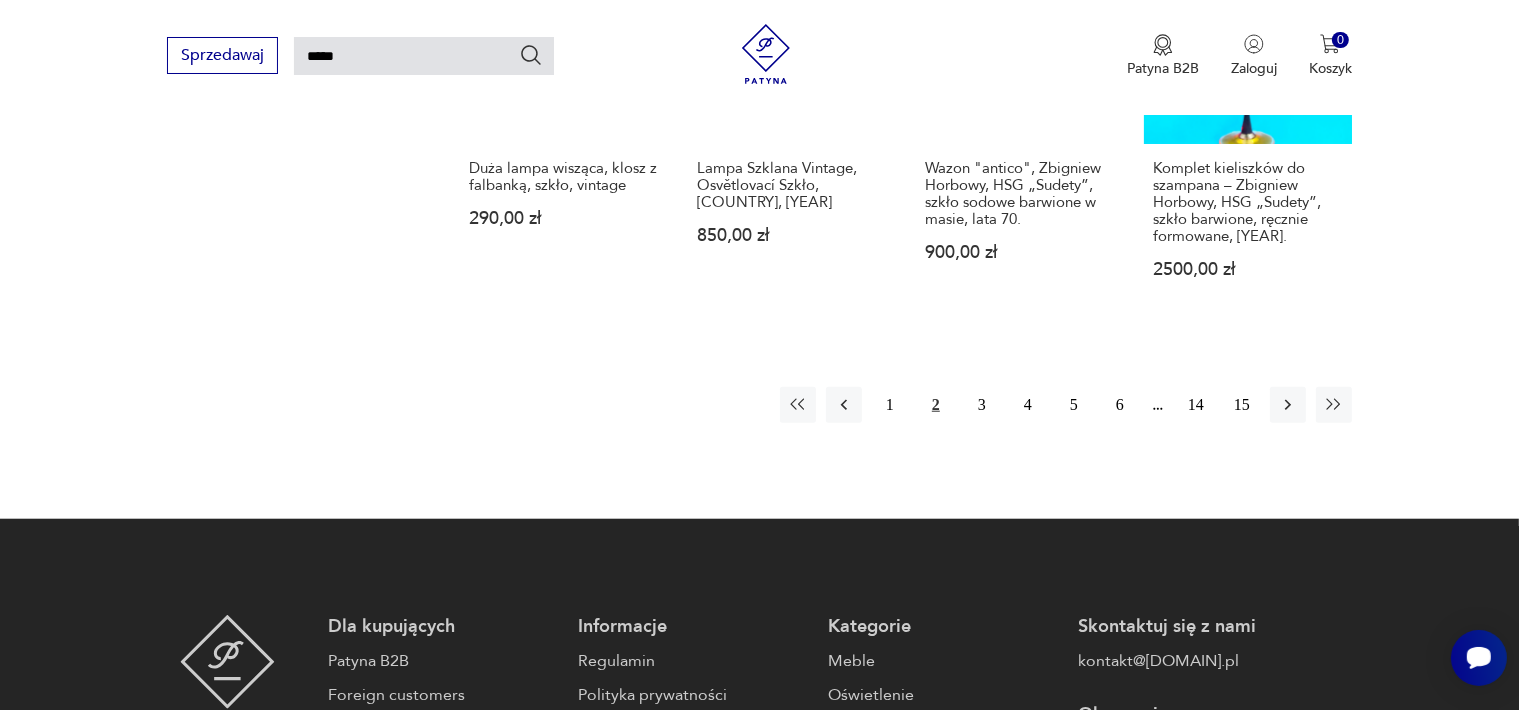 scroll, scrollTop: 1771, scrollLeft: 0, axis: vertical 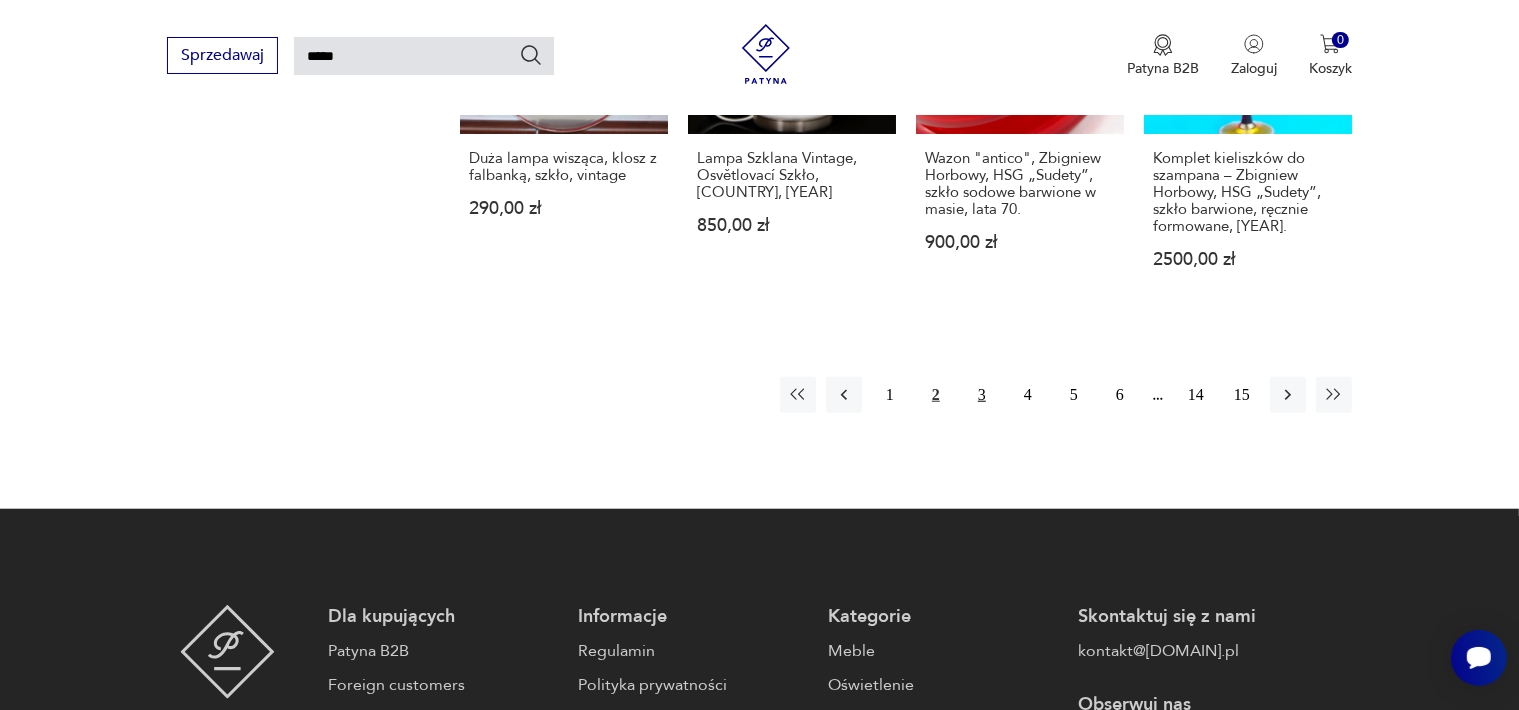 click on "3" at bounding box center (982, 395) 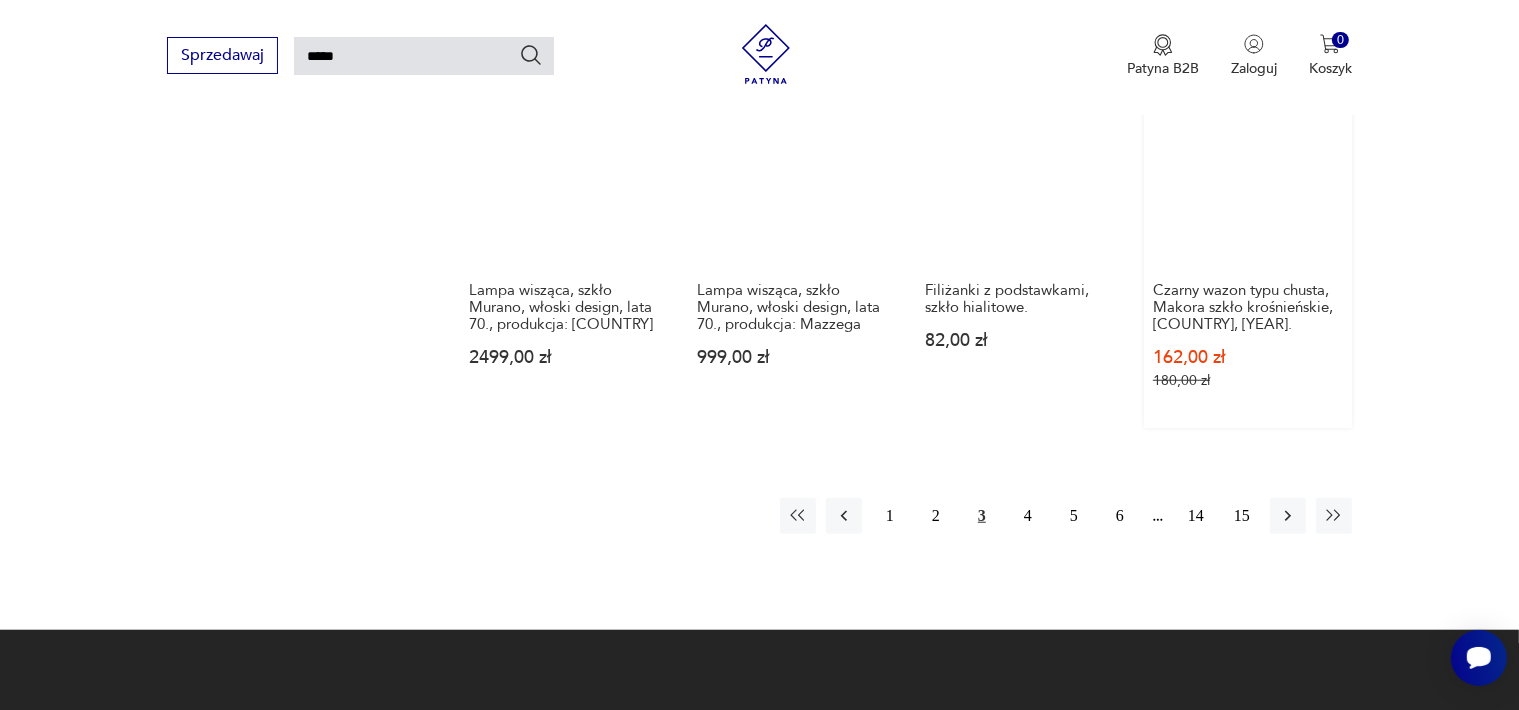 scroll, scrollTop: 1871, scrollLeft: 0, axis: vertical 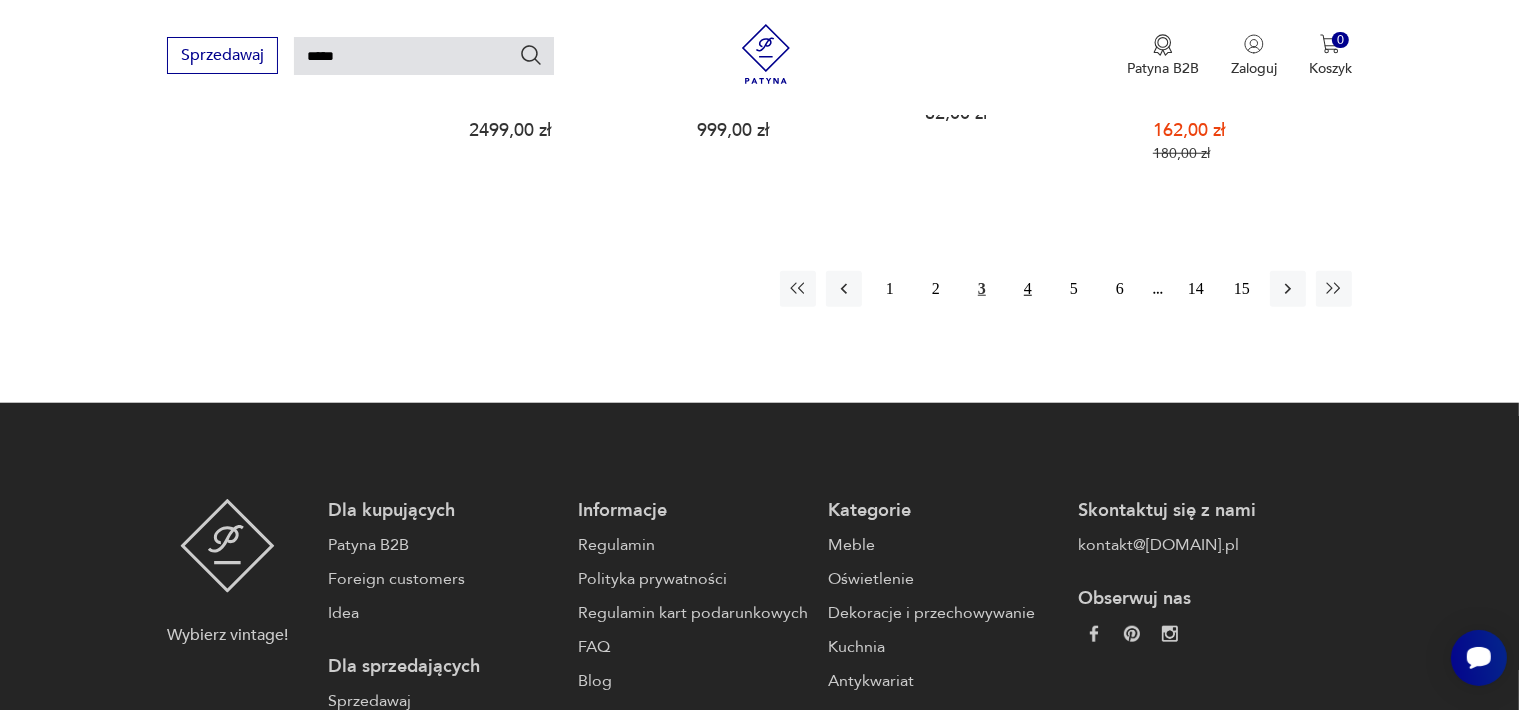 click on "4" at bounding box center (1028, 289) 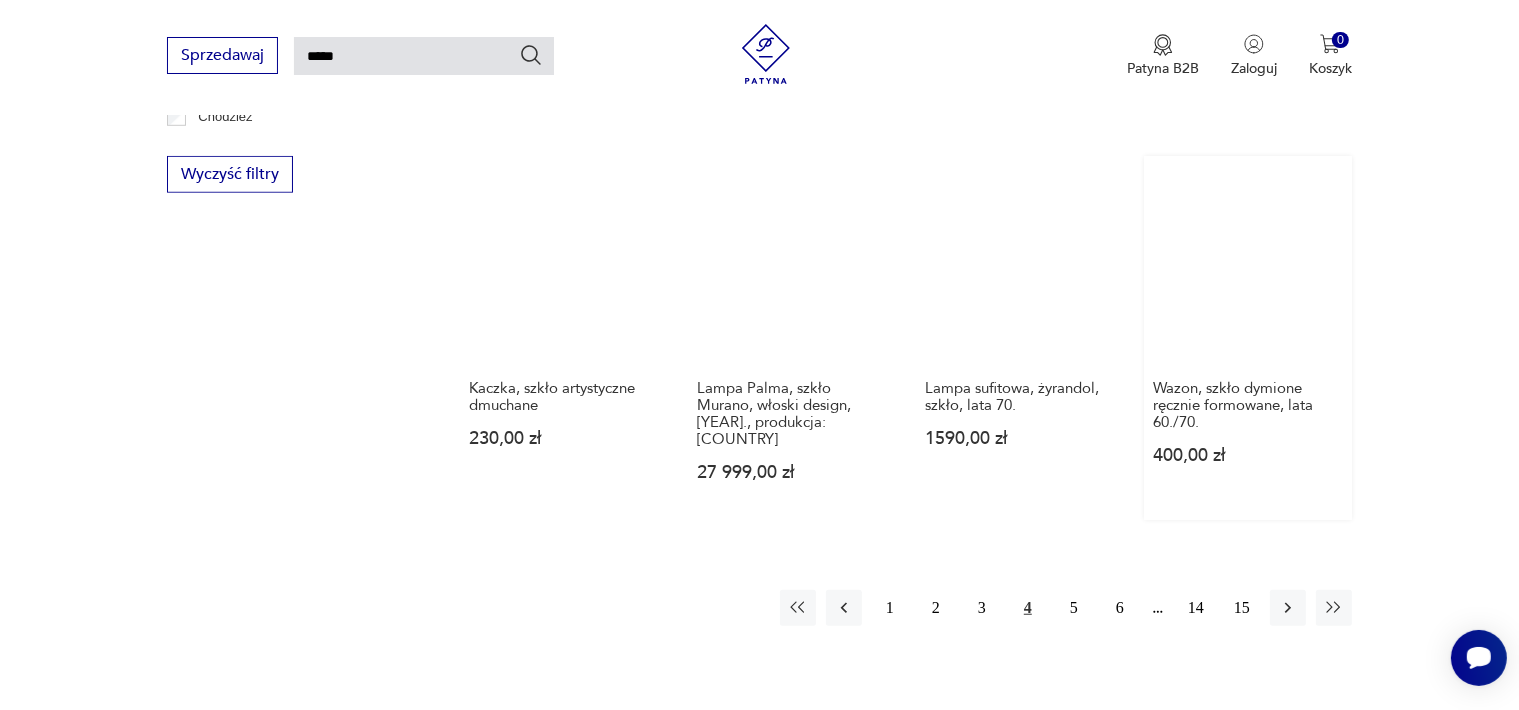 scroll, scrollTop: 1771, scrollLeft: 0, axis: vertical 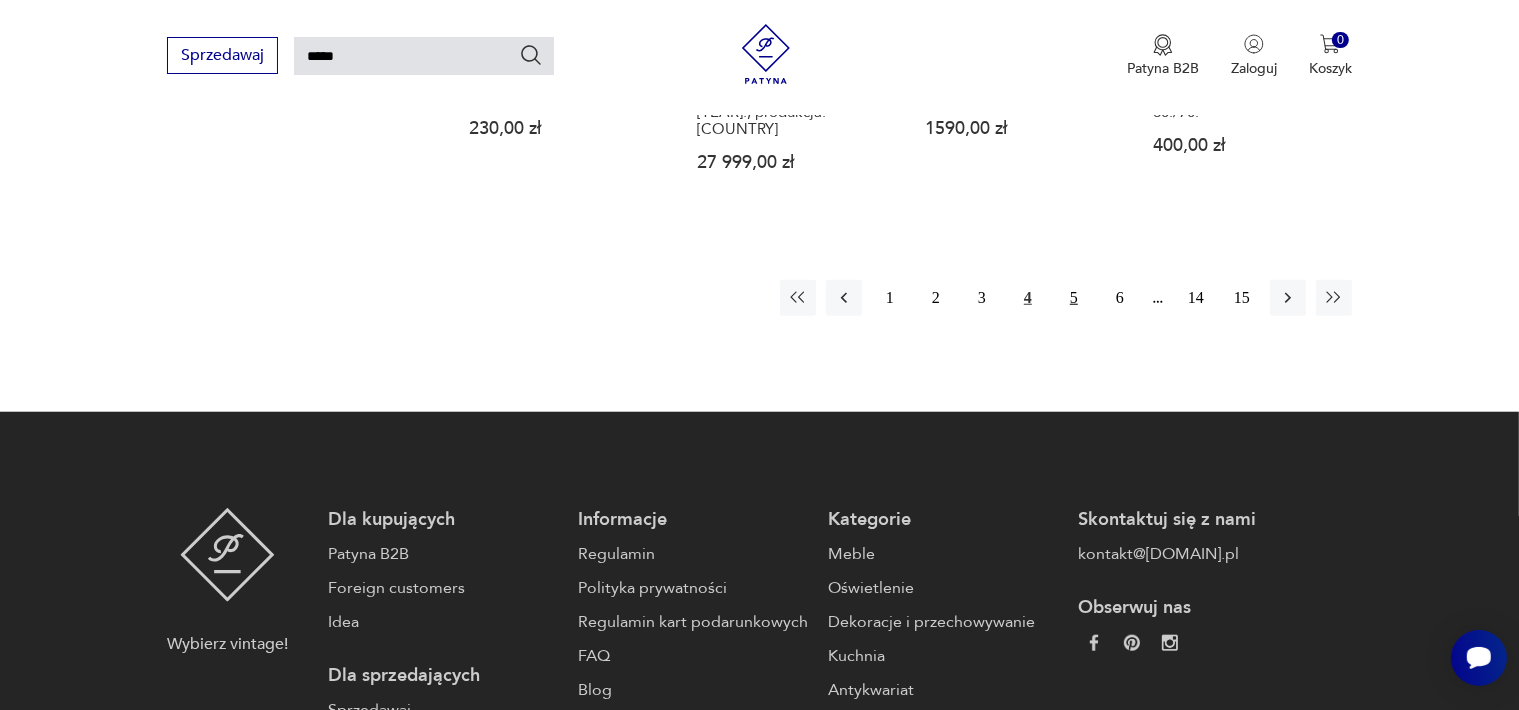 click on "5" at bounding box center [1074, 298] 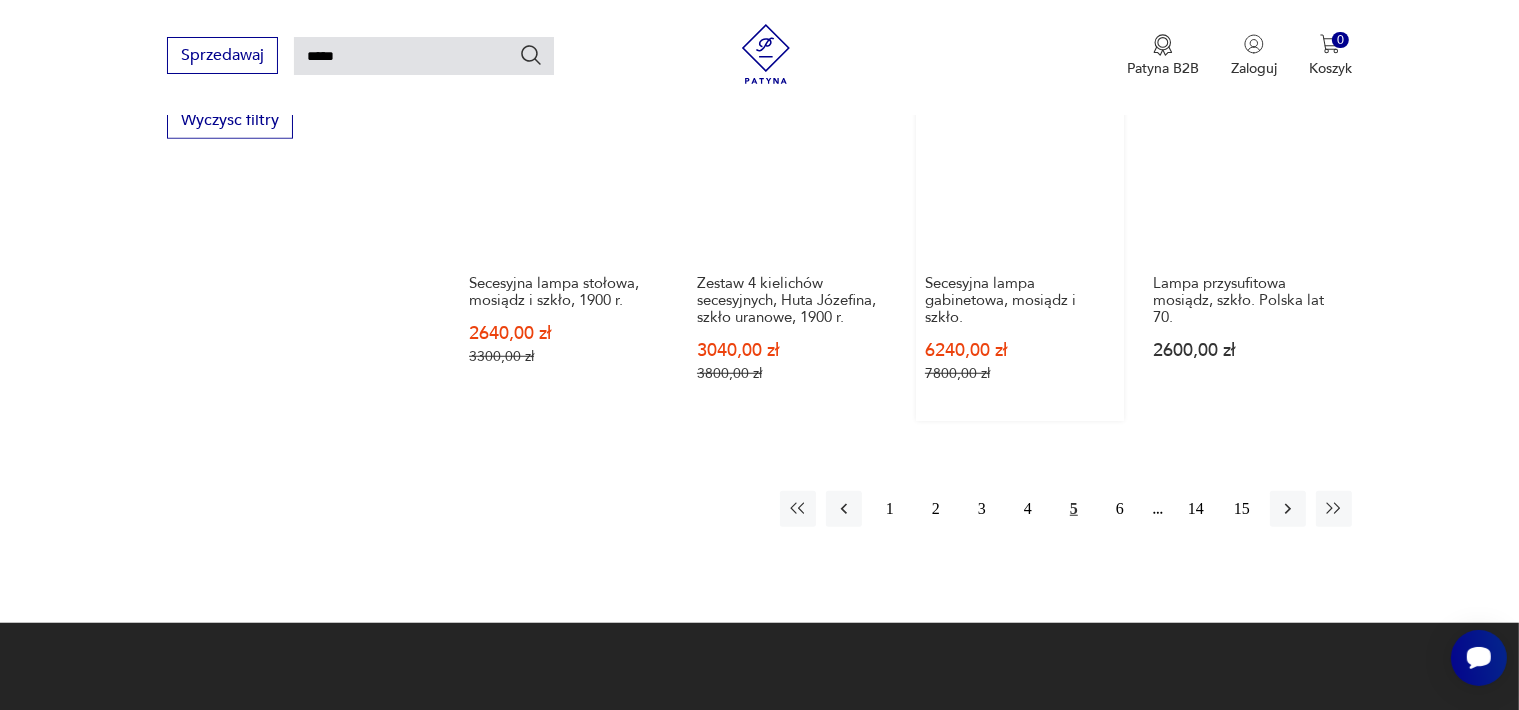 scroll, scrollTop: 1771, scrollLeft: 0, axis: vertical 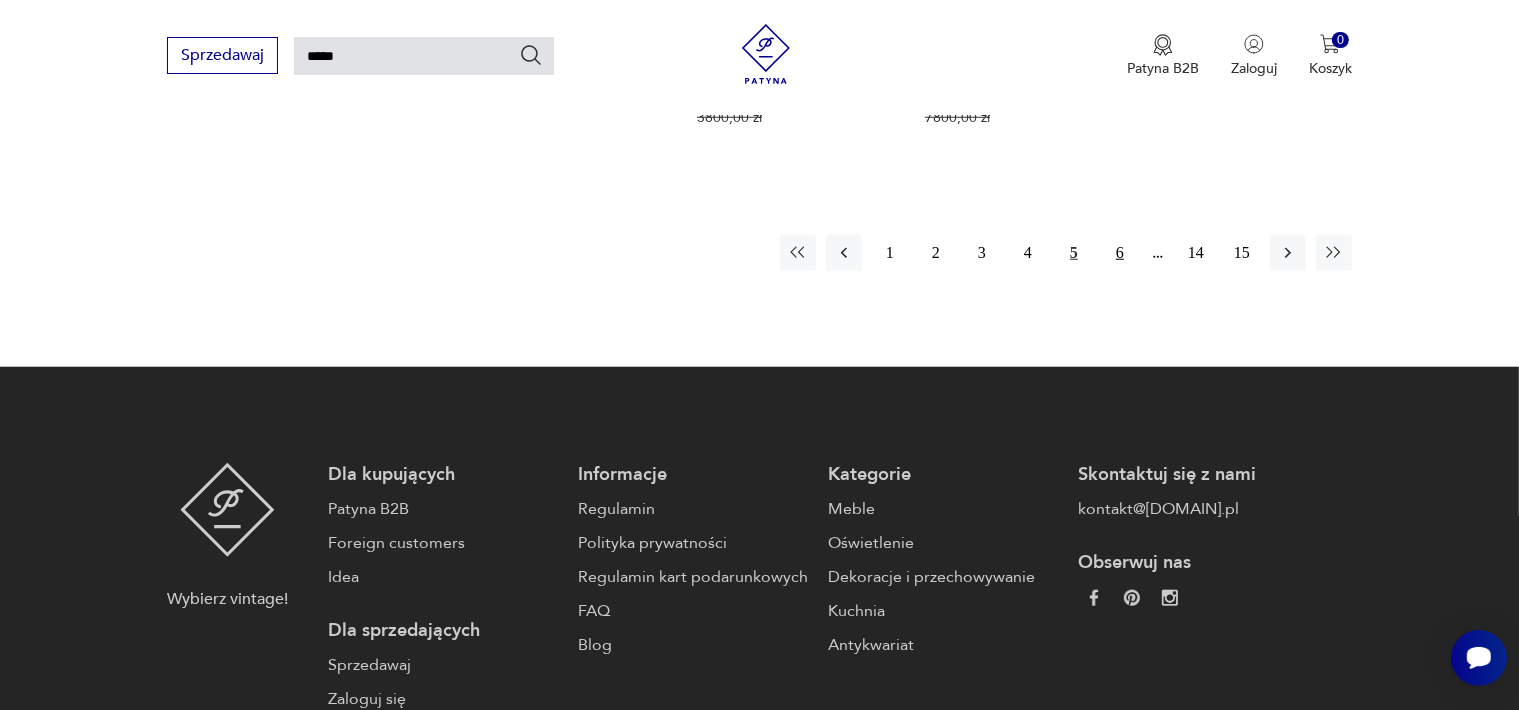 click on "6" at bounding box center (1120, 253) 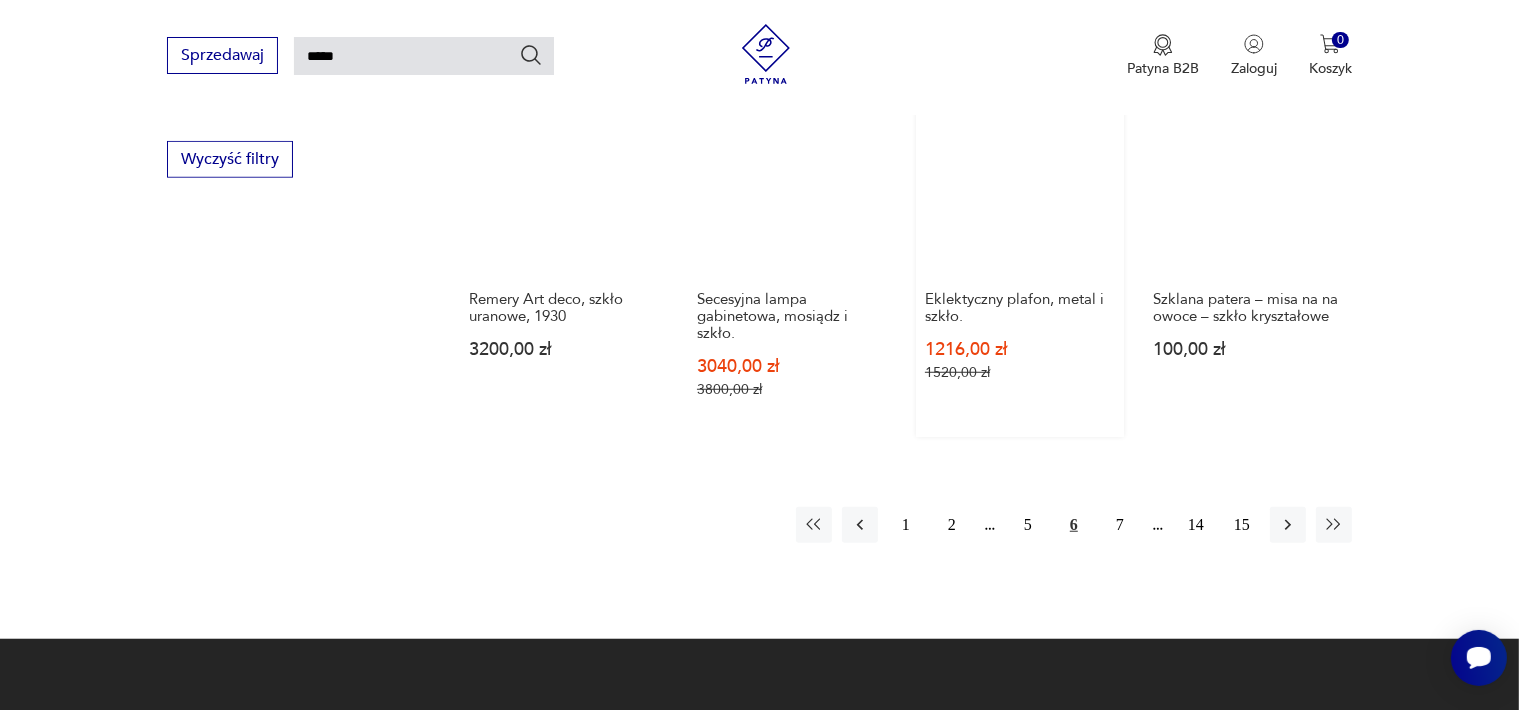 scroll, scrollTop: 1571, scrollLeft: 0, axis: vertical 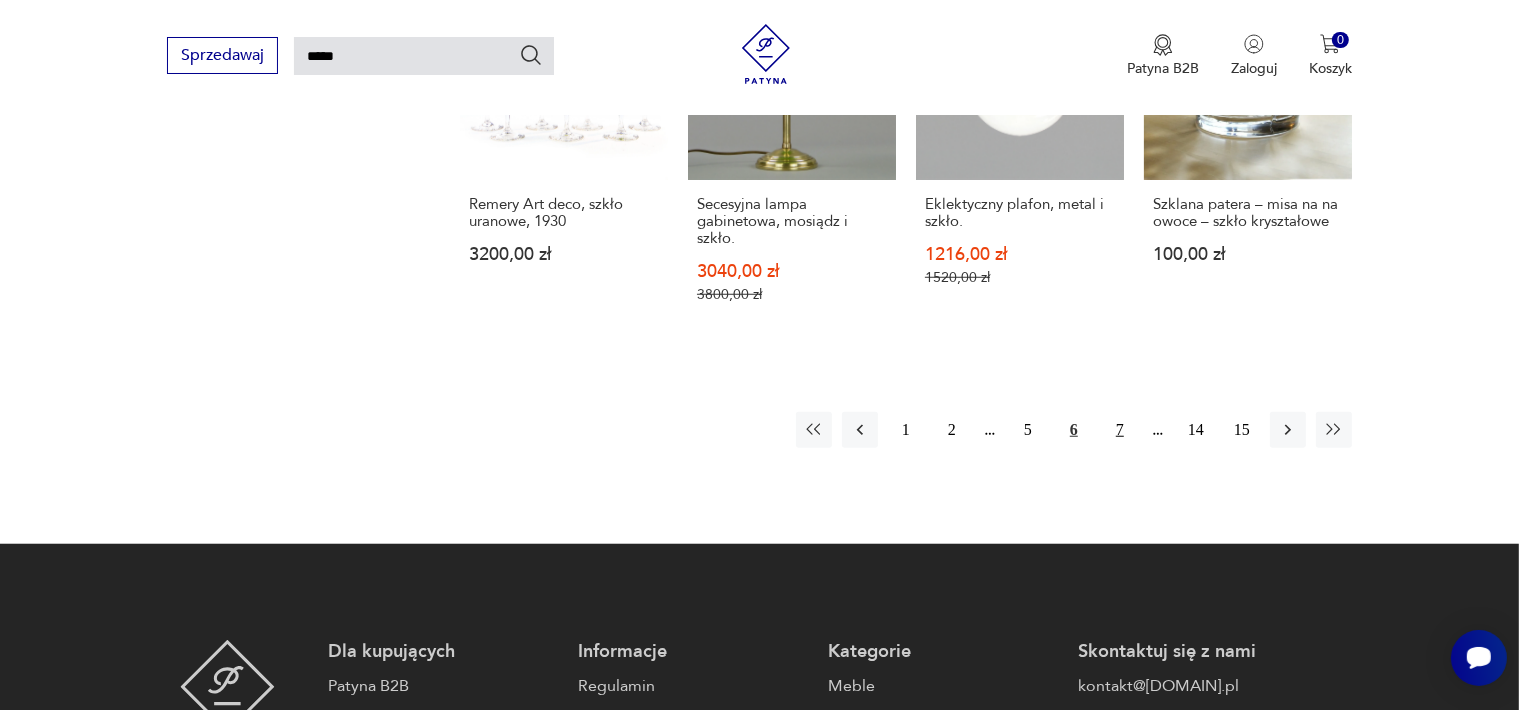 click on "7" at bounding box center [1120, 430] 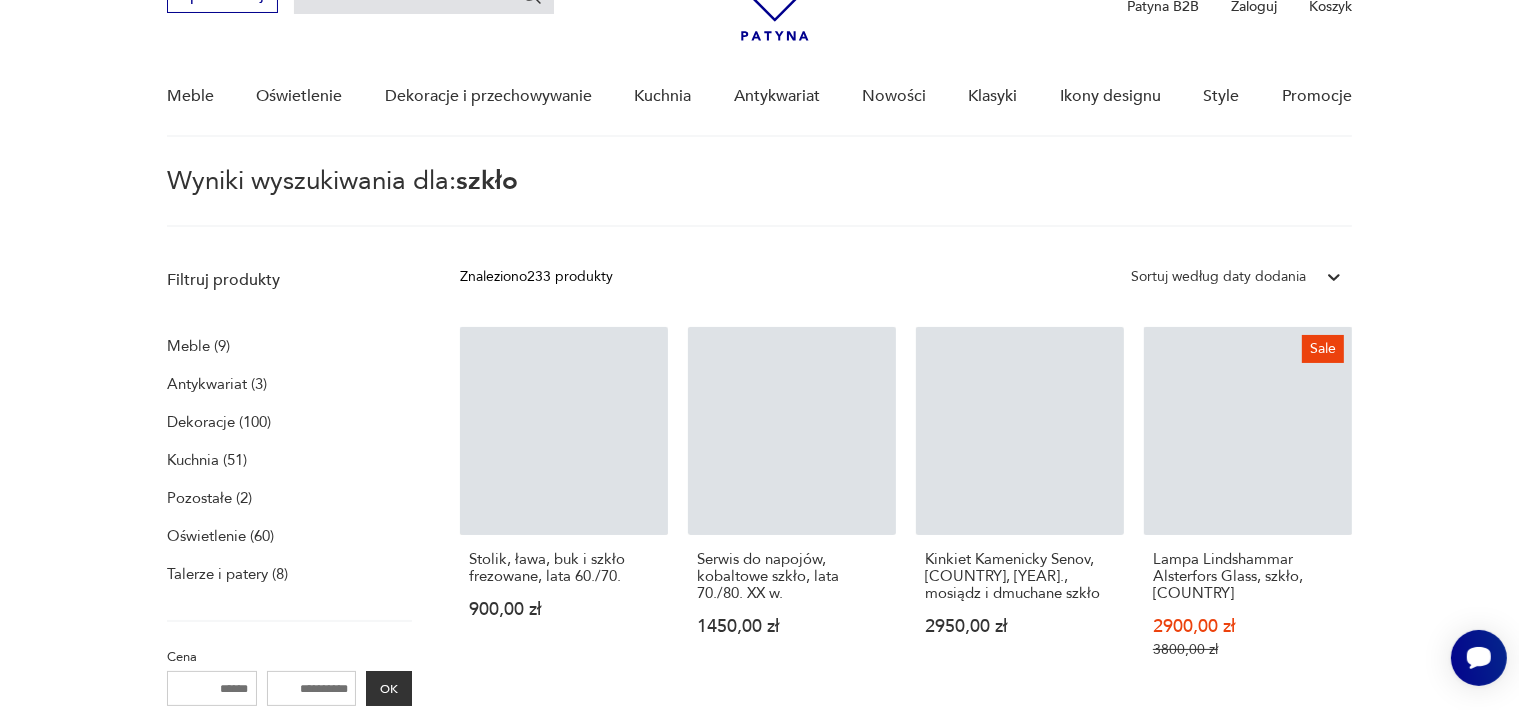 scroll, scrollTop: 71, scrollLeft: 0, axis: vertical 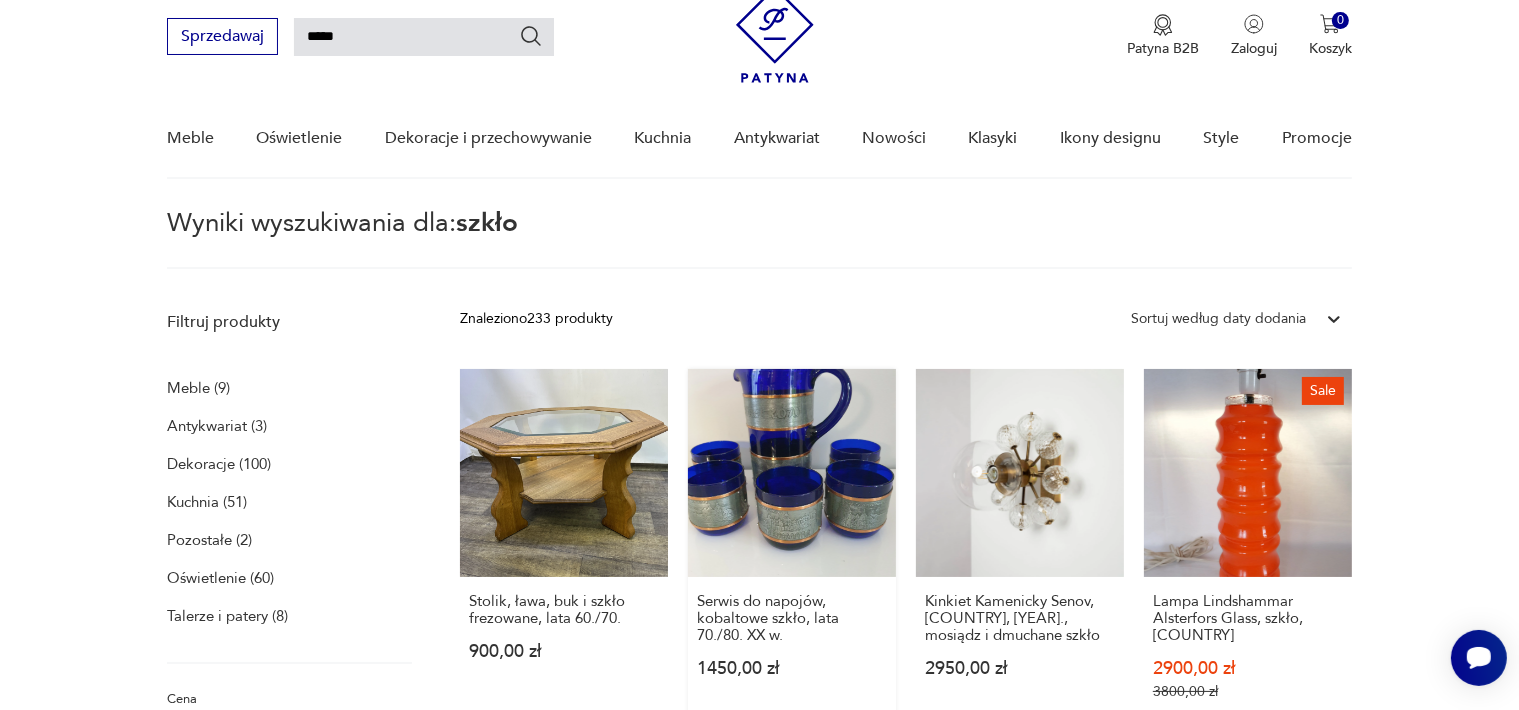 click on "Serwis do napojów, kobaltowe szkło, lata 70./80. XX w. 1450,00 zł" at bounding box center [792, 554] 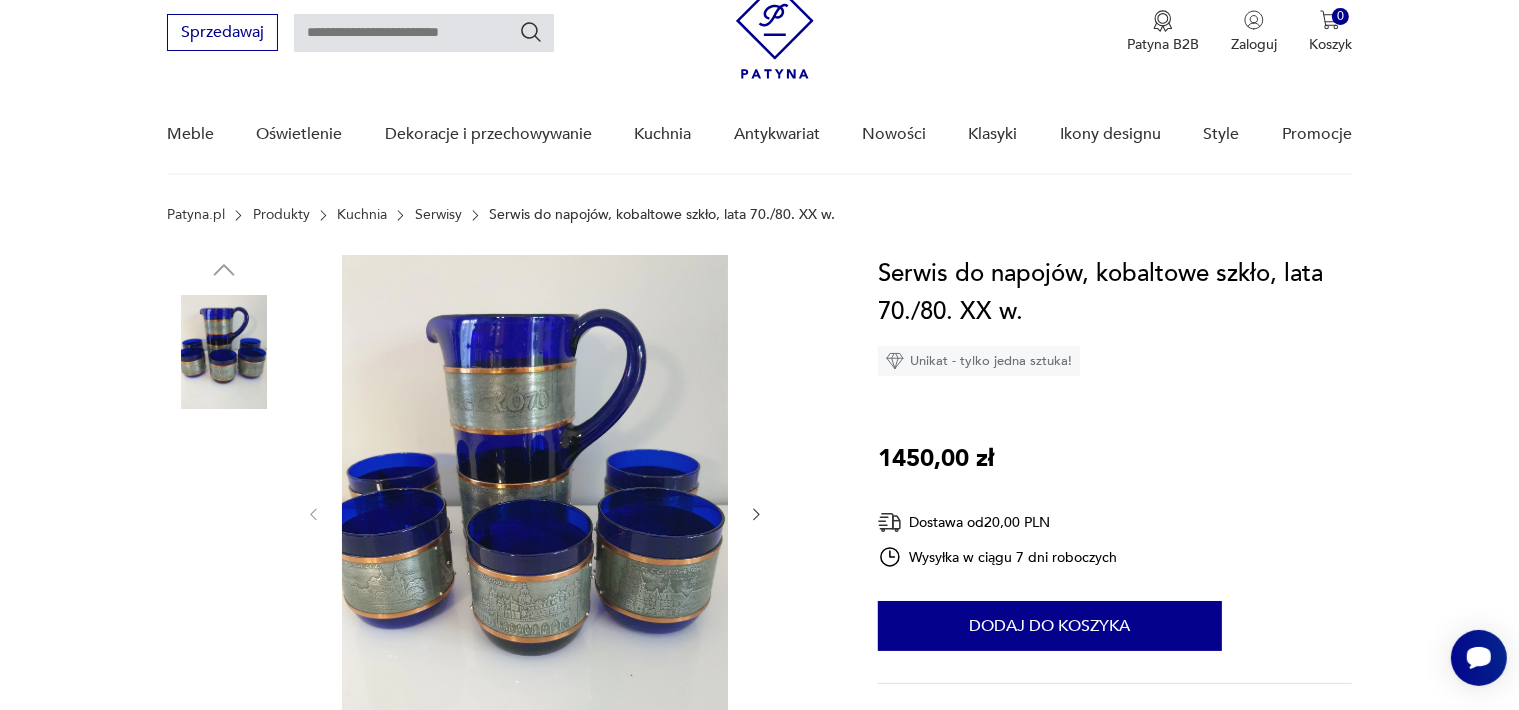 scroll, scrollTop: 0, scrollLeft: 0, axis: both 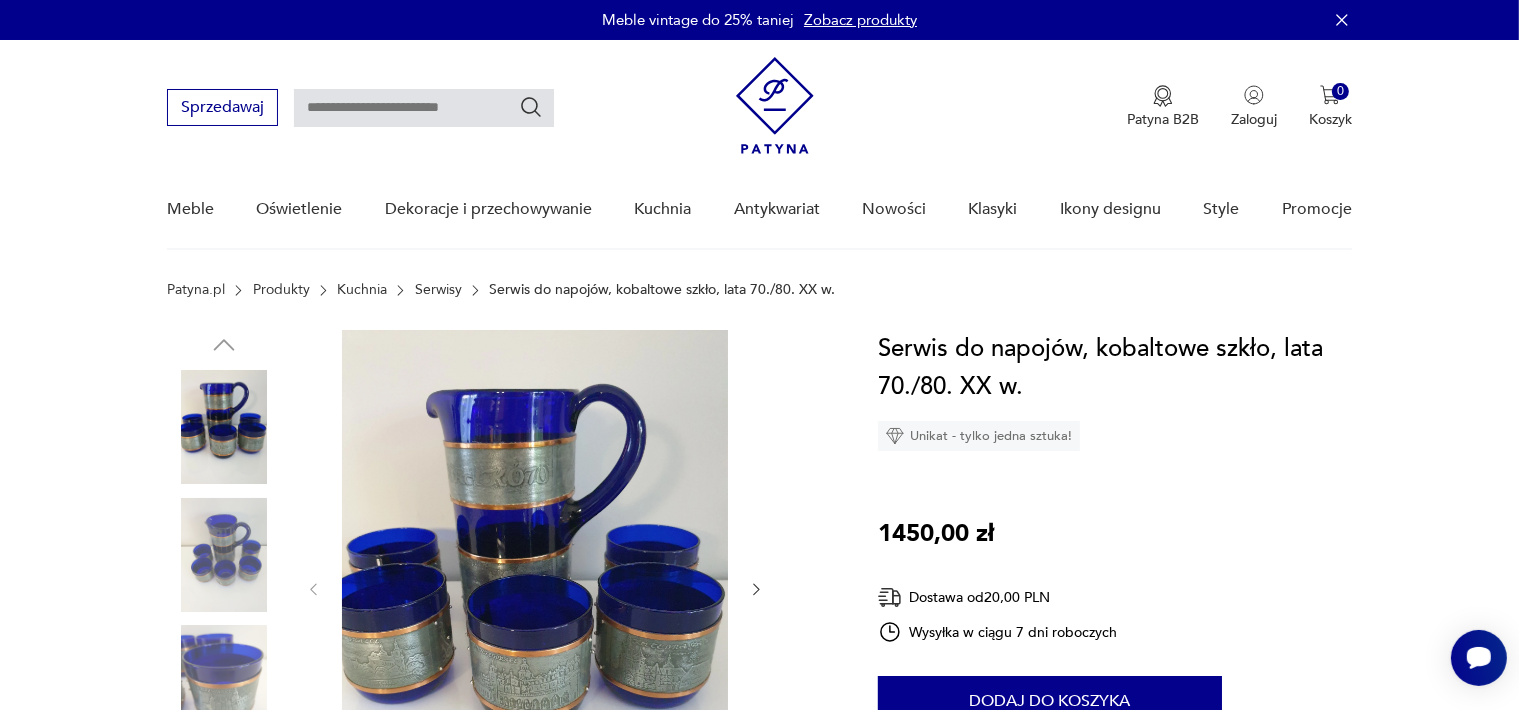 type on "*****" 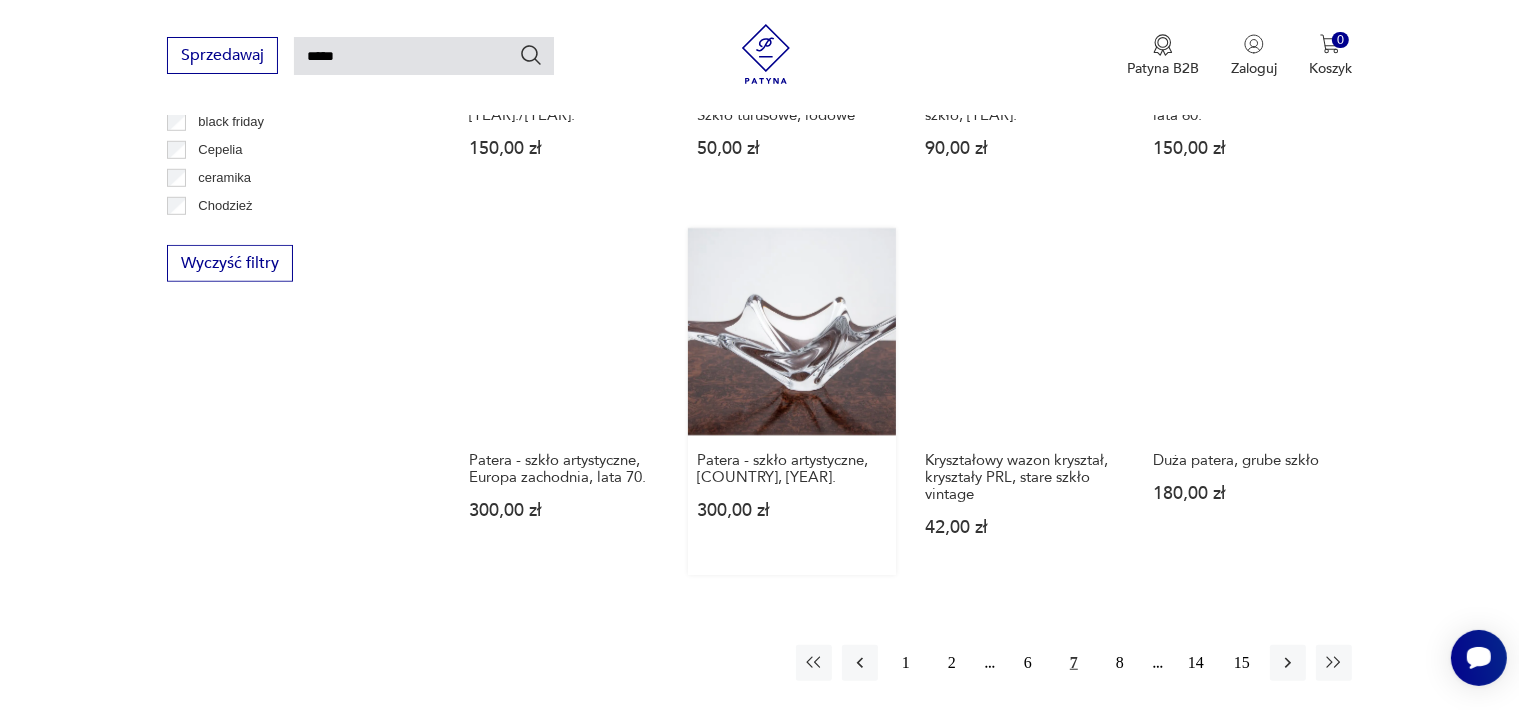 scroll, scrollTop: 1664, scrollLeft: 0, axis: vertical 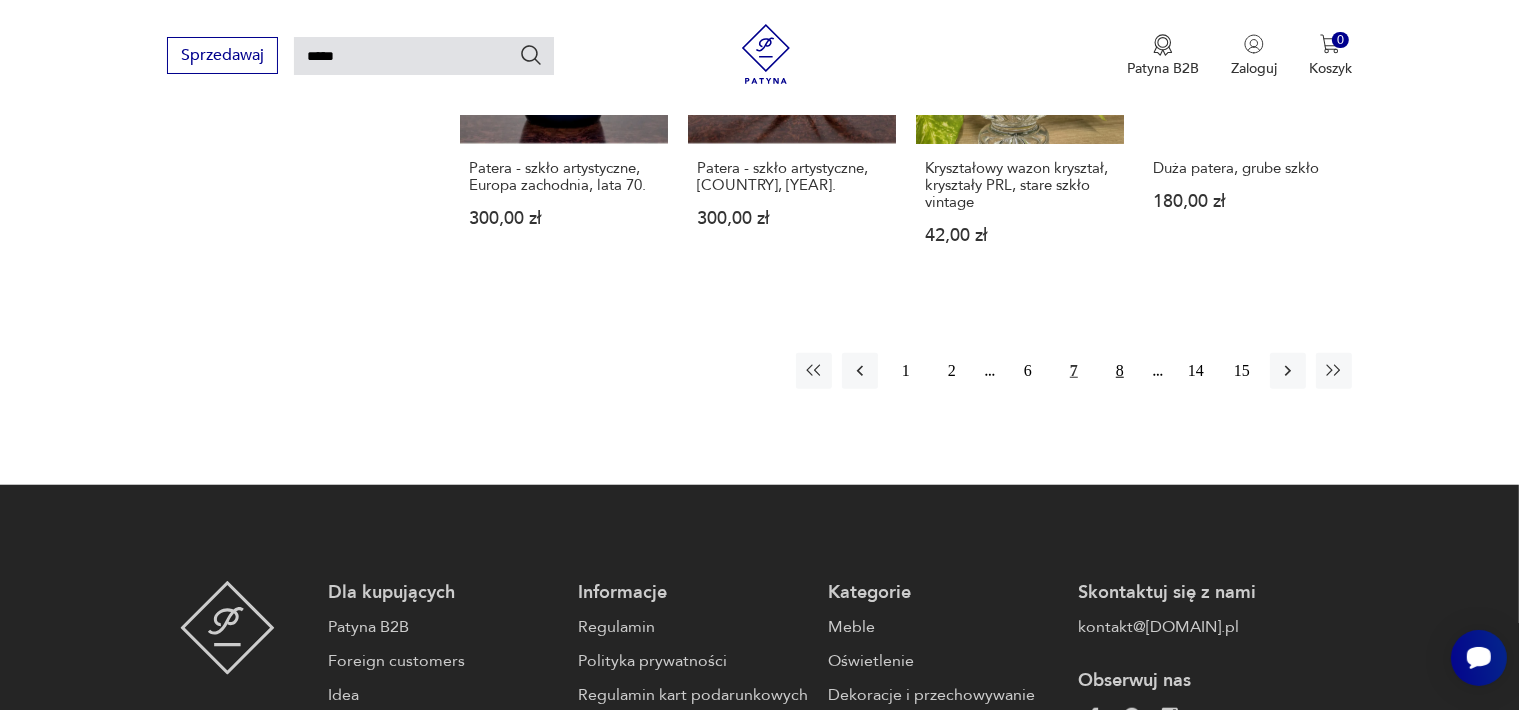 click on "8" at bounding box center (1120, 371) 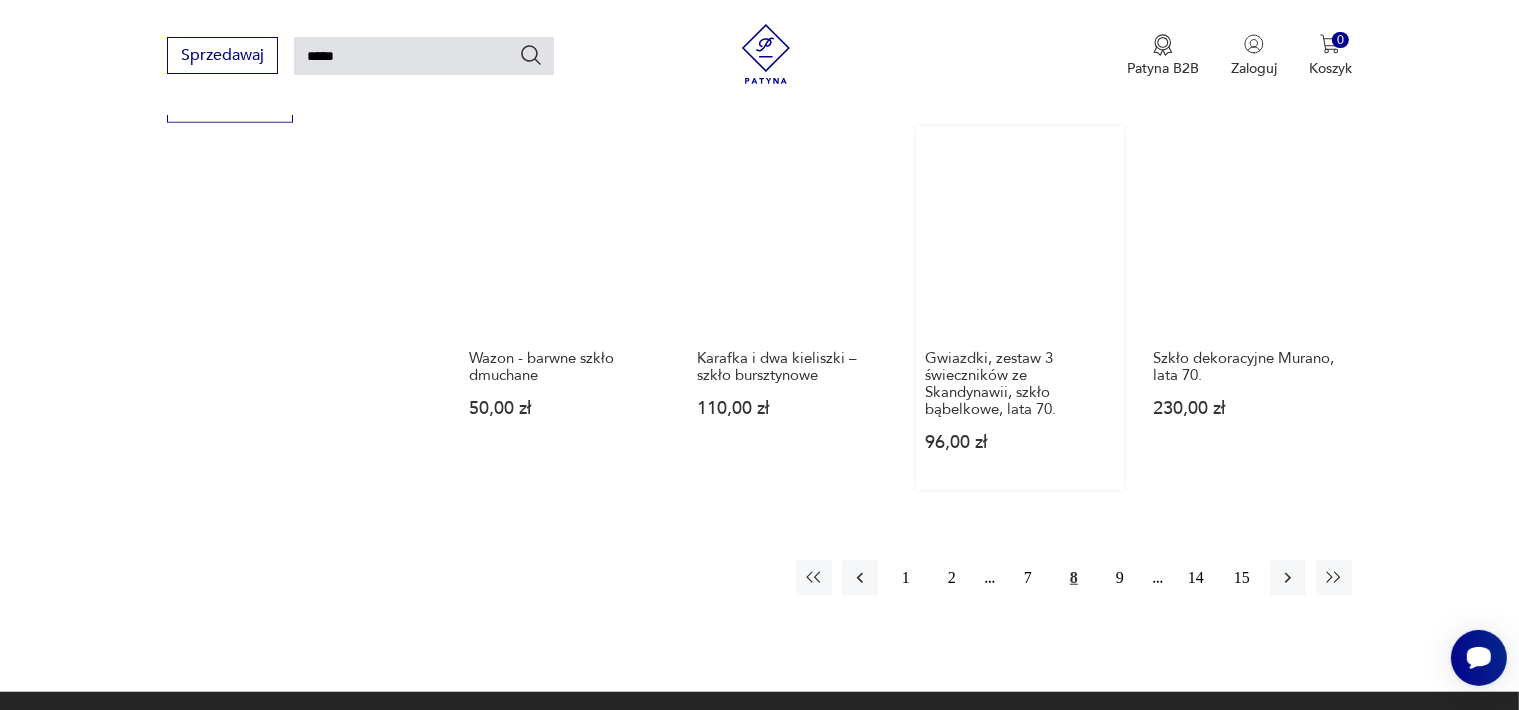 scroll, scrollTop: 1571, scrollLeft: 0, axis: vertical 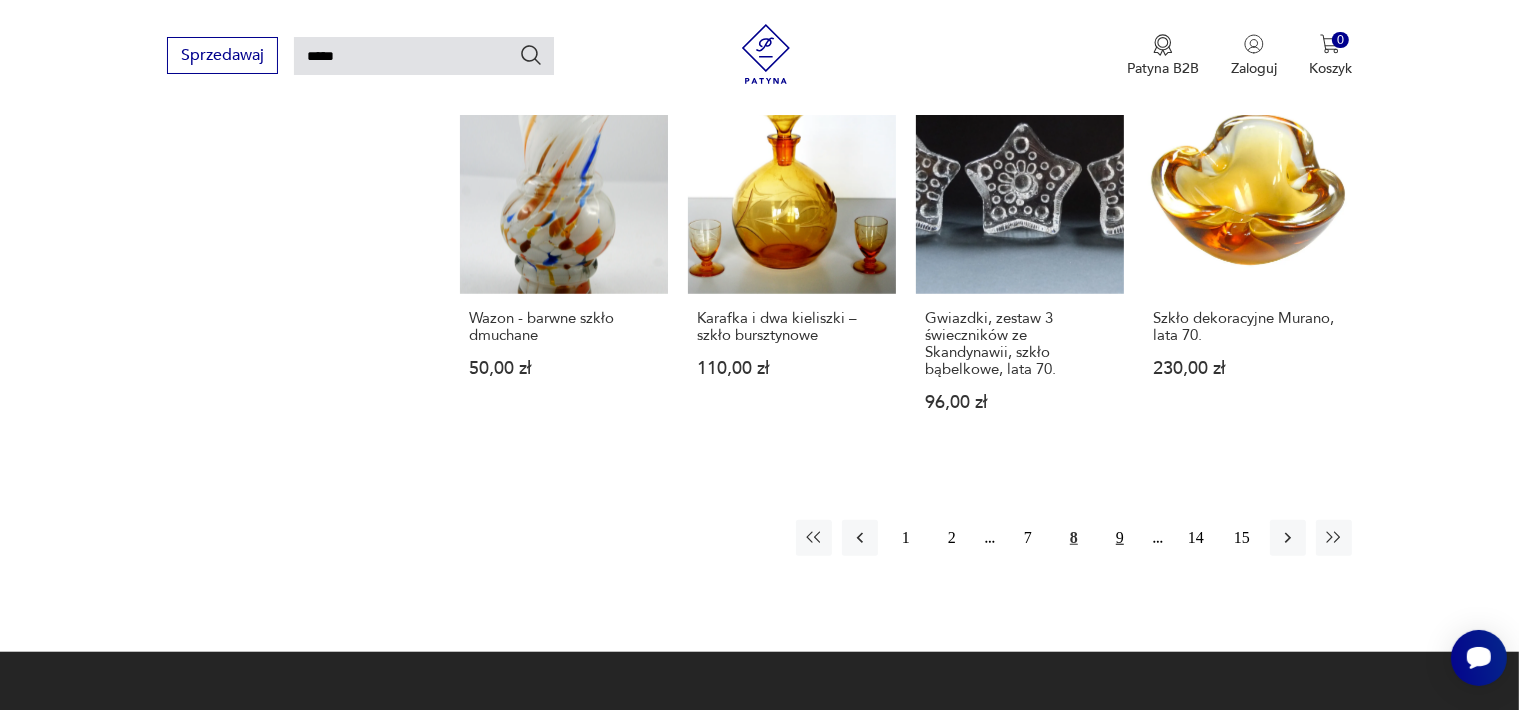 click on "9" at bounding box center [1120, 538] 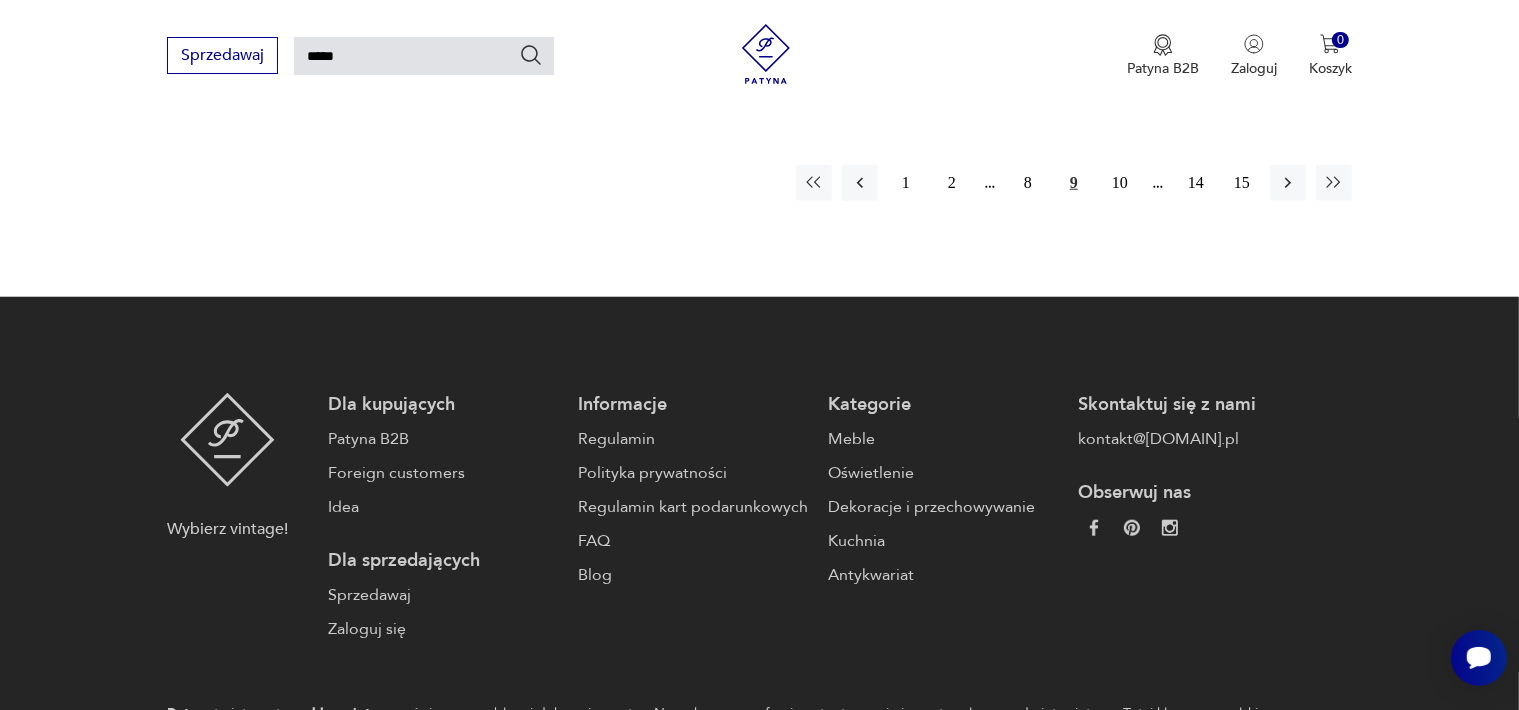 scroll, scrollTop: 1871, scrollLeft: 0, axis: vertical 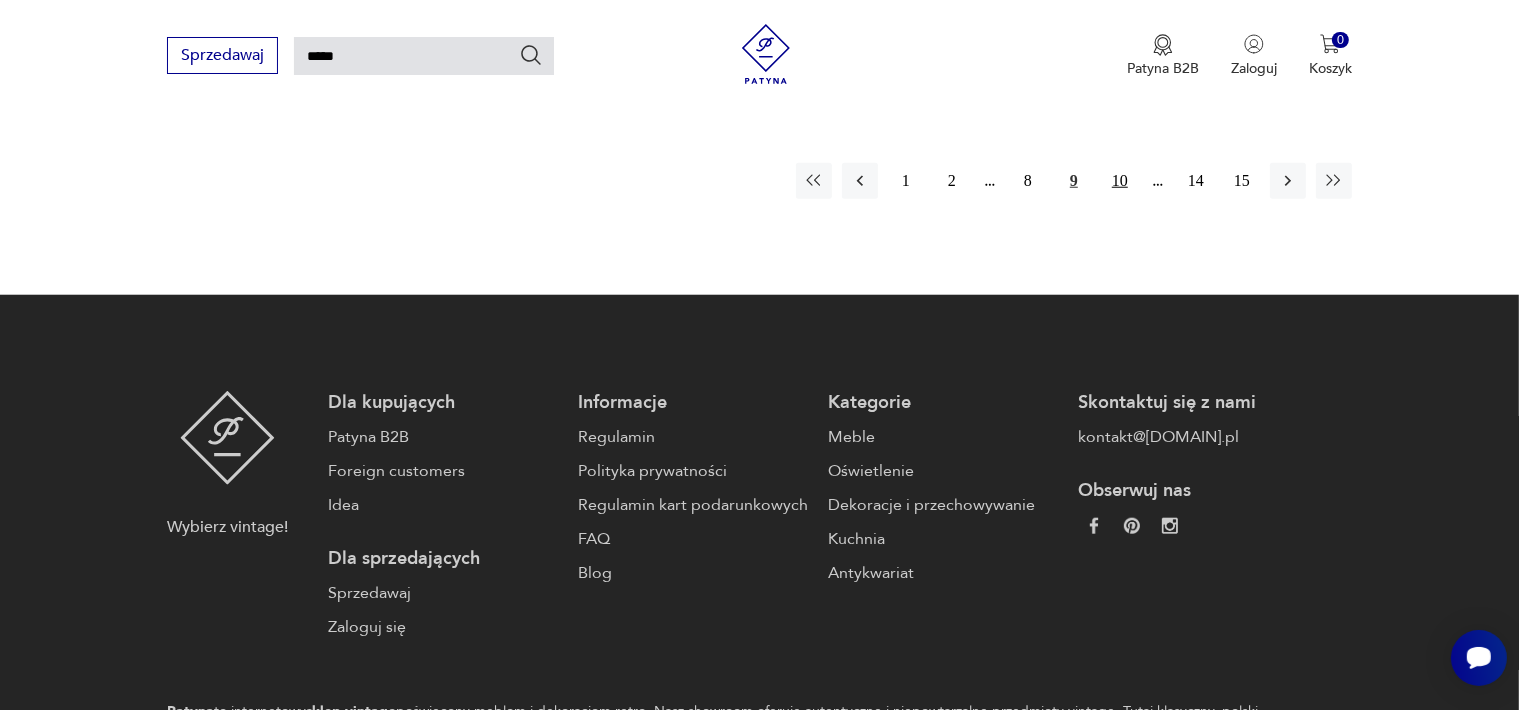click on "10" at bounding box center (1120, 181) 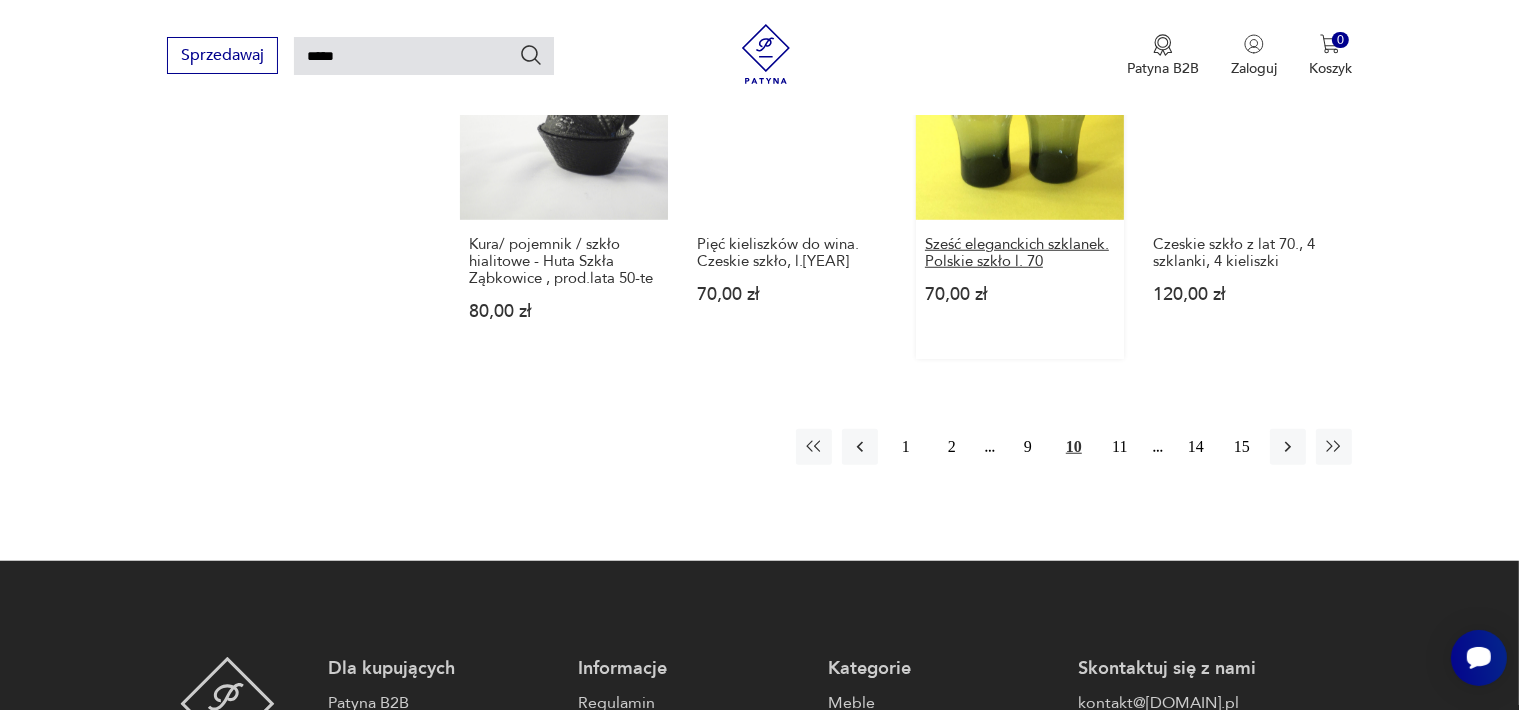 scroll, scrollTop: 1671, scrollLeft: 0, axis: vertical 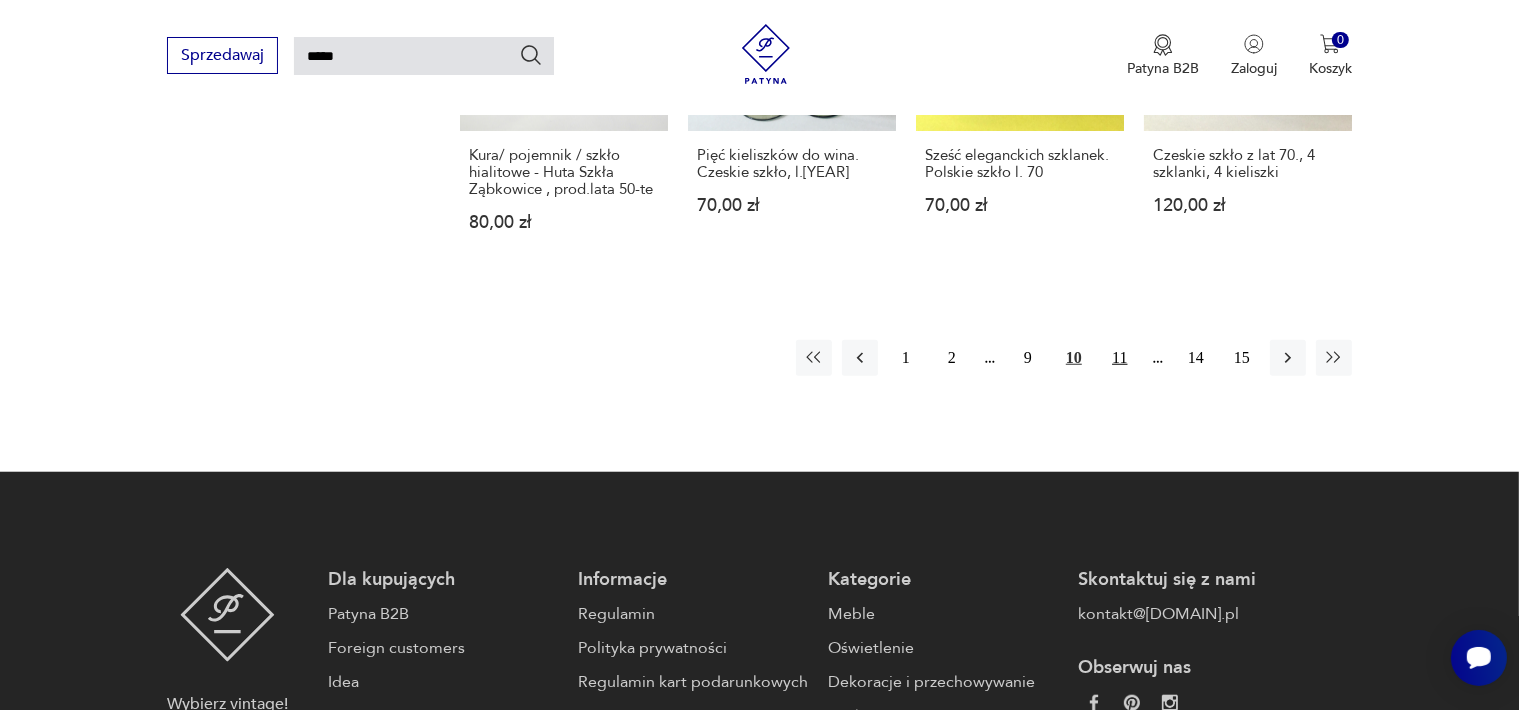 click on "11" at bounding box center (1120, 358) 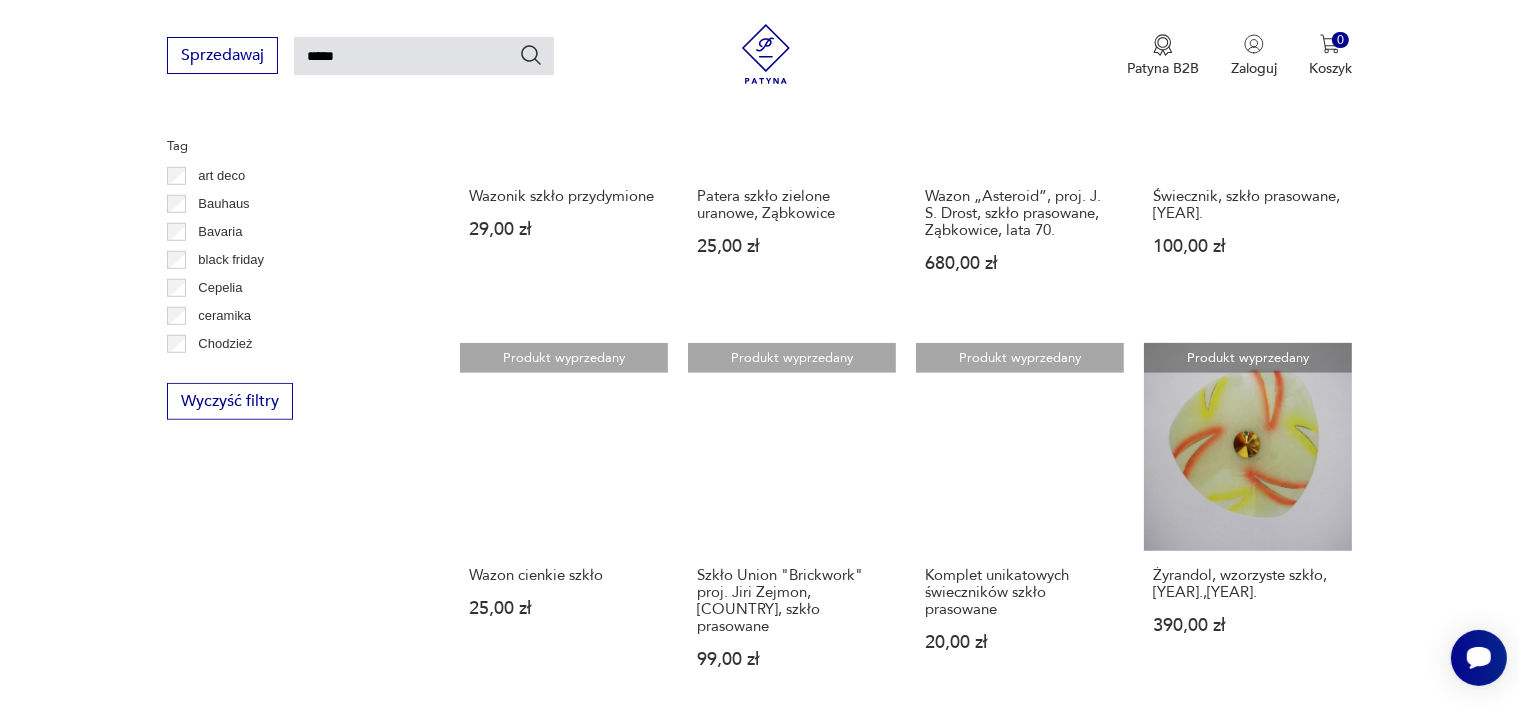 scroll, scrollTop: 1571, scrollLeft: 0, axis: vertical 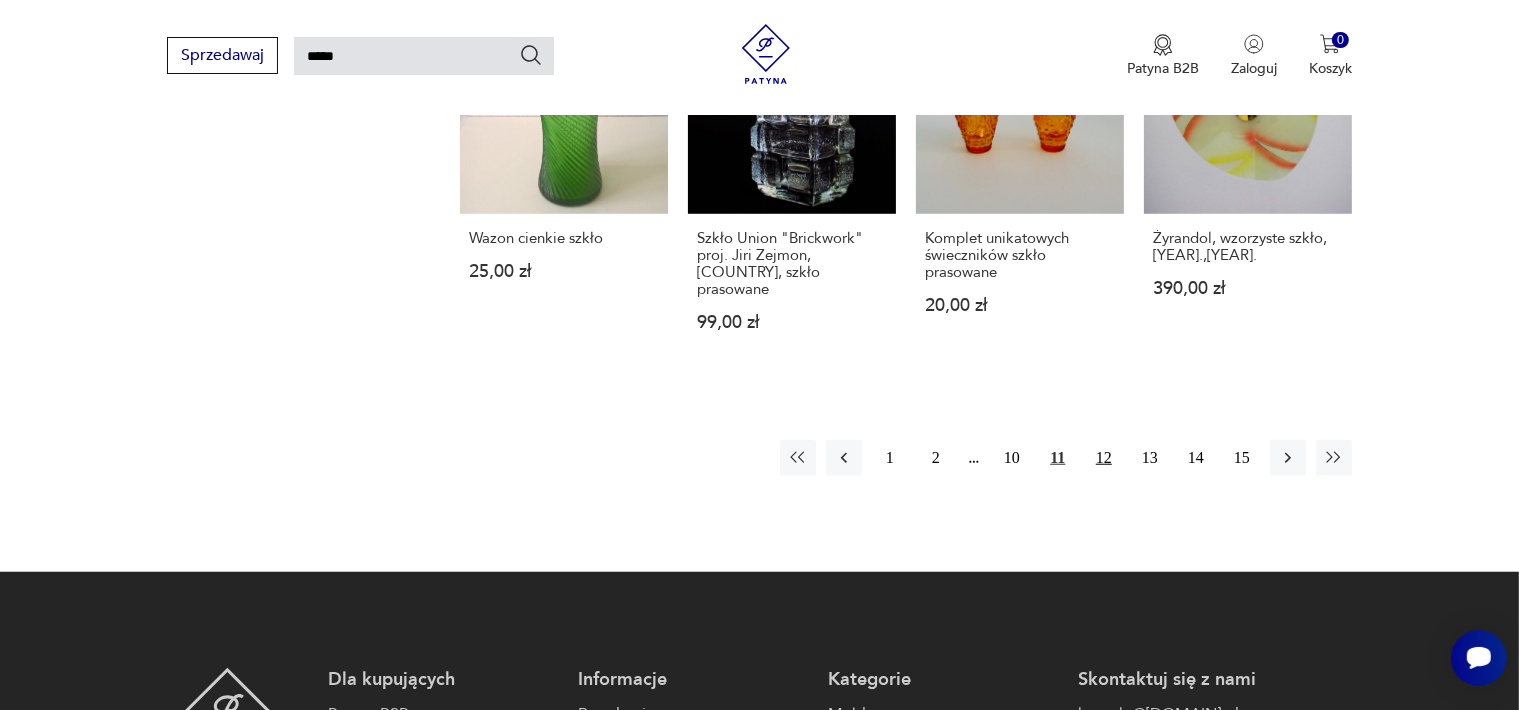 click on "12" at bounding box center [1104, 458] 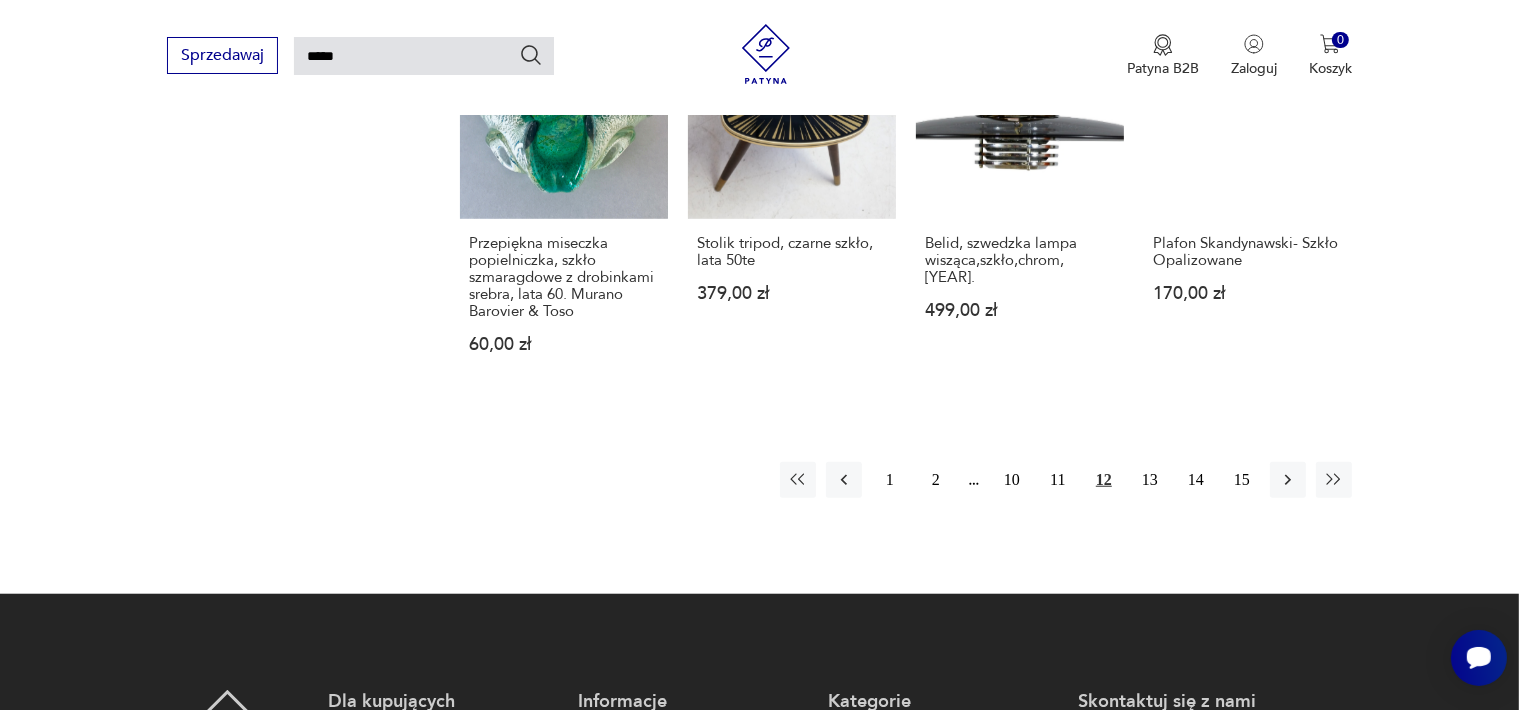 scroll, scrollTop: 1571, scrollLeft: 0, axis: vertical 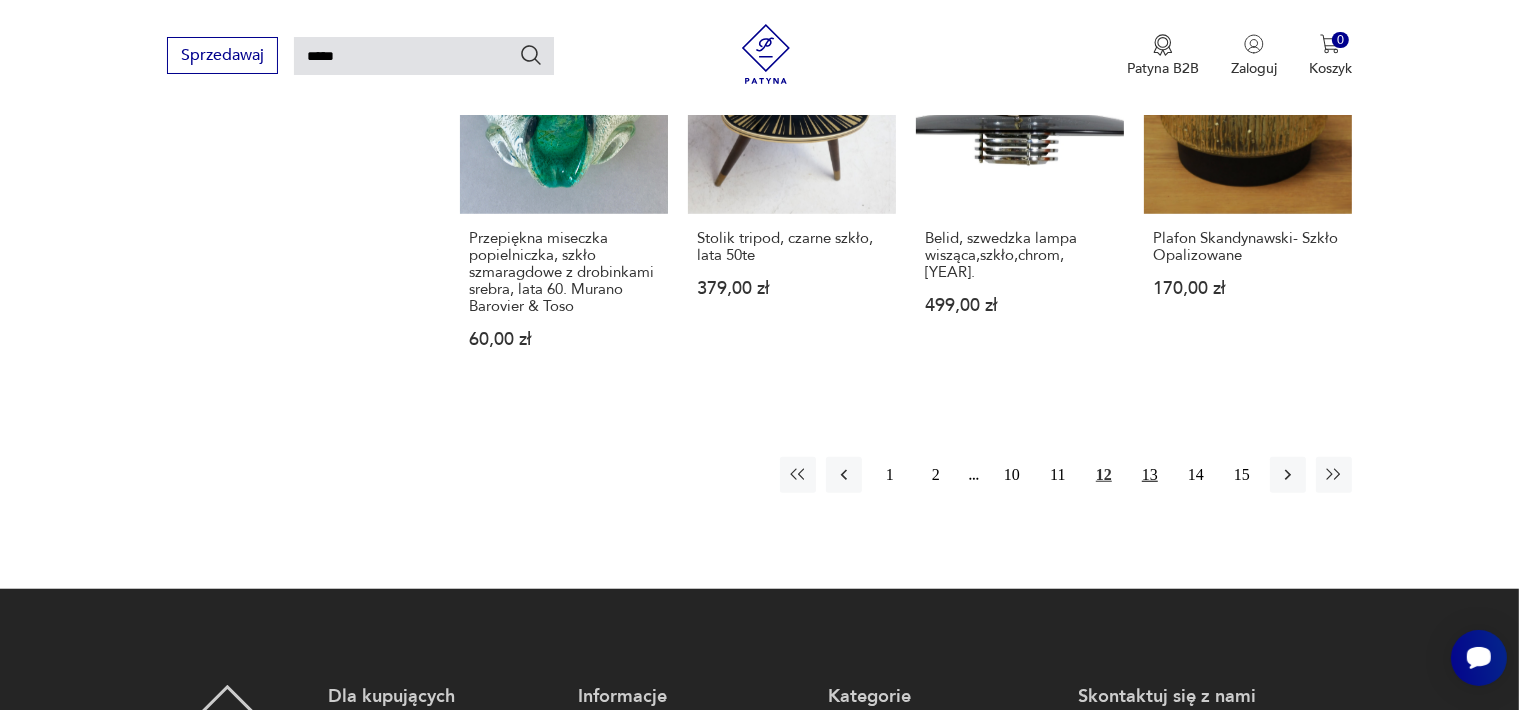 click on "13" at bounding box center (1150, 475) 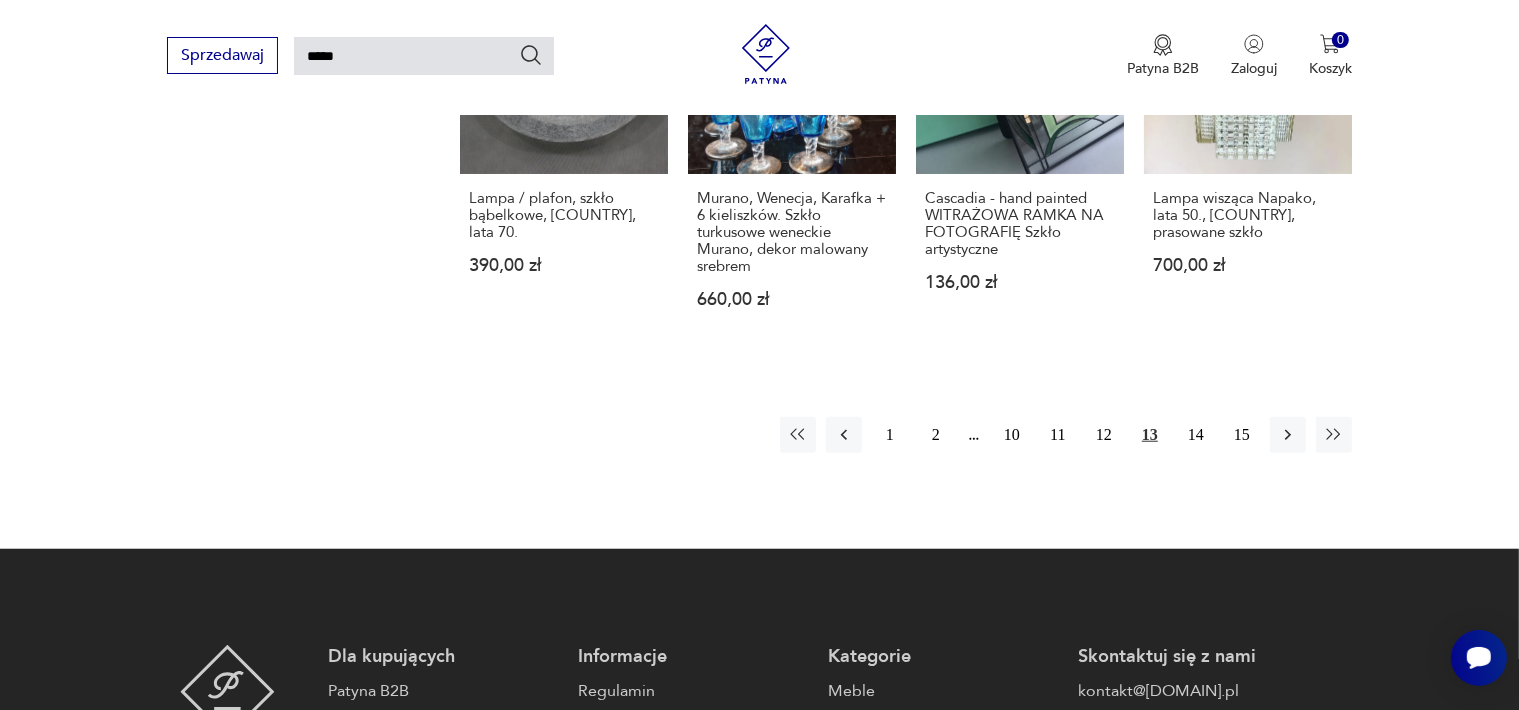 scroll, scrollTop: 1671, scrollLeft: 0, axis: vertical 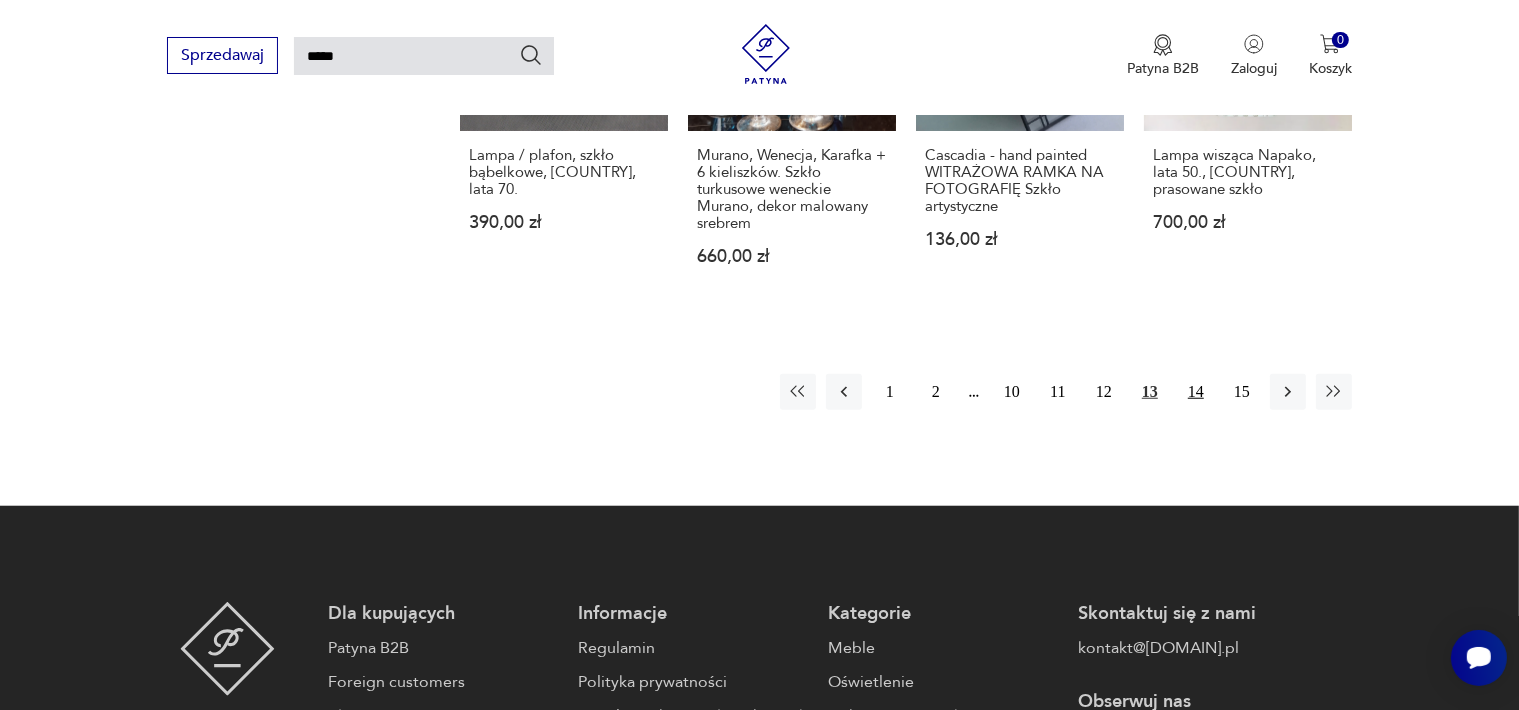 click on "14" at bounding box center (1196, 392) 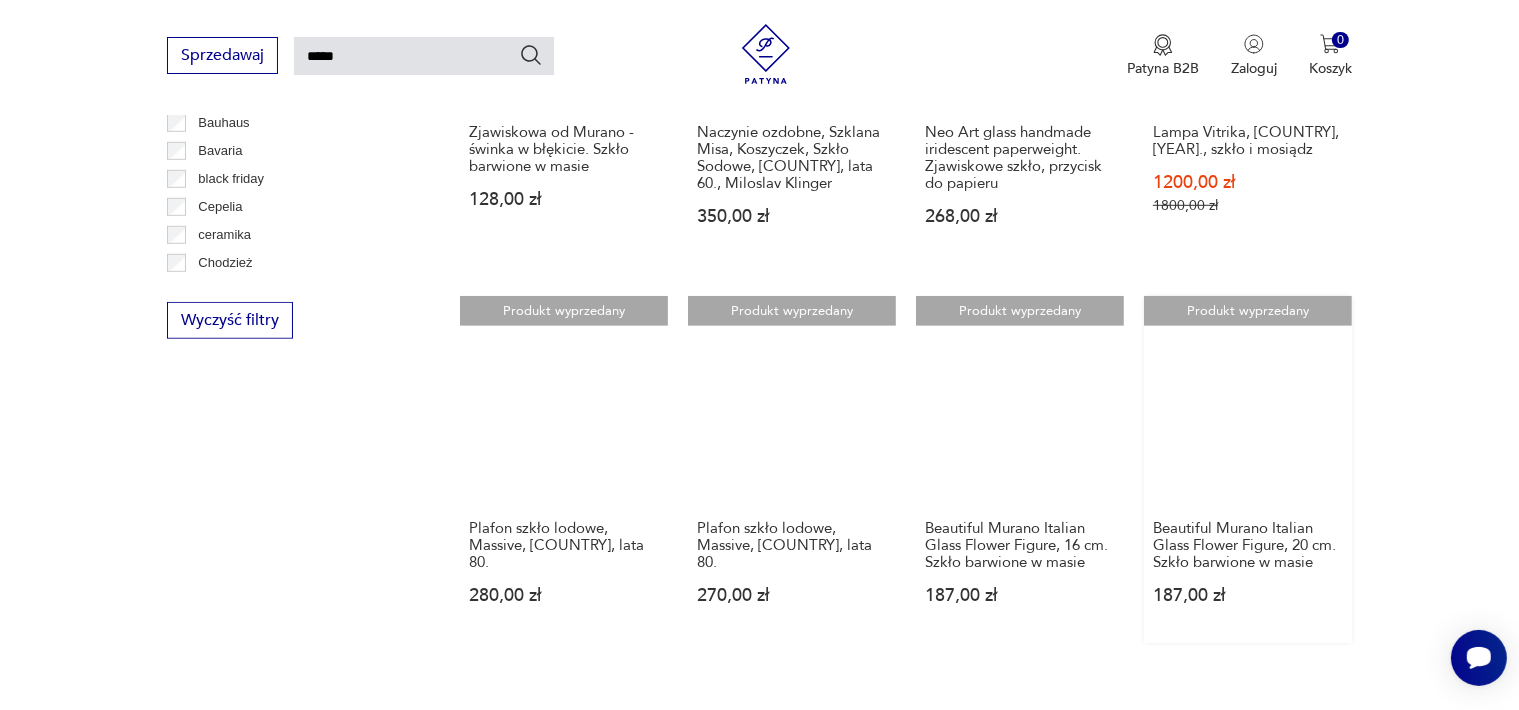 scroll, scrollTop: 1571, scrollLeft: 0, axis: vertical 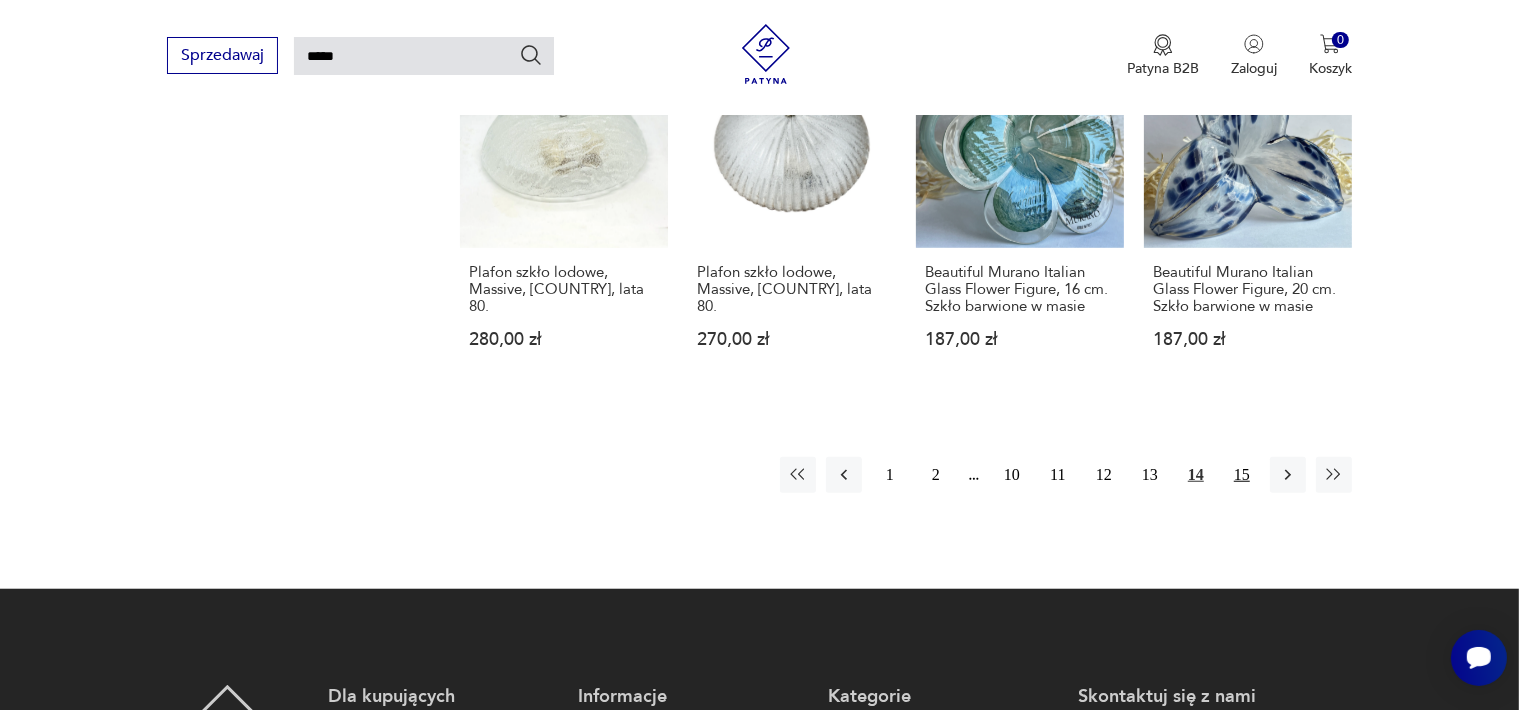 click on "15" at bounding box center (1242, 475) 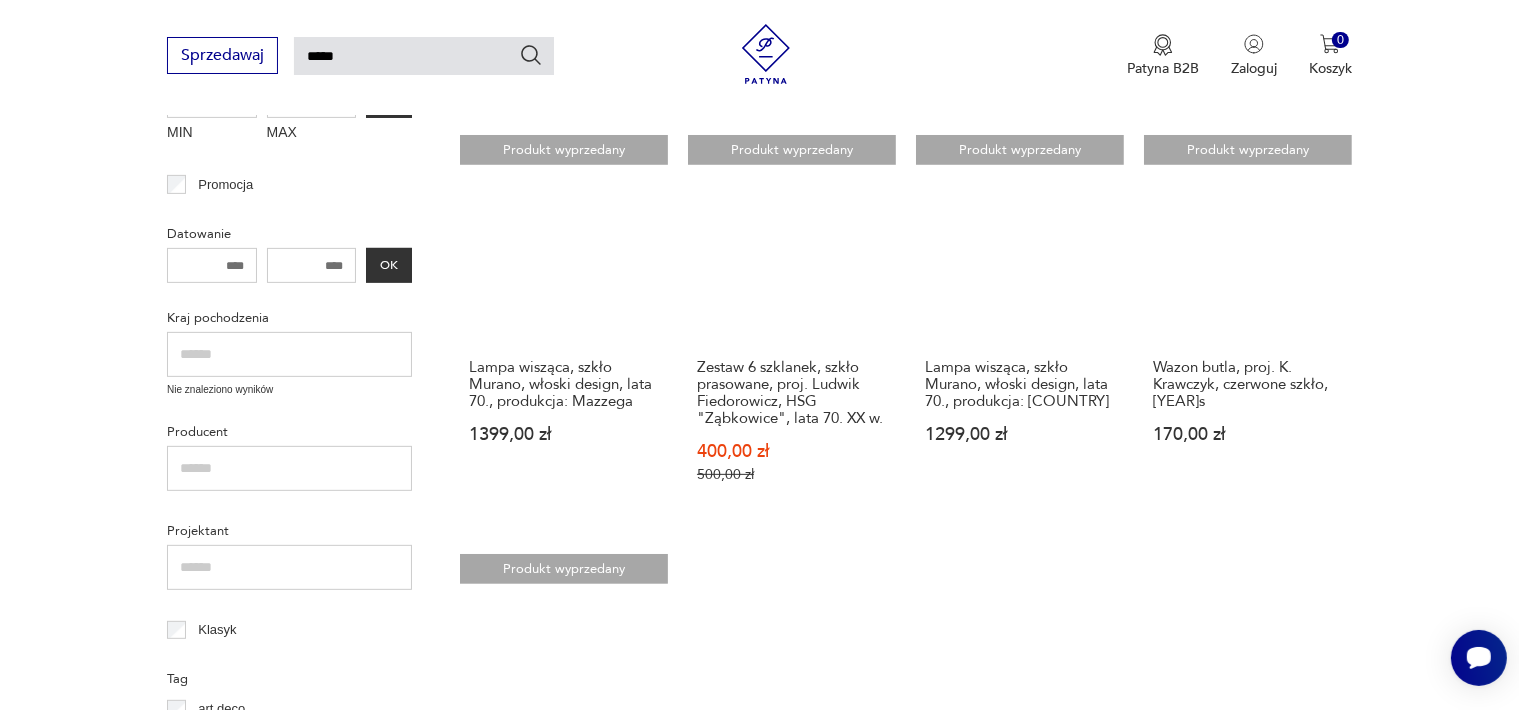 scroll, scrollTop: 471, scrollLeft: 0, axis: vertical 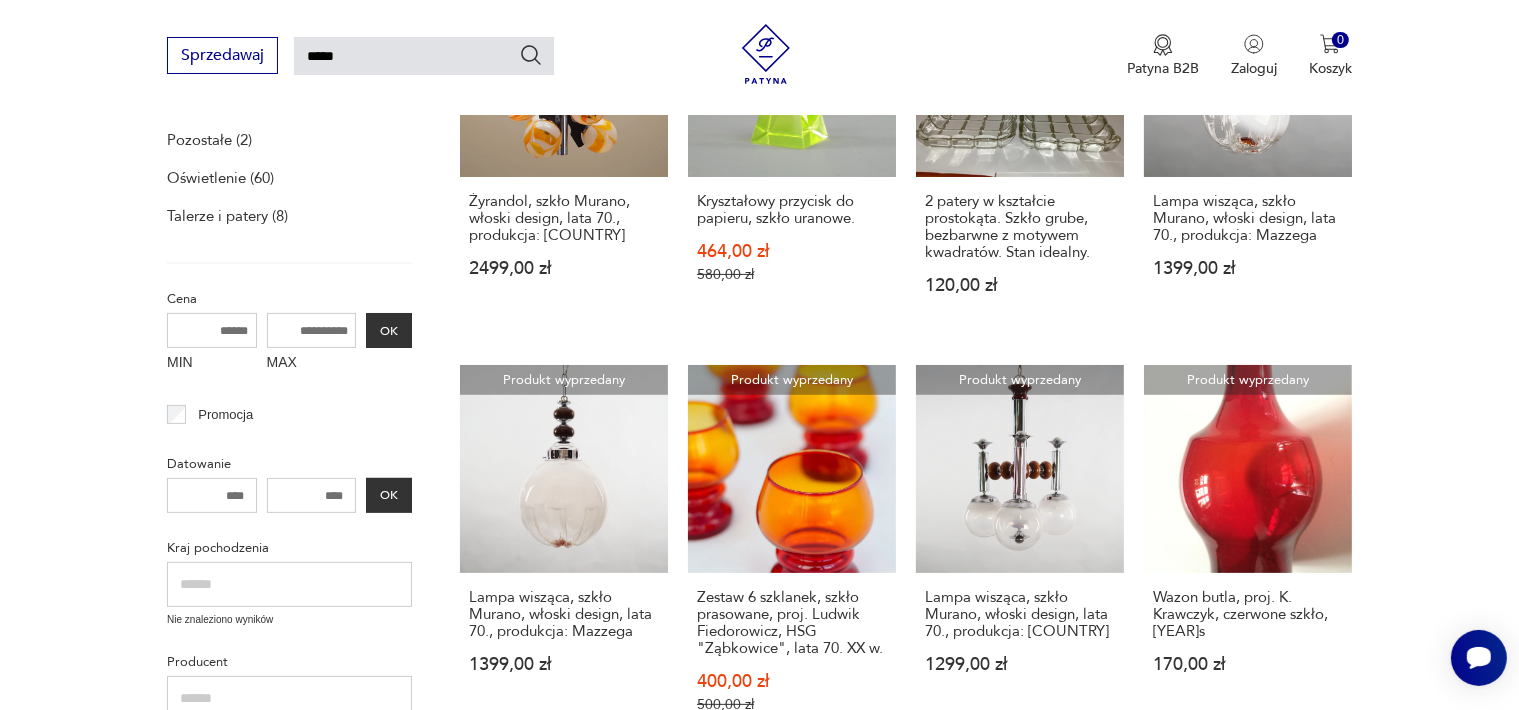 click on "*****" at bounding box center [424, 56] 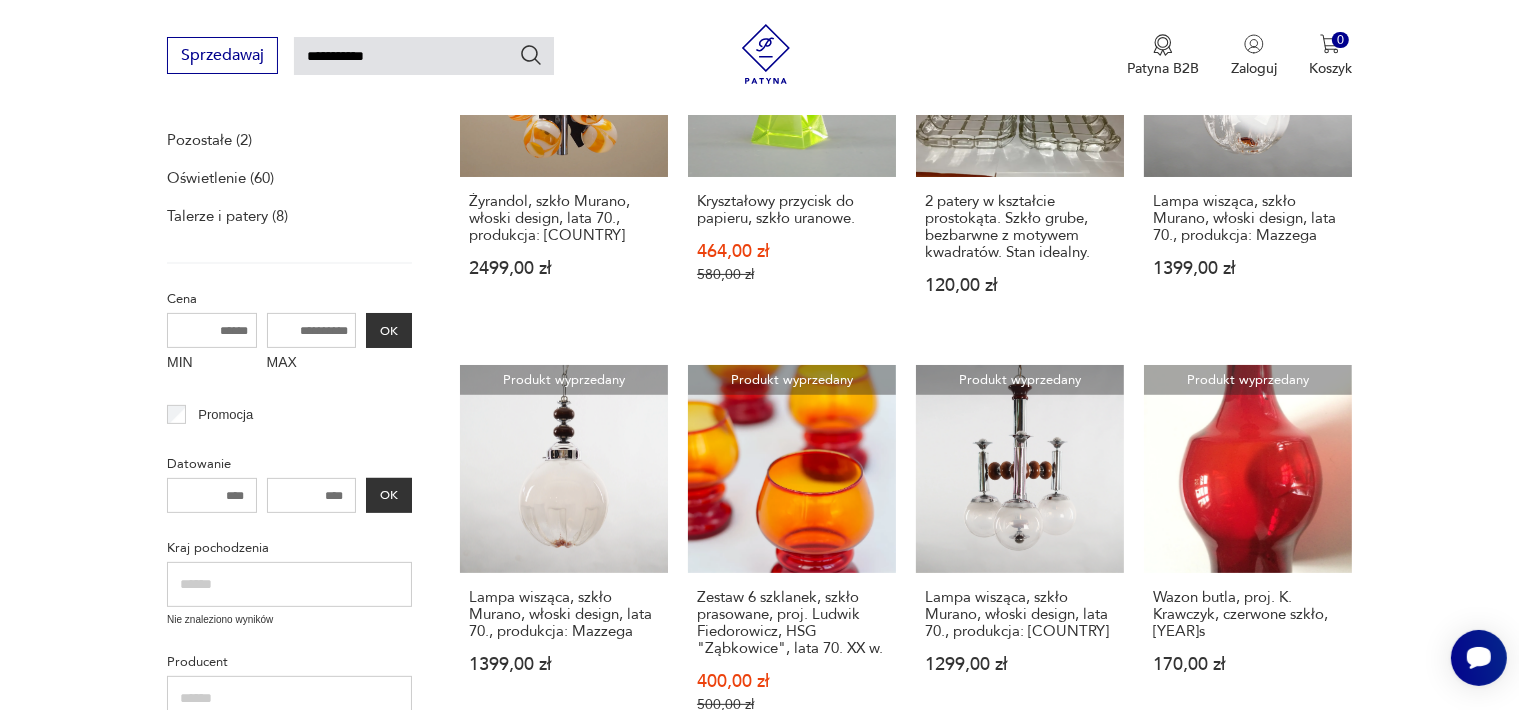 type on "**********" 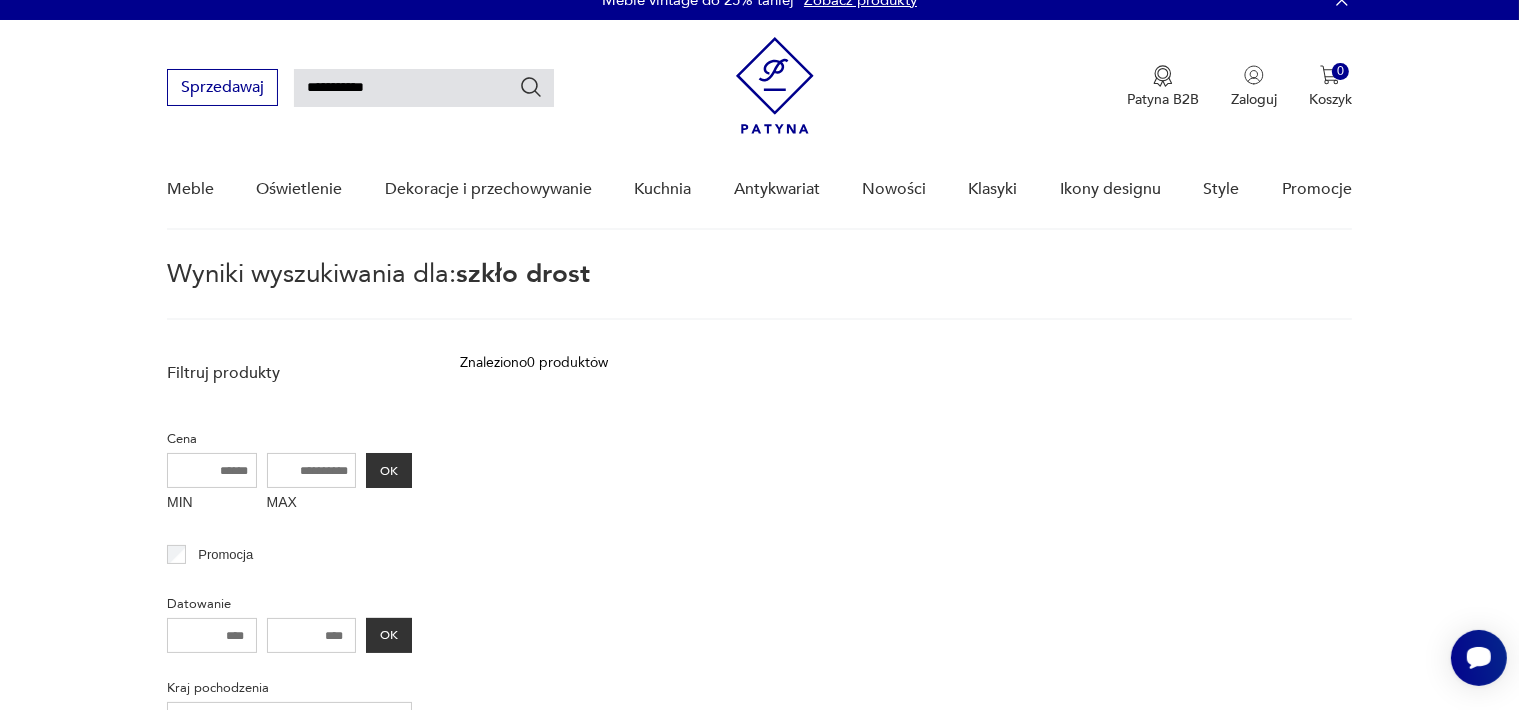 scroll, scrollTop: 0, scrollLeft: 0, axis: both 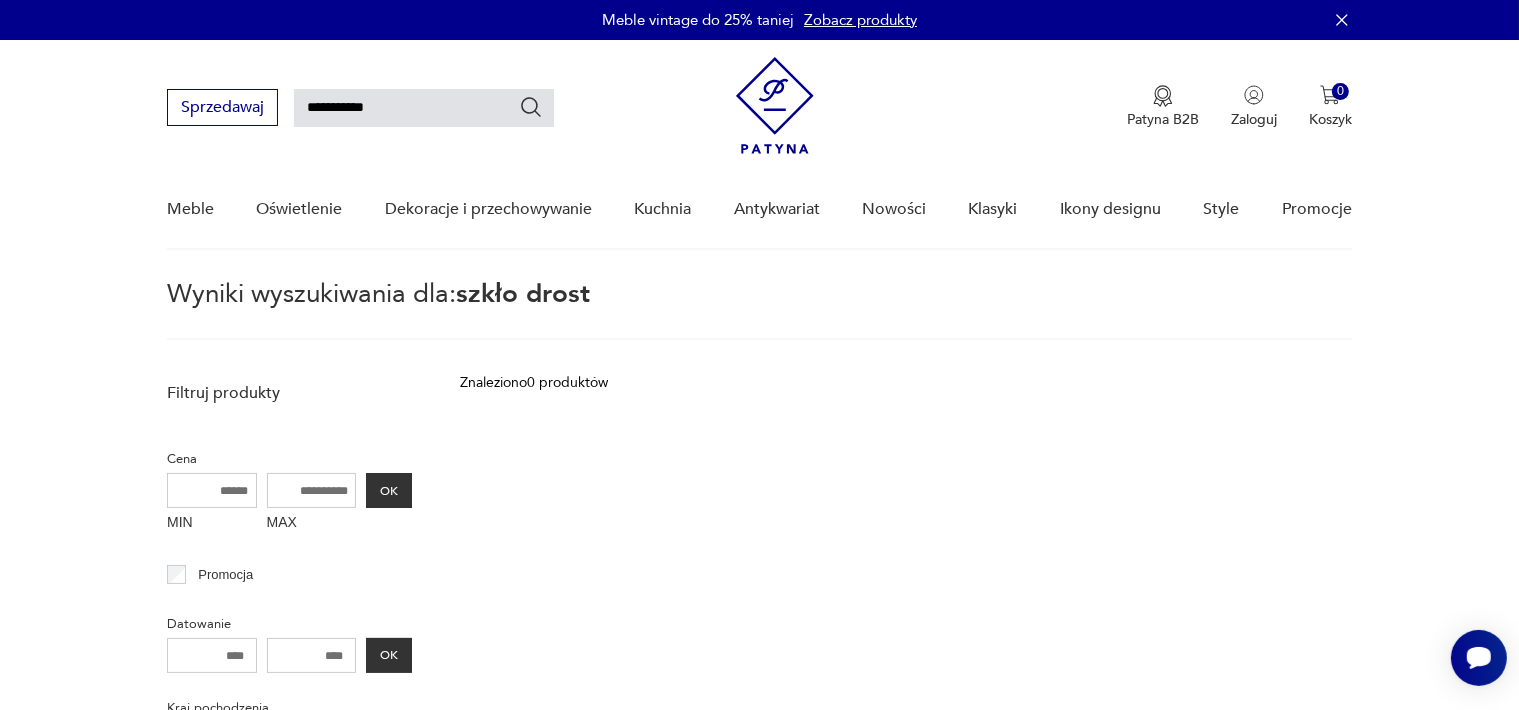 click on "**********" at bounding box center [424, 108] 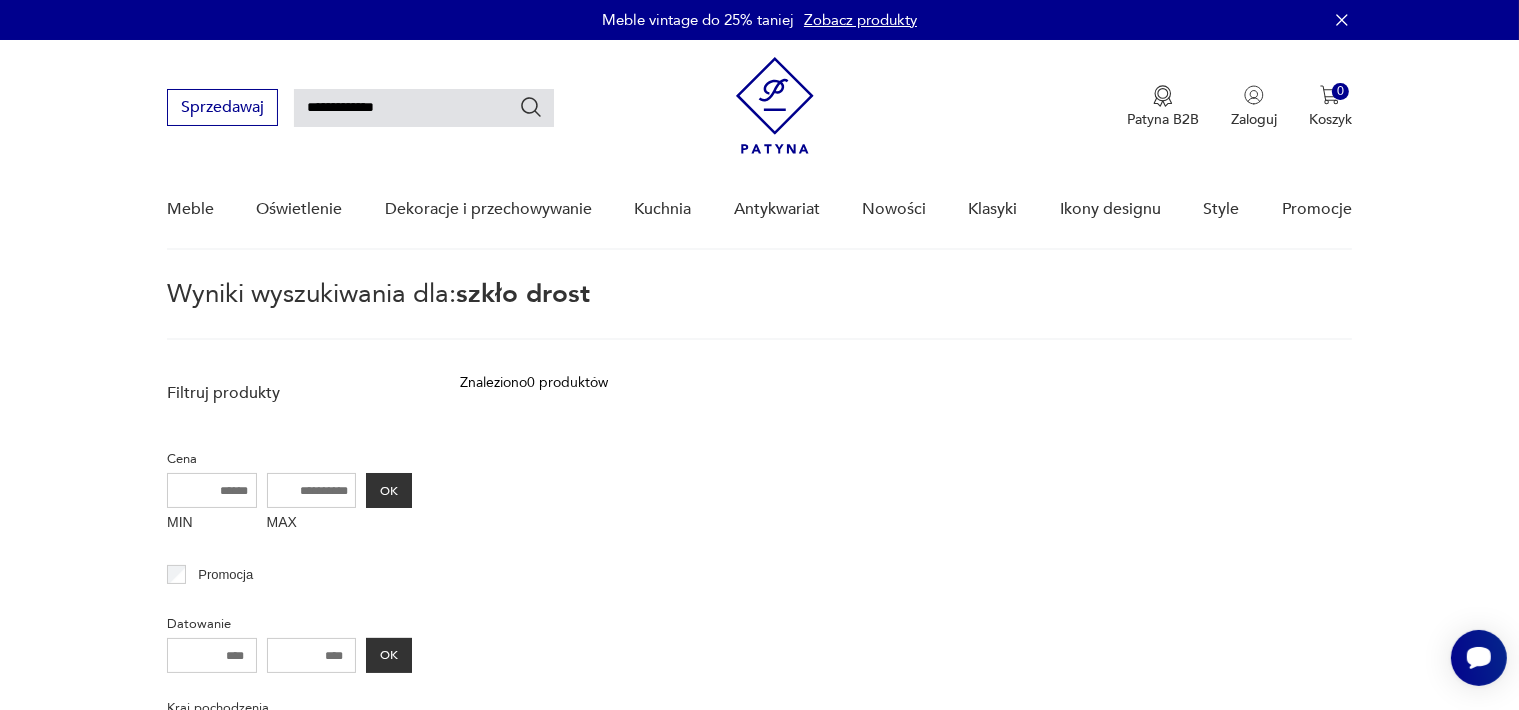 type on "**********" 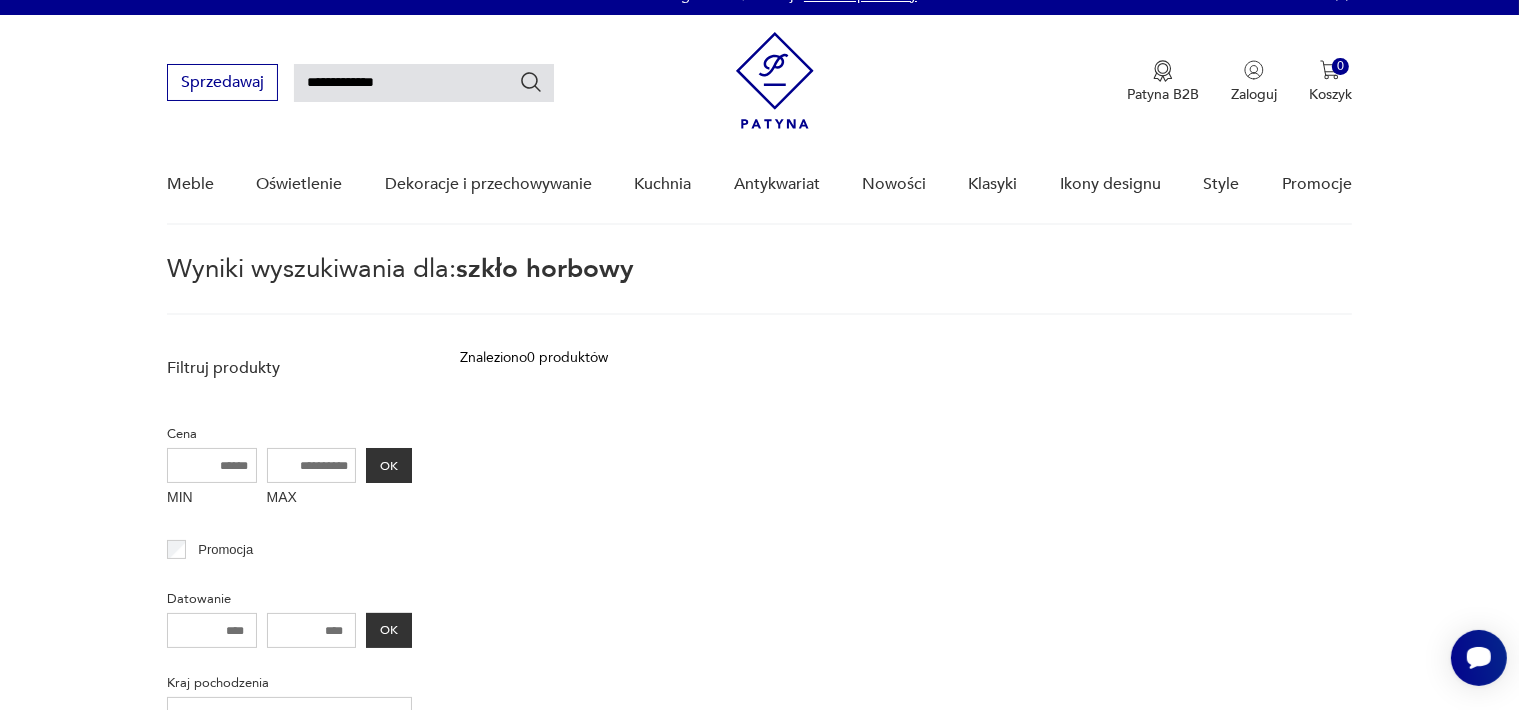 scroll, scrollTop: 0, scrollLeft: 0, axis: both 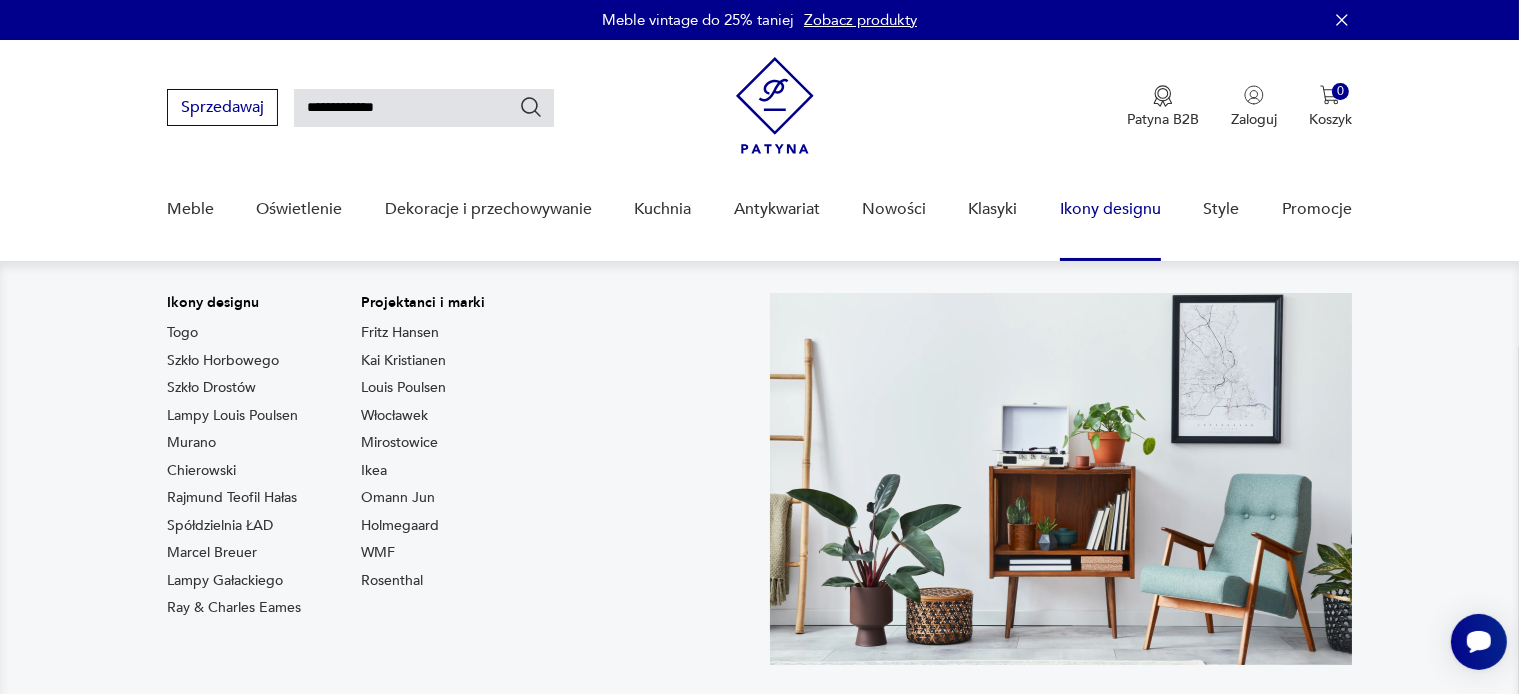 click on "Ikony designu" at bounding box center (1110, 209) 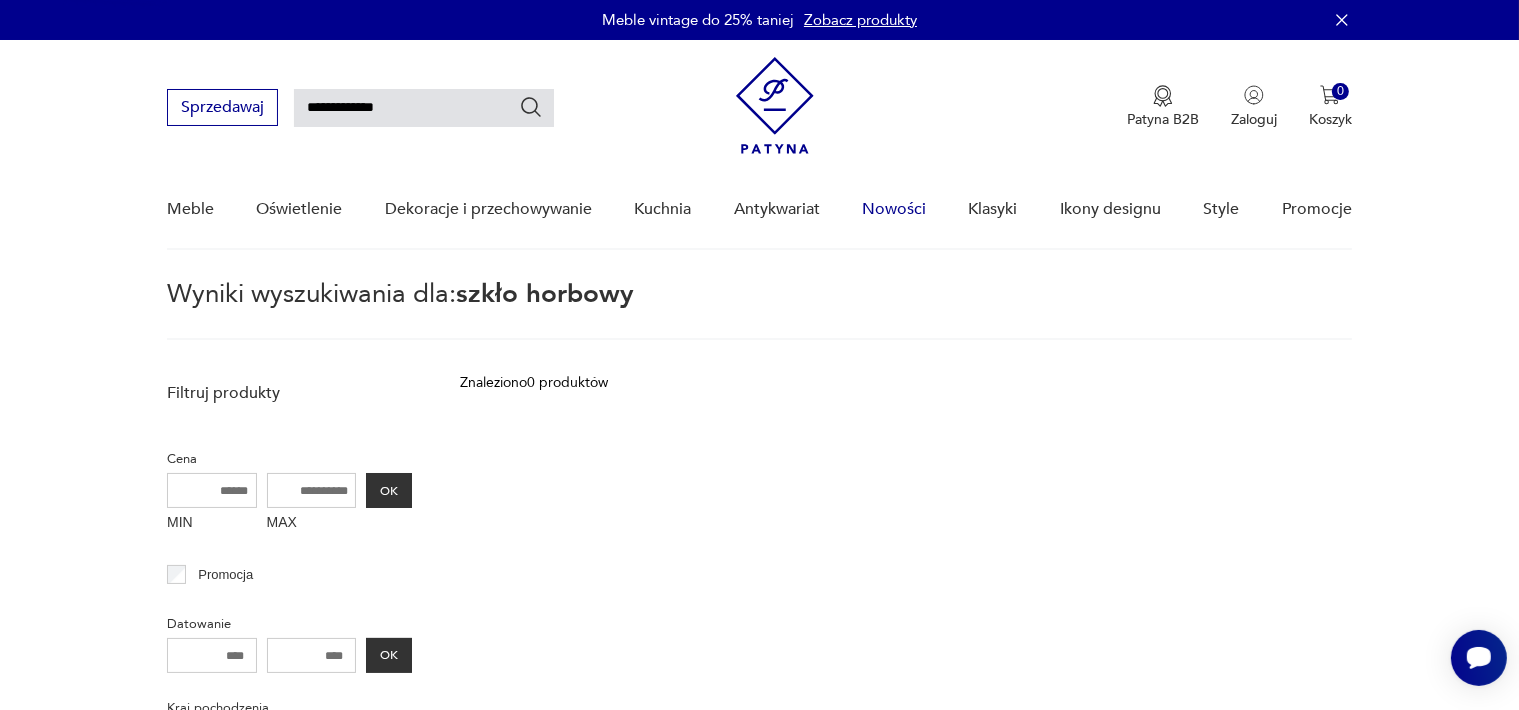 click on "Nowości" at bounding box center [894, 209] 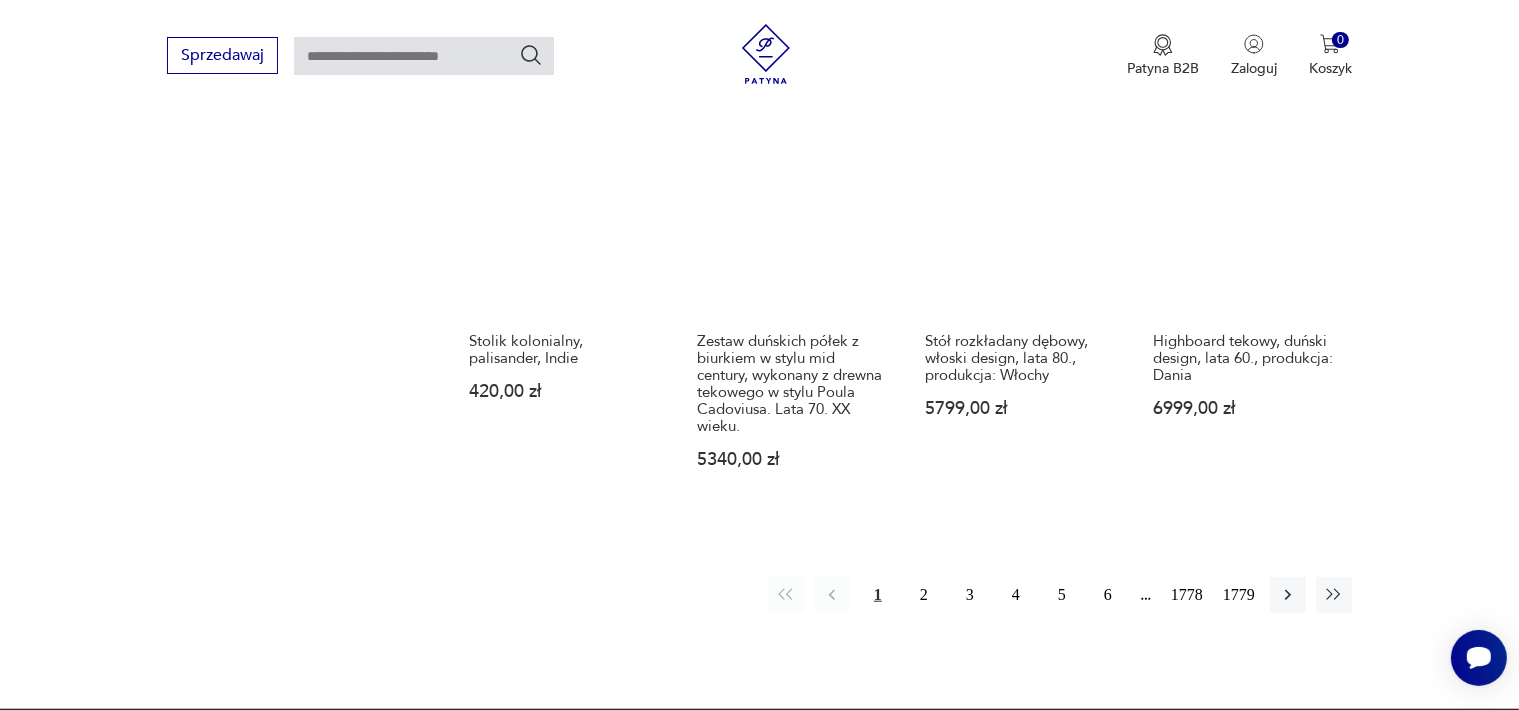scroll, scrollTop: 1871, scrollLeft: 0, axis: vertical 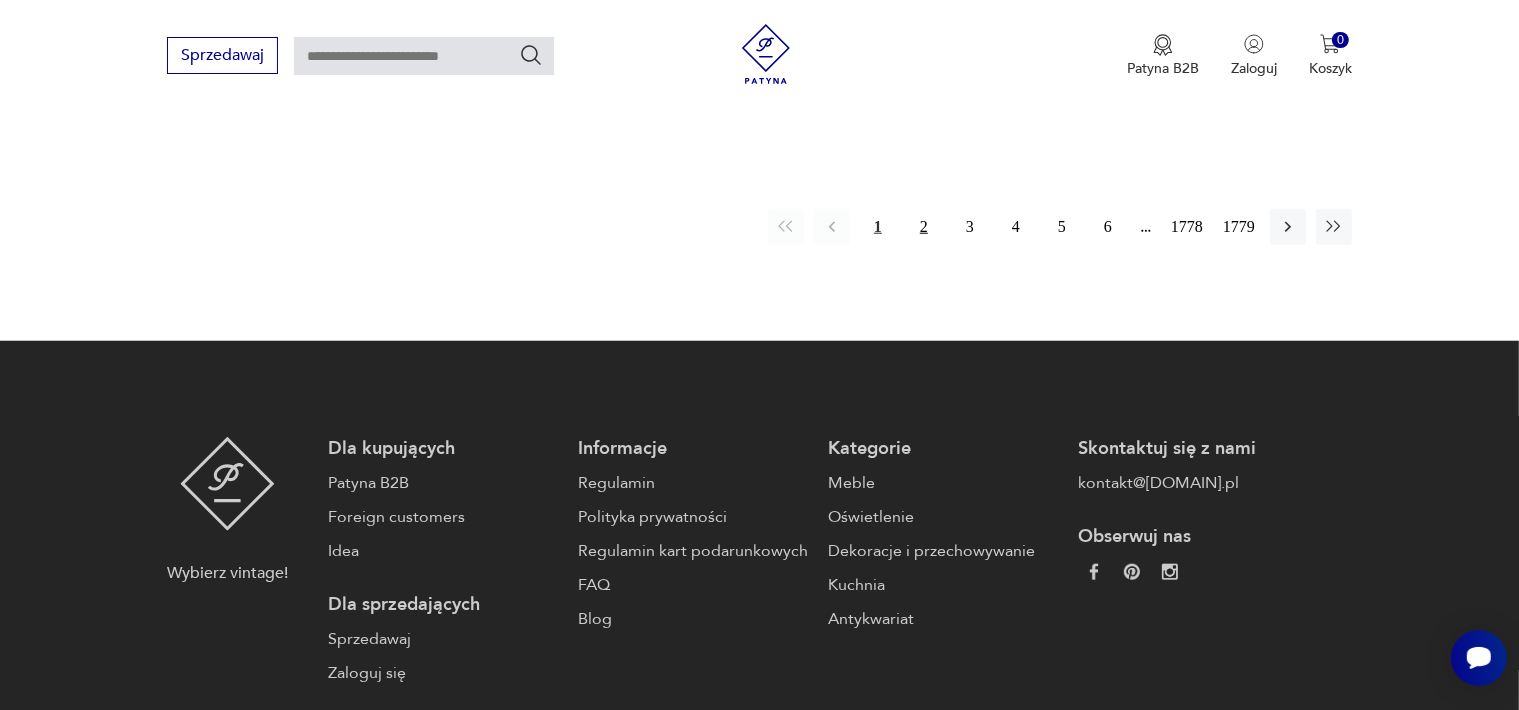 click on "2" at bounding box center (924, 227) 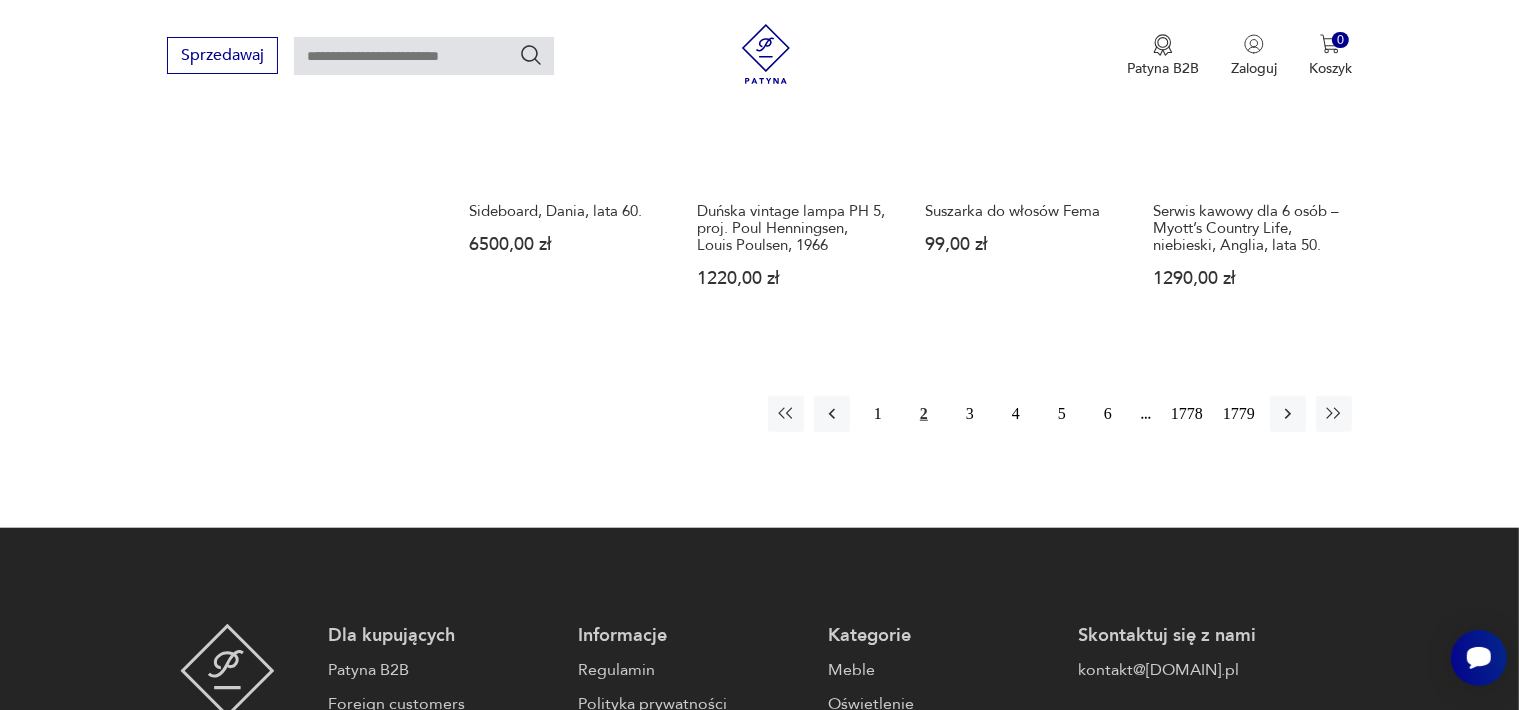 scroll, scrollTop: 1989, scrollLeft: 0, axis: vertical 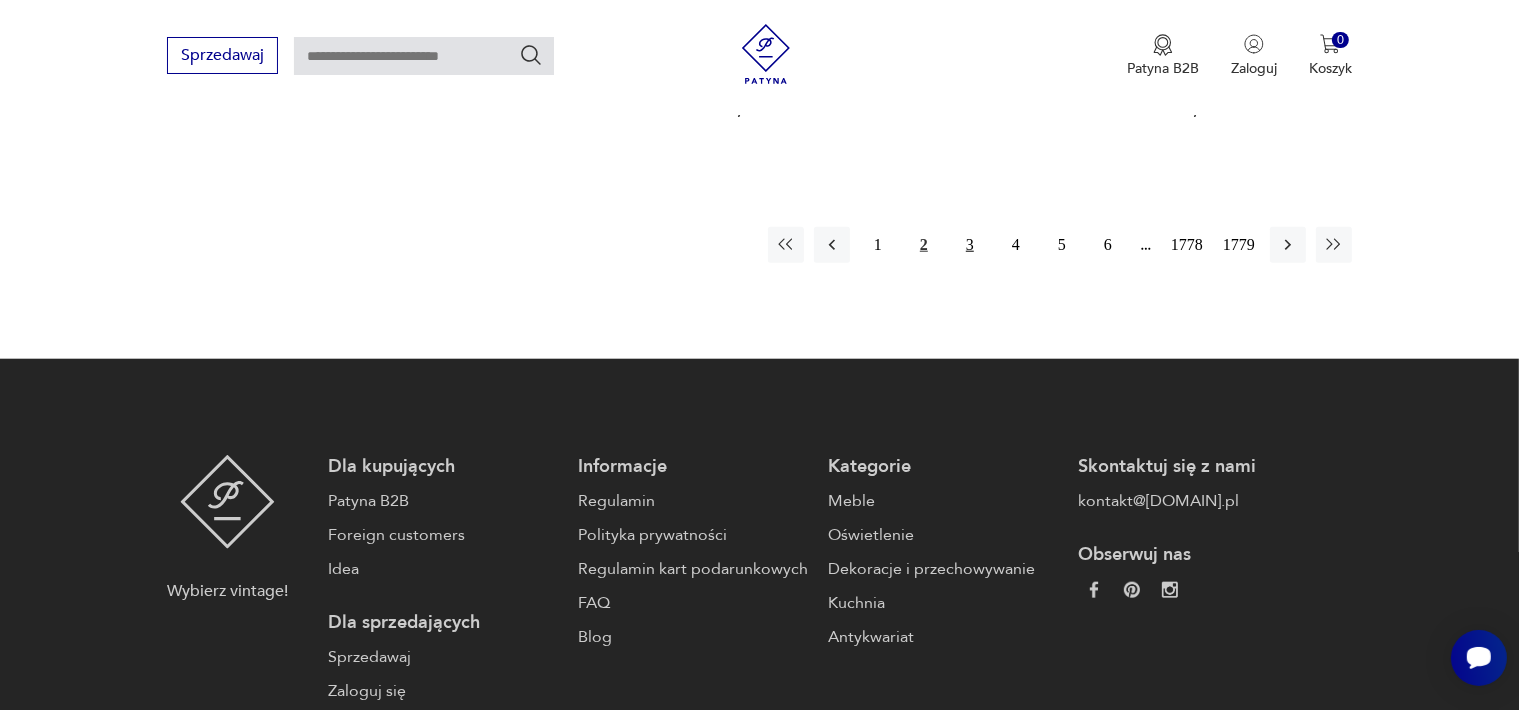 click on "3" at bounding box center [970, 245] 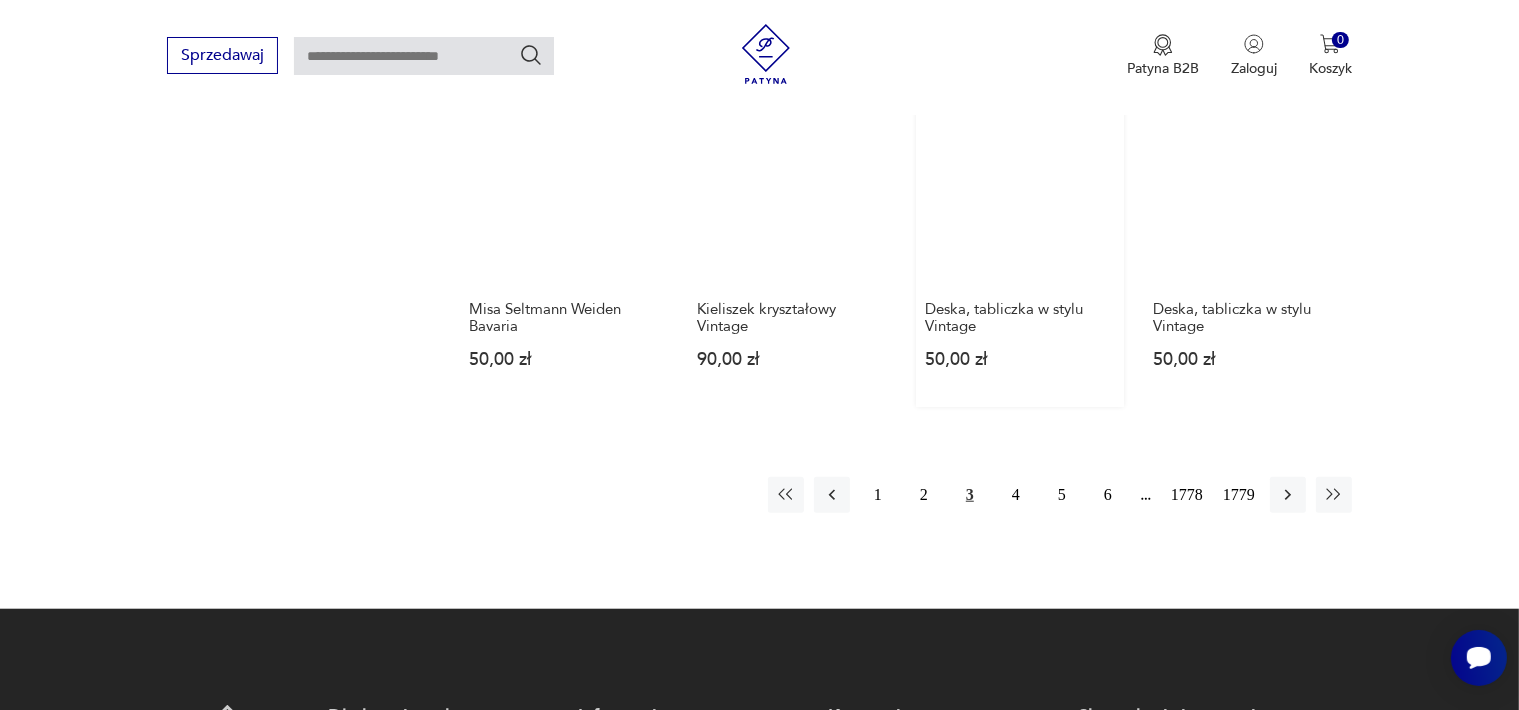 scroll, scrollTop: 1958, scrollLeft: 0, axis: vertical 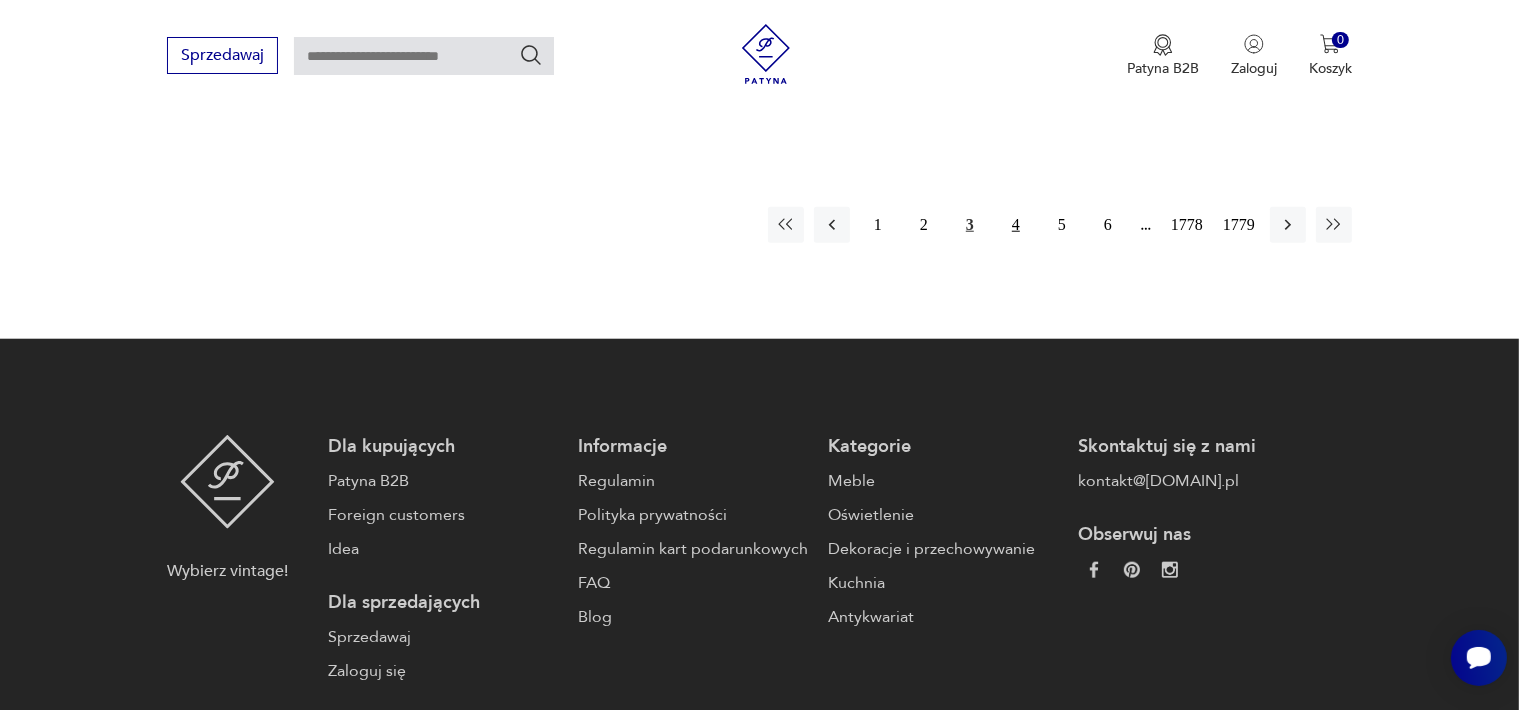 click on "4" at bounding box center [1016, 225] 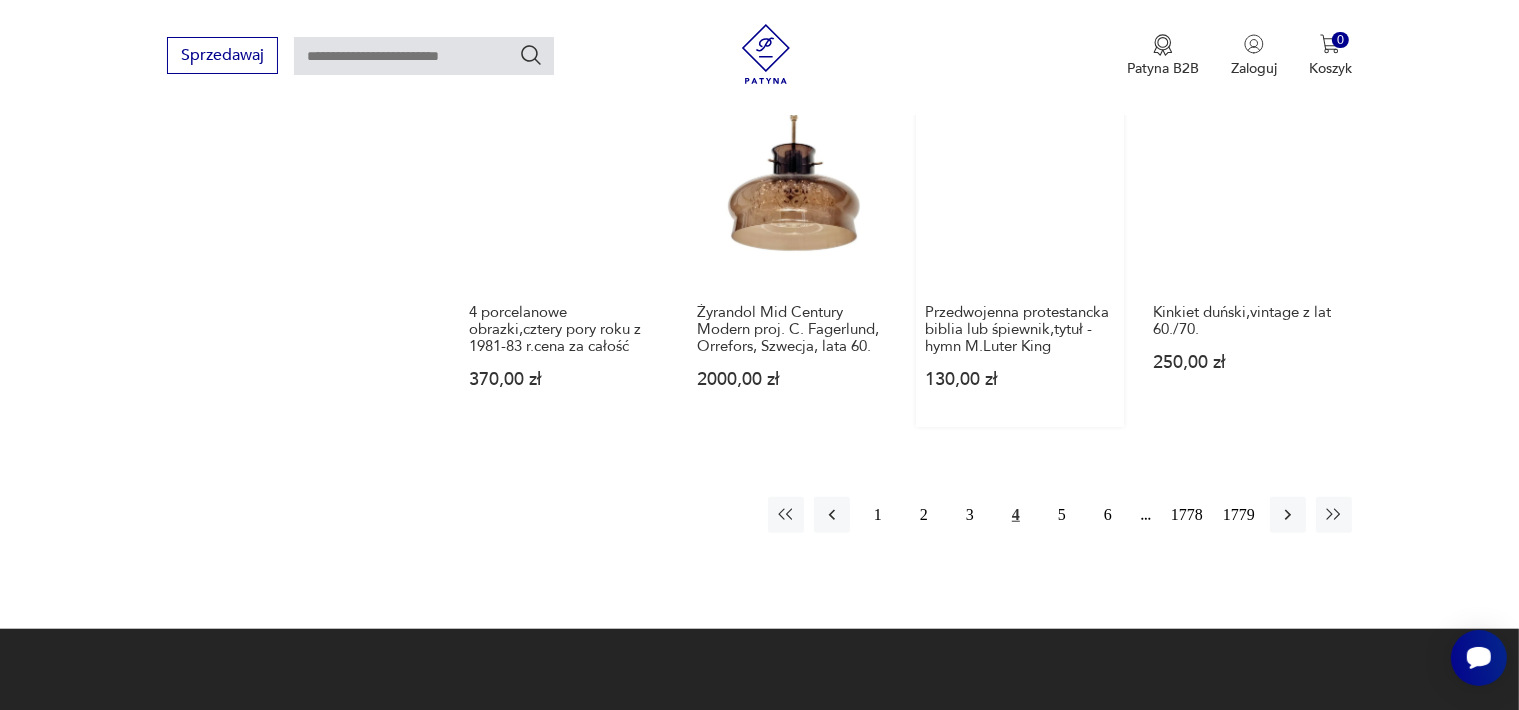 scroll, scrollTop: 1858, scrollLeft: 0, axis: vertical 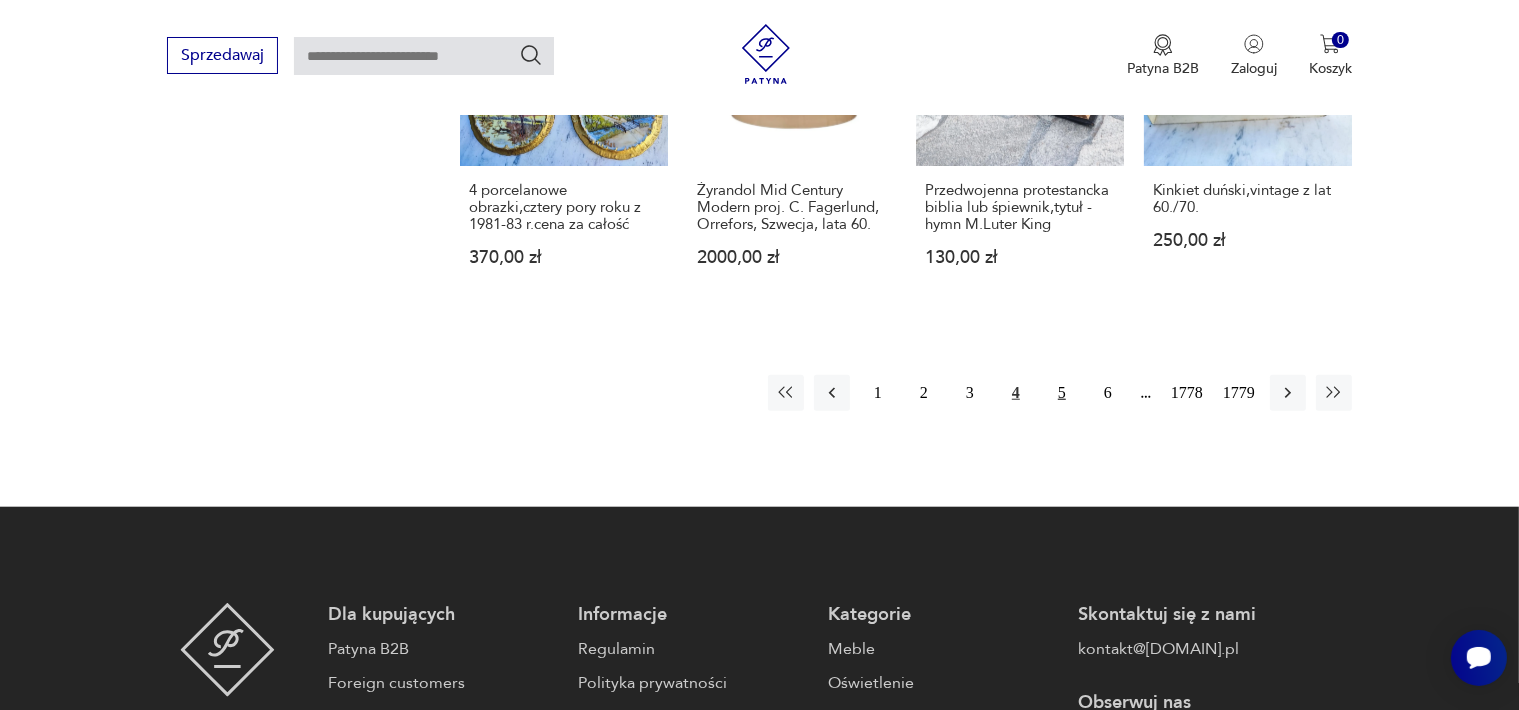 click on "5" at bounding box center (1062, 393) 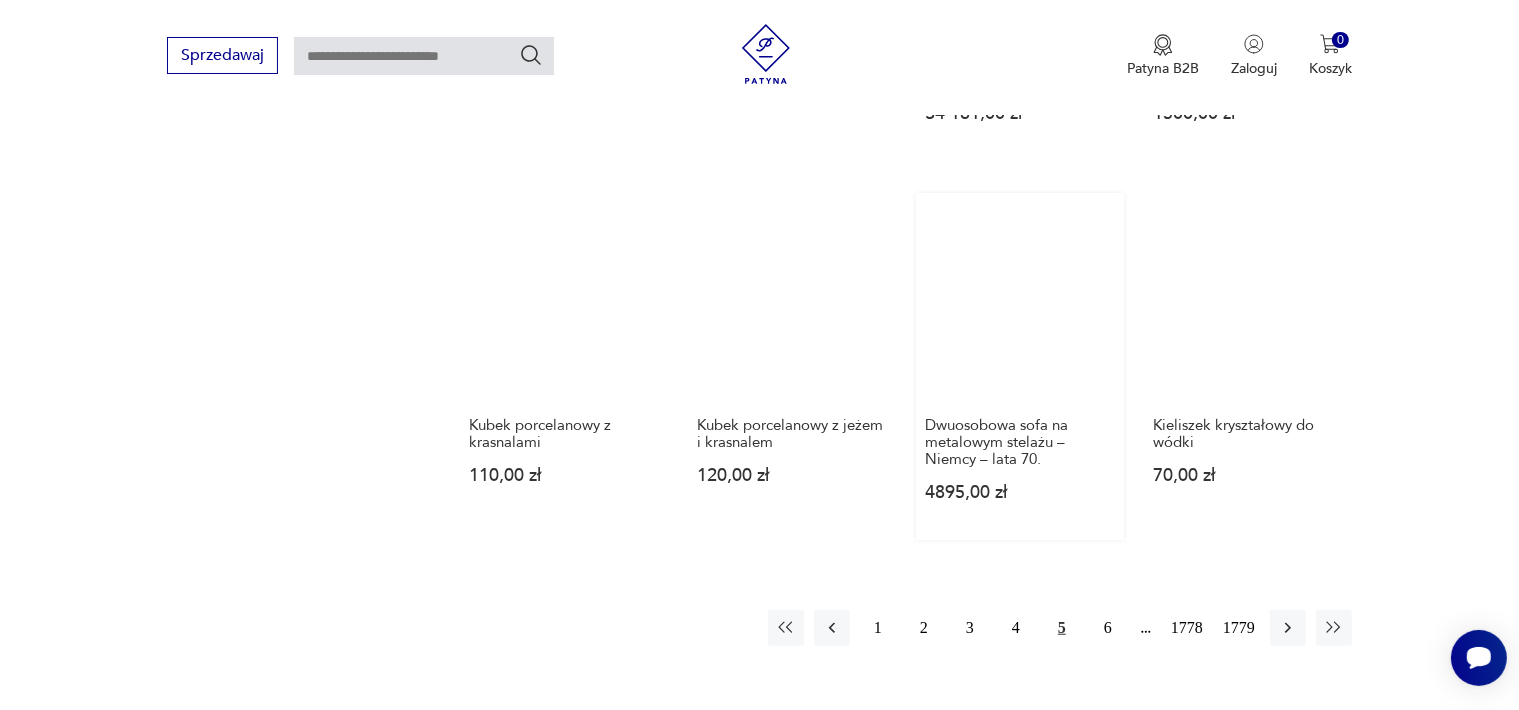 scroll, scrollTop: 1858, scrollLeft: 0, axis: vertical 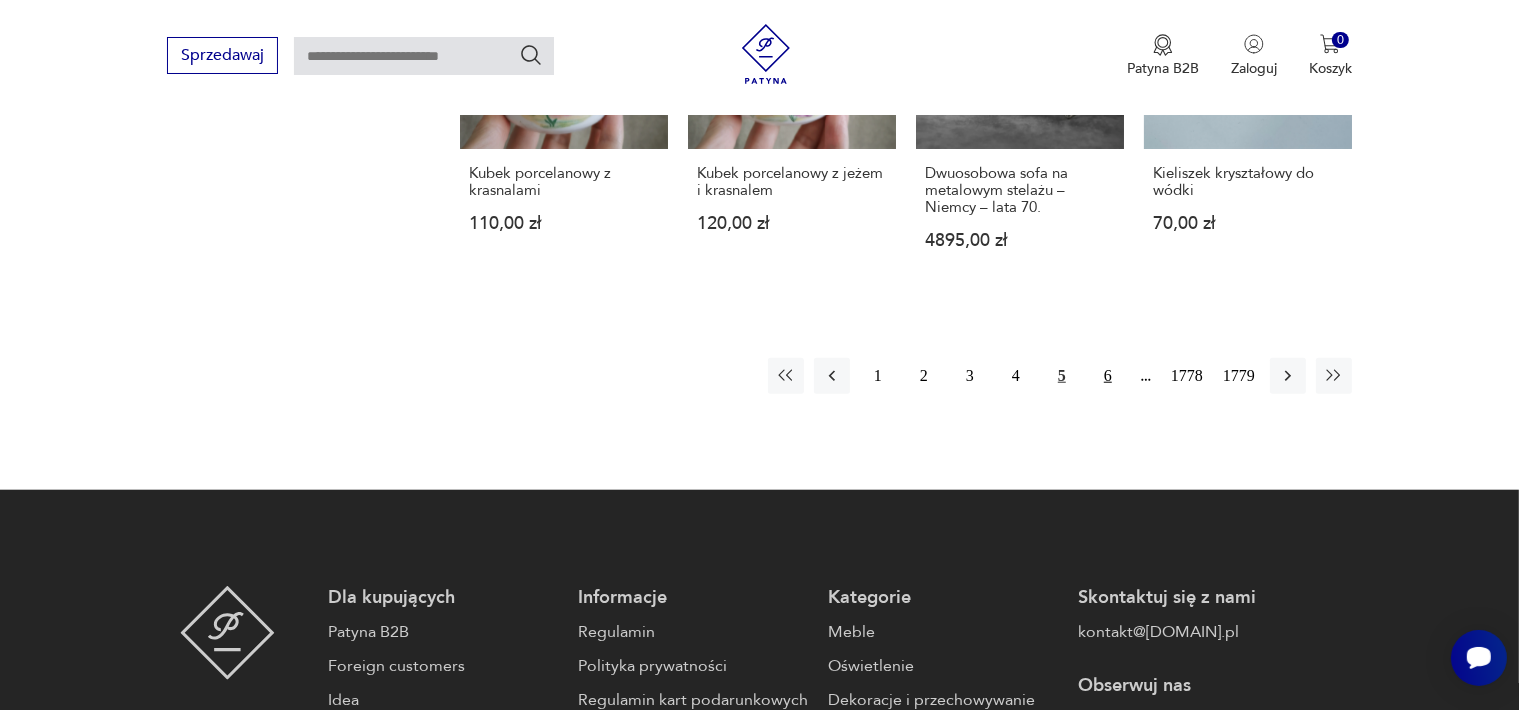 click on "6" at bounding box center (1108, 376) 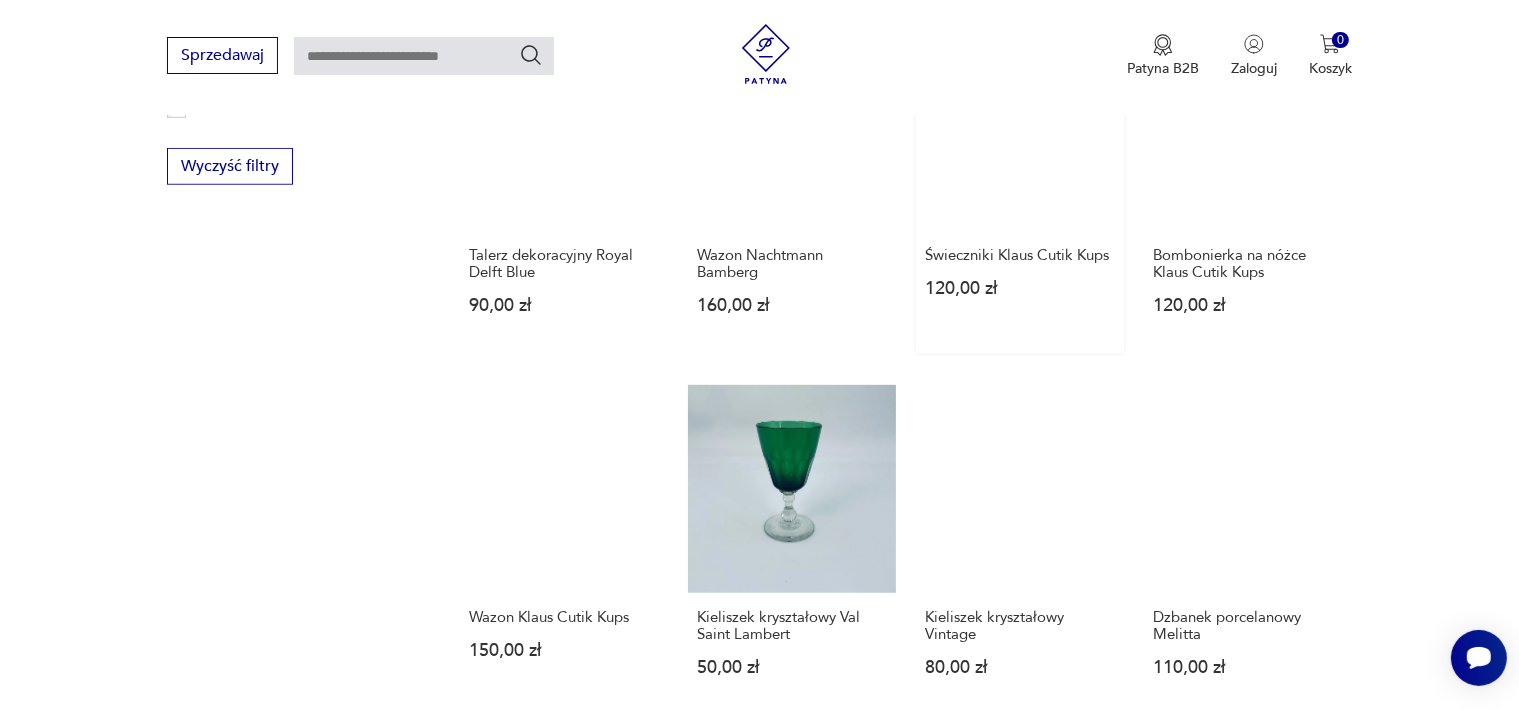 scroll, scrollTop: 1558, scrollLeft: 0, axis: vertical 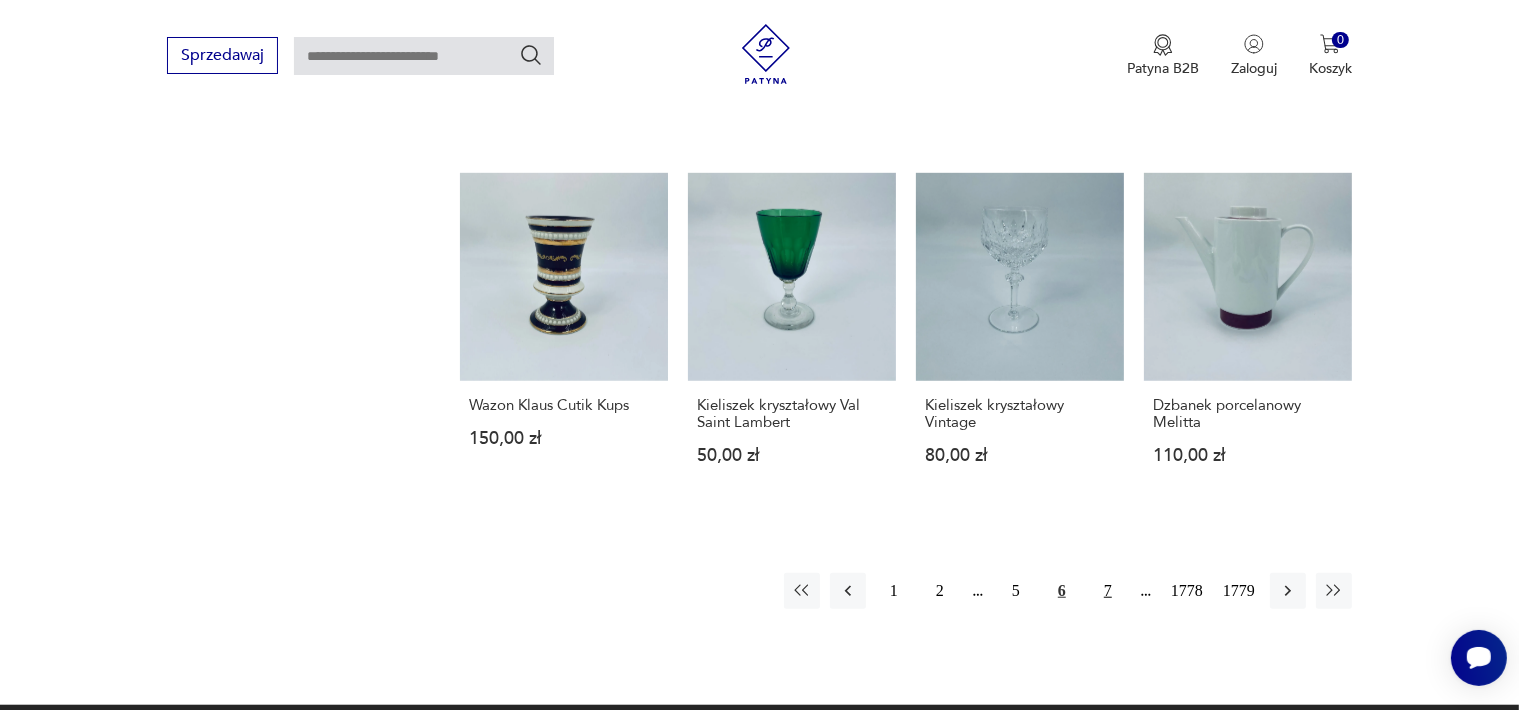 click on "7" at bounding box center (1108, 591) 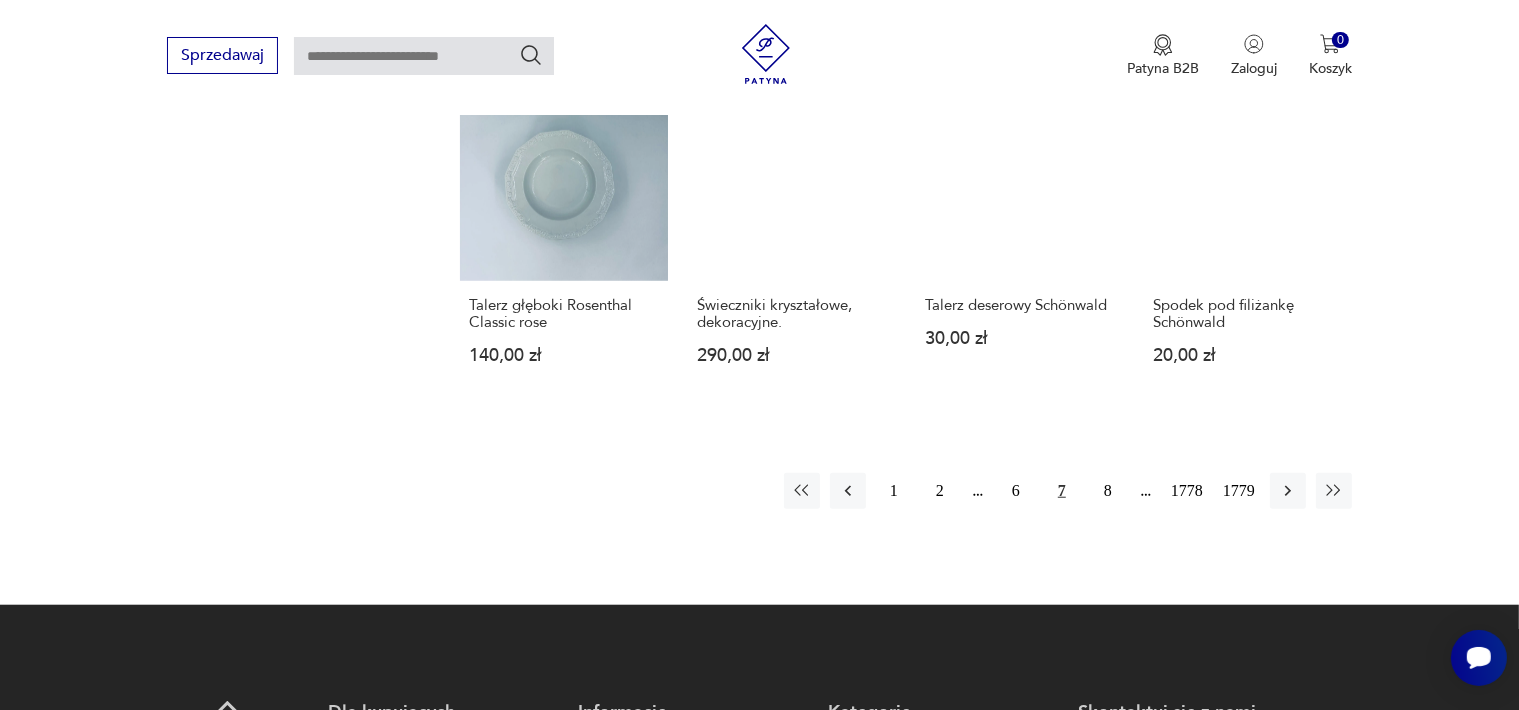 scroll, scrollTop: 1558, scrollLeft: 0, axis: vertical 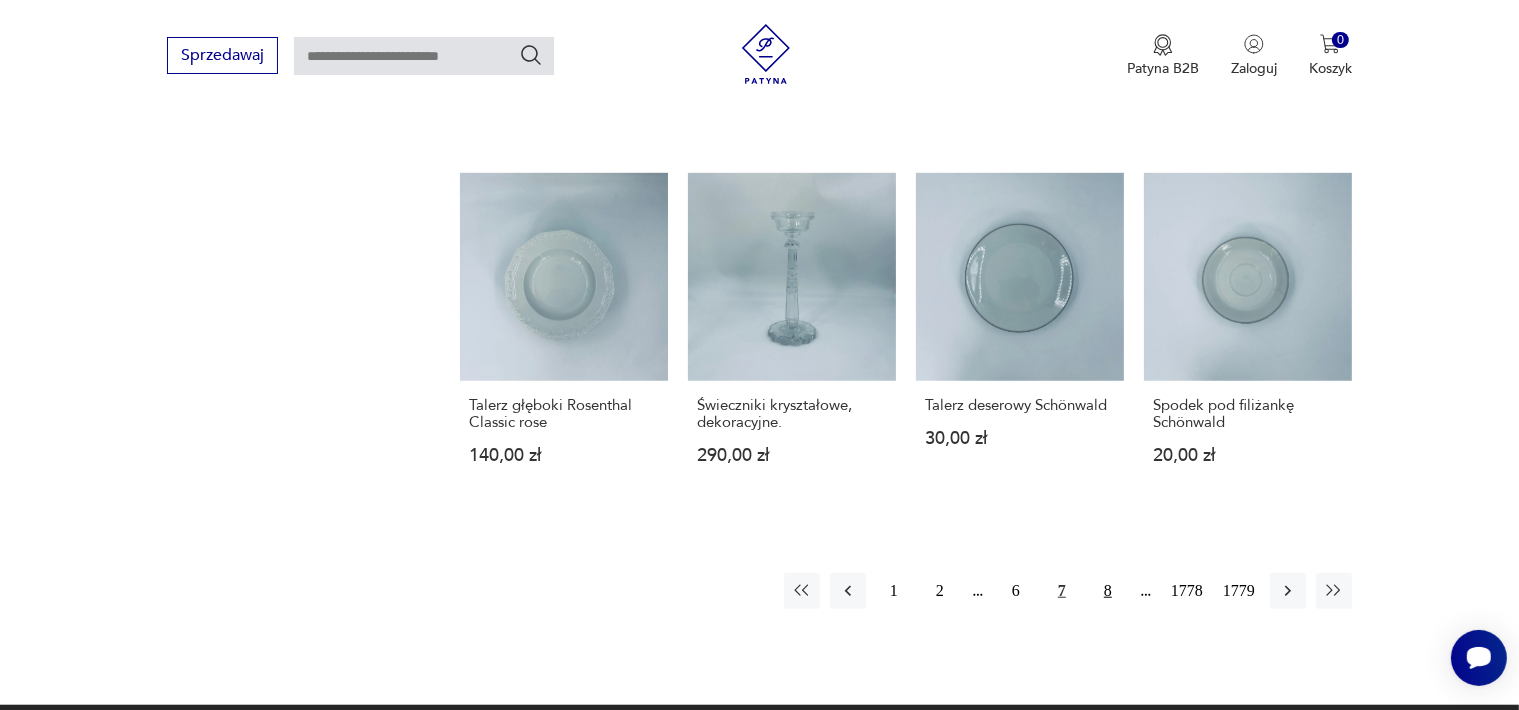 click on "8" at bounding box center (1108, 591) 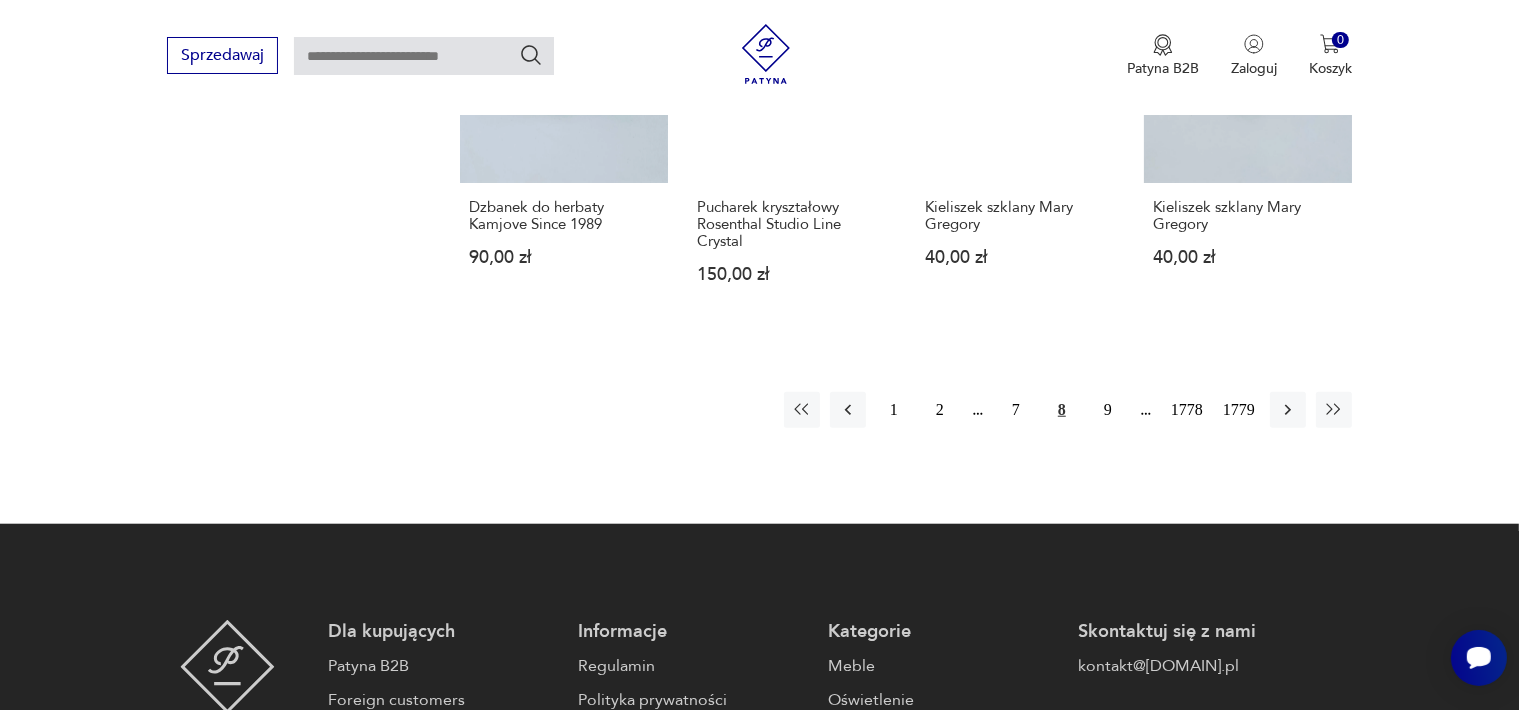 scroll, scrollTop: 1758, scrollLeft: 0, axis: vertical 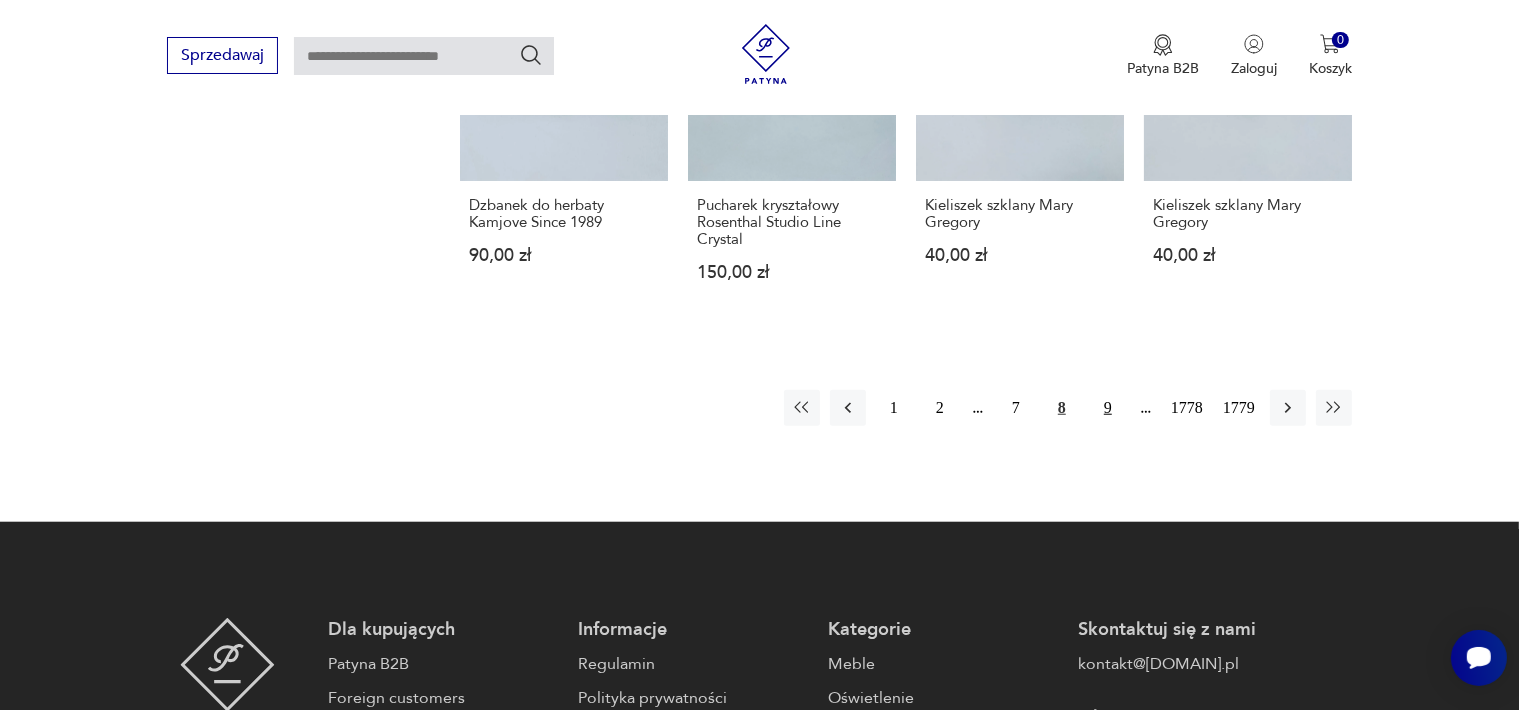 click on "9" at bounding box center [1108, 408] 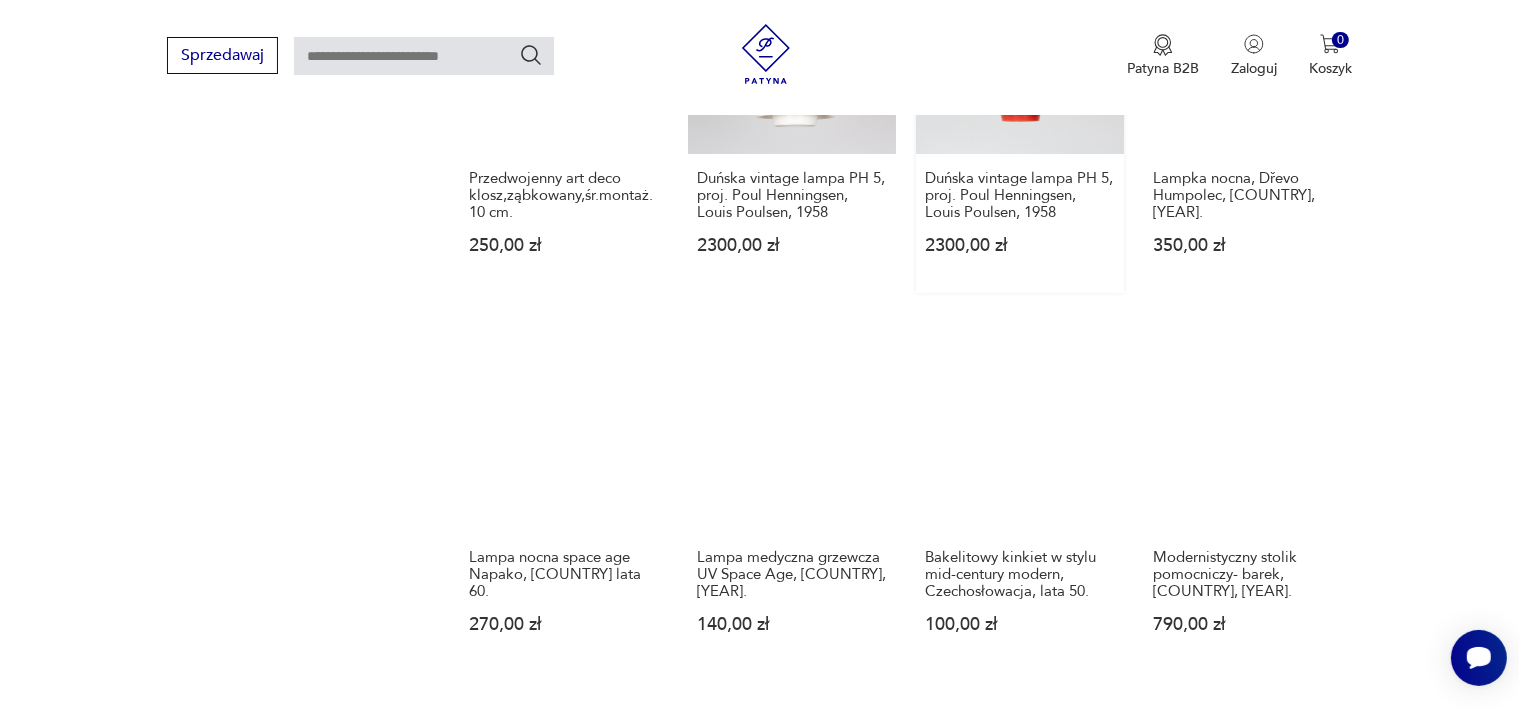 scroll, scrollTop: 1658, scrollLeft: 0, axis: vertical 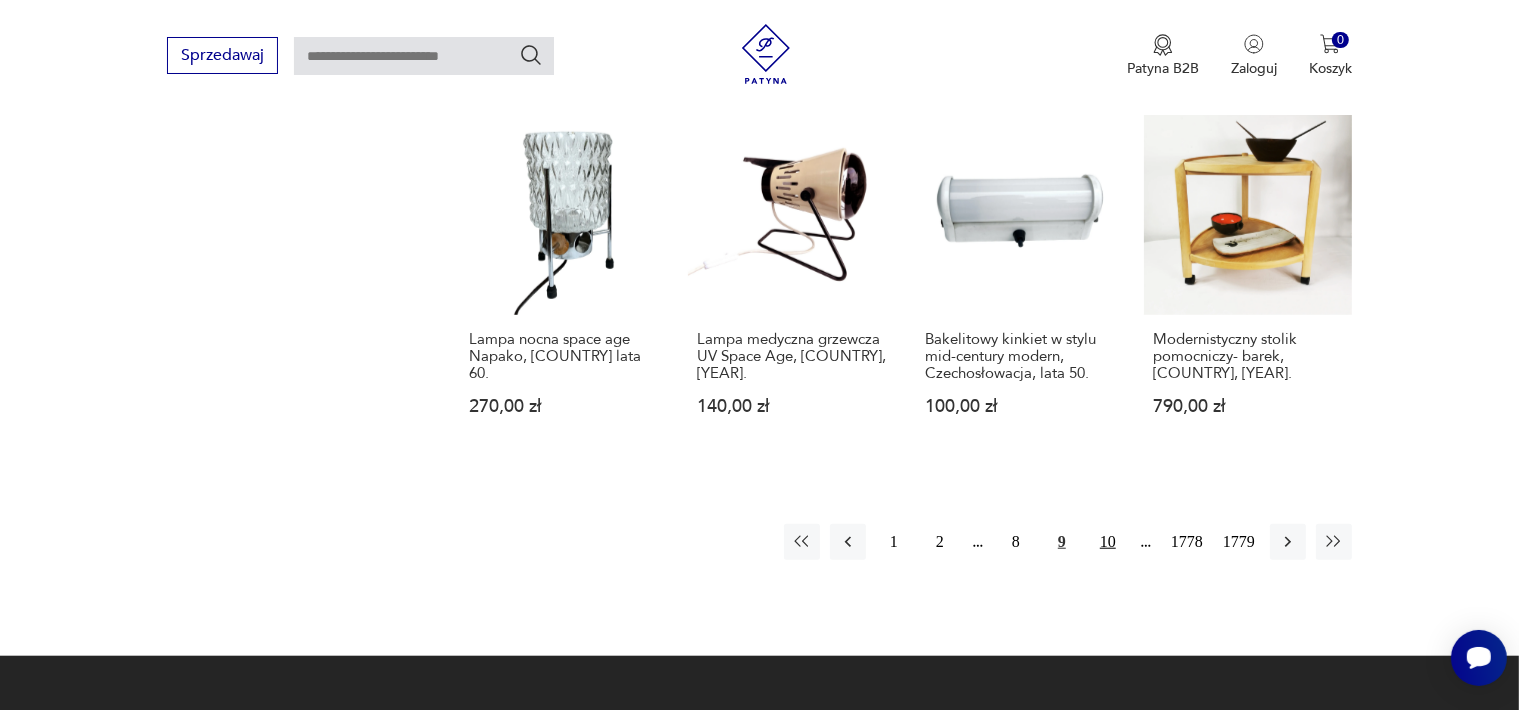 click on "10" at bounding box center (1108, 542) 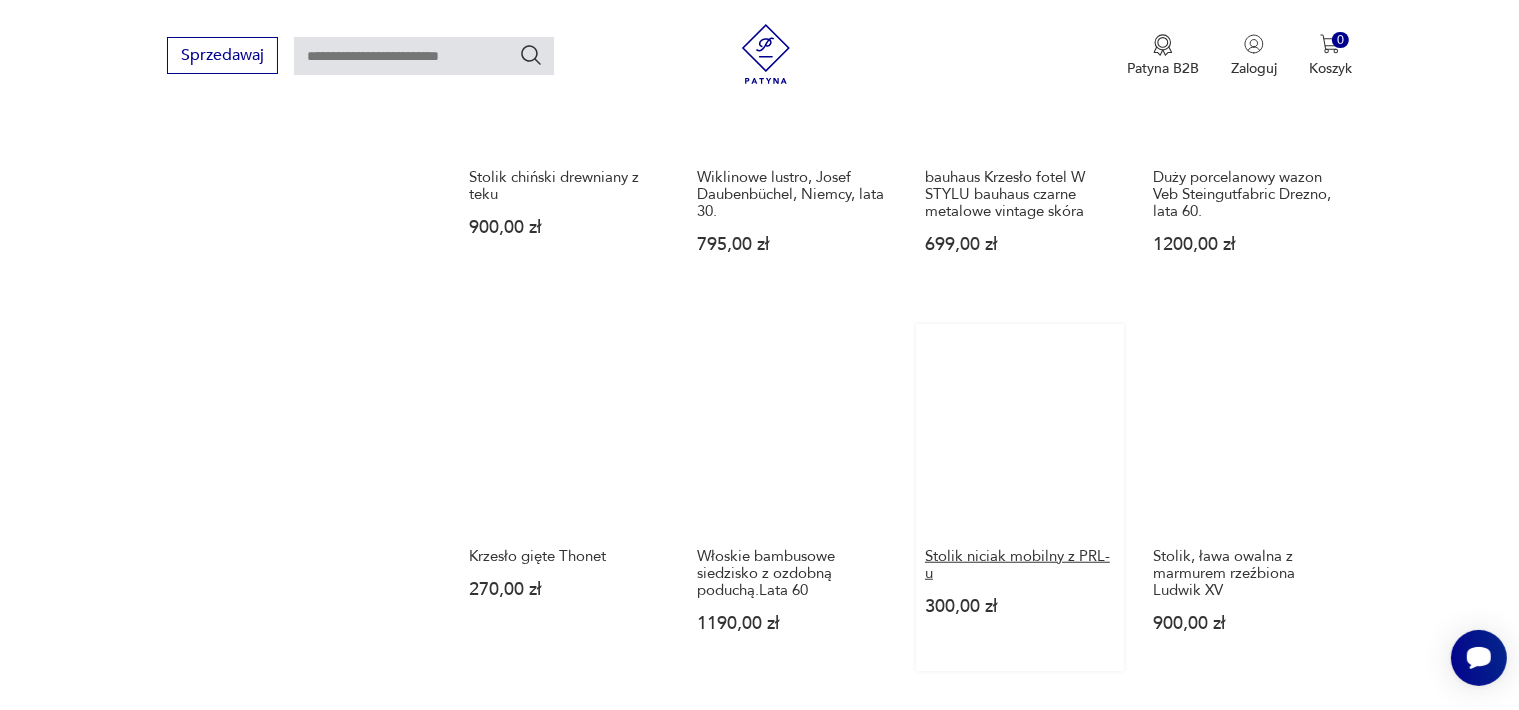 scroll, scrollTop: 1858, scrollLeft: 0, axis: vertical 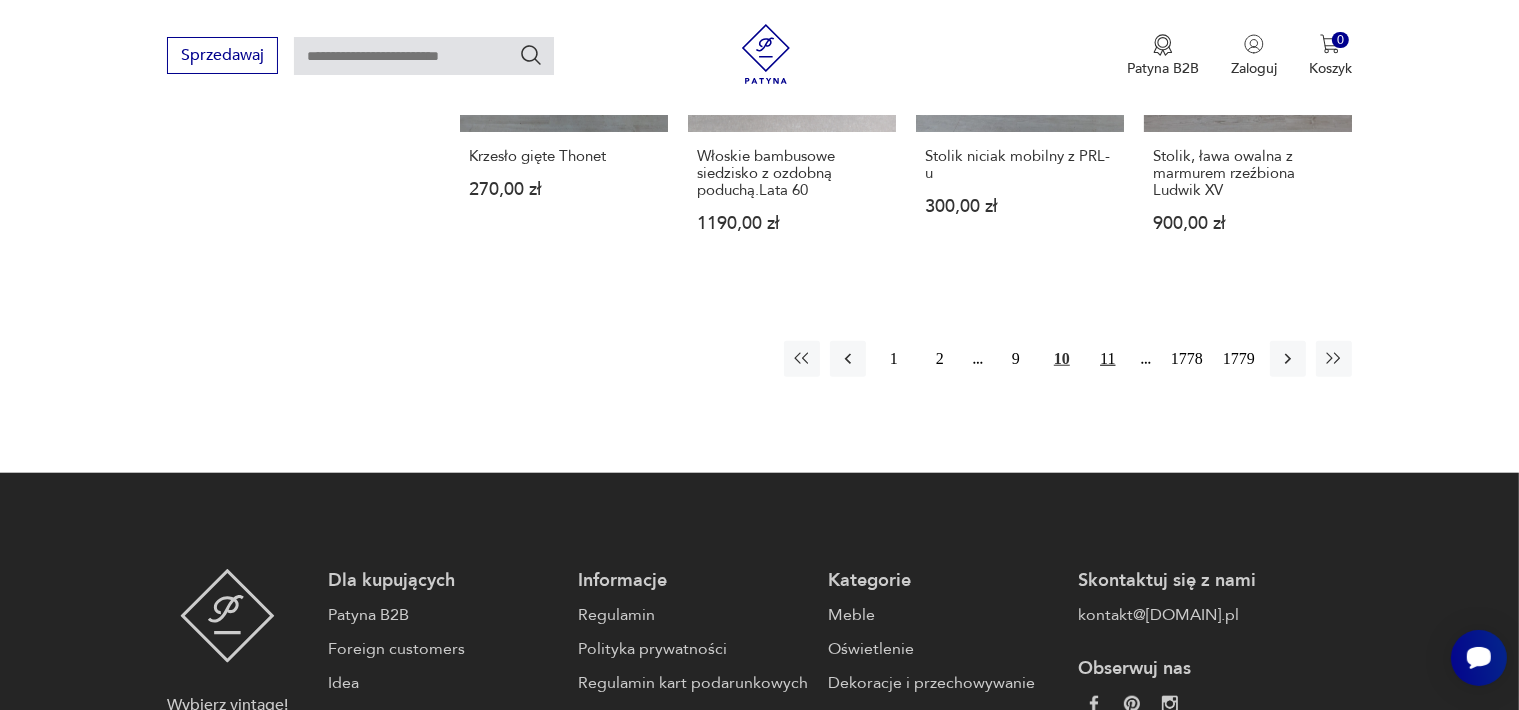 click on "11" at bounding box center (1108, 359) 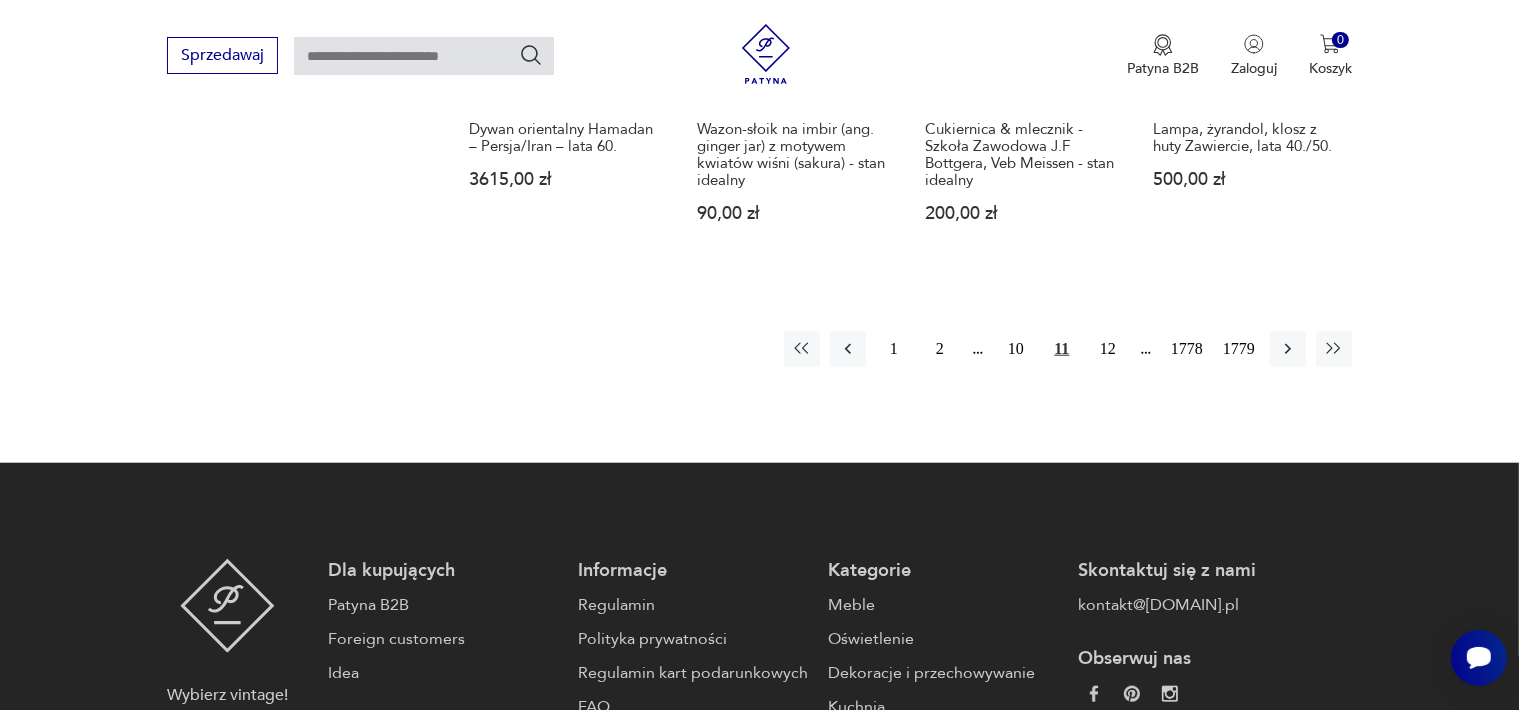scroll, scrollTop: 2058, scrollLeft: 0, axis: vertical 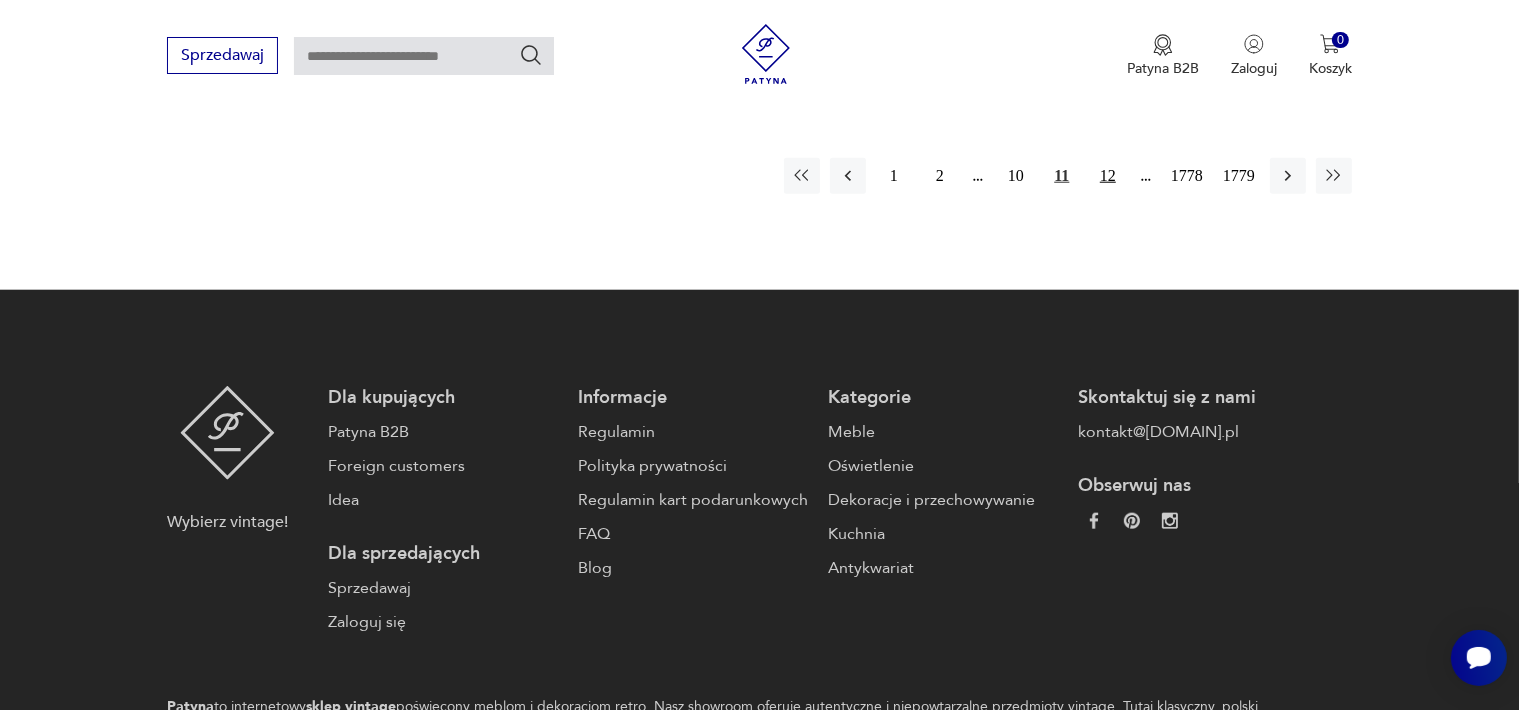 click on "12" at bounding box center (1108, 176) 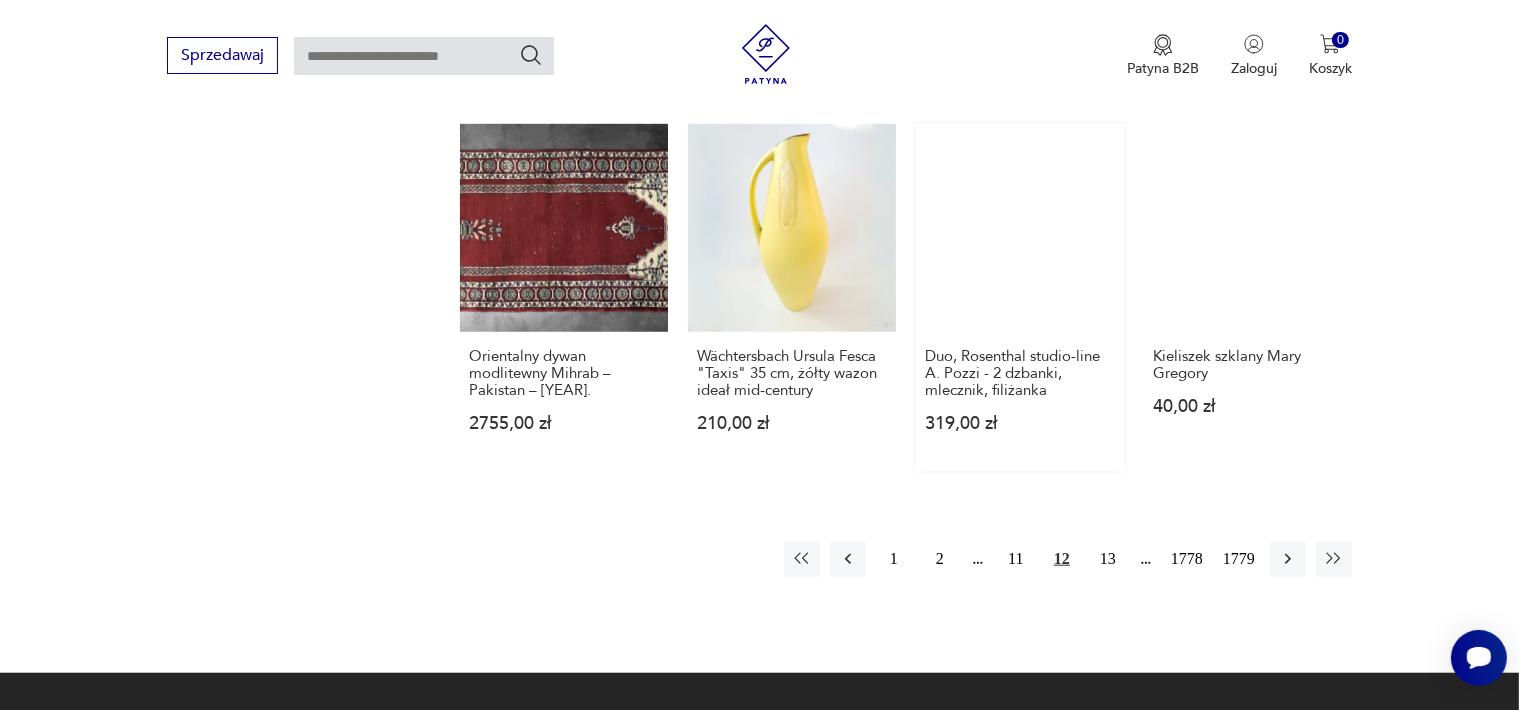 scroll, scrollTop: 1658, scrollLeft: 0, axis: vertical 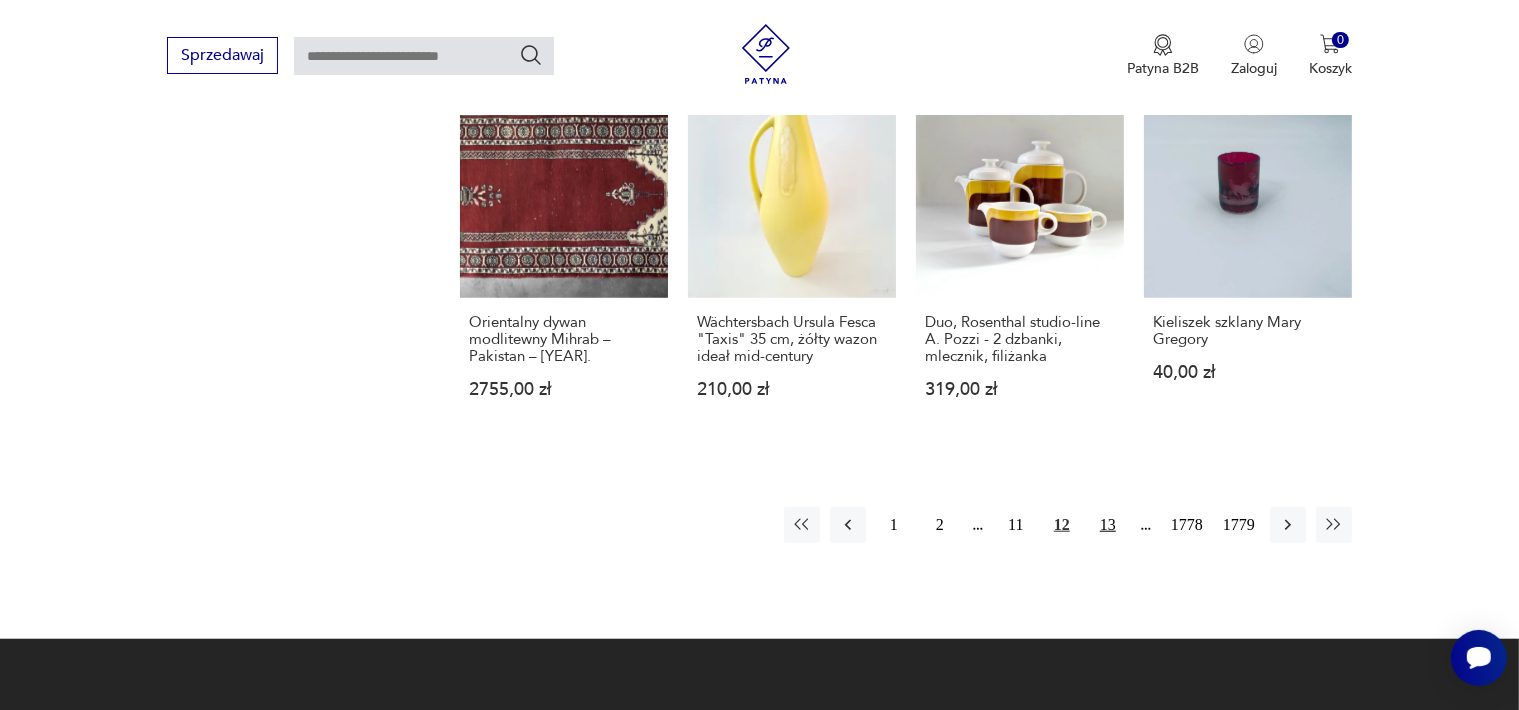 click on "13" at bounding box center [1108, 525] 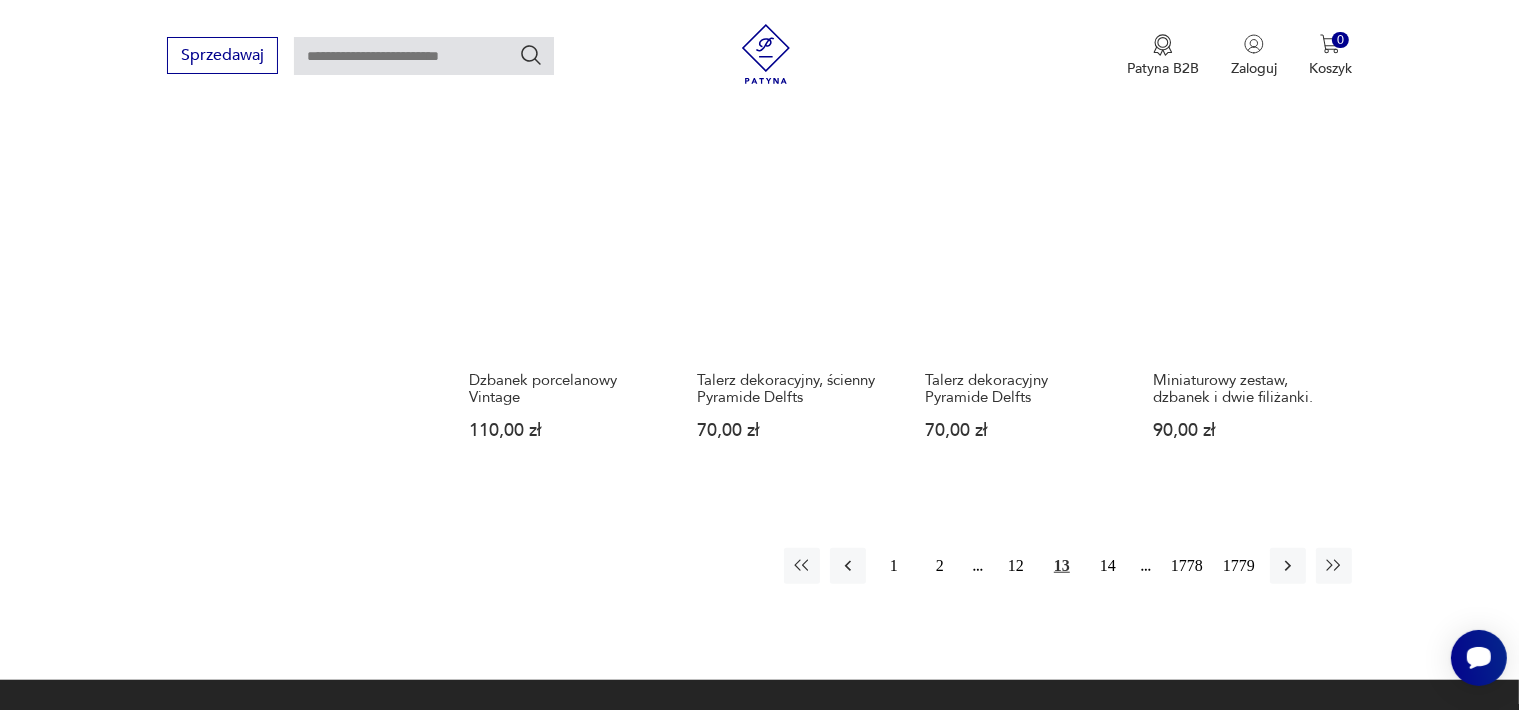 scroll, scrollTop: 1858, scrollLeft: 0, axis: vertical 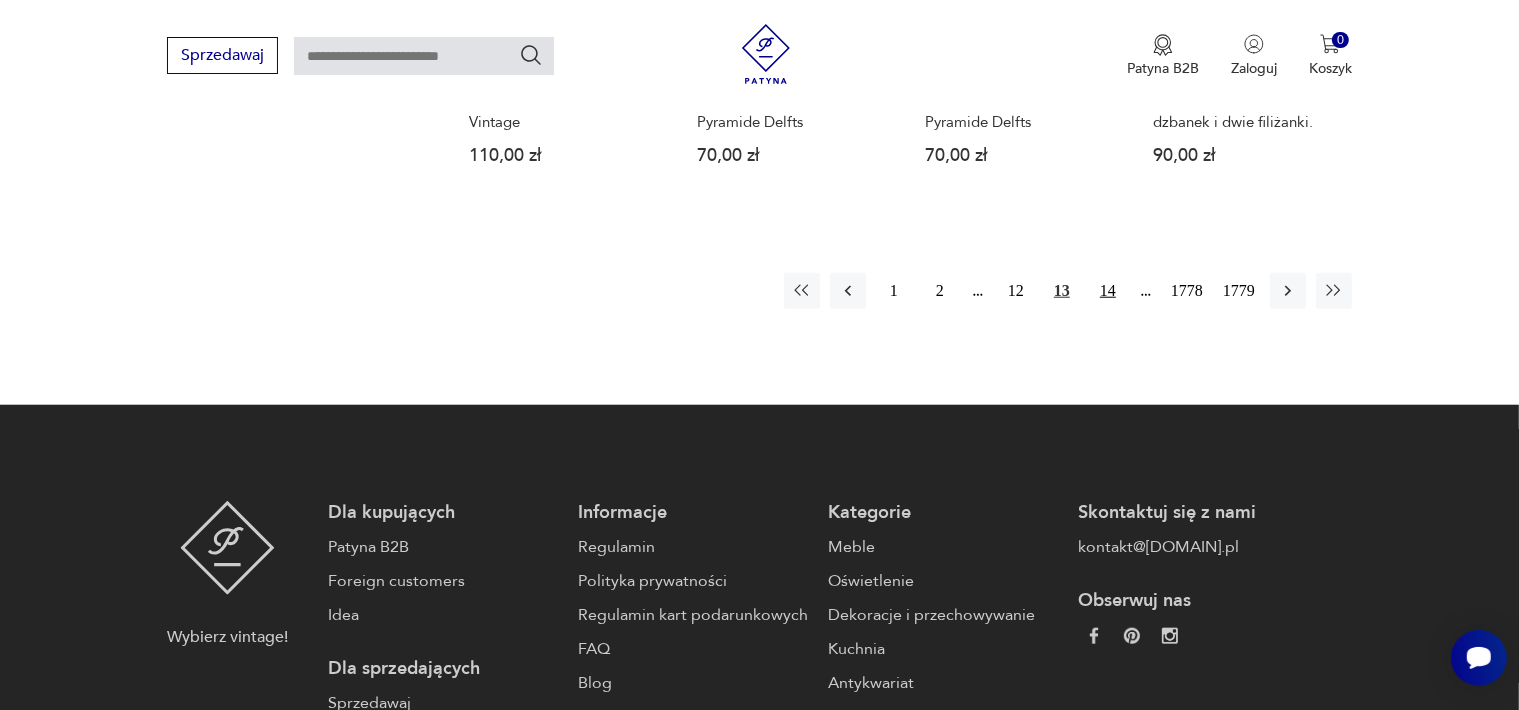 click on "14" at bounding box center (1108, 291) 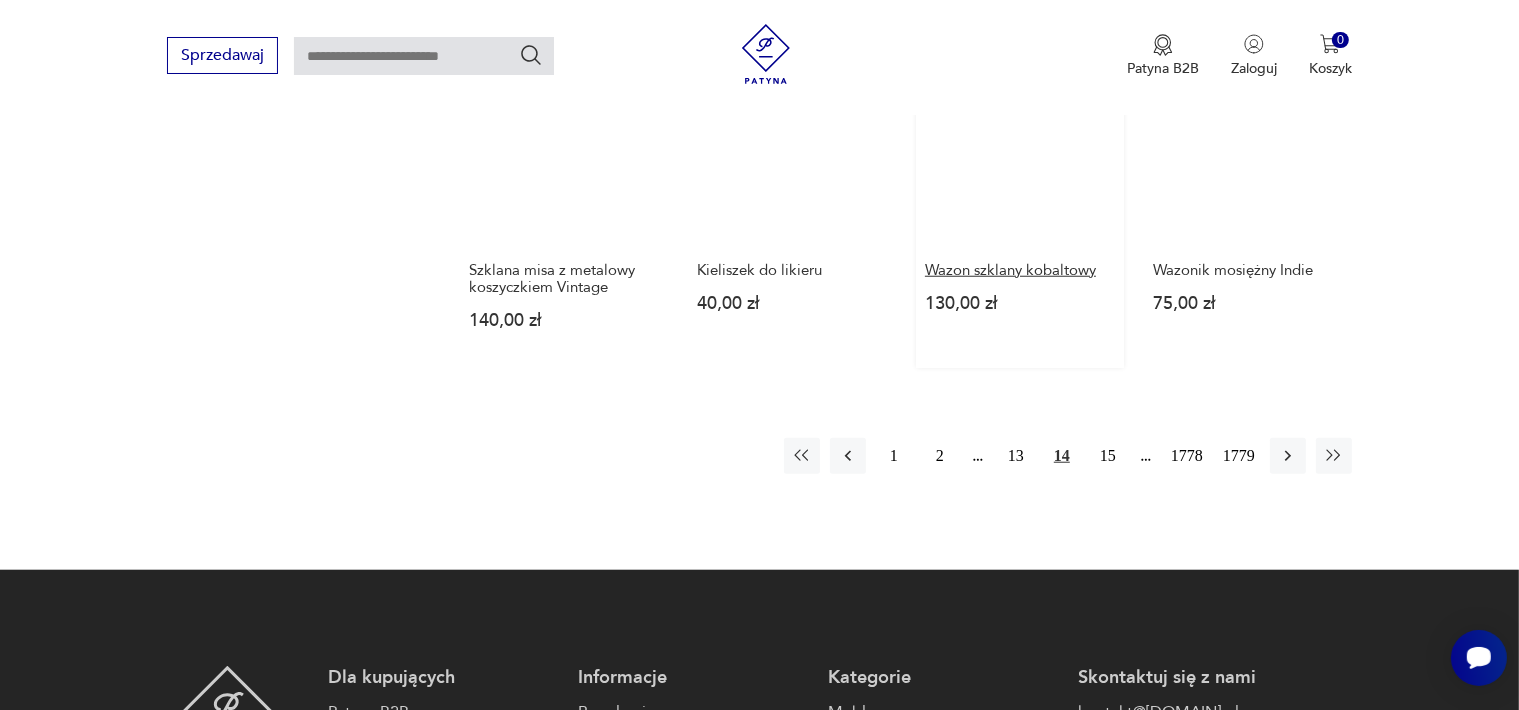 scroll, scrollTop: 1758, scrollLeft: 0, axis: vertical 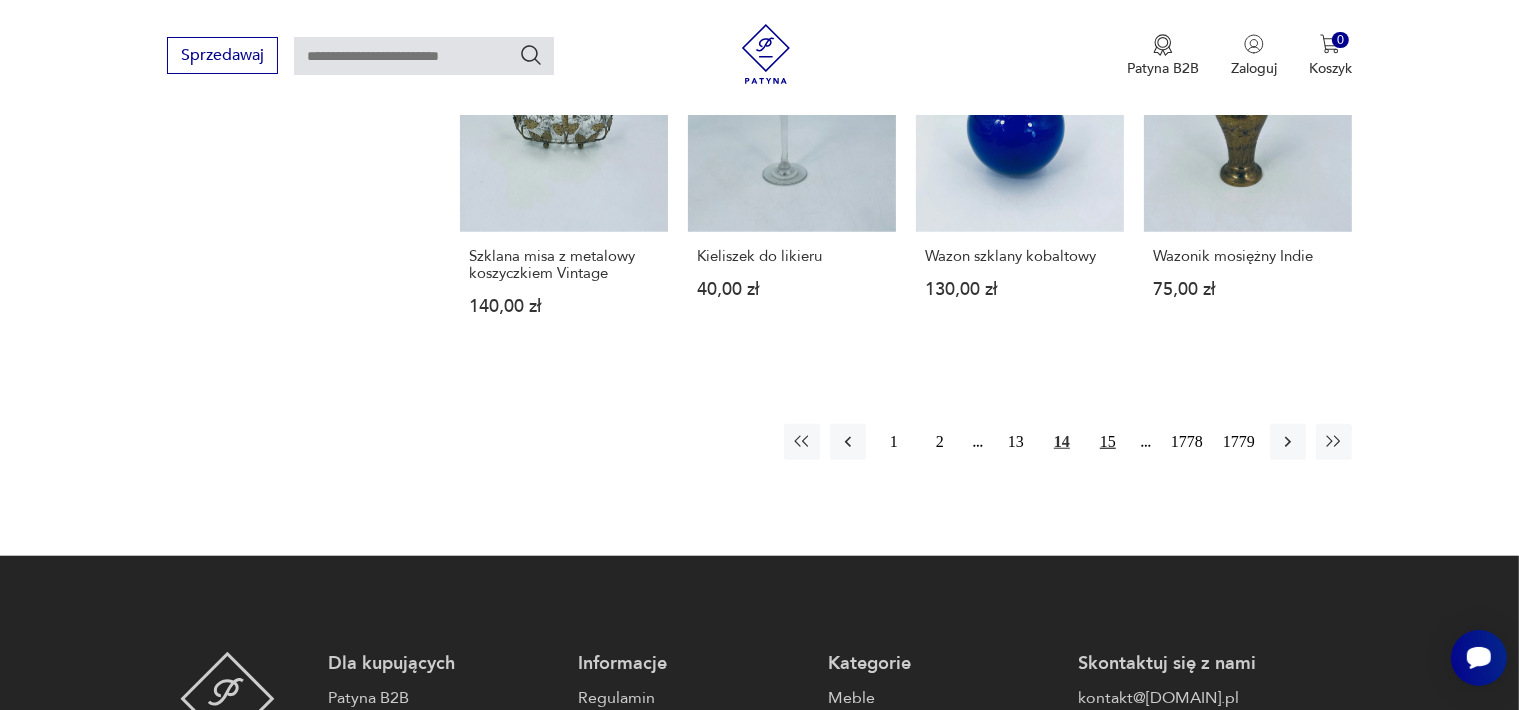 click on "15" at bounding box center [1108, 442] 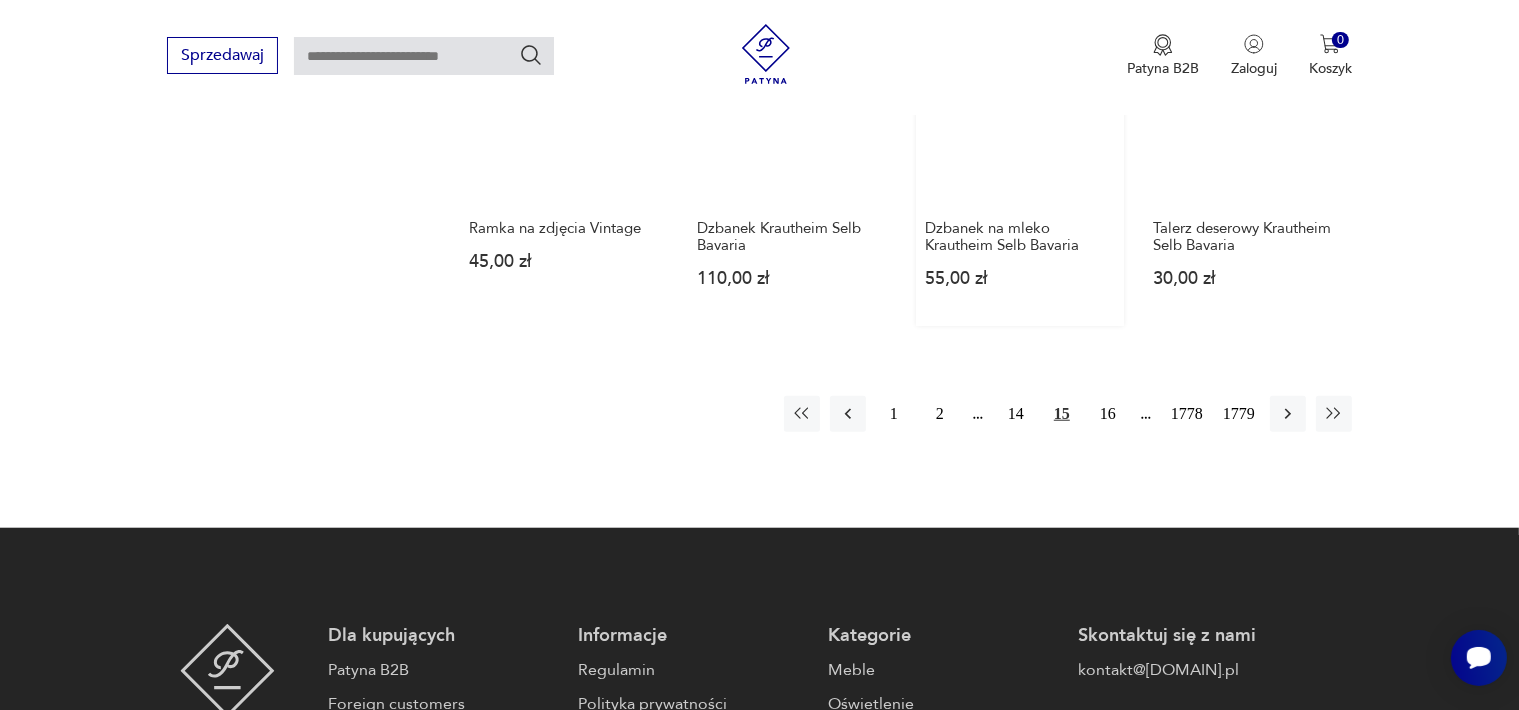 scroll, scrollTop: 1758, scrollLeft: 0, axis: vertical 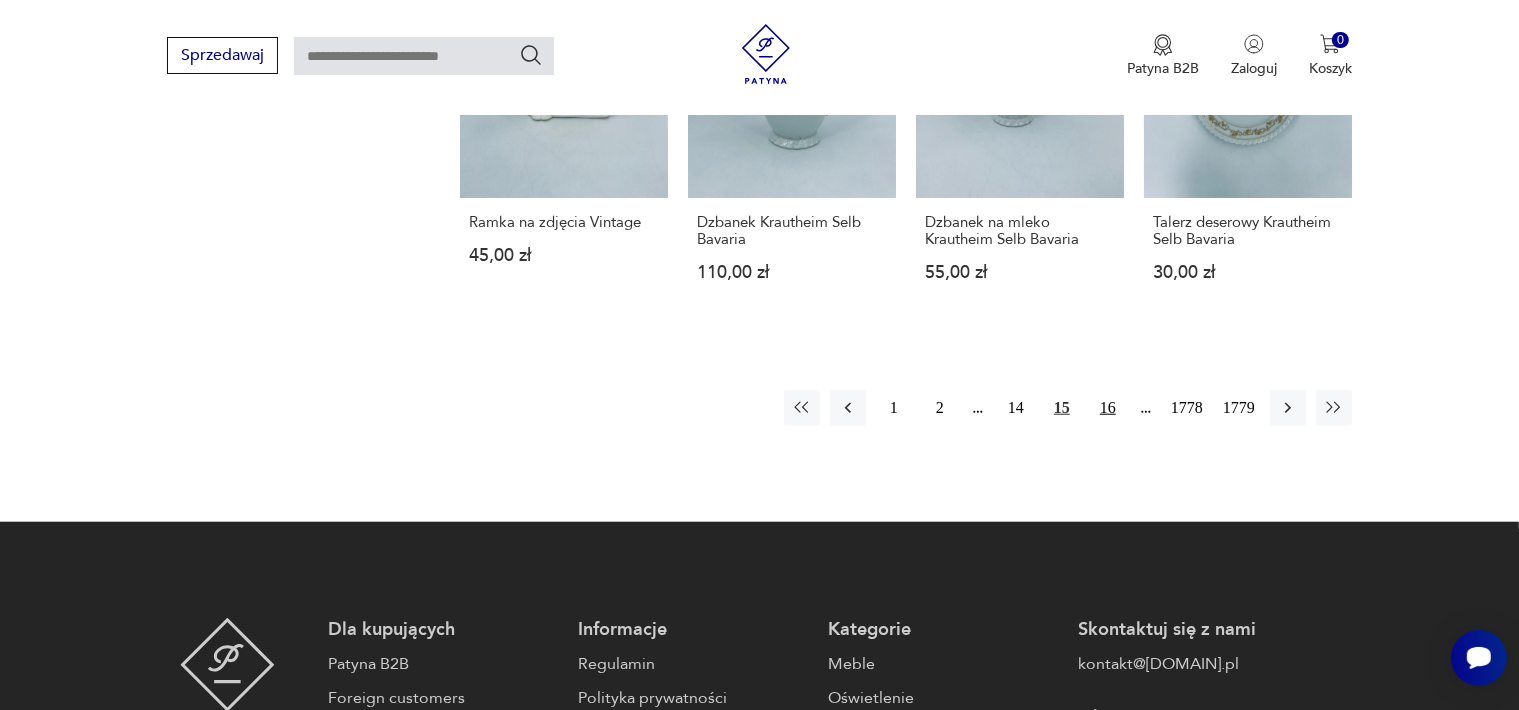click on "16" at bounding box center (1108, 408) 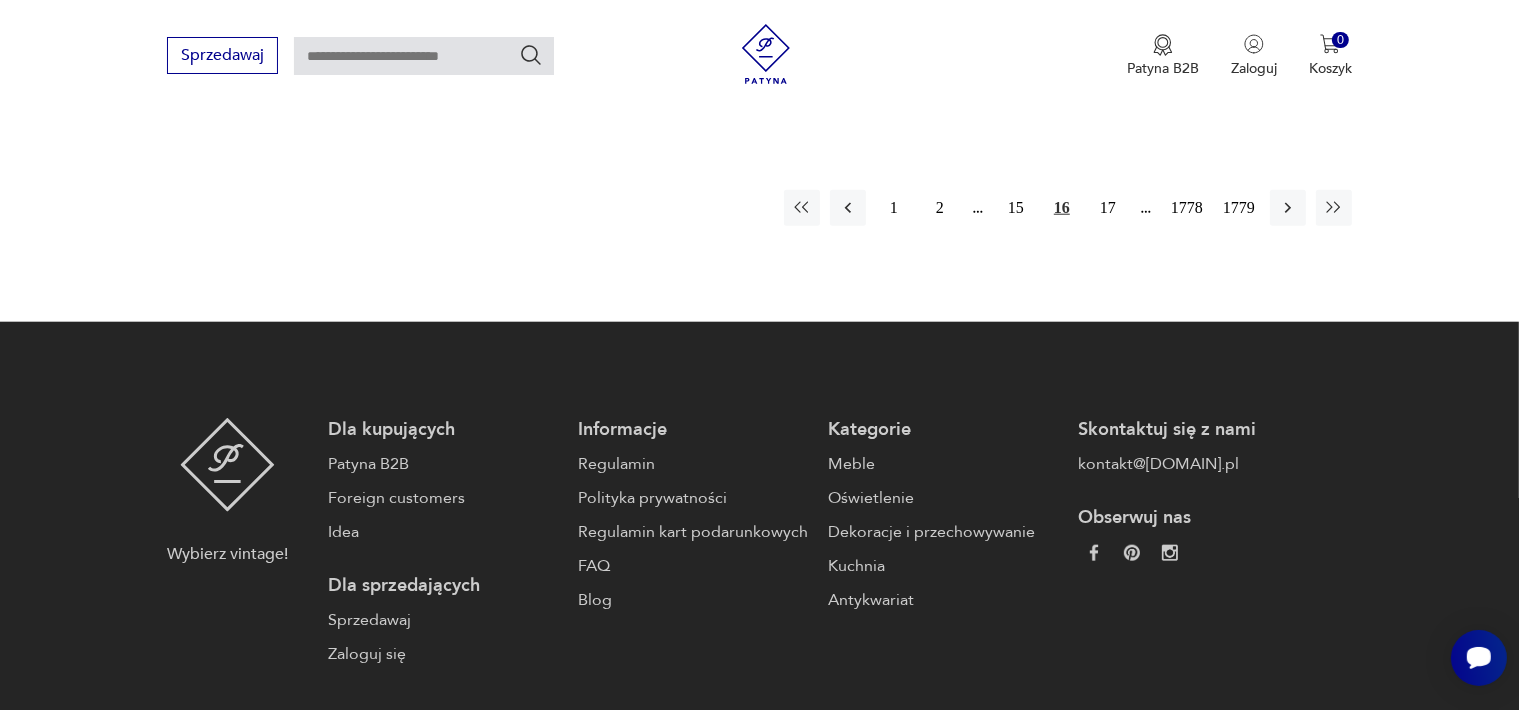 scroll, scrollTop: 2058, scrollLeft: 0, axis: vertical 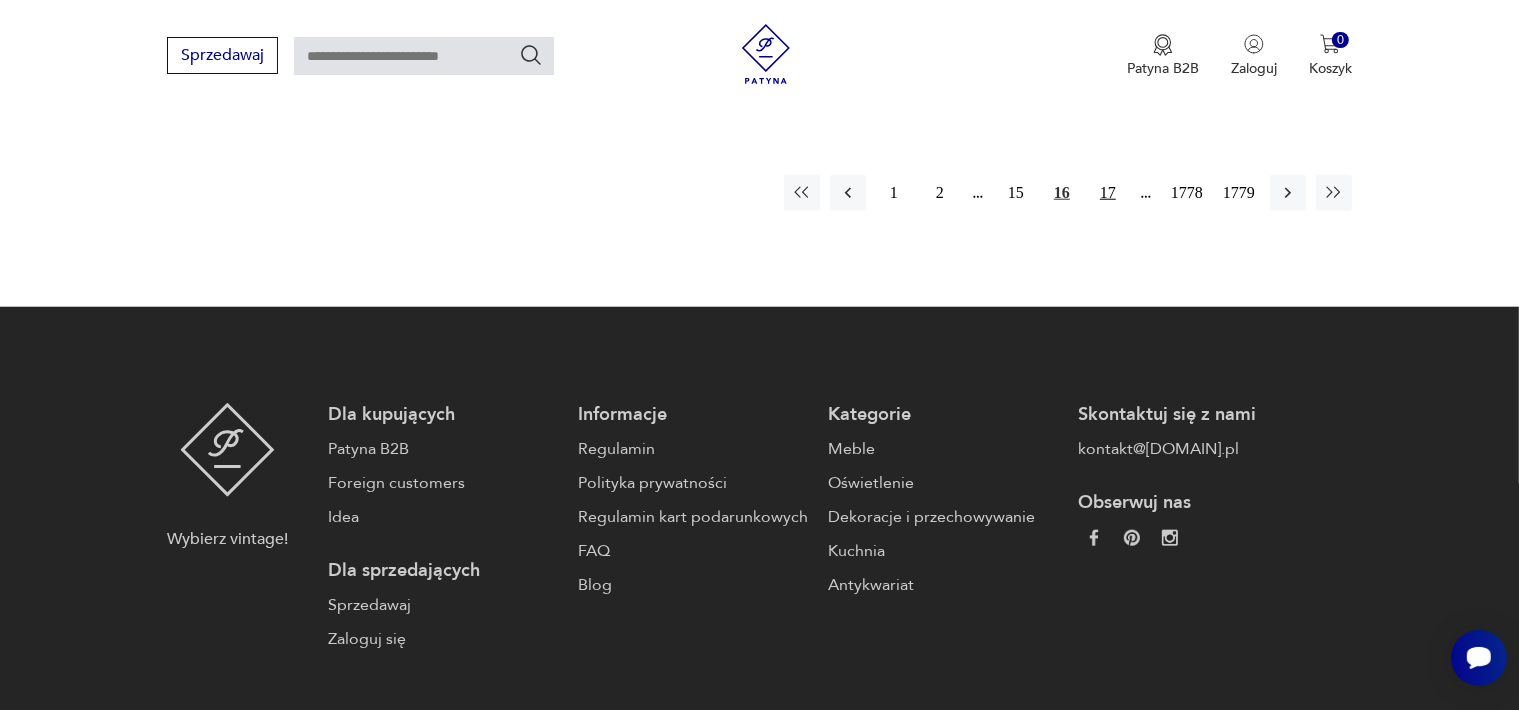 click on "17" at bounding box center [1108, 193] 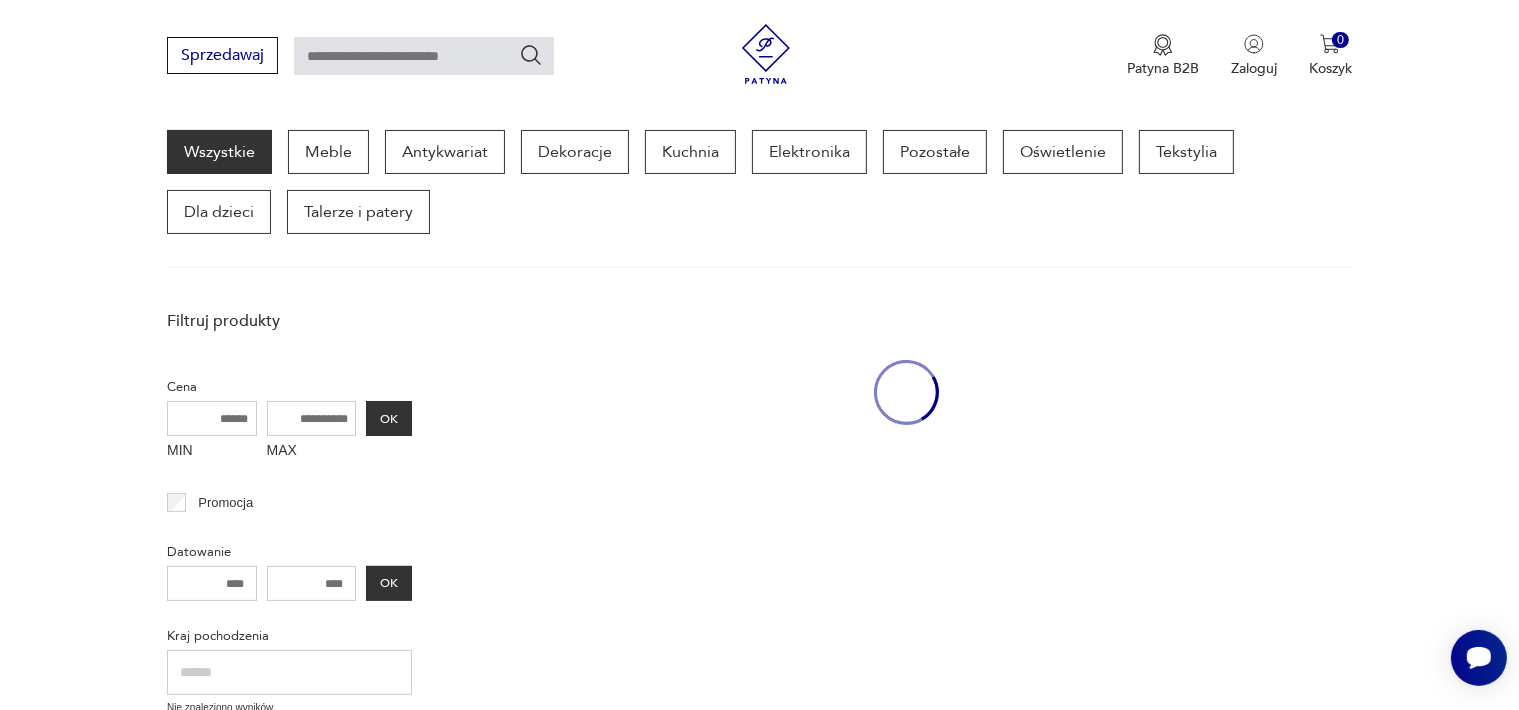 scroll, scrollTop: 258, scrollLeft: 0, axis: vertical 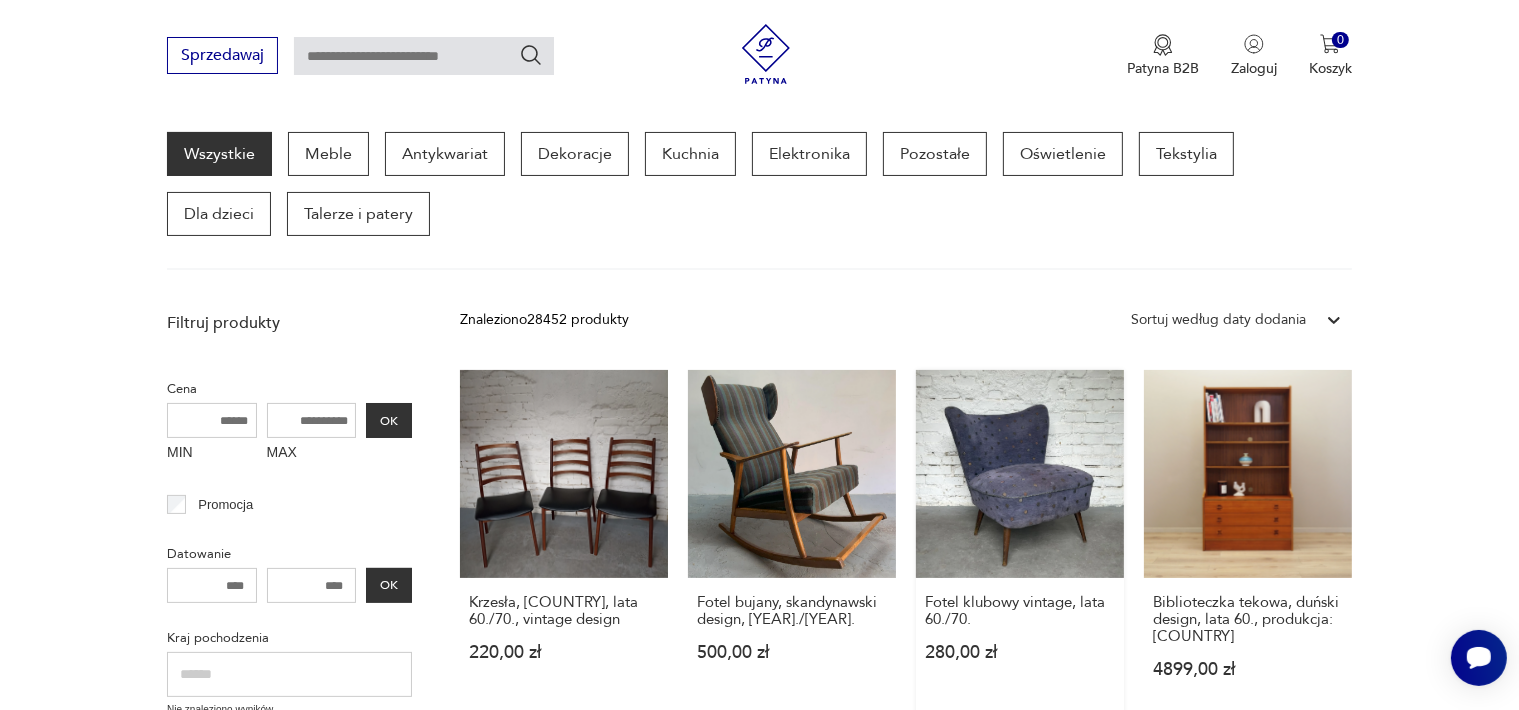 click on "Fotel klubowy vintage, lata 60./70. 280,00 zł" at bounding box center (1020, 543) 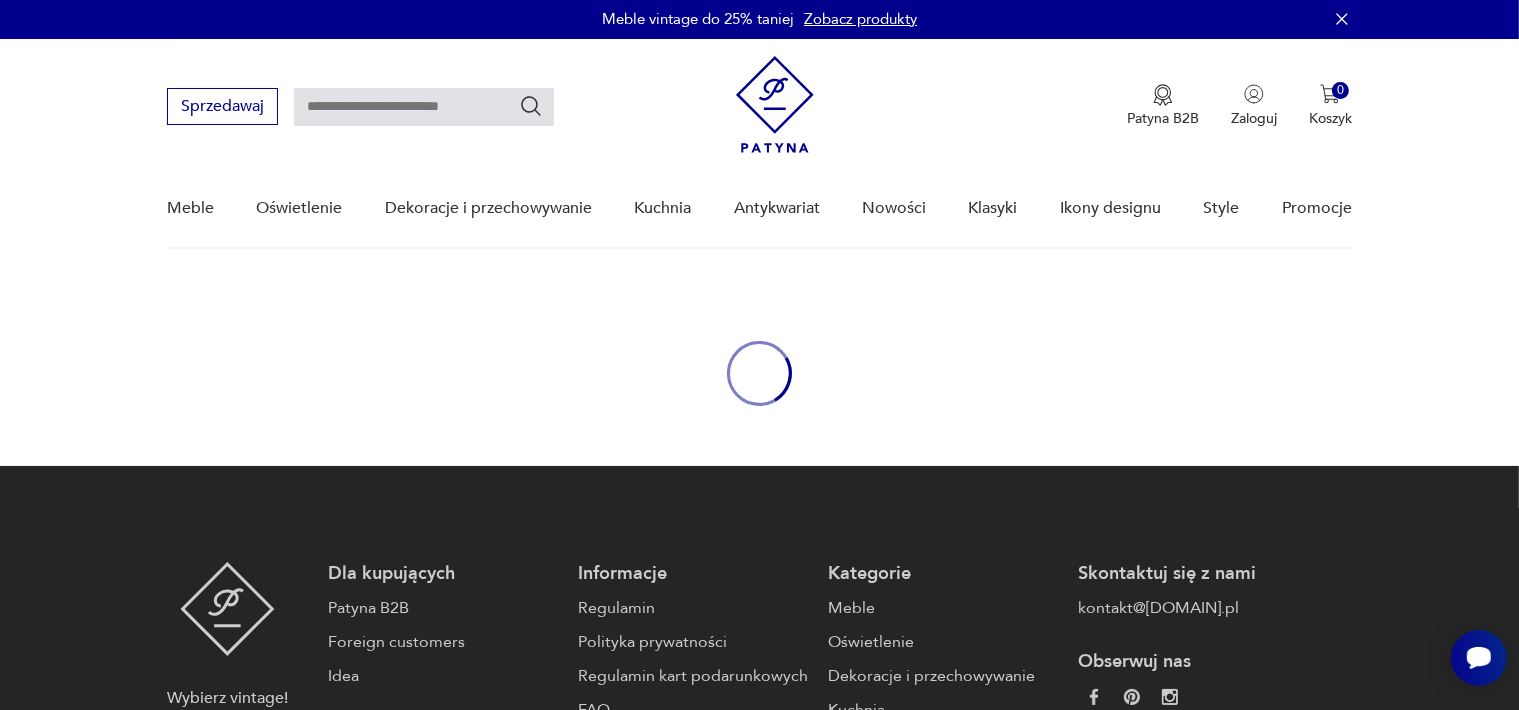 scroll, scrollTop: 0, scrollLeft: 0, axis: both 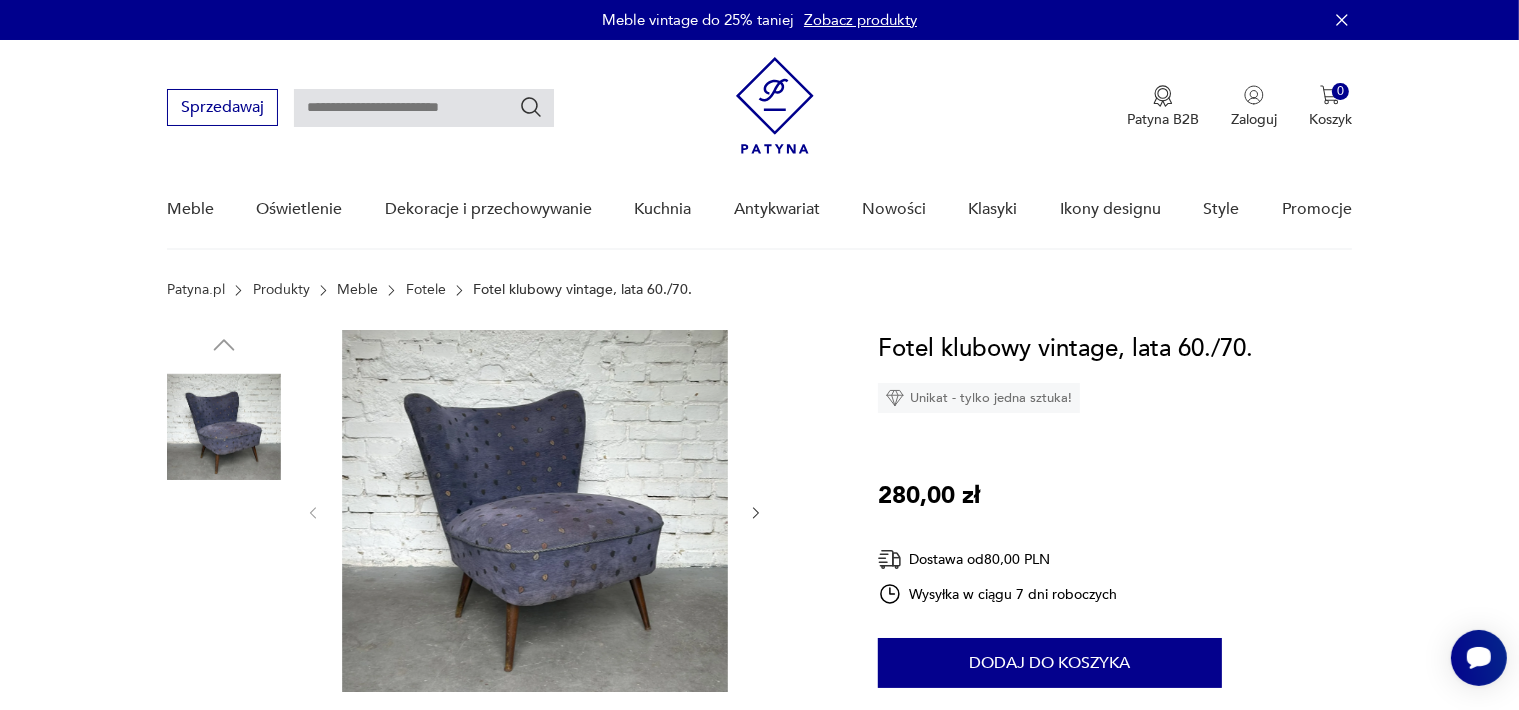 click at bounding box center [535, 511] 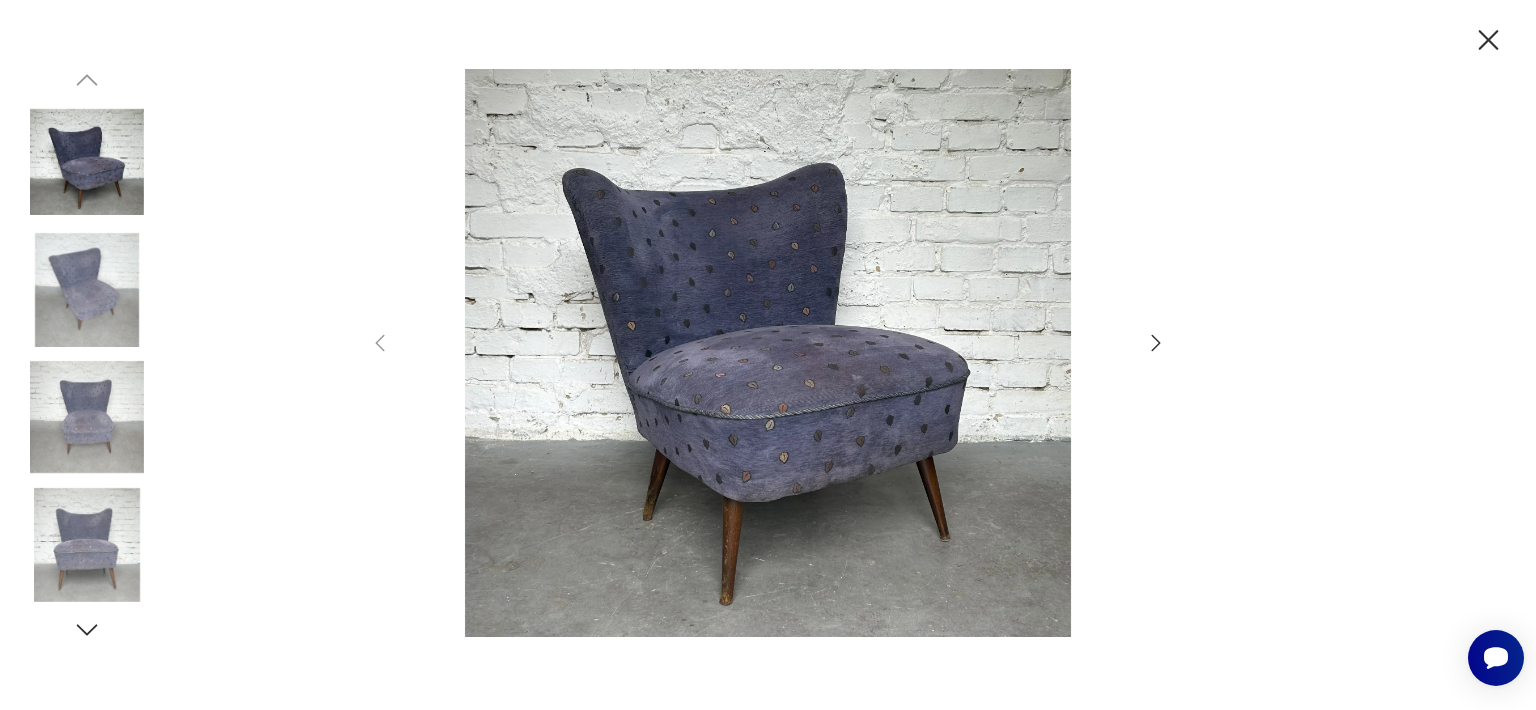 click 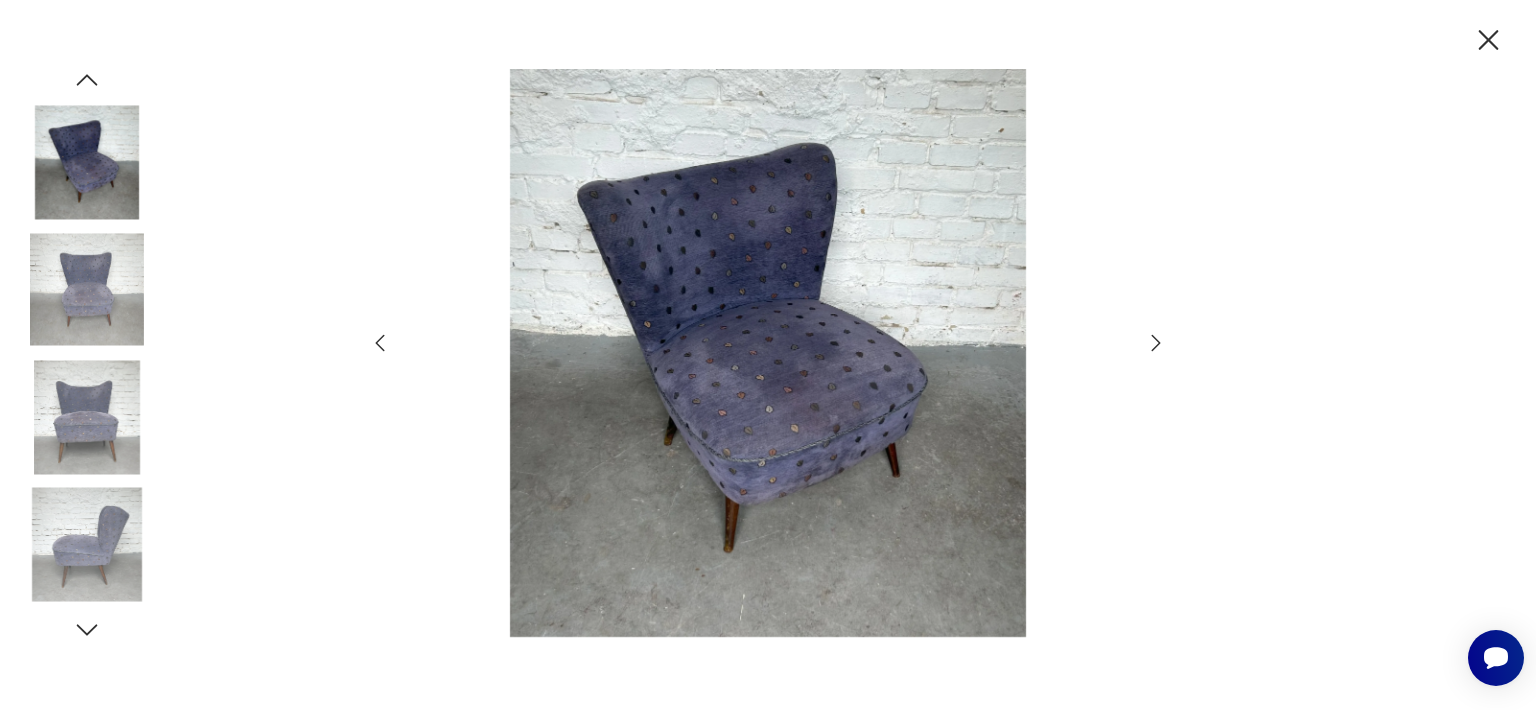 click 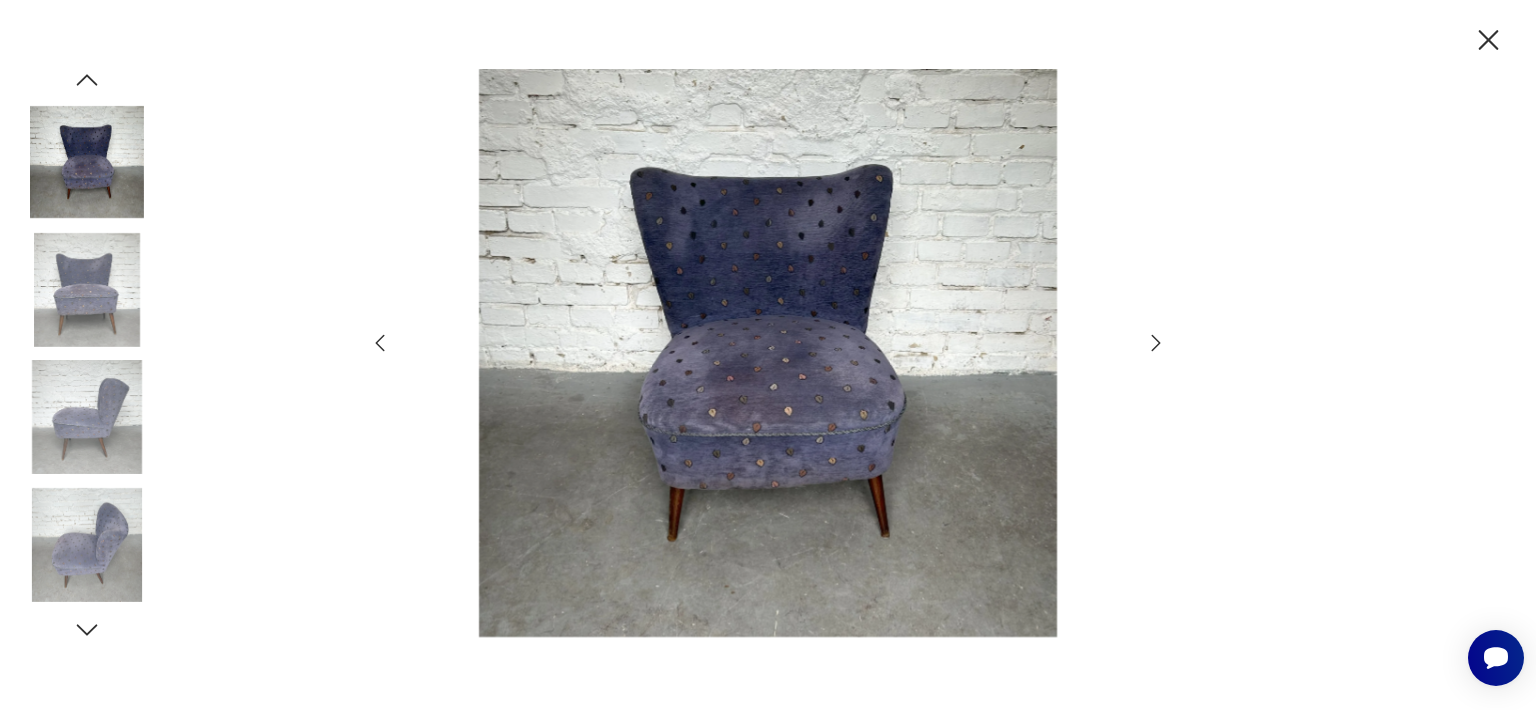 click 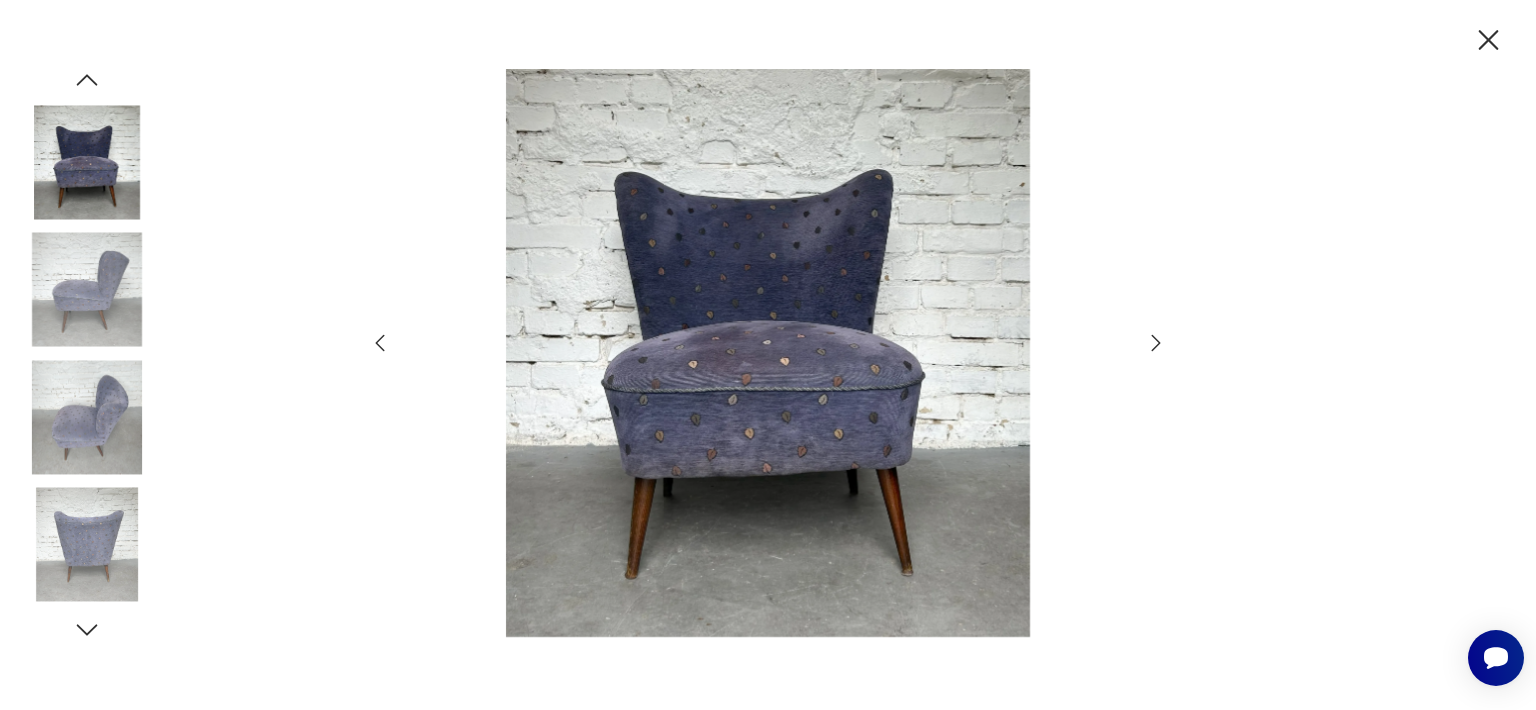 click at bounding box center [768, 355] 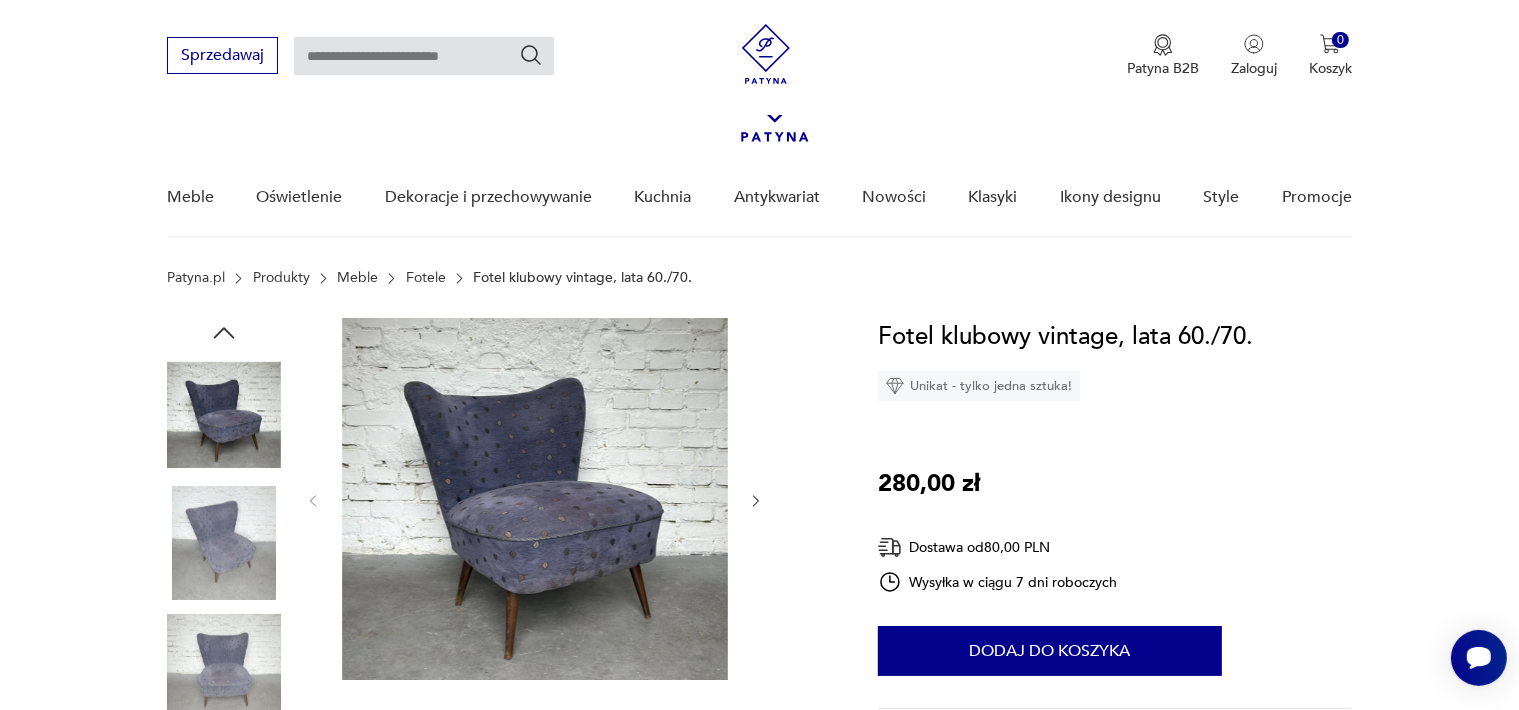 scroll, scrollTop: 0, scrollLeft: 0, axis: both 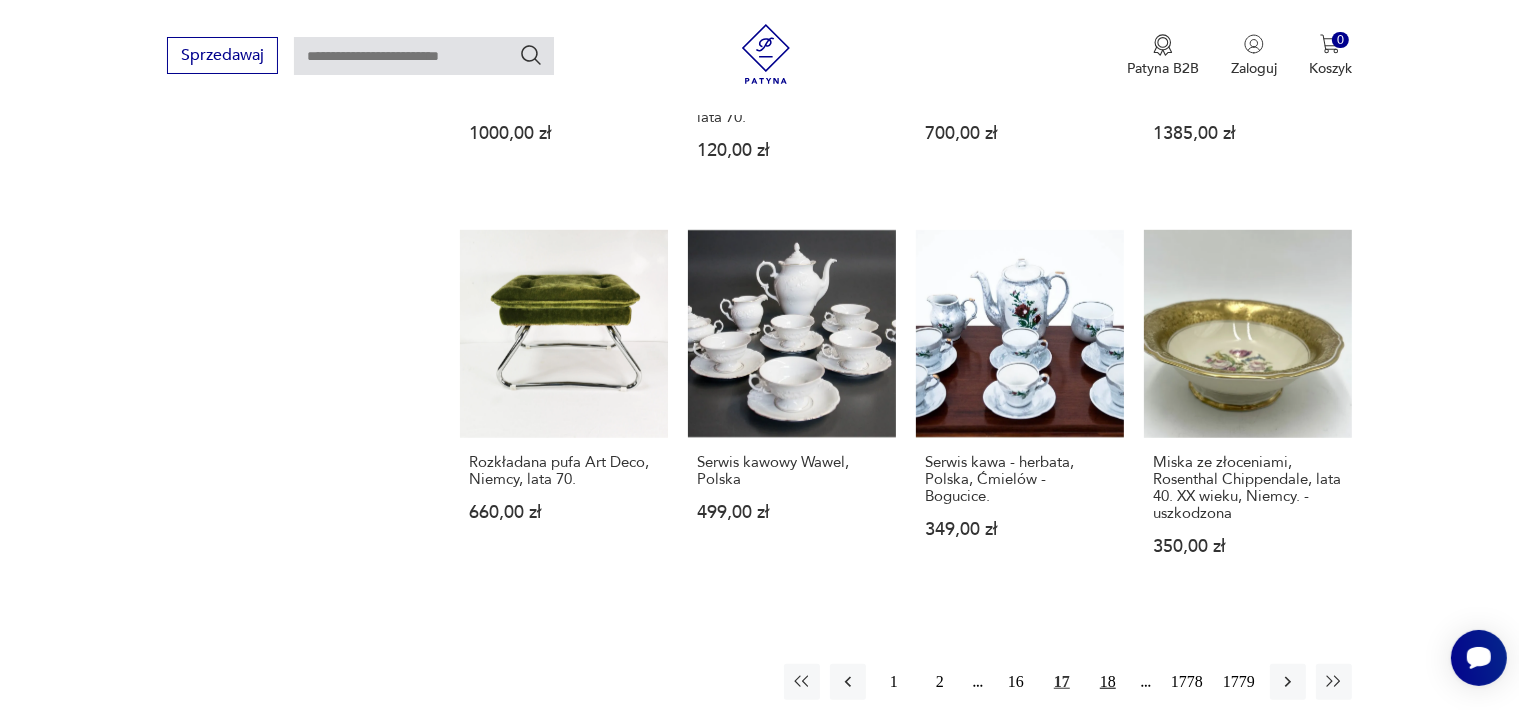 click on "18" at bounding box center (1108, 682) 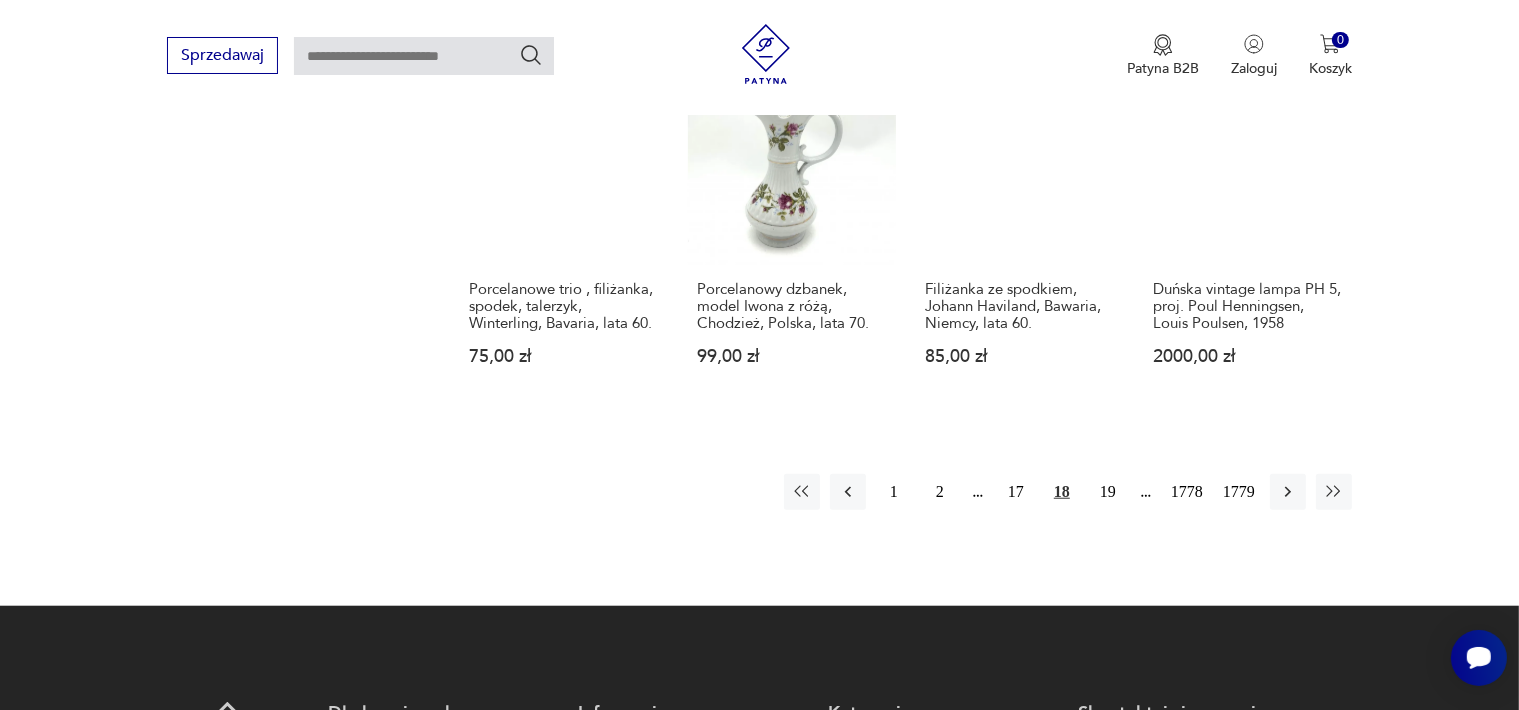 scroll, scrollTop: 1958, scrollLeft: 0, axis: vertical 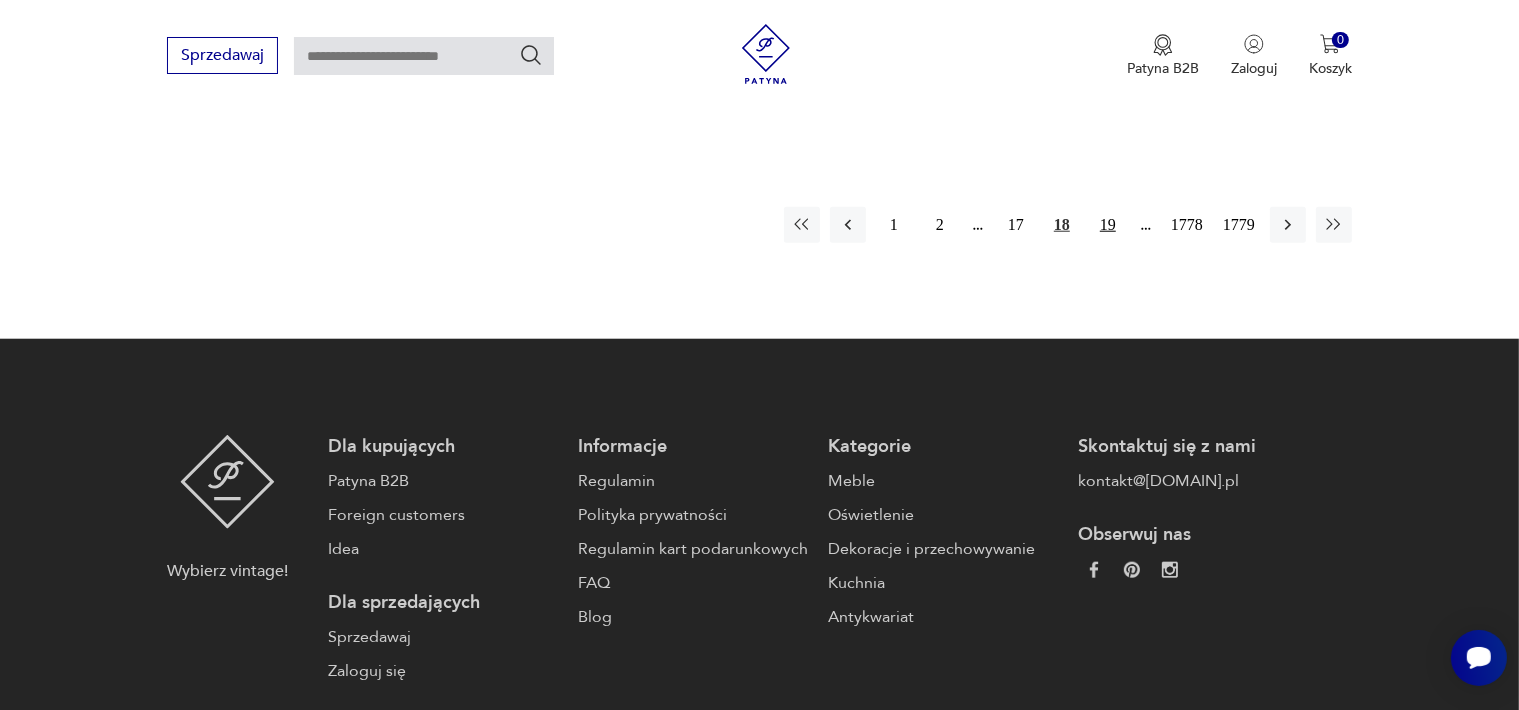 click on "19" at bounding box center (1108, 225) 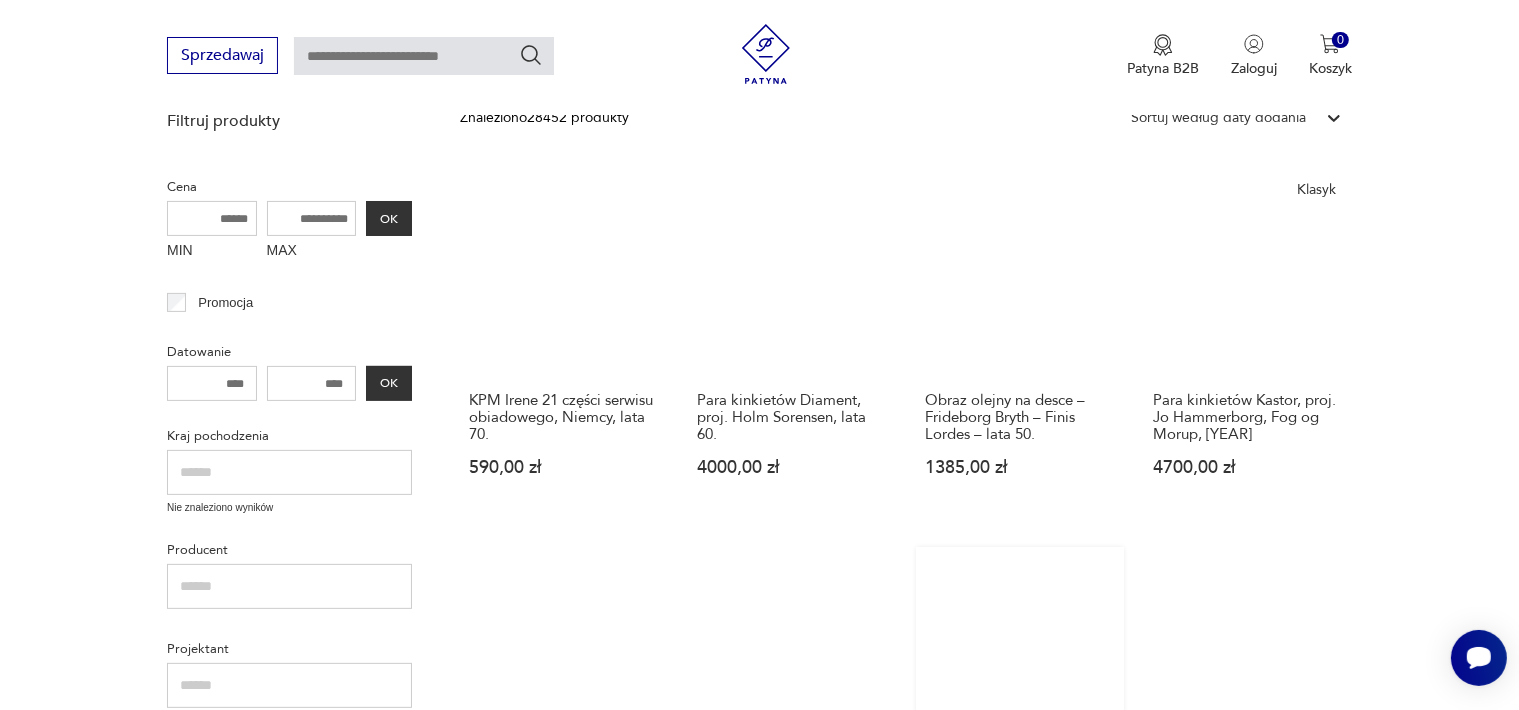 scroll, scrollTop: 758, scrollLeft: 0, axis: vertical 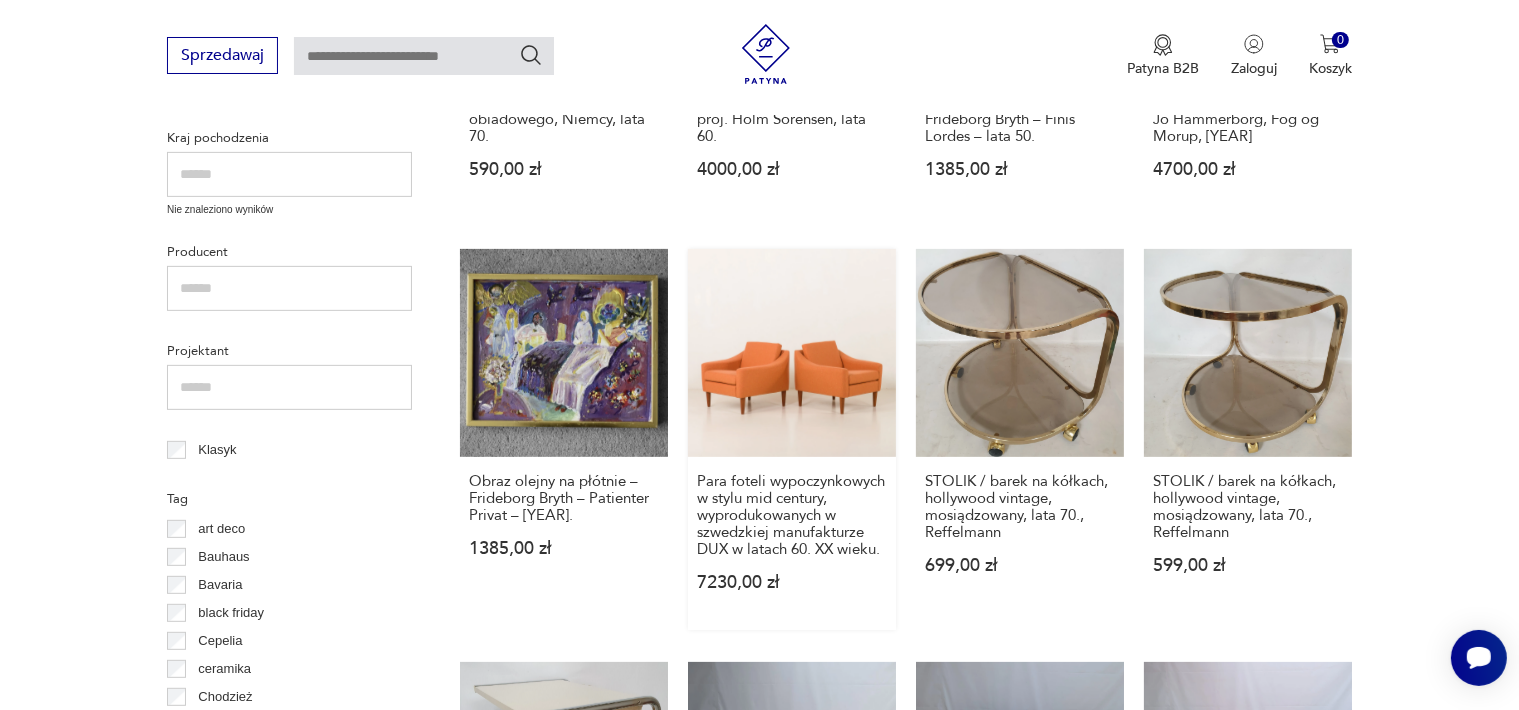 click on "Para foteli wypoczynkowych w stylu mid century,  wyprodukowanych w szwedzkiej manufakturze DUX w latach 60. XX wieku. 7230,00 zł" at bounding box center [792, 439] 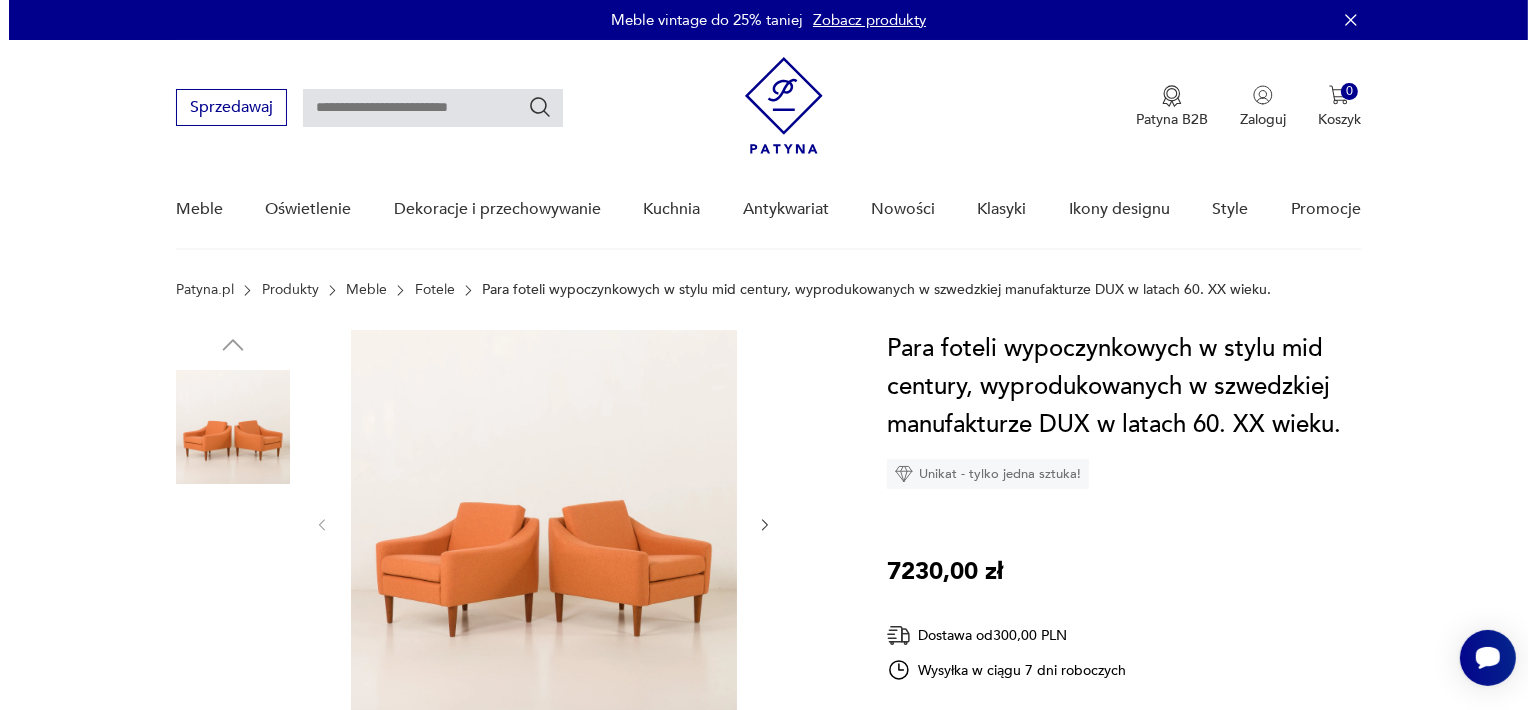 scroll, scrollTop: 100, scrollLeft: 0, axis: vertical 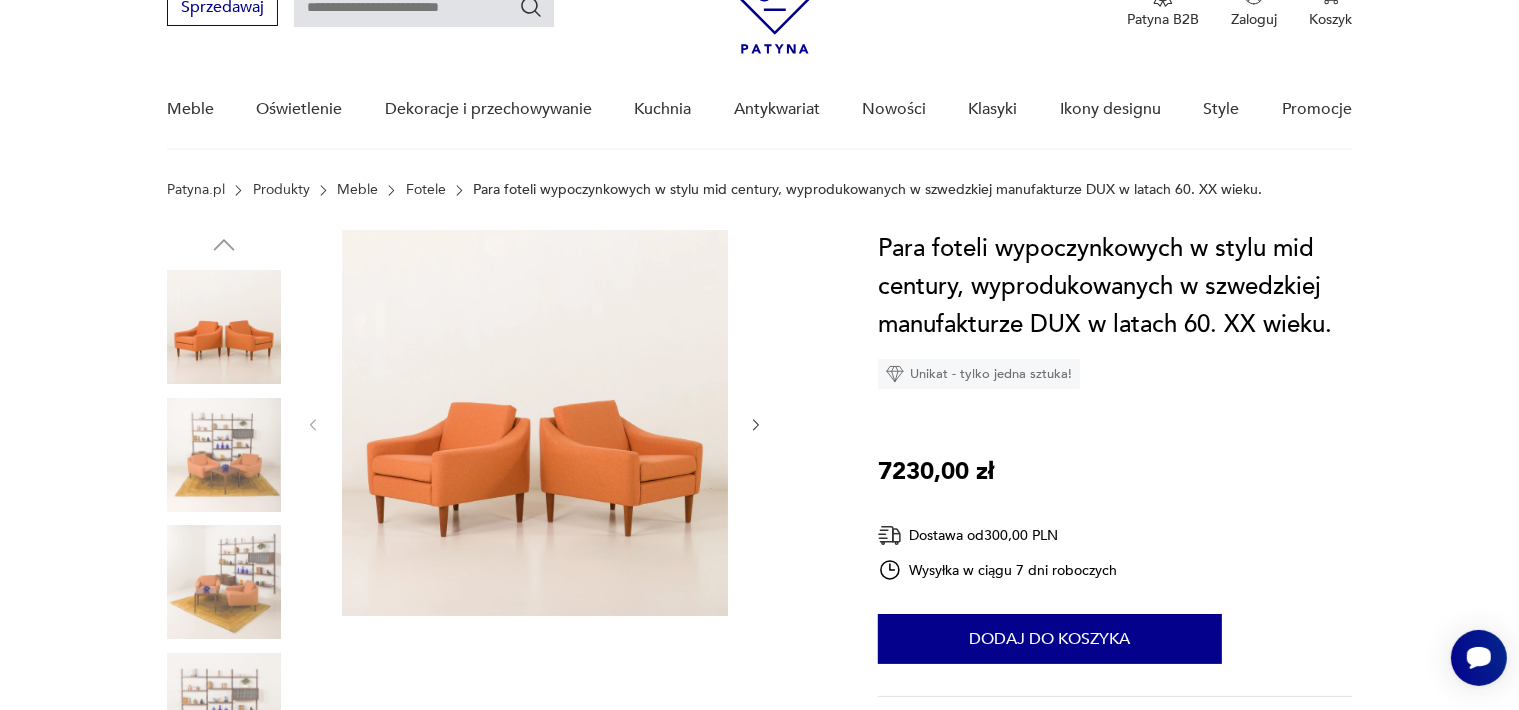 click at bounding box center (535, 423) 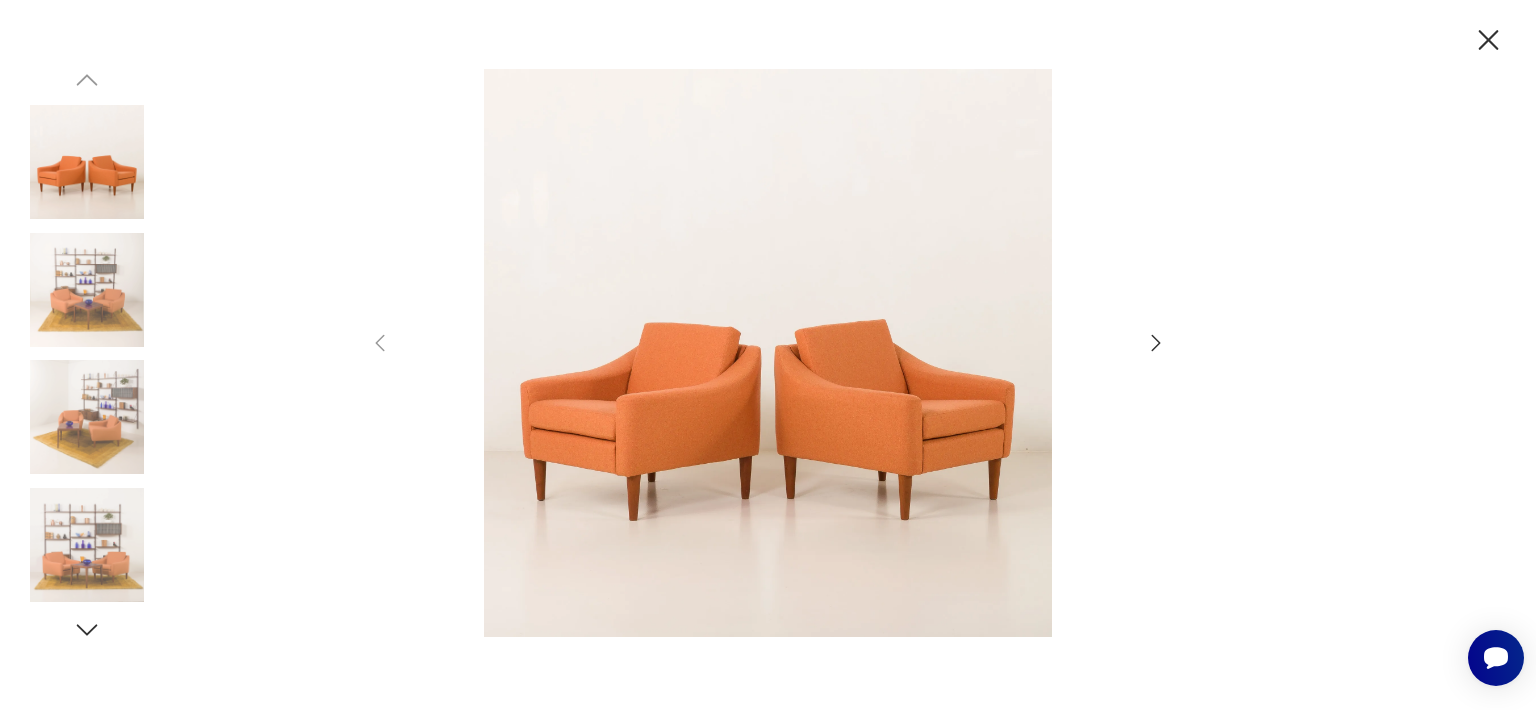 click 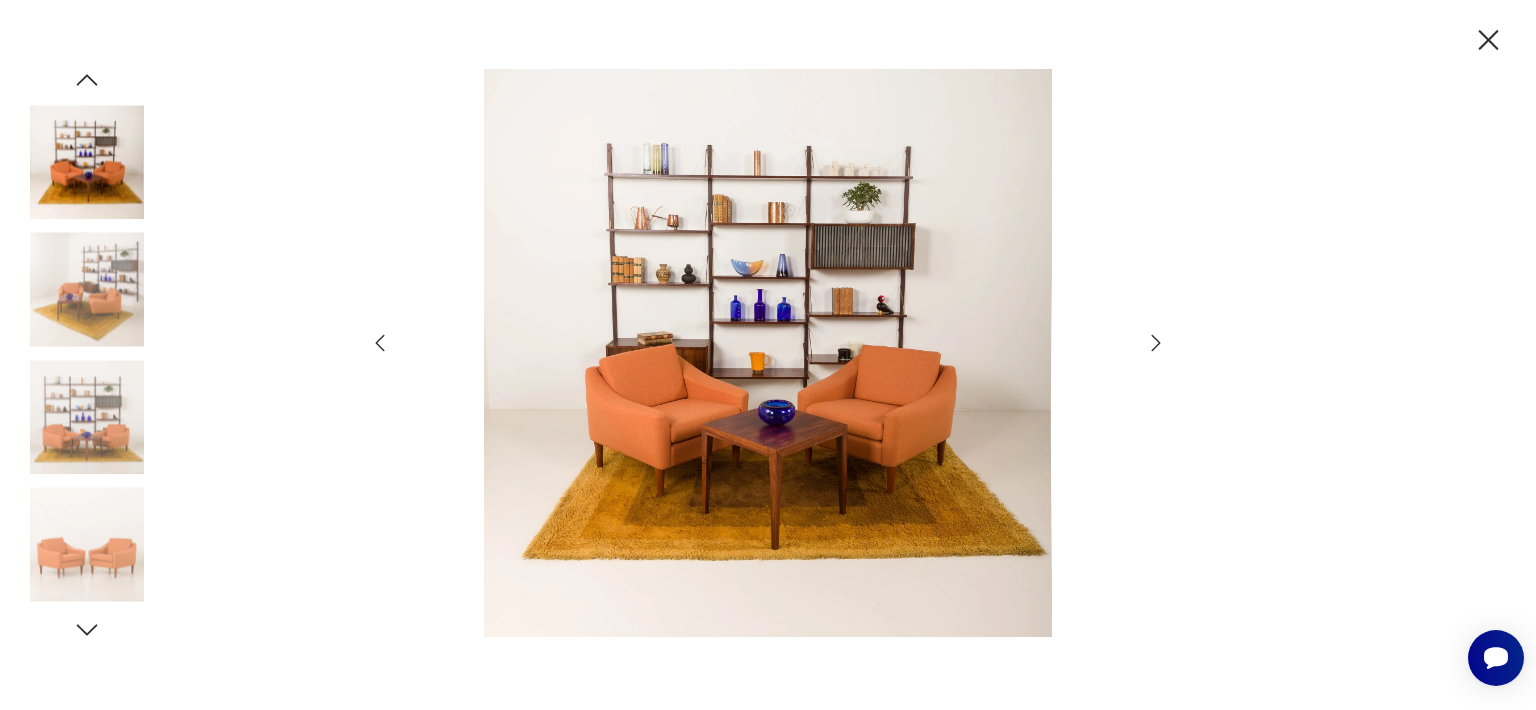 click 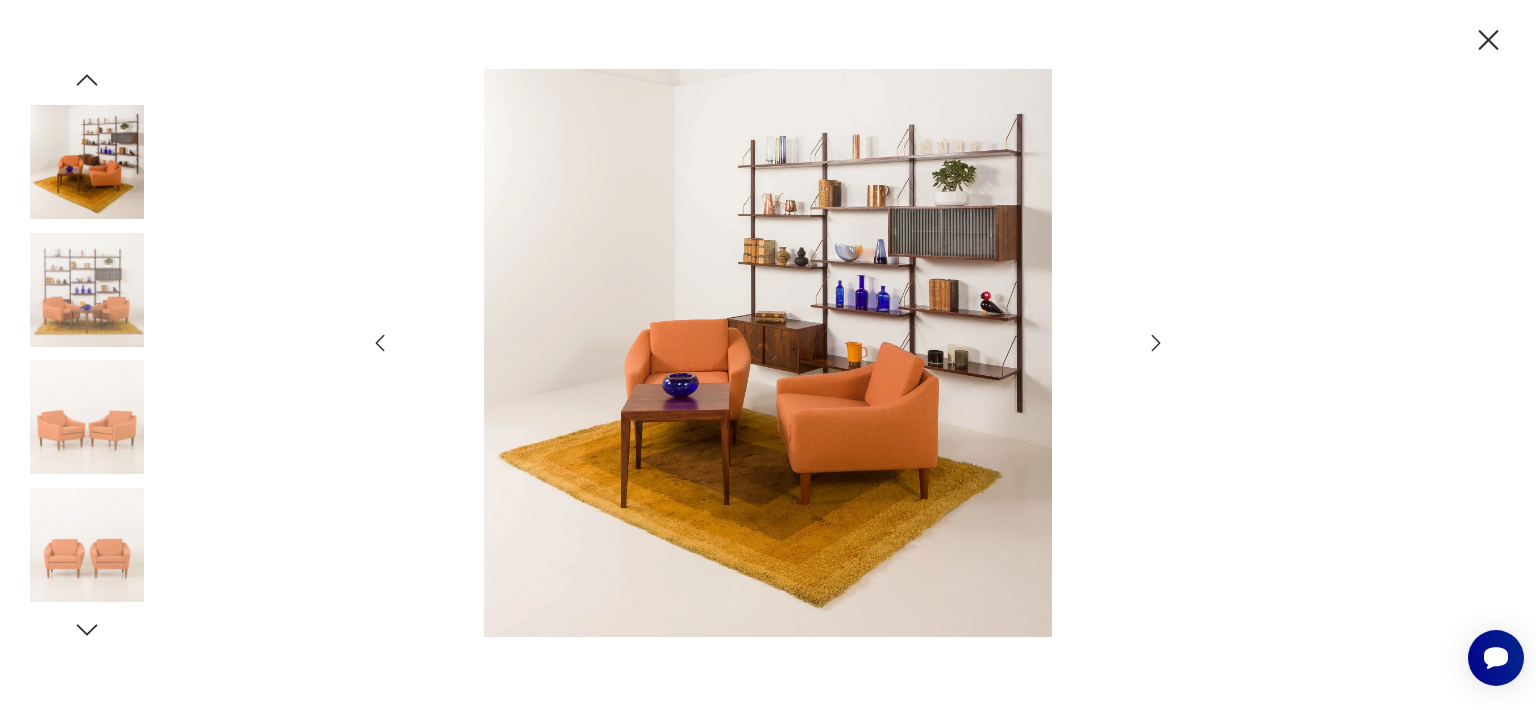 click 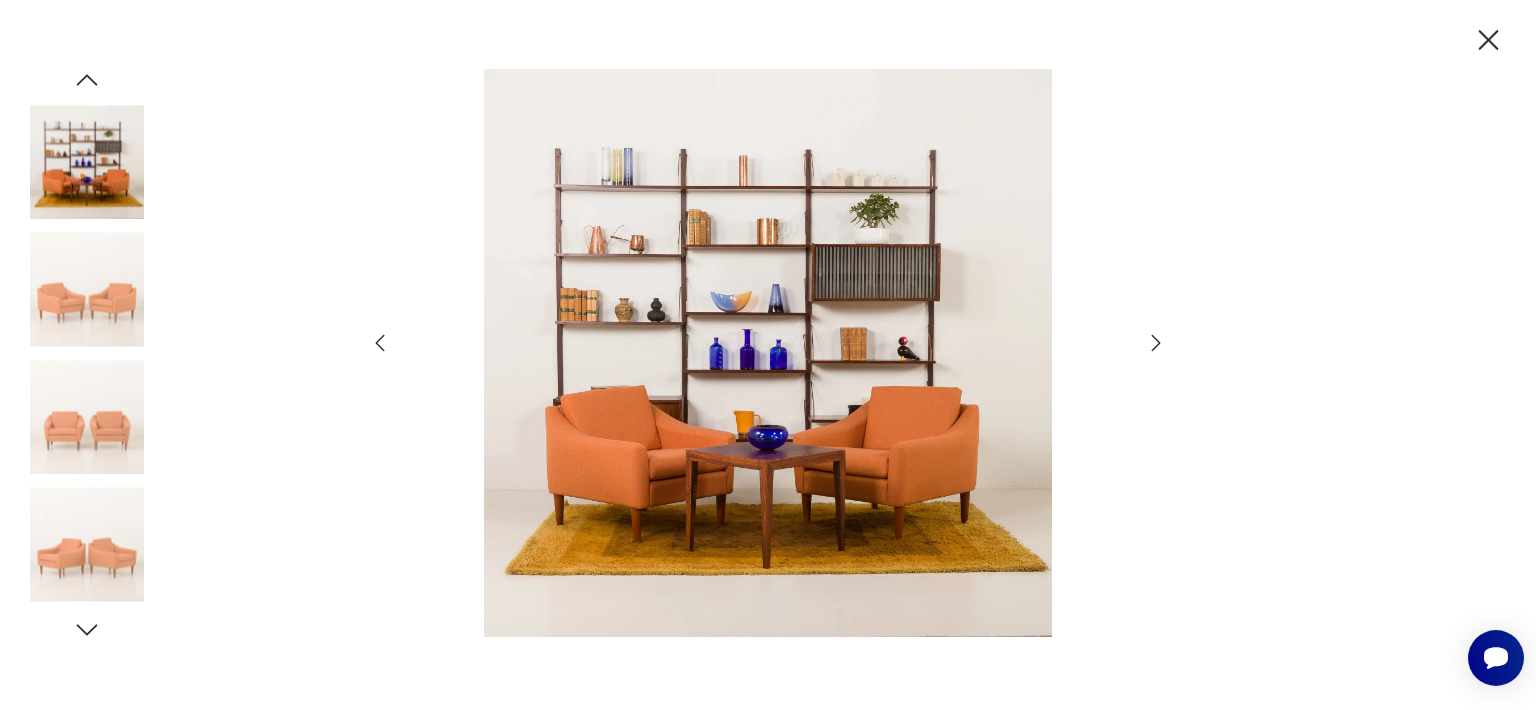 click 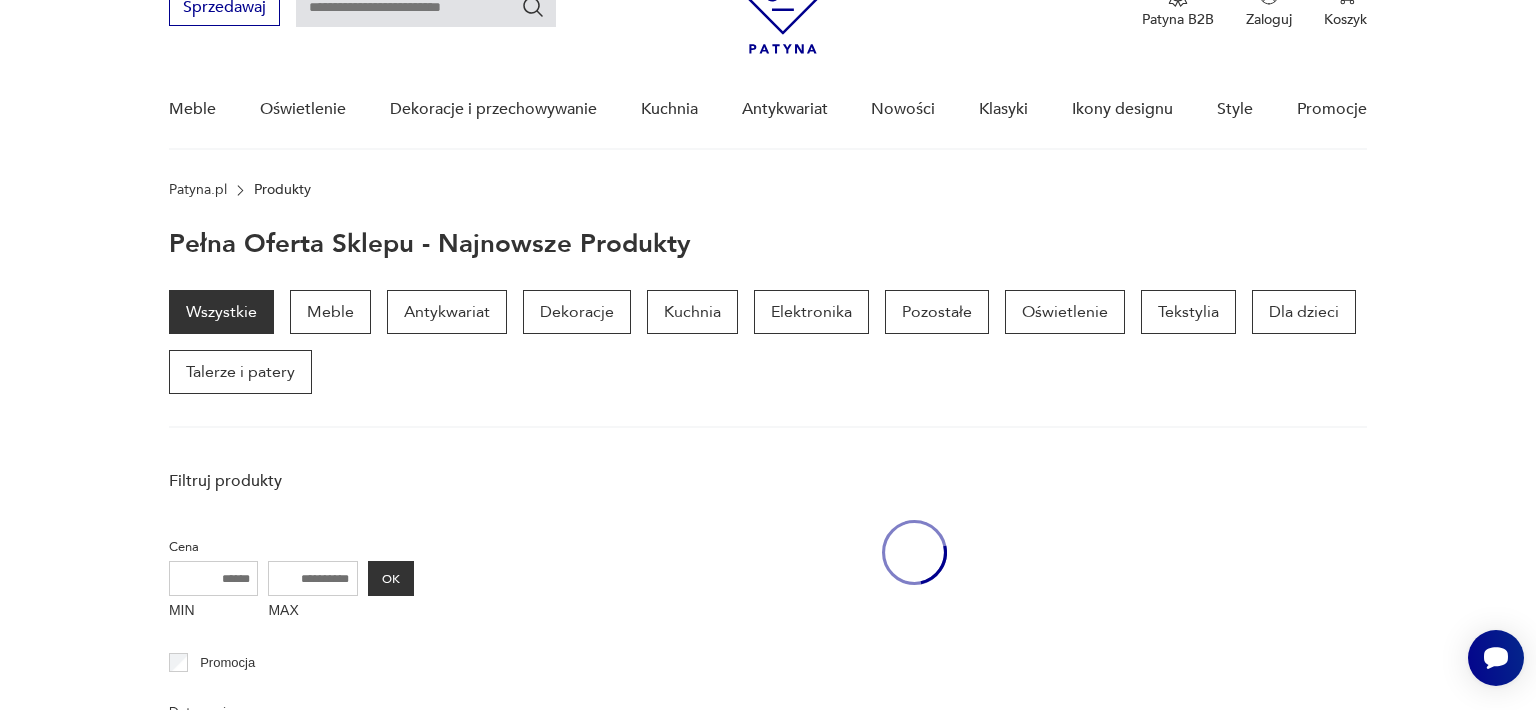 scroll, scrollTop: 752, scrollLeft: 0, axis: vertical 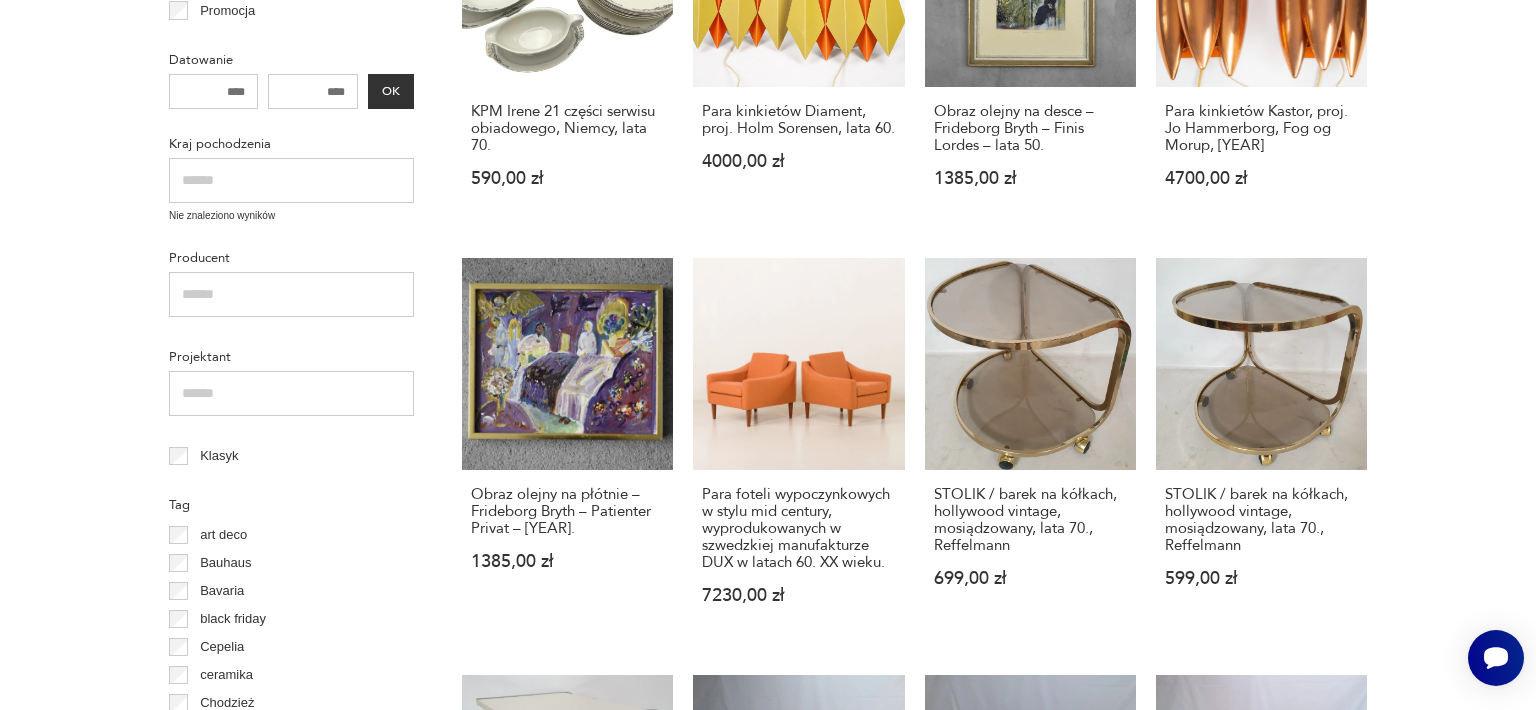 click on "Filtruj produkty Cena MIN MAX OK Promocja Datowanie OK Kraj pochodzenia Nie znaleziono wyników Producent Projektant Klasyk Tag art deco Bauhaus Bavaria black friday Cepelia ceramika Chodzież Ćmielów Wyczyść filtry Znaleziono  28452   produkty Filtruj Sortuj według daty dodania Sortuj według daty dodania KPM Irene 21 części serwisu obiadowego, Niemcy, lata 70. 590,00 zł Para kinkietów Diament, proj. Holm Sorensen, lata 60. 4000,00 zł Obraz olejny na desce – Frideborg Bryth – Finis Lordes – lata 50. 1385,00 zł Klasyk Para kinkietów Kastor, proj. Jo Hammerborg, Fog og Morup, 1963 4700,00 zł Obraz olejny na płótnie – Frideborg Bryth – Patienter Privat – lata 50. 1385,00 zł Para foteli wypoczynkowych w stylu mid century,  wyprodukowanych w szwedzkiej manufakturze DUX w latach 60. XX wieku. 7230,00 zł STOLIK / barek na kółkach, hollywood vintage, mosiądzowany, lata 70., Reffelmann 699,00 zł STOLIK / barek na kółkach, hollywood vintage, mosiądzowany, lata 70., Reffelmann" at bounding box center [768, 700] 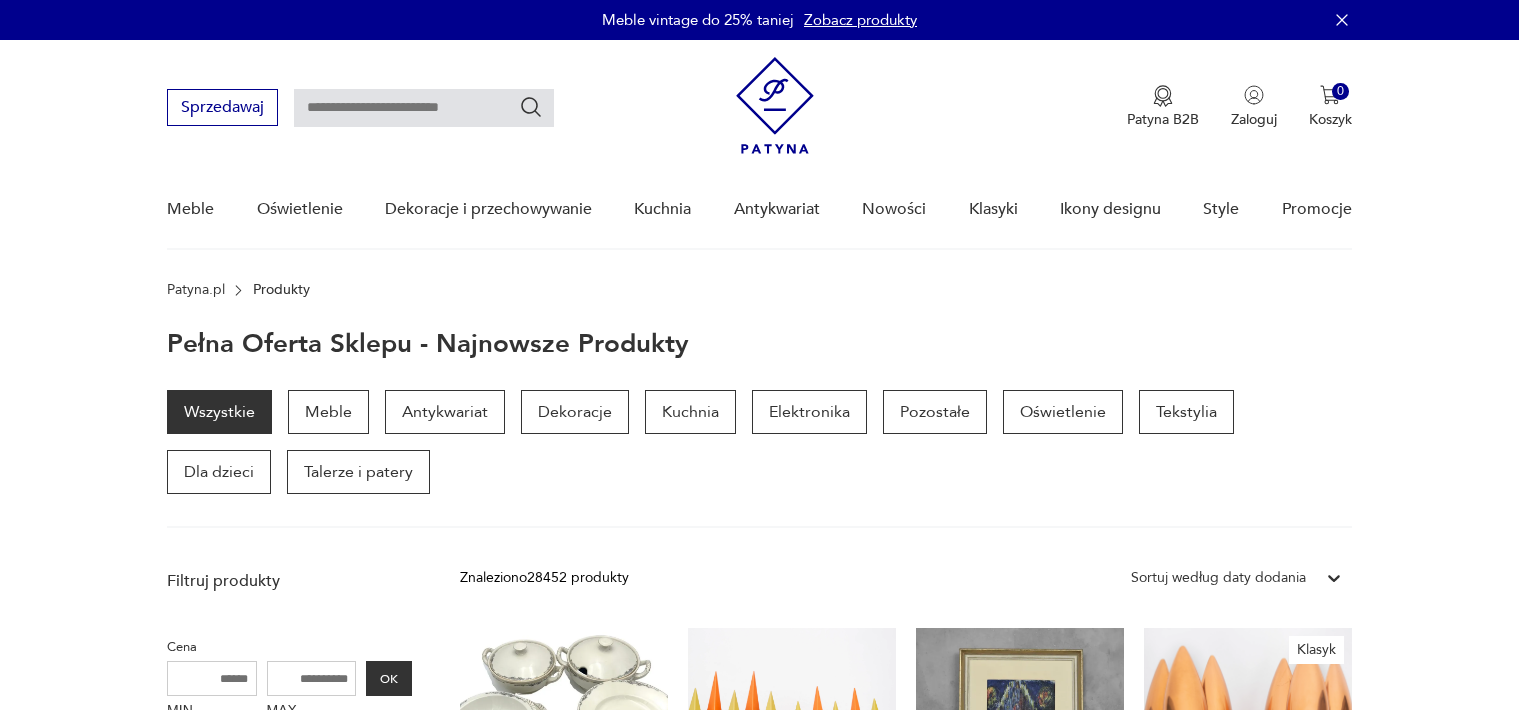 scroll, scrollTop: 89, scrollLeft: 0, axis: vertical 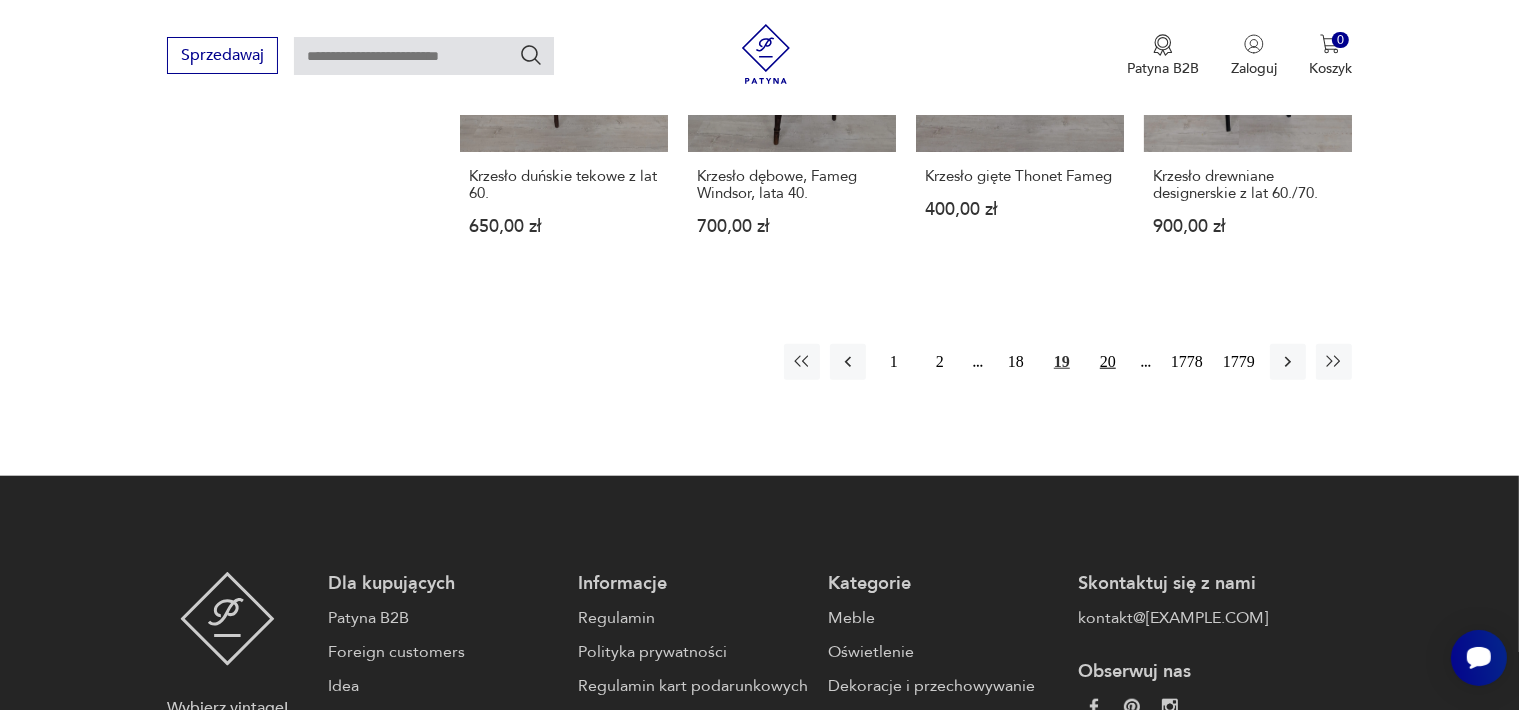 click on "20" at bounding box center [1108, 362] 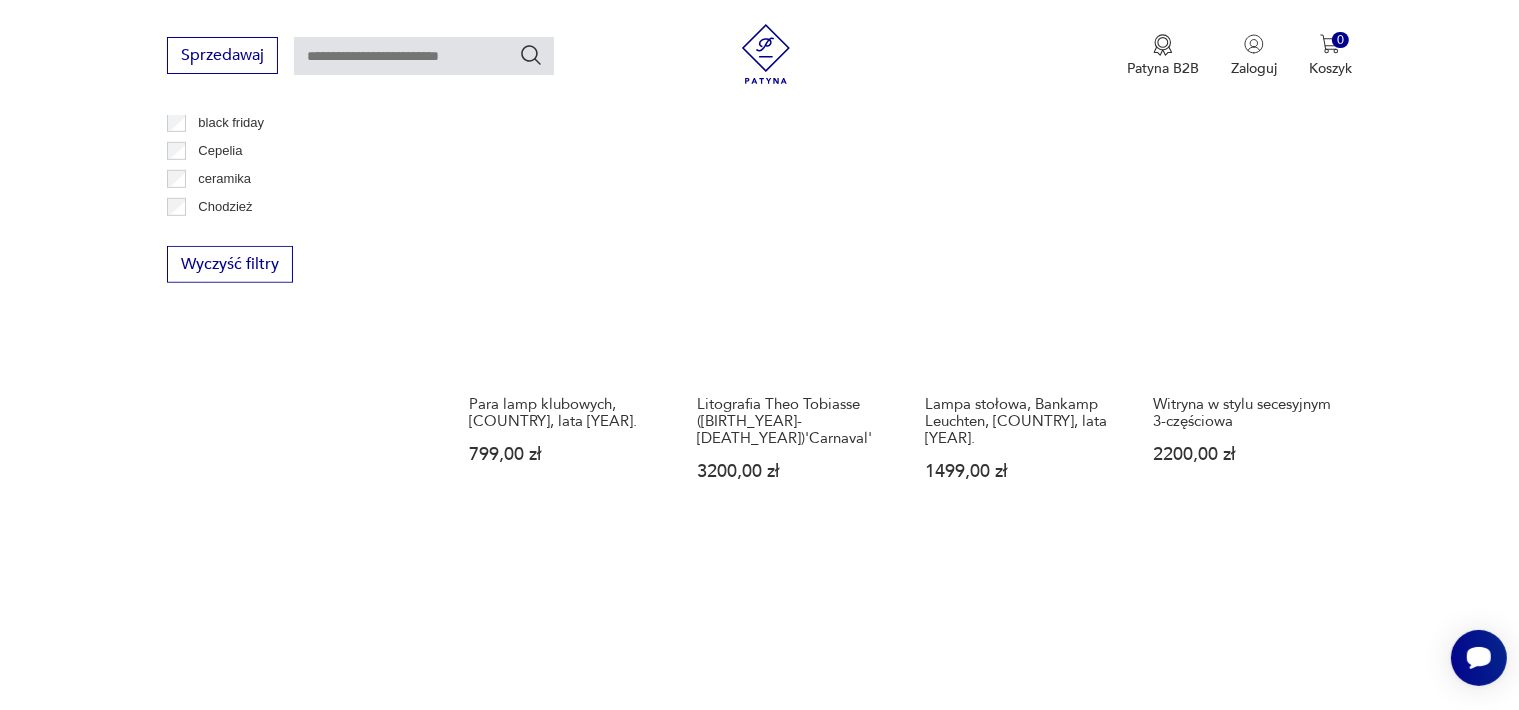 scroll, scrollTop: 1258, scrollLeft: 0, axis: vertical 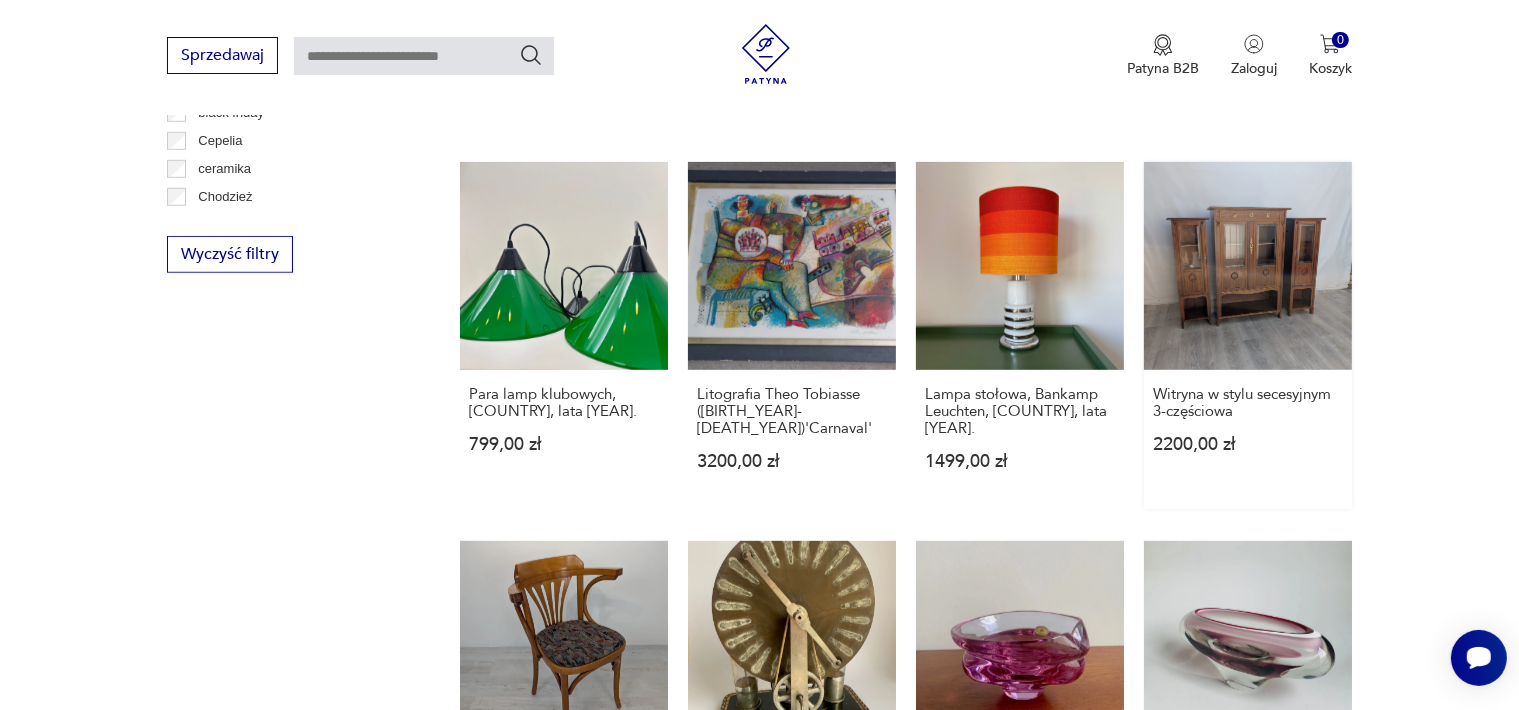 click on "Witryna w stylu secesyjnym 3-częściowa 2200,00 zł" at bounding box center [1248, 335] 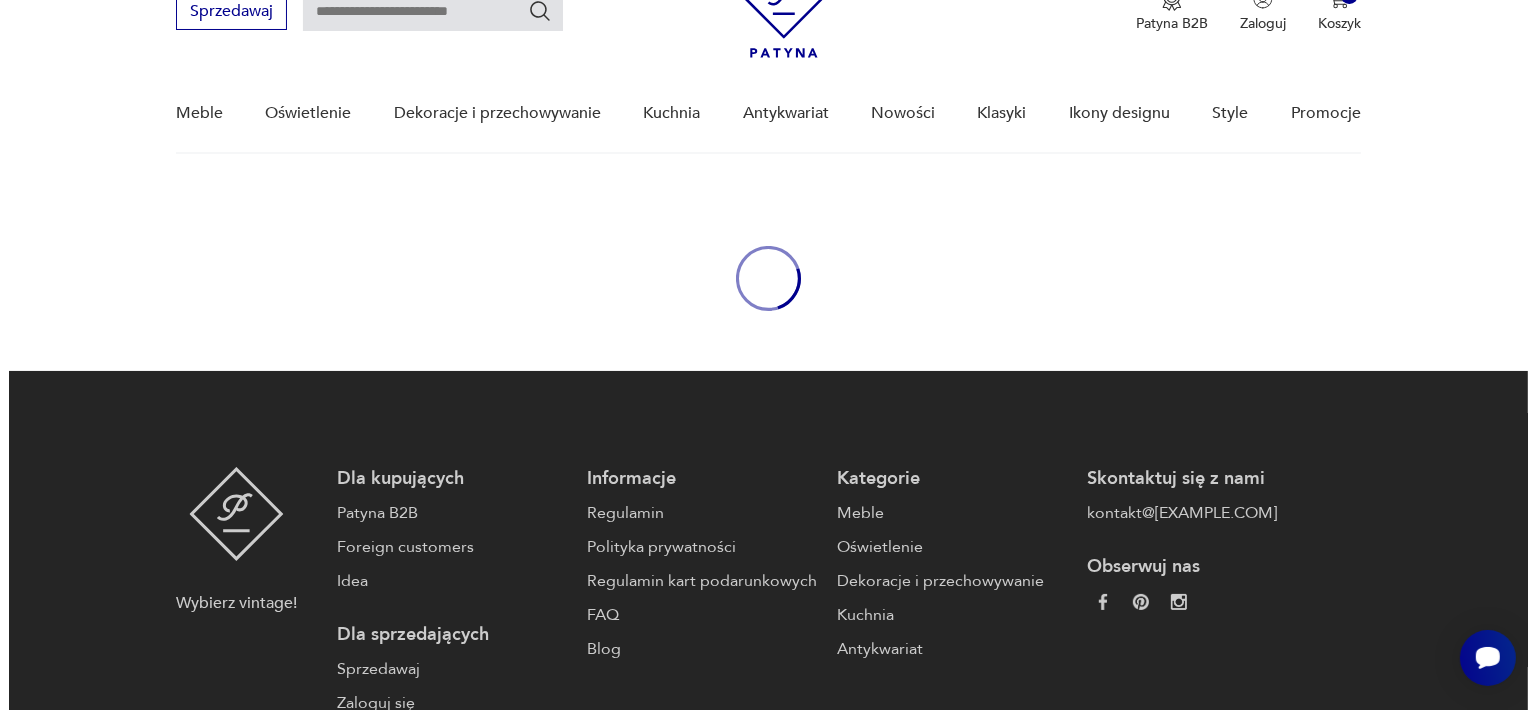 scroll, scrollTop: 0, scrollLeft: 0, axis: both 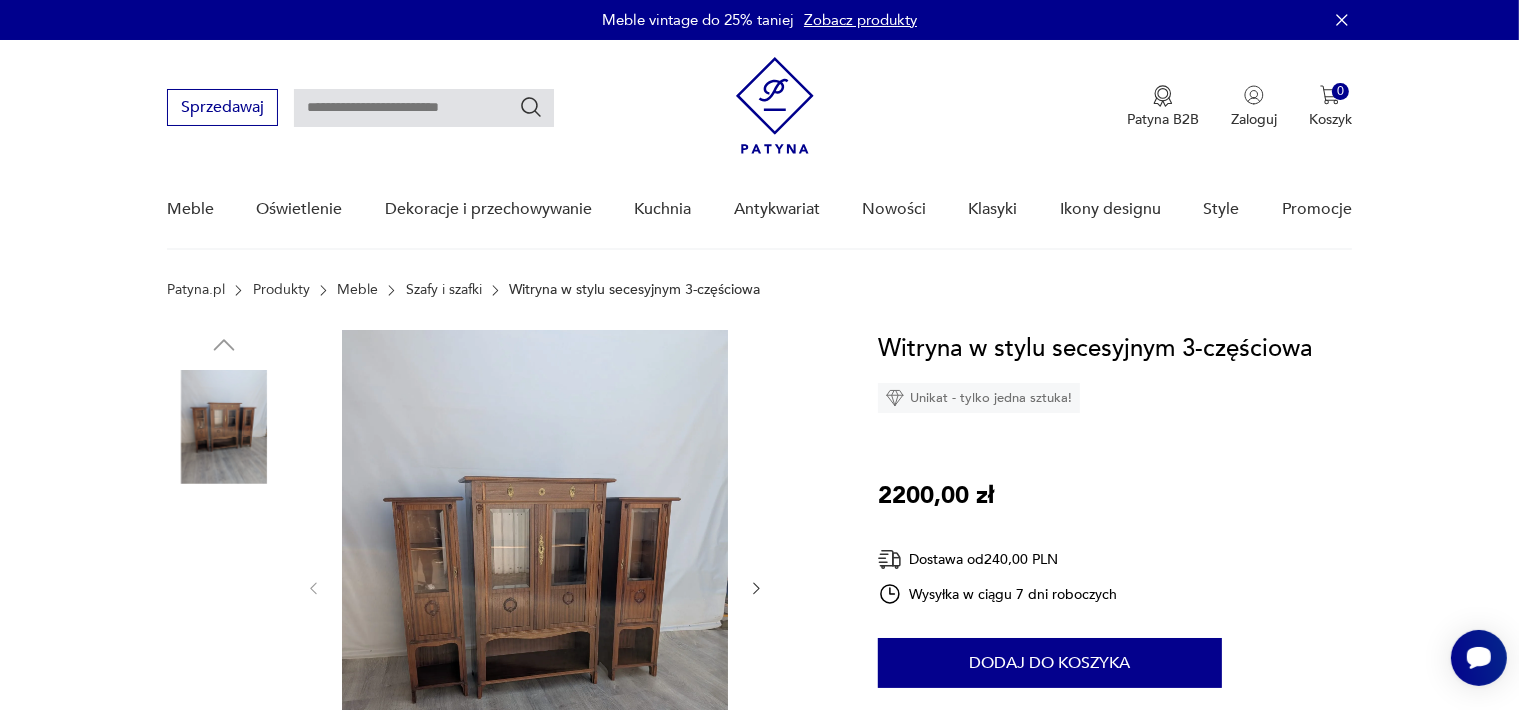 click at bounding box center [535, 586] 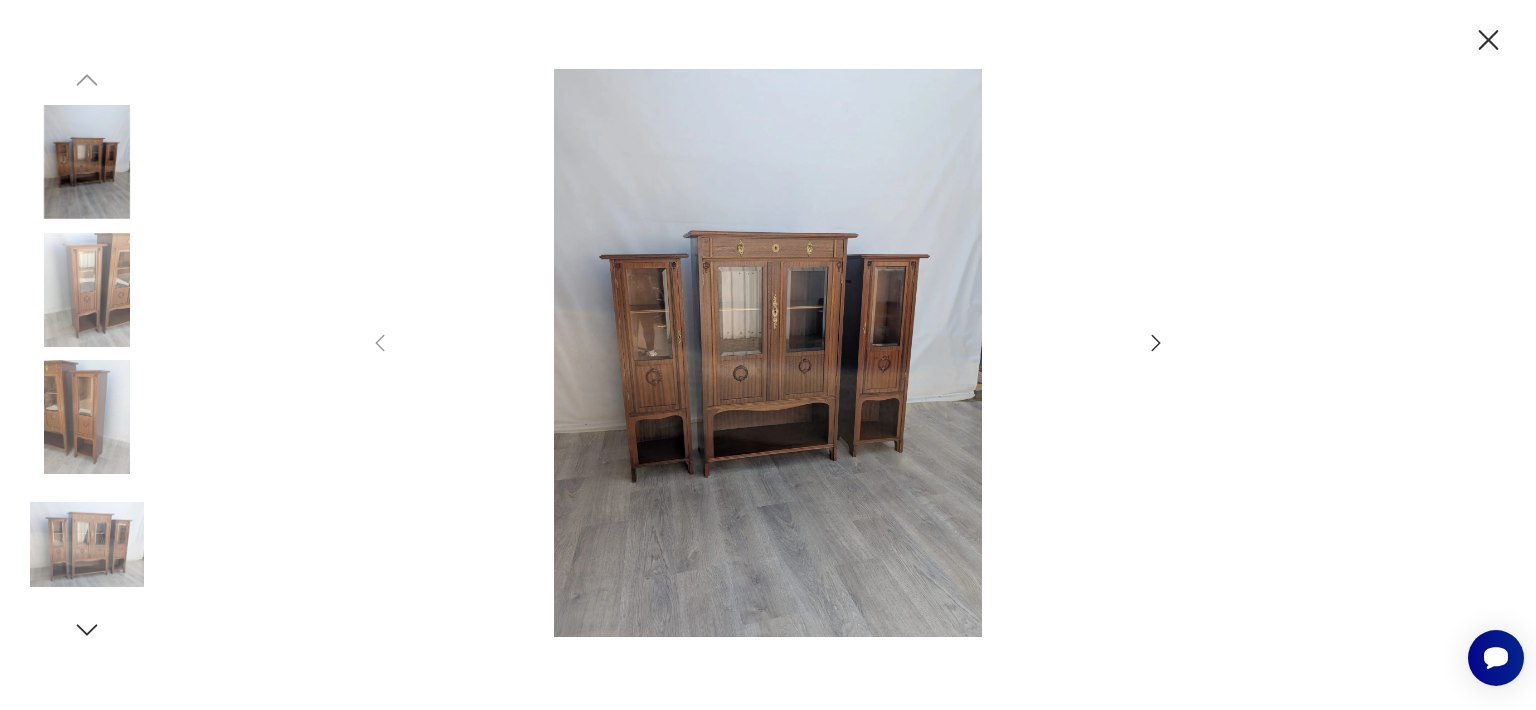 click at bounding box center [768, 353] 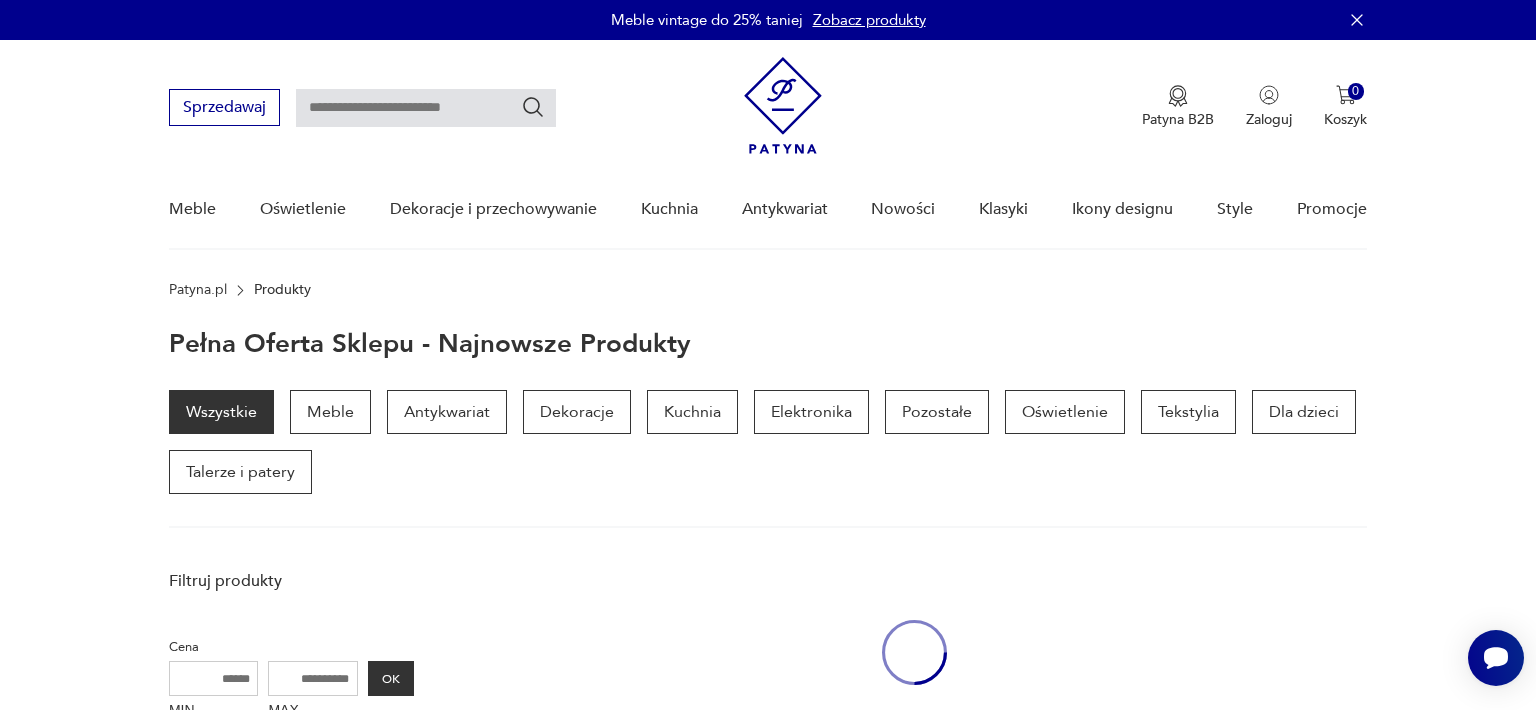 scroll, scrollTop: 1256, scrollLeft: 0, axis: vertical 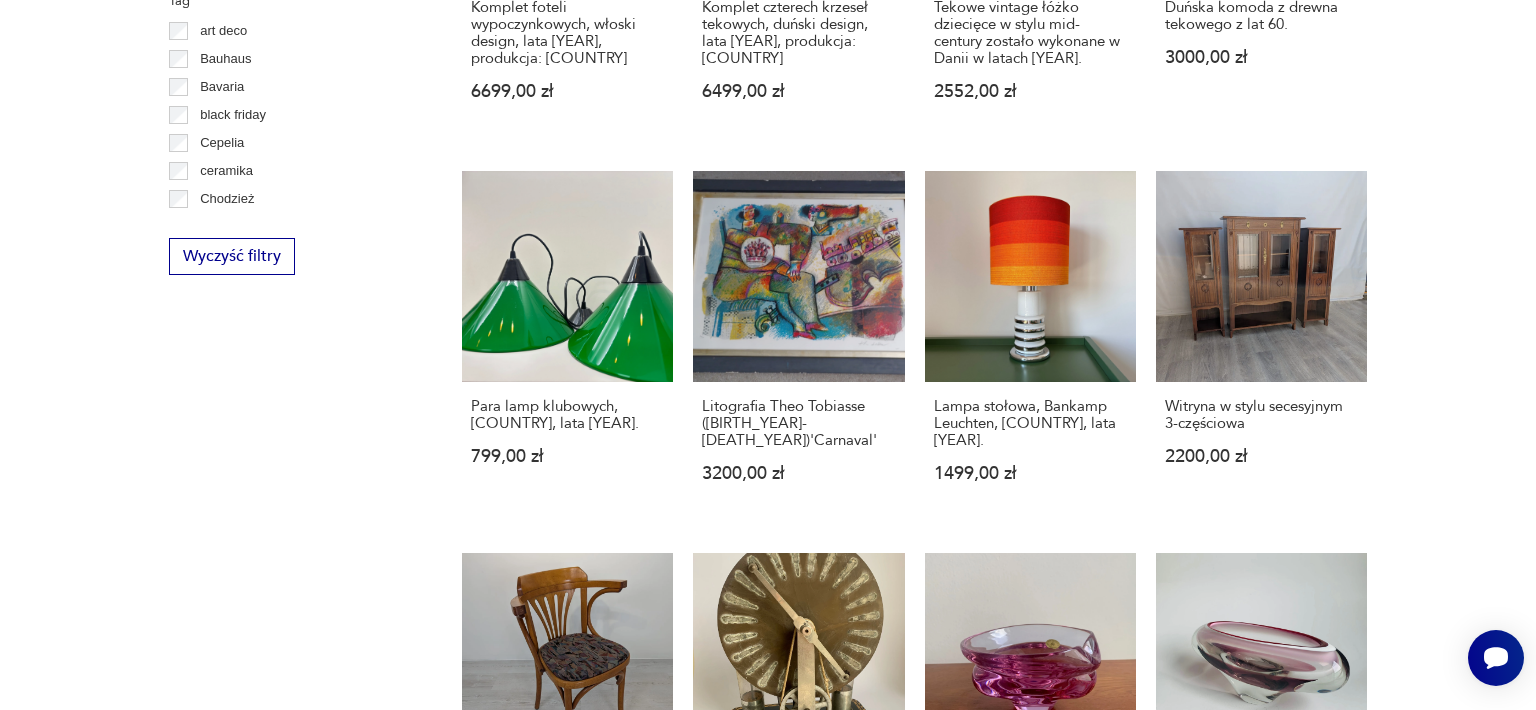 click on "Filtruj produkty Cena MIN MAX OK Promocja Datowanie OK Kraj pochodzenia Nie znaleziono wyników Producent Projektant Klasyk Tag art deco Bauhaus Bavaria black friday Cepelia ceramika Chodzież Ćmielów Wyczyść filtry Znaleziono  28452   produkty Filtruj Sortuj według daty dodania Sortuj według daty dodania Krzesło duńskie tekowe z lat 60. 450,00 zł Aparat Leidolf Lordomat C35 Lordonar 50mm f/2.8 oryginalne etui Wetzlar, Niemcy, lata 50. 350,00 zł Aparat fotograficzny AGFA ISO-RAPID I z oryginalnym pokrowcem – Niemcy, 1965 80,00 zł Sofa dębowa, duński design, lata 60., produkcja: Dania 4399,00 zł Komplet foteli wypoczynkowych, włoski design, lata 70., produkcja: Włochy 6699,00 zł Komplet czterech krzeseł tekowych, duński design, lata 60., produkcja: Dania 6499,00 zł Tekowe vintage łóżko dziecięce w stylu mid-century zostało wykonane w Danii w latach 60. 2552,00 zł Duńska komoda z drewna tekowego z lat 60. 3000,00 zł Para lamp klubowych, Niemcy, lata 80. 799,00 zł 1 2 19" at bounding box center (768, 204) 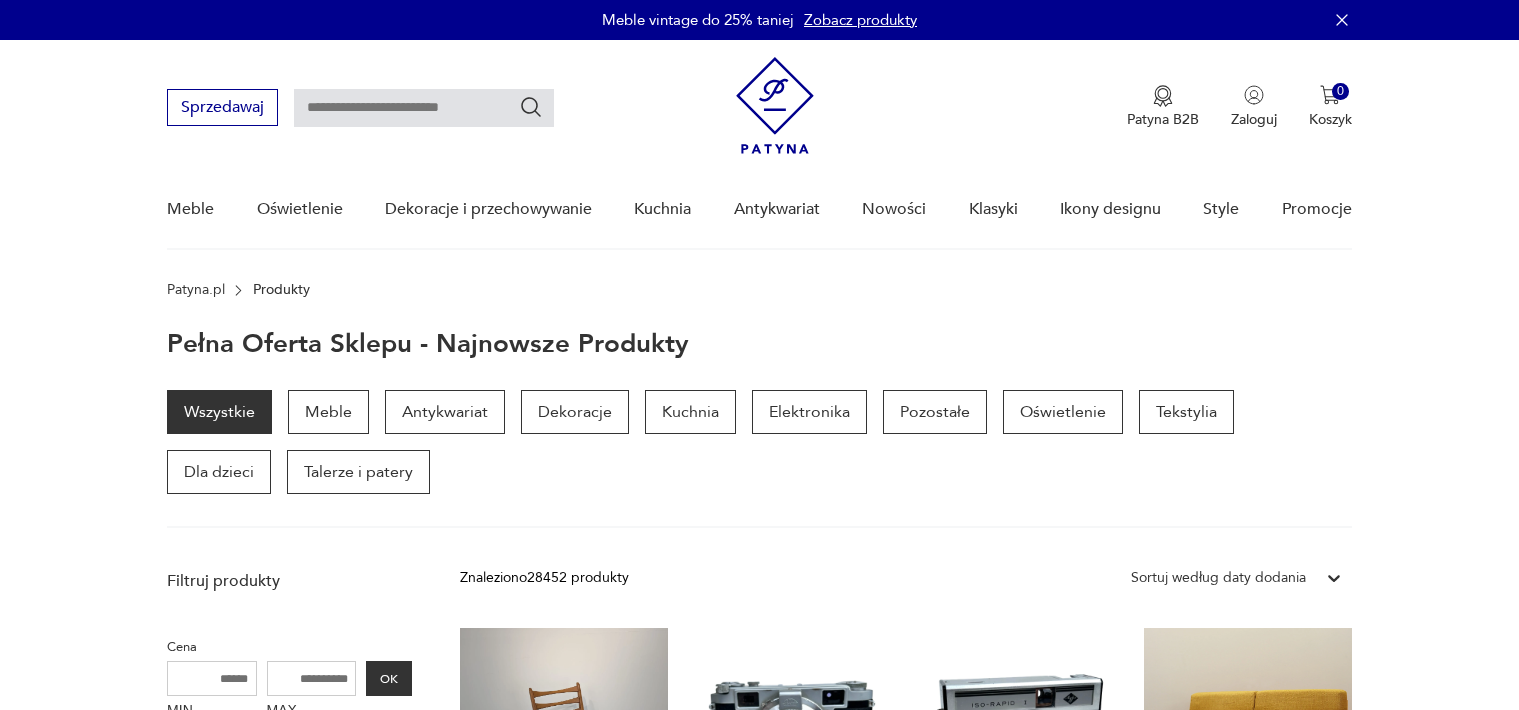 scroll, scrollTop: 89, scrollLeft: 0, axis: vertical 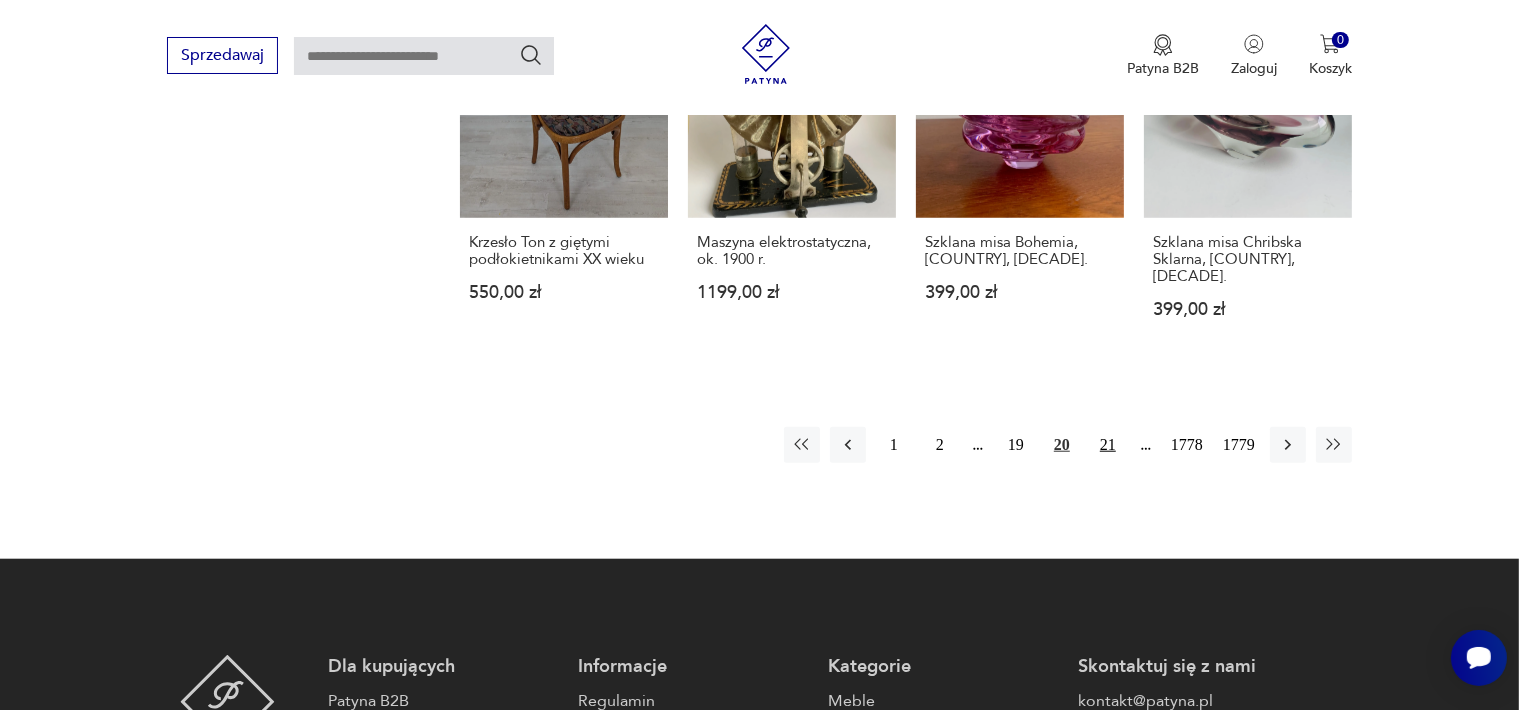 click on "21" at bounding box center [1108, 445] 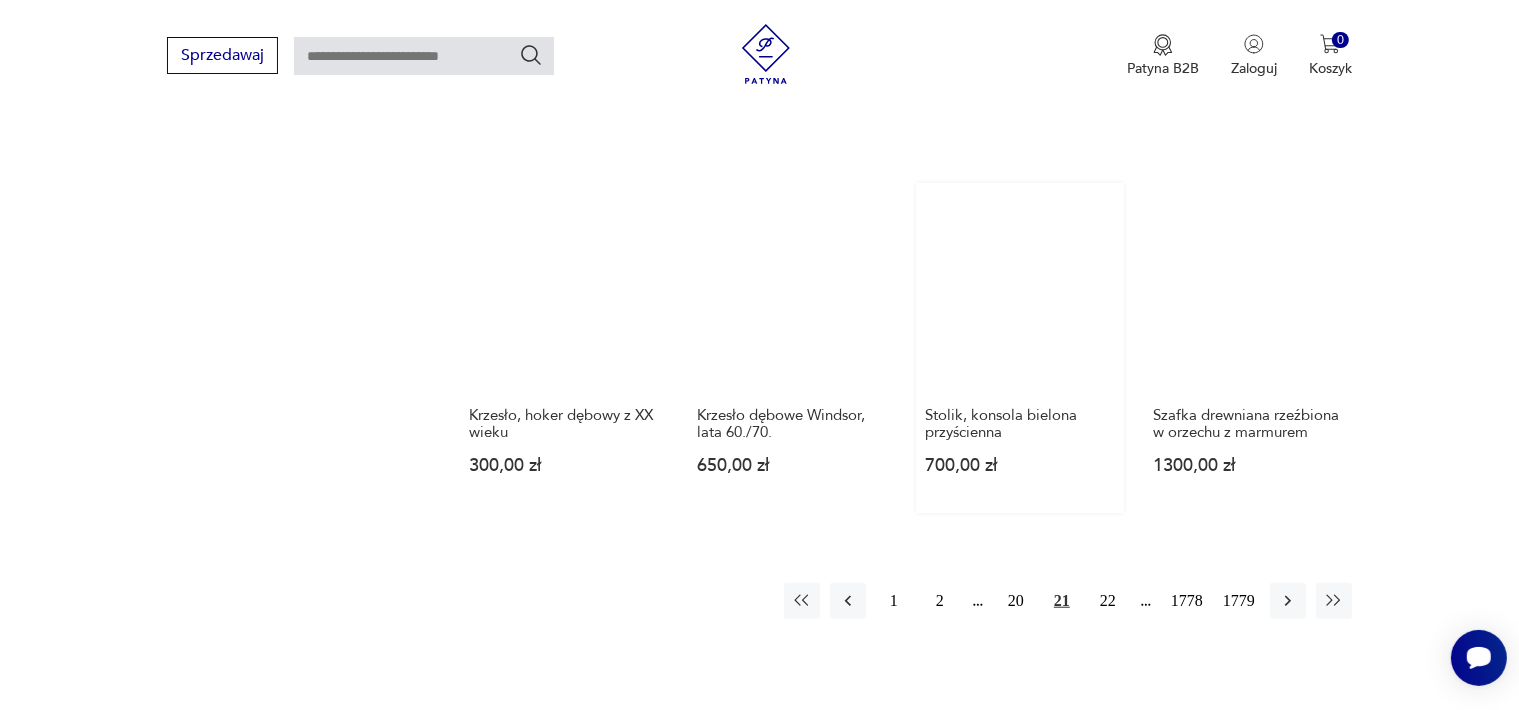 scroll, scrollTop: 1758, scrollLeft: 0, axis: vertical 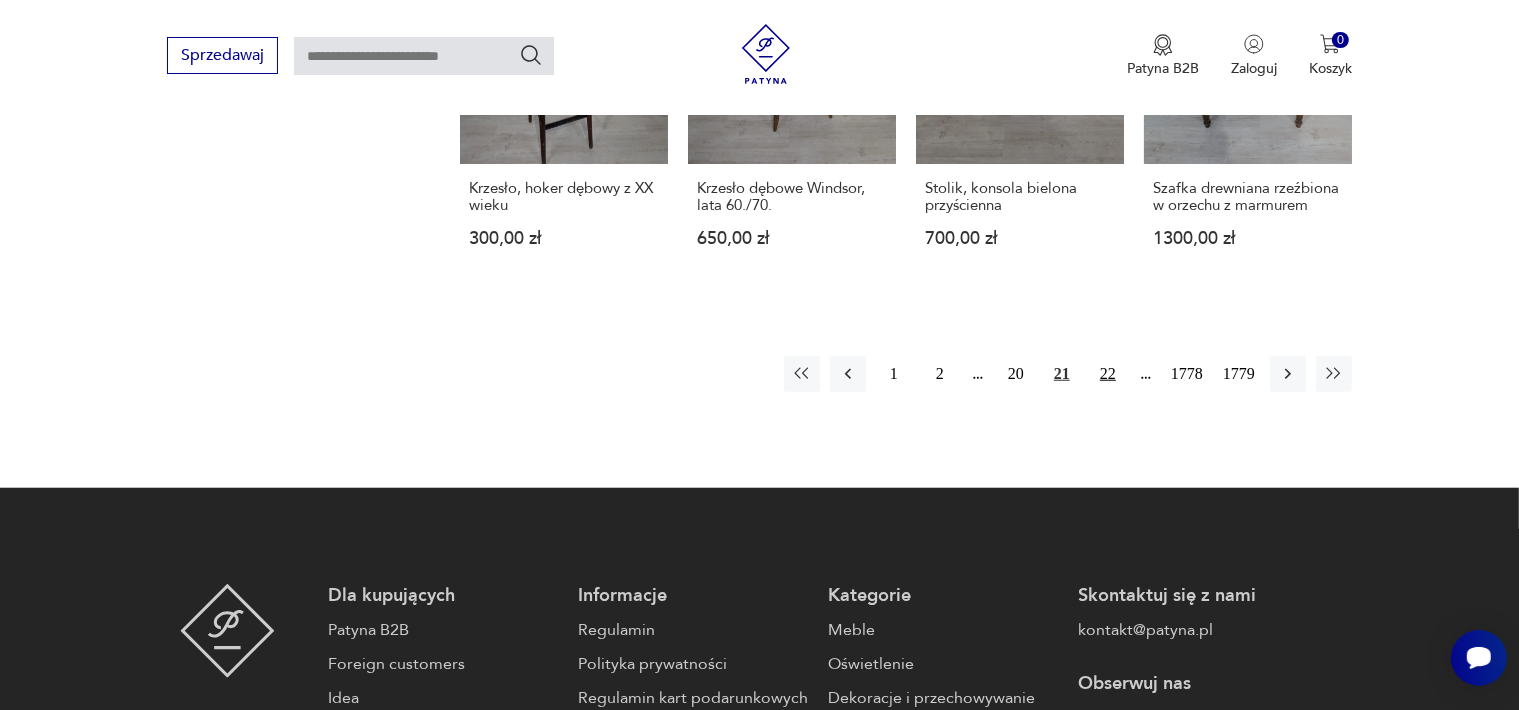 click on "22" at bounding box center (1108, 374) 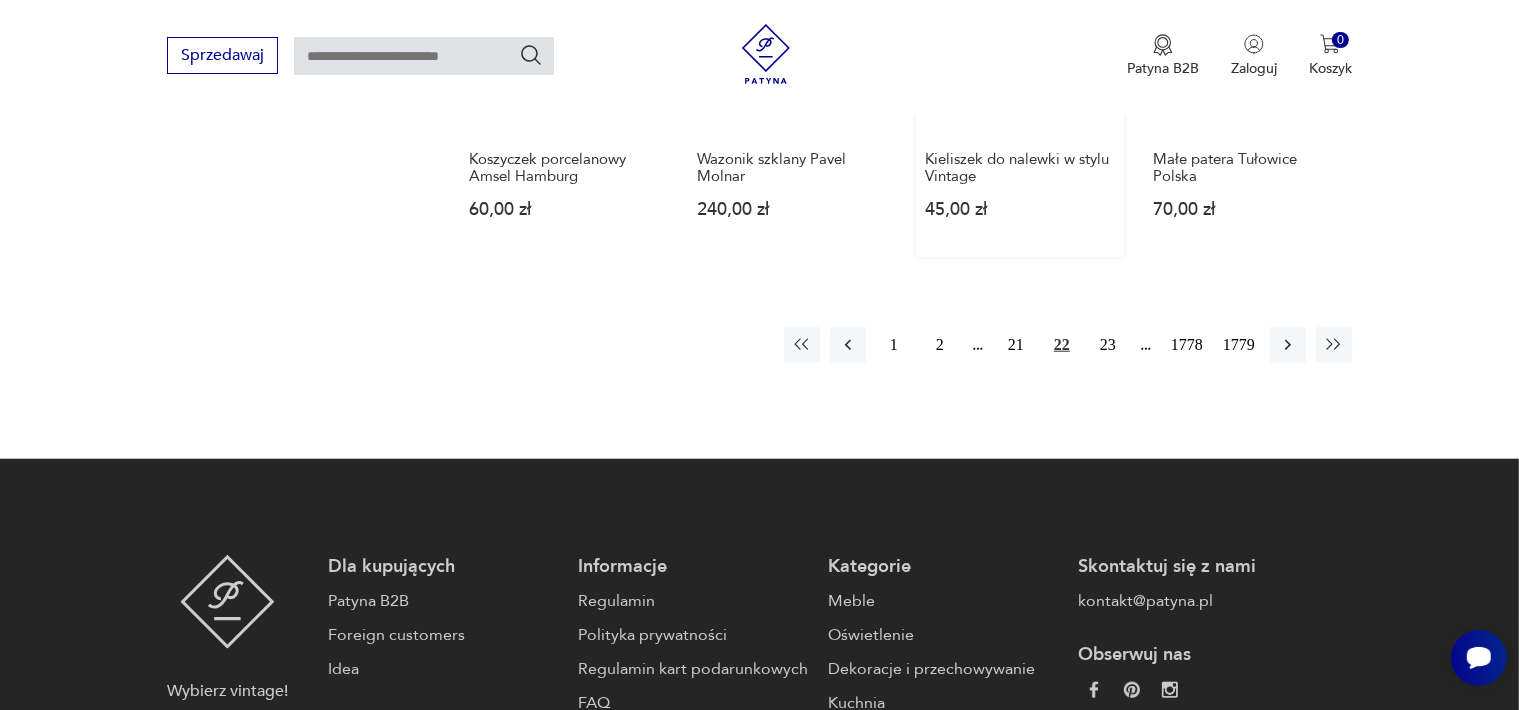 scroll, scrollTop: 1858, scrollLeft: 0, axis: vertical 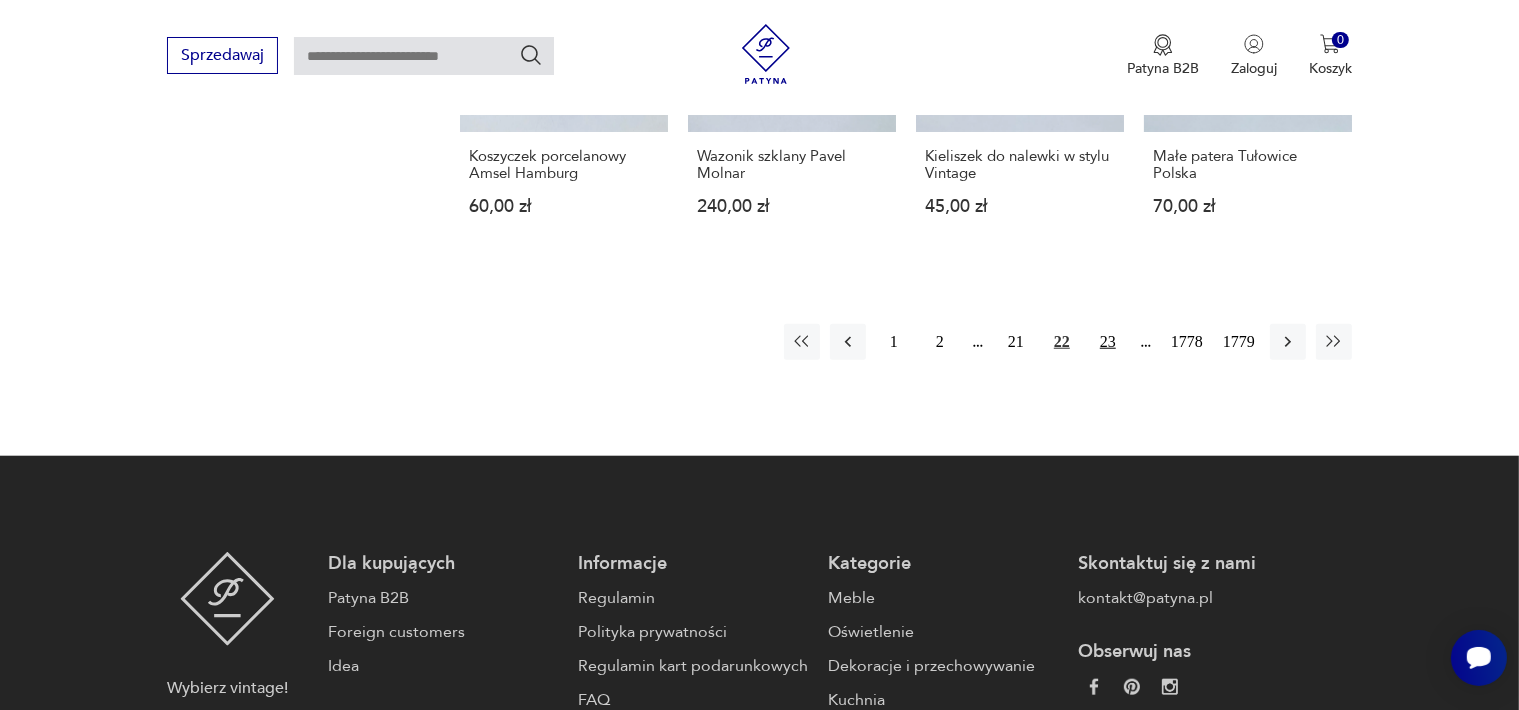 click on "23" at bounding box center (1108, 342) 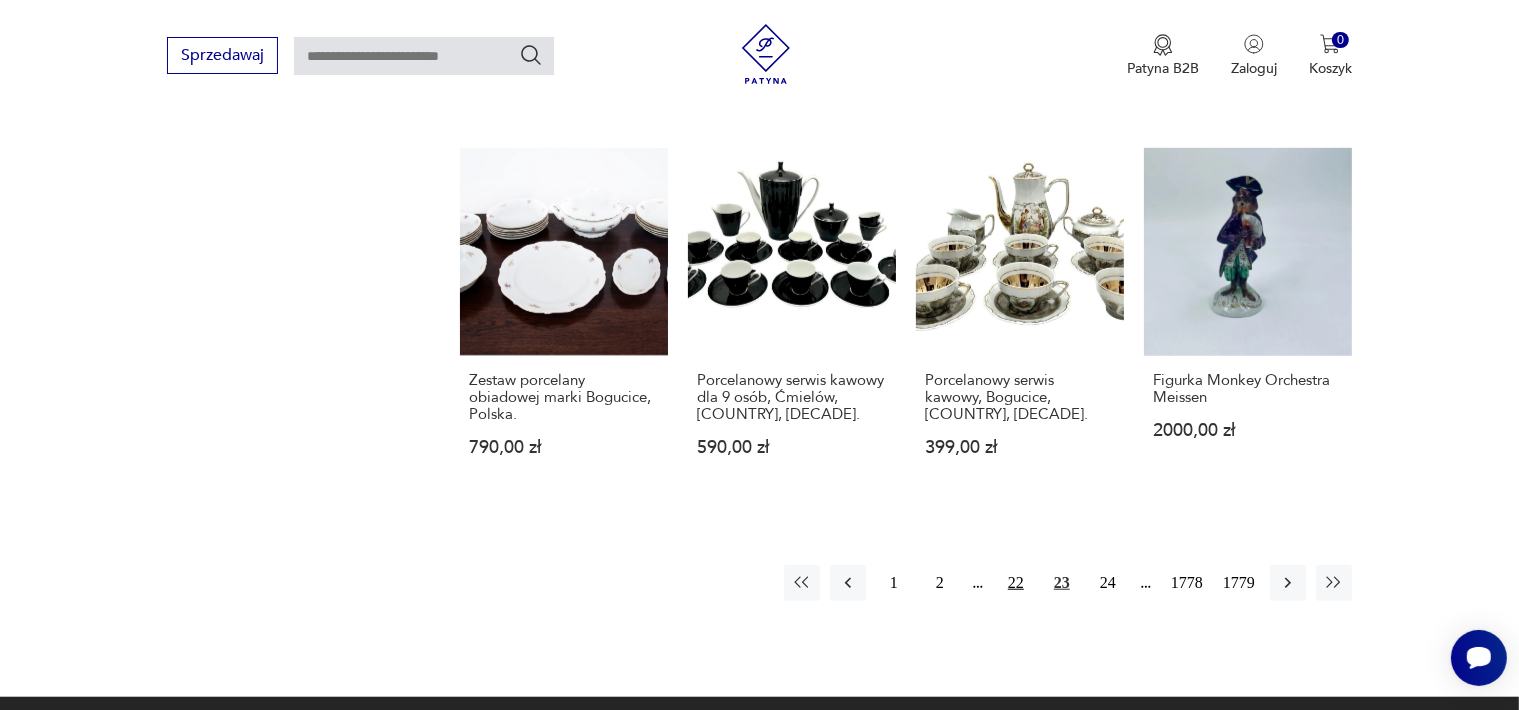 scroll, scrollTop: 1758, scrollLeft: 0, axis: vertical 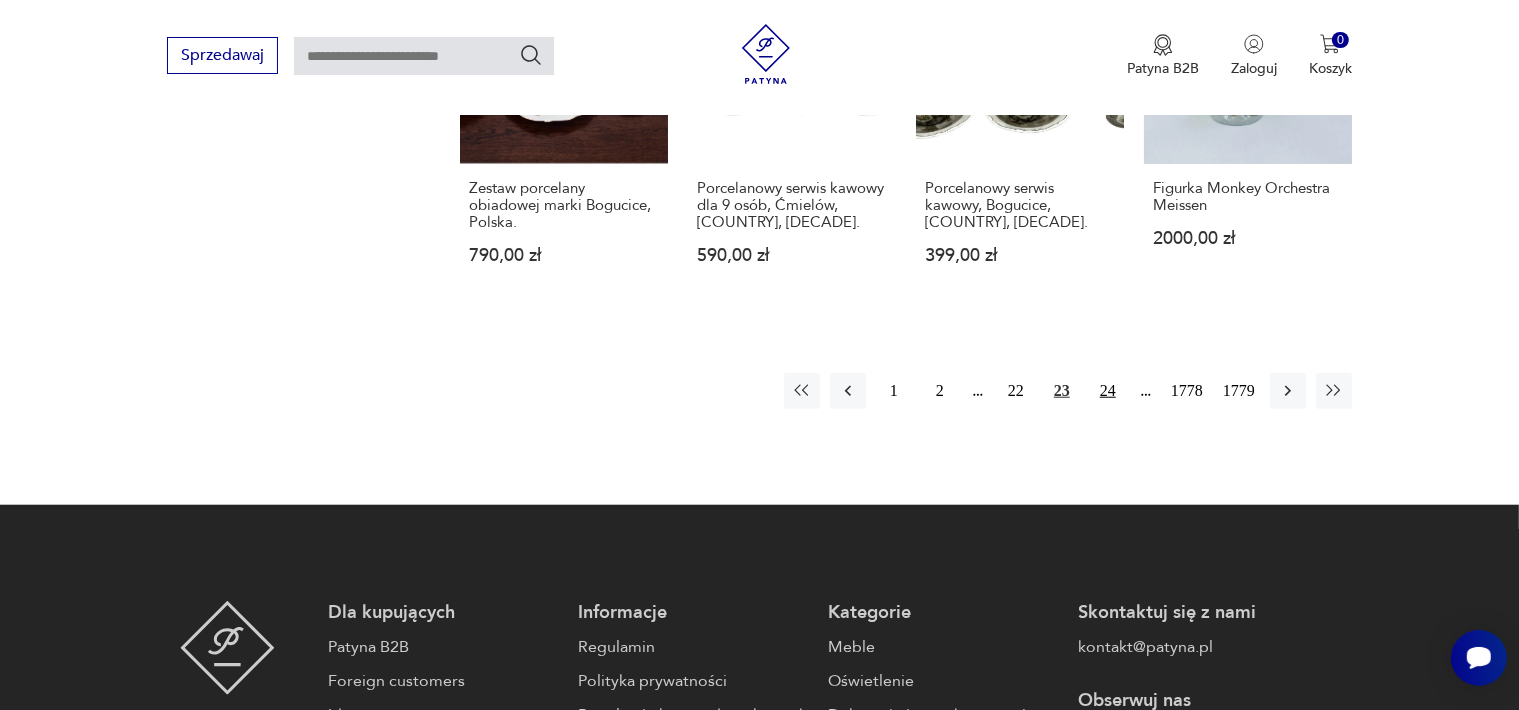 click on "24" at bounding box center [1108, 391] 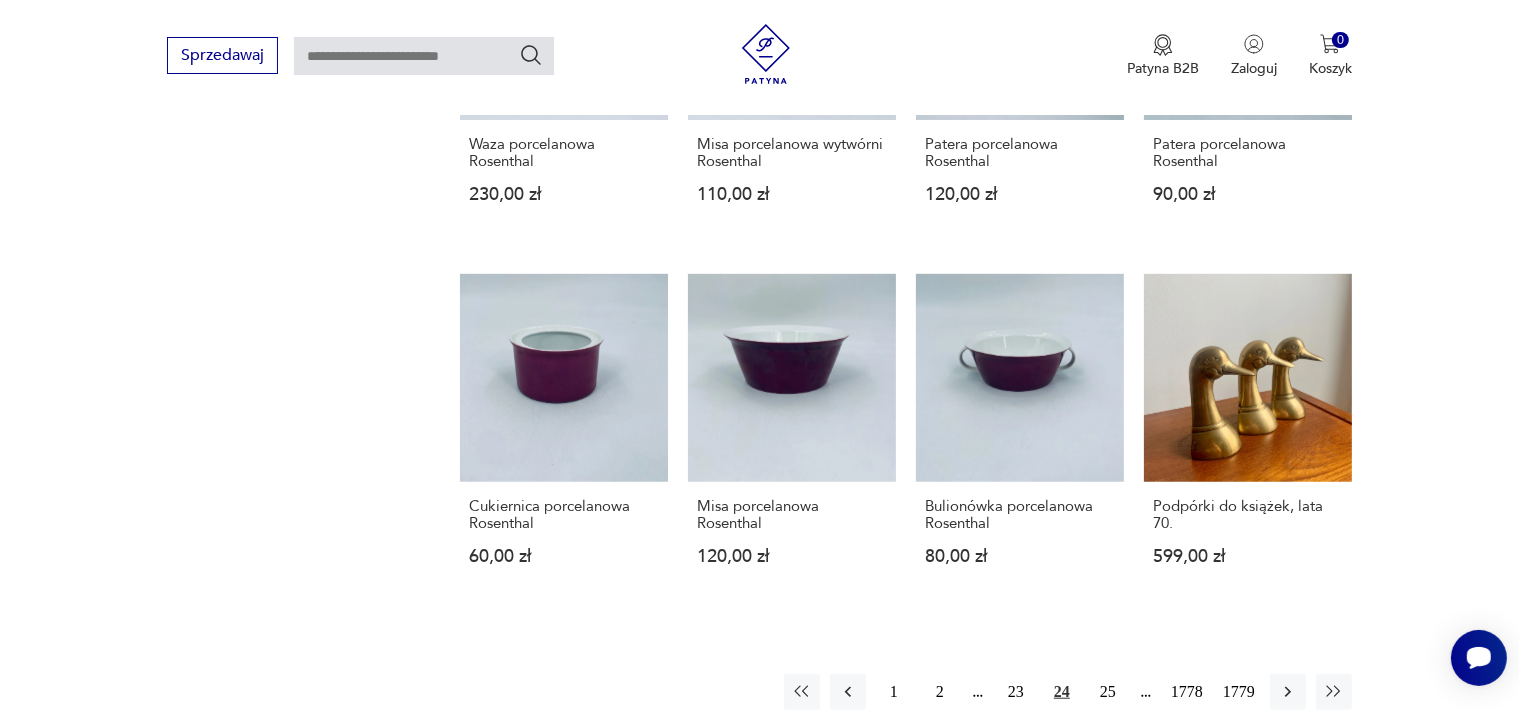 scroll, scrollTop: 1858, scrollLeft: 0, axis: vertical 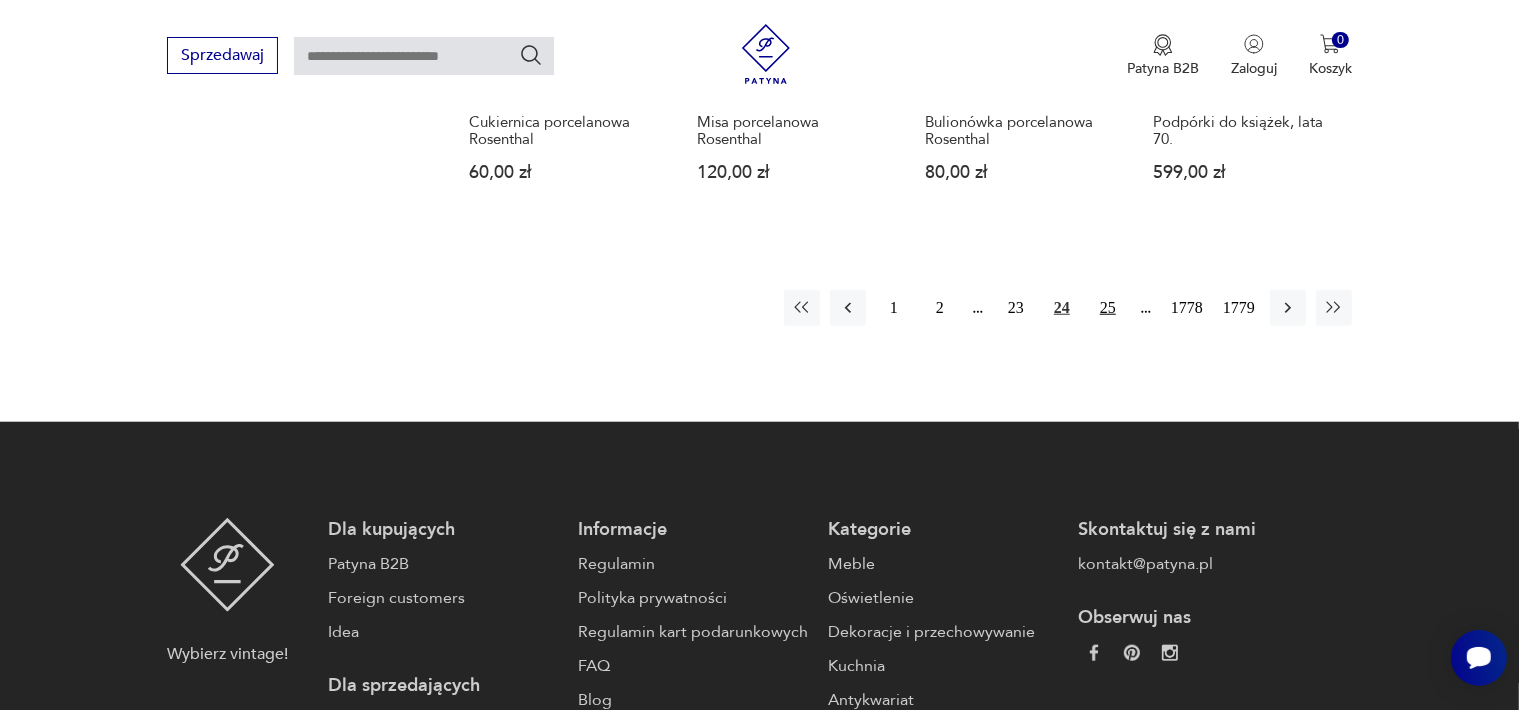 click on "25" at bounding box center [1108, 308] 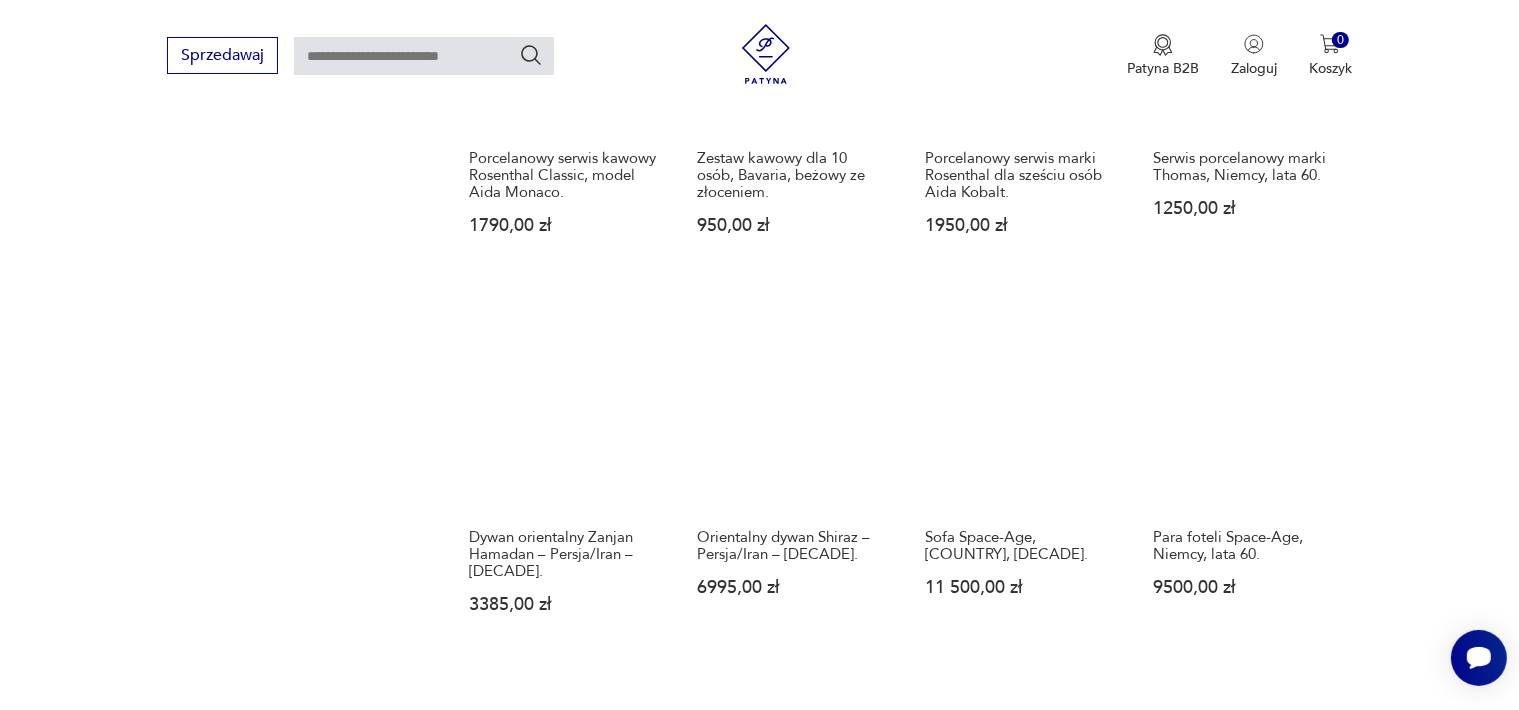 scroll, scrollTop: 1558, scrollLeft: 0, axis: vertical 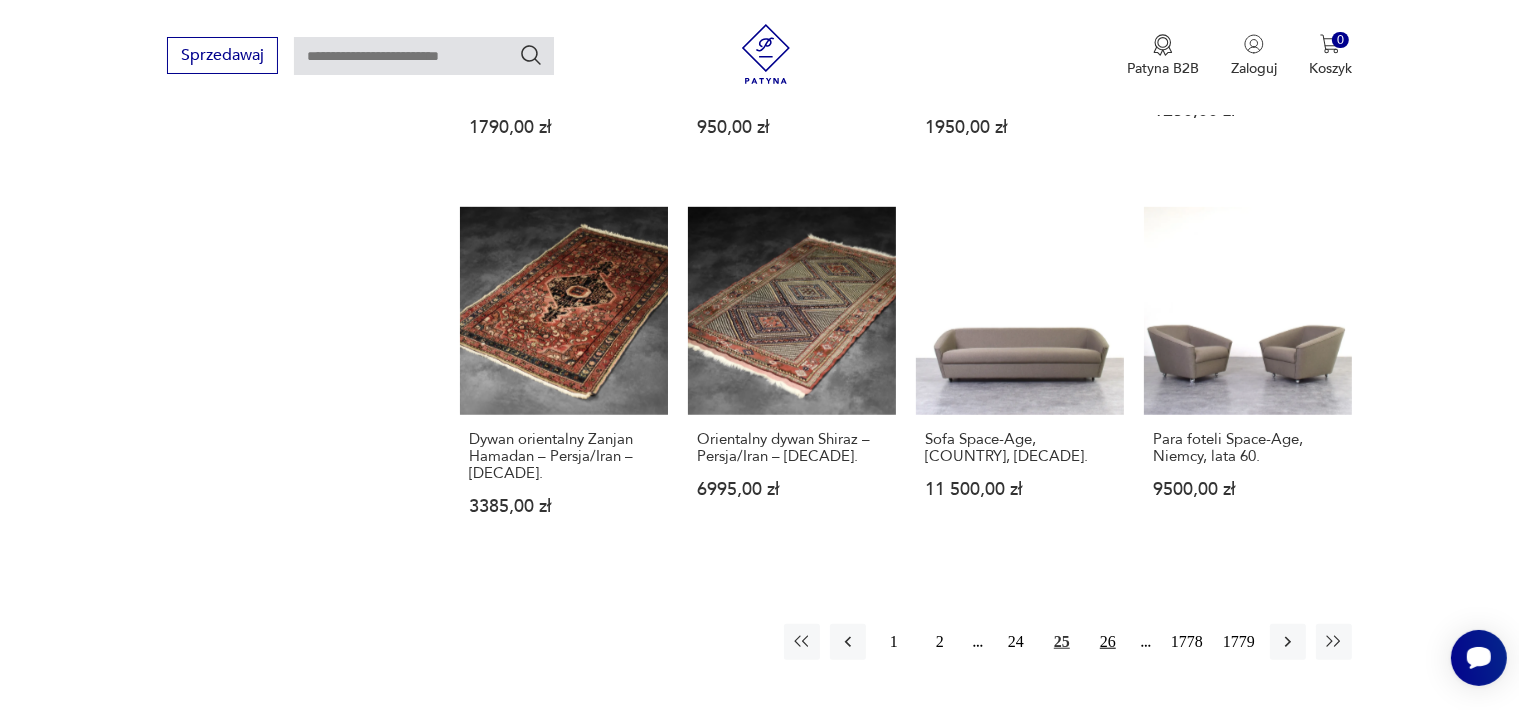 click on "26" at bounding box center [1108, 642] 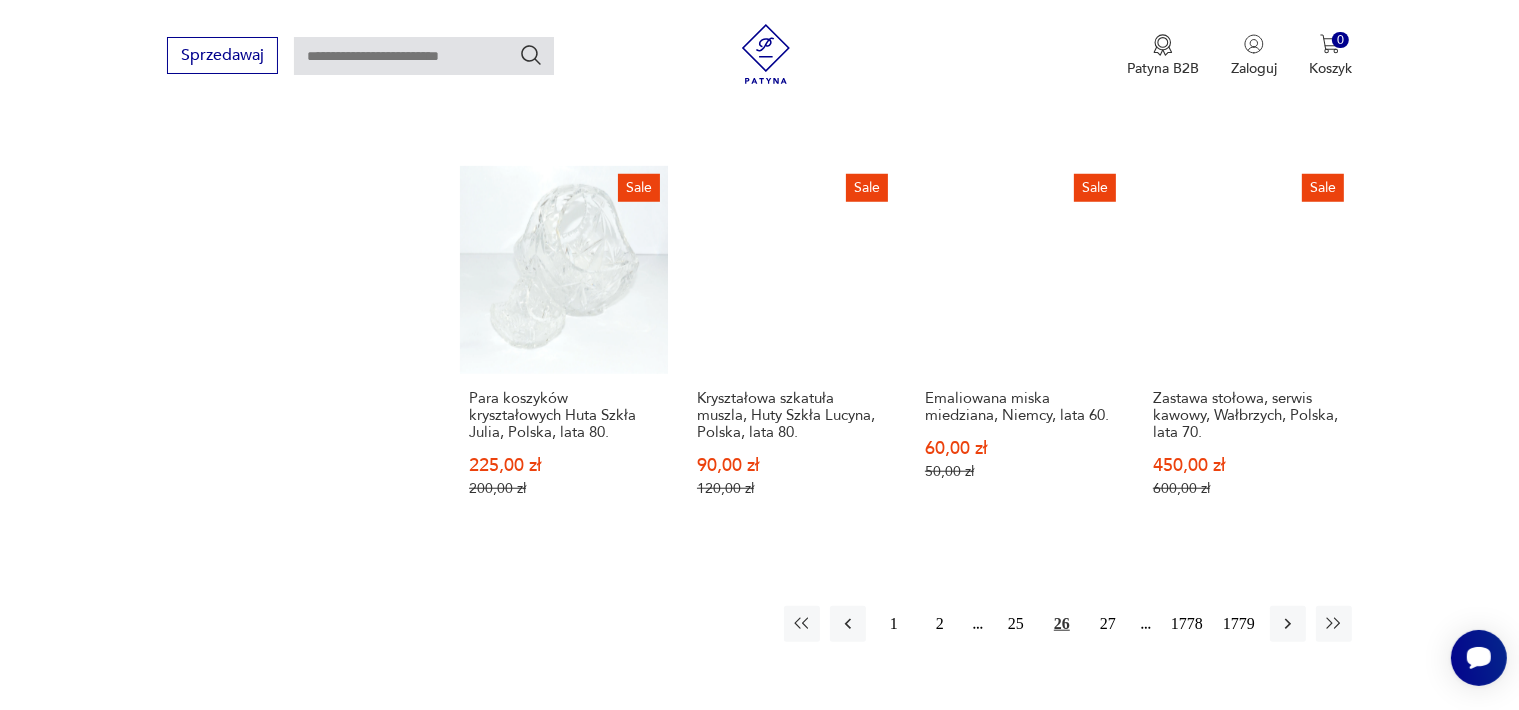 scroll, scrollTop: 1658, scrollLeft: 0, axis: vertical 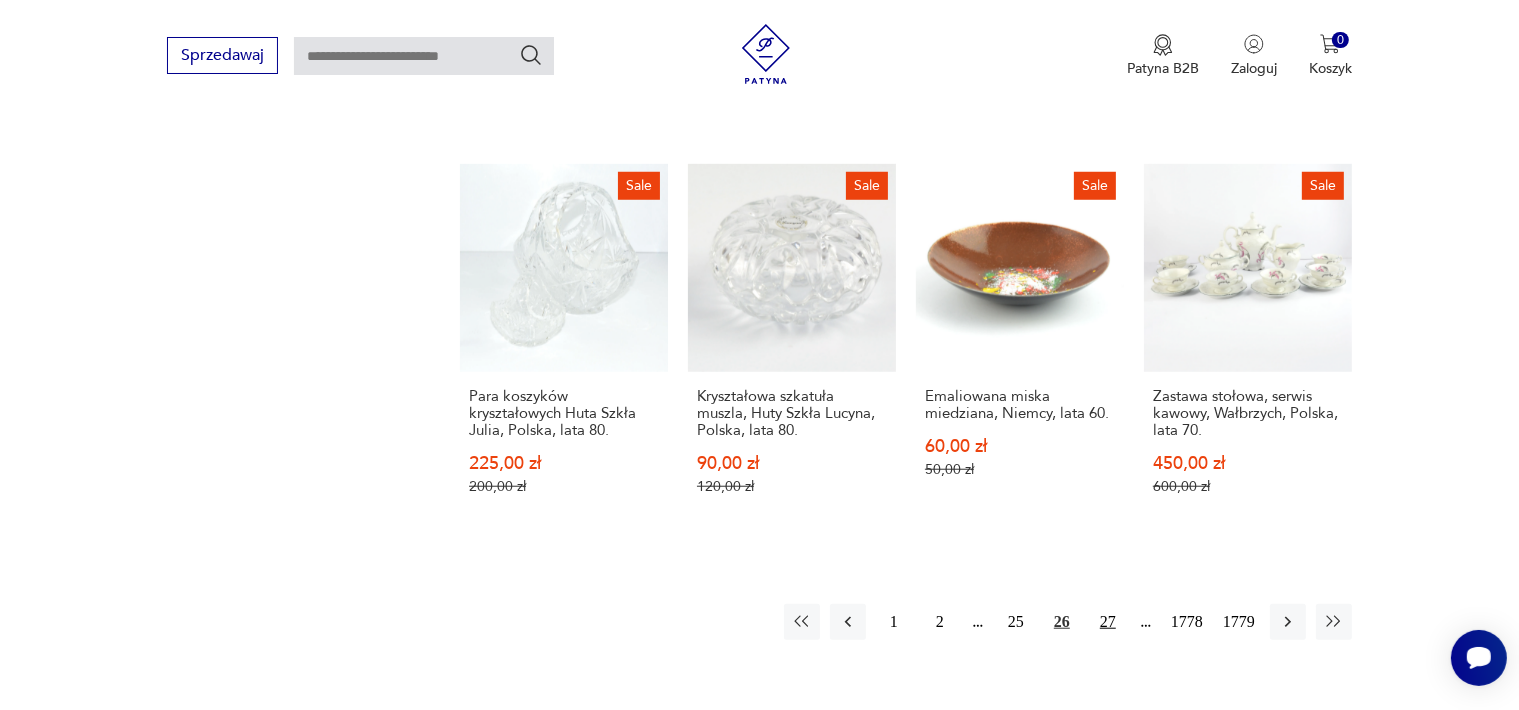 click on "27" at bounding box center [1108, 622] 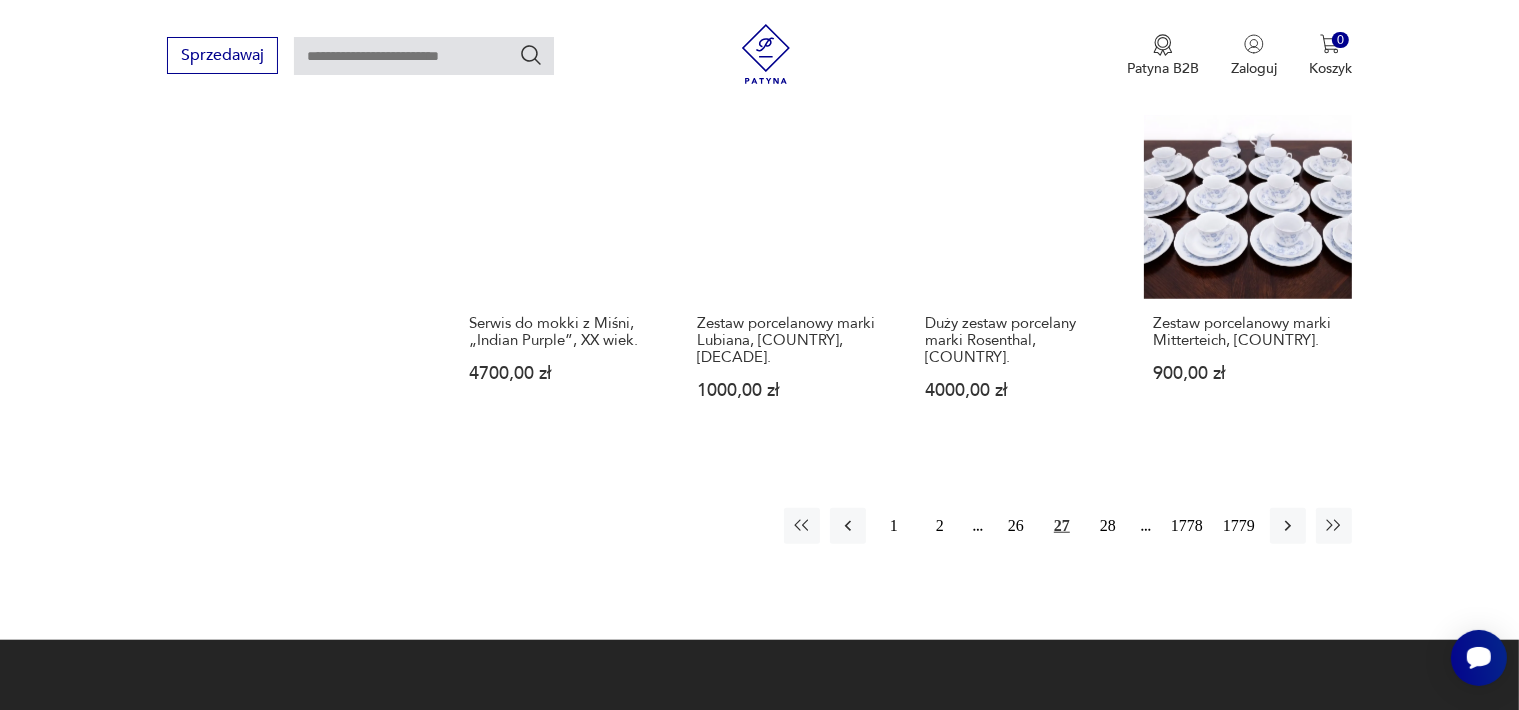 scroll, scrollTop: 1758, scrollLeft: 0, axis: vertical 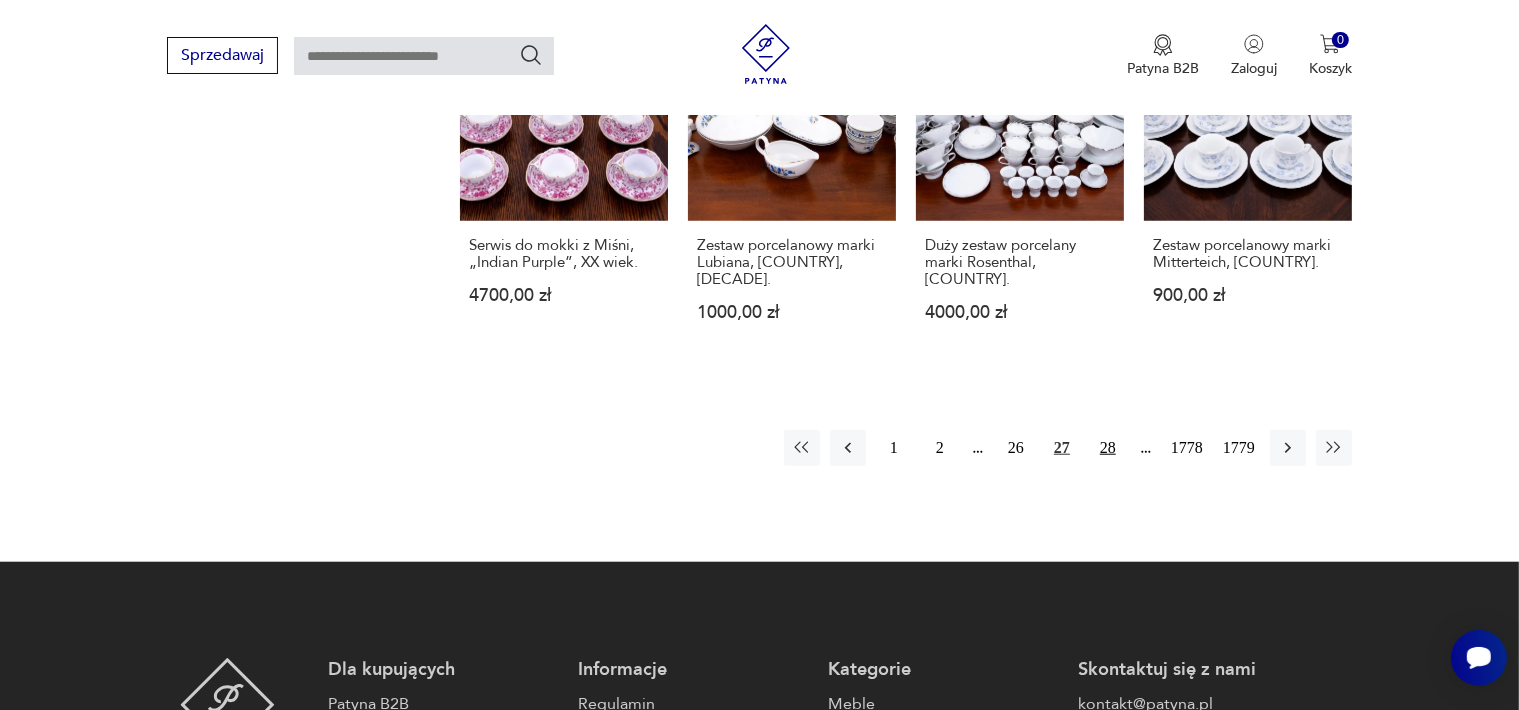 click on "28" at bounding box center [1108, 448] 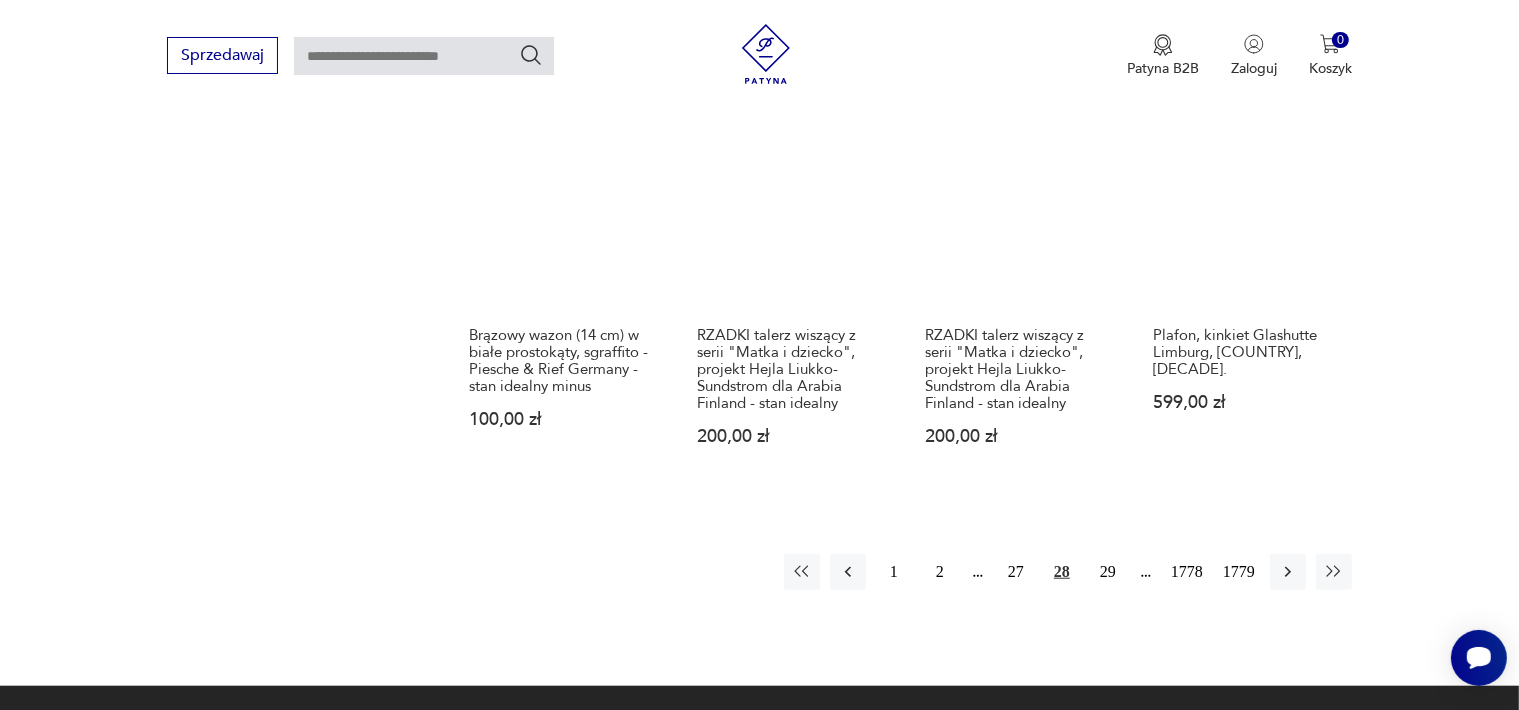 scroll, scrollTop: 1858, scrollLeft: 0, axis: vertical 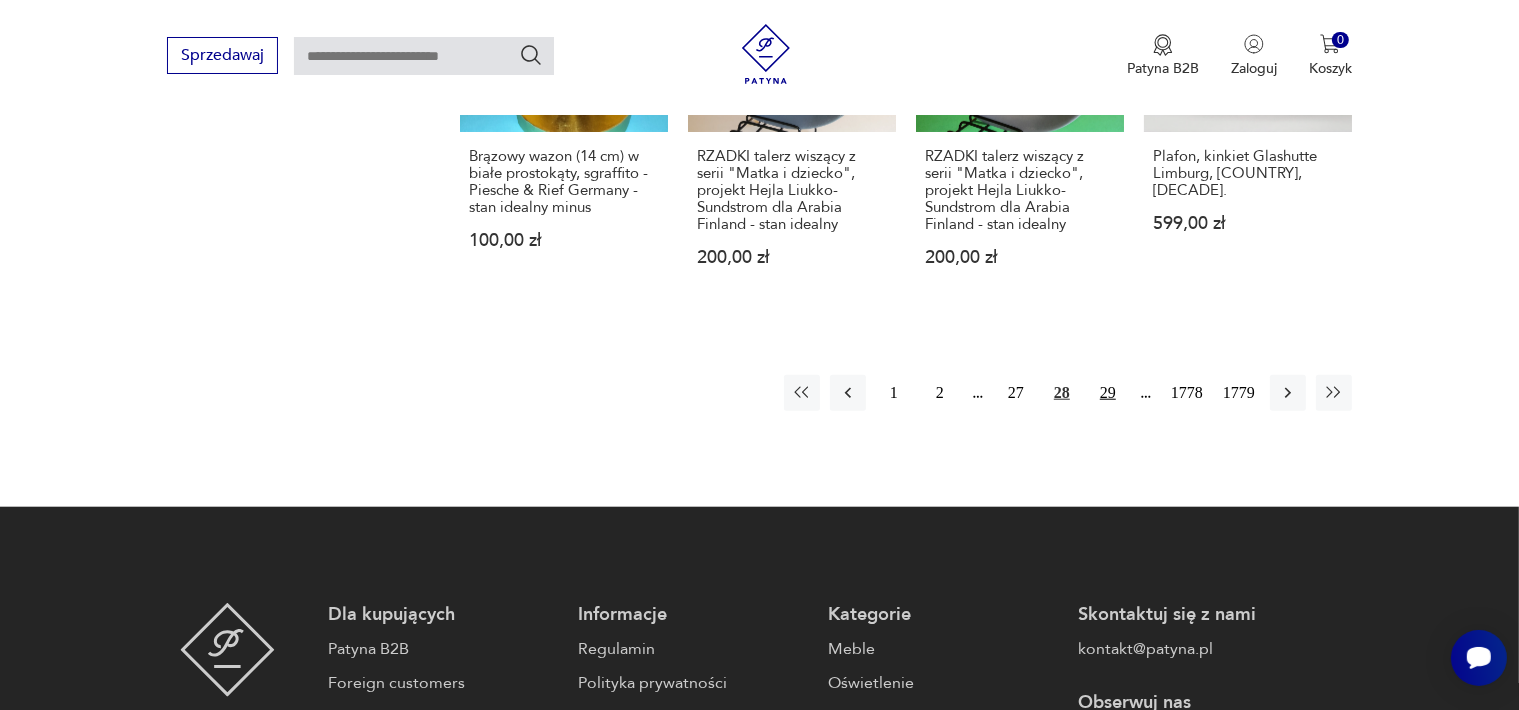 click on "29" at bounding box center (1108, 393) 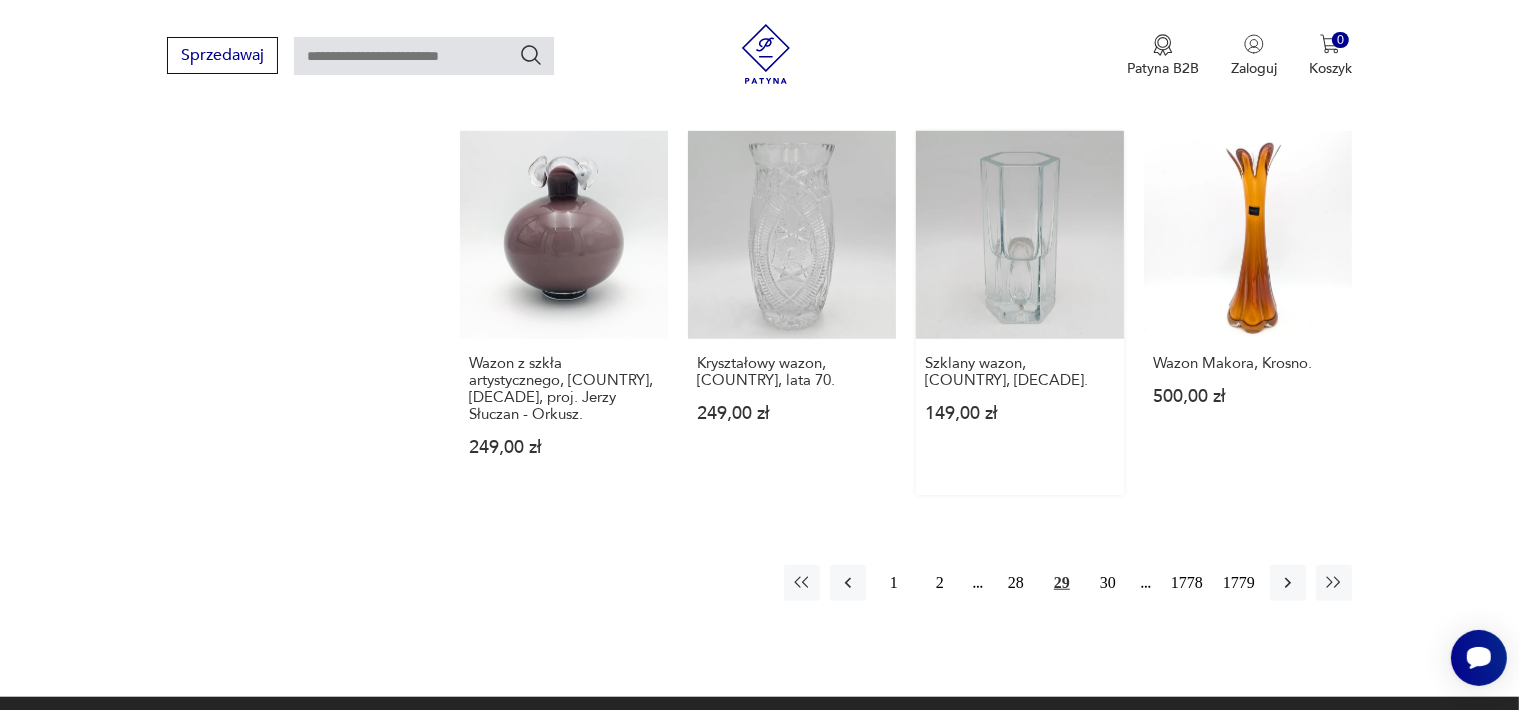 scroll, scrollTop: 1858, scrollLeft: 0, axis: vertical 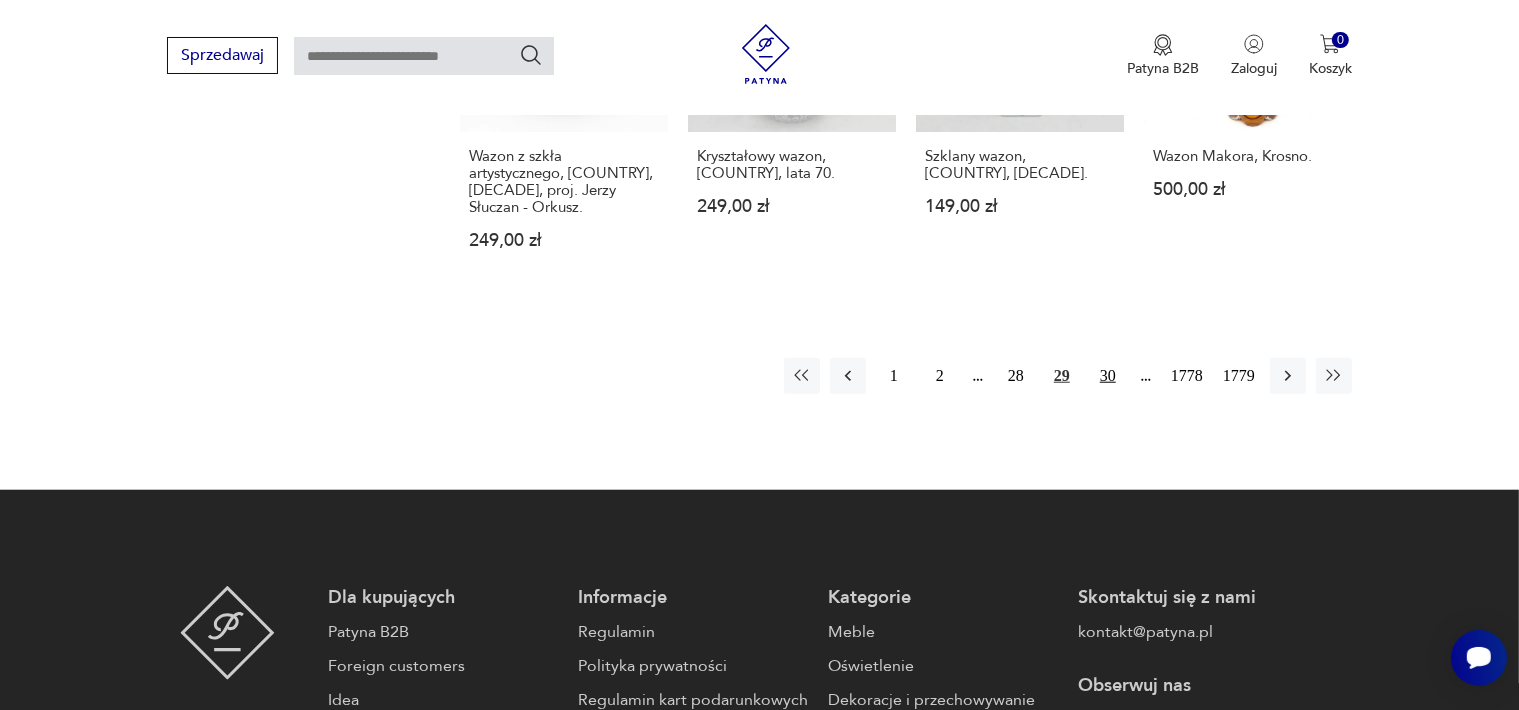 click on "30" at bounding box center (1108, 376) 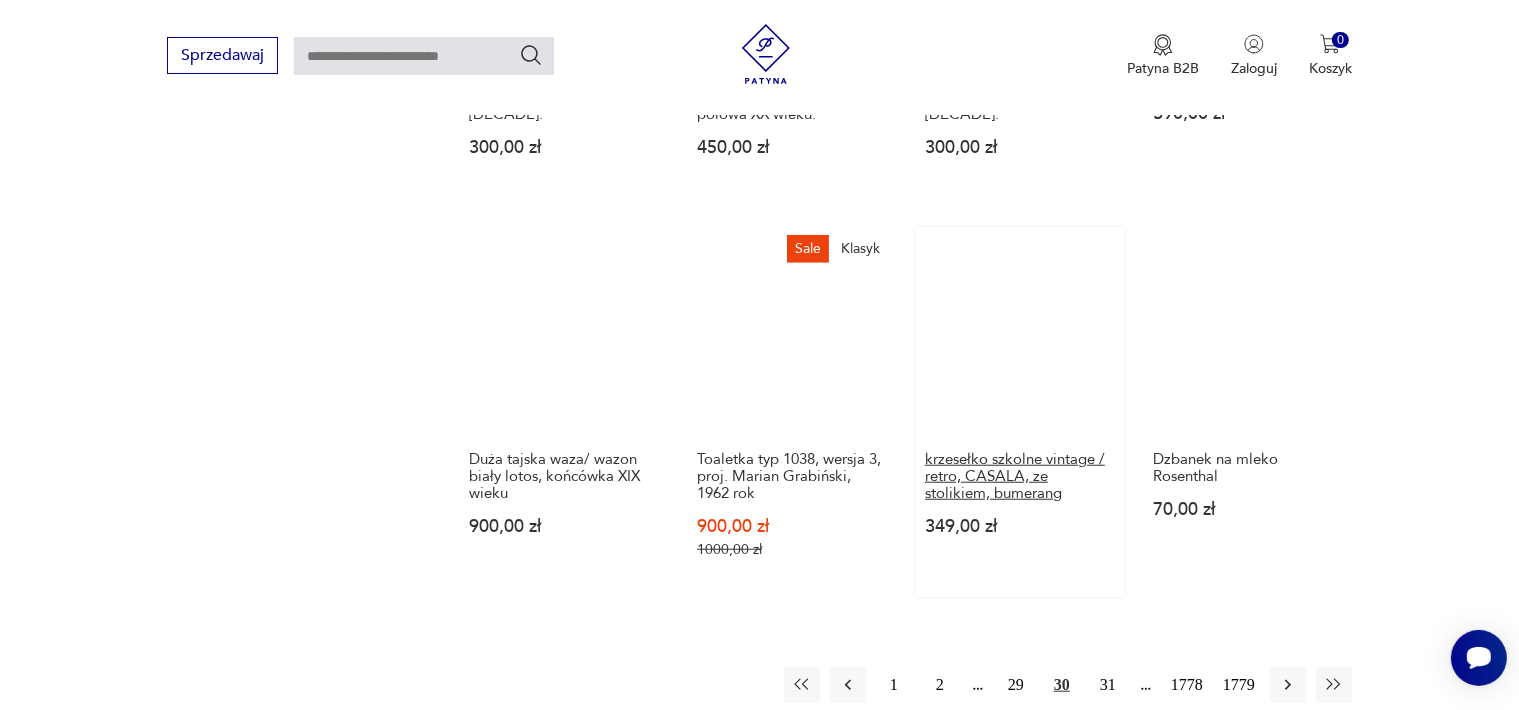 scroll, scrollTop: 1858, scrollLeft: 0, axis: vertical 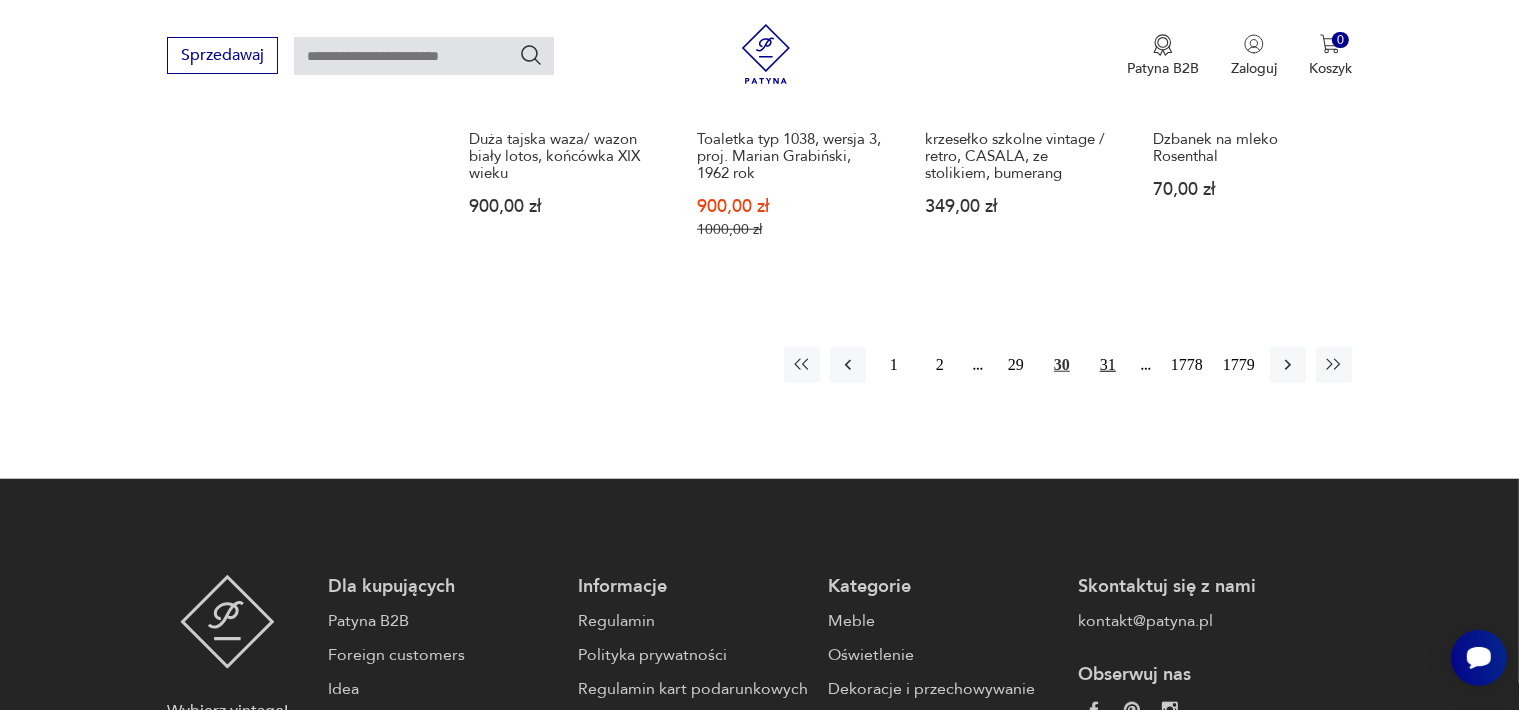 click on "31" at bounding box center (1108, 365) 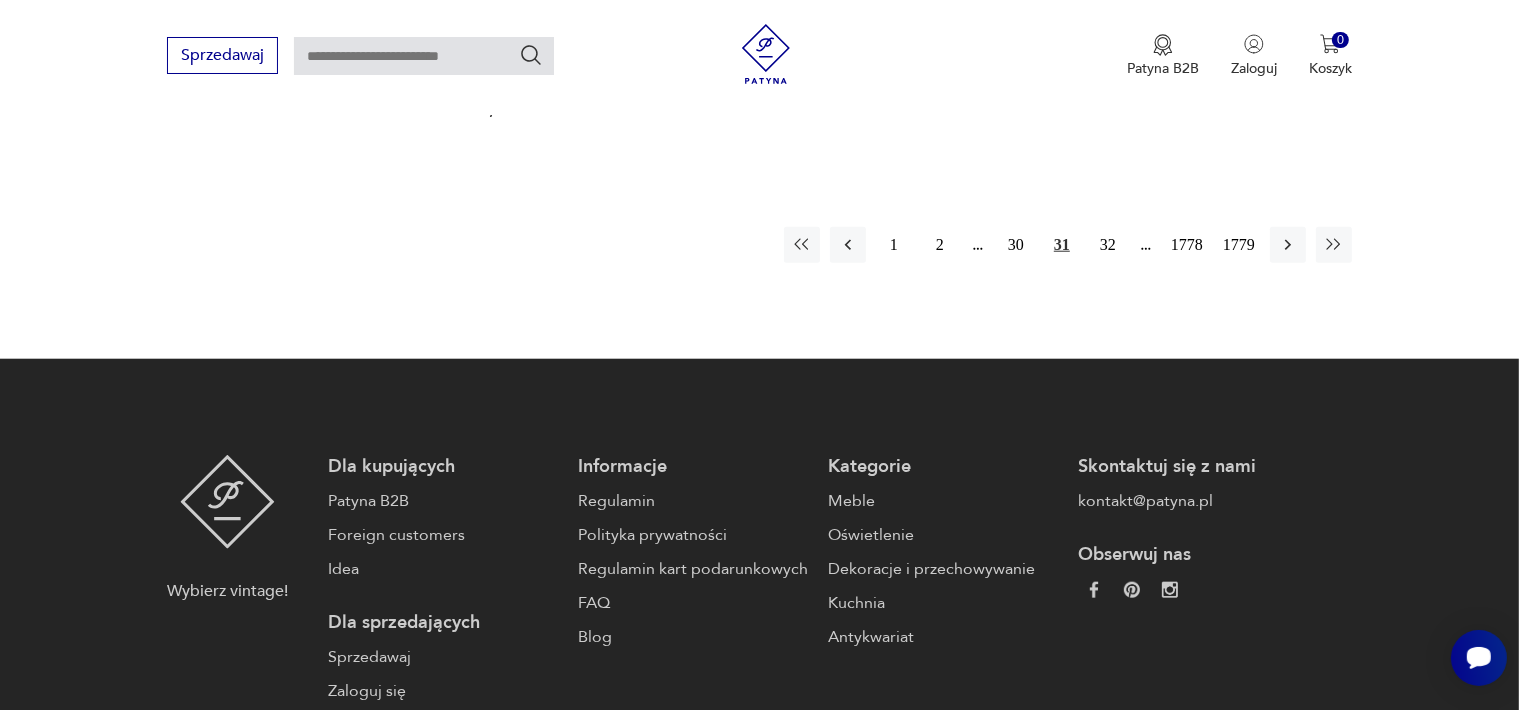 scroll, scrollTop: 1958, scrollLeft: 0, axis: vertical 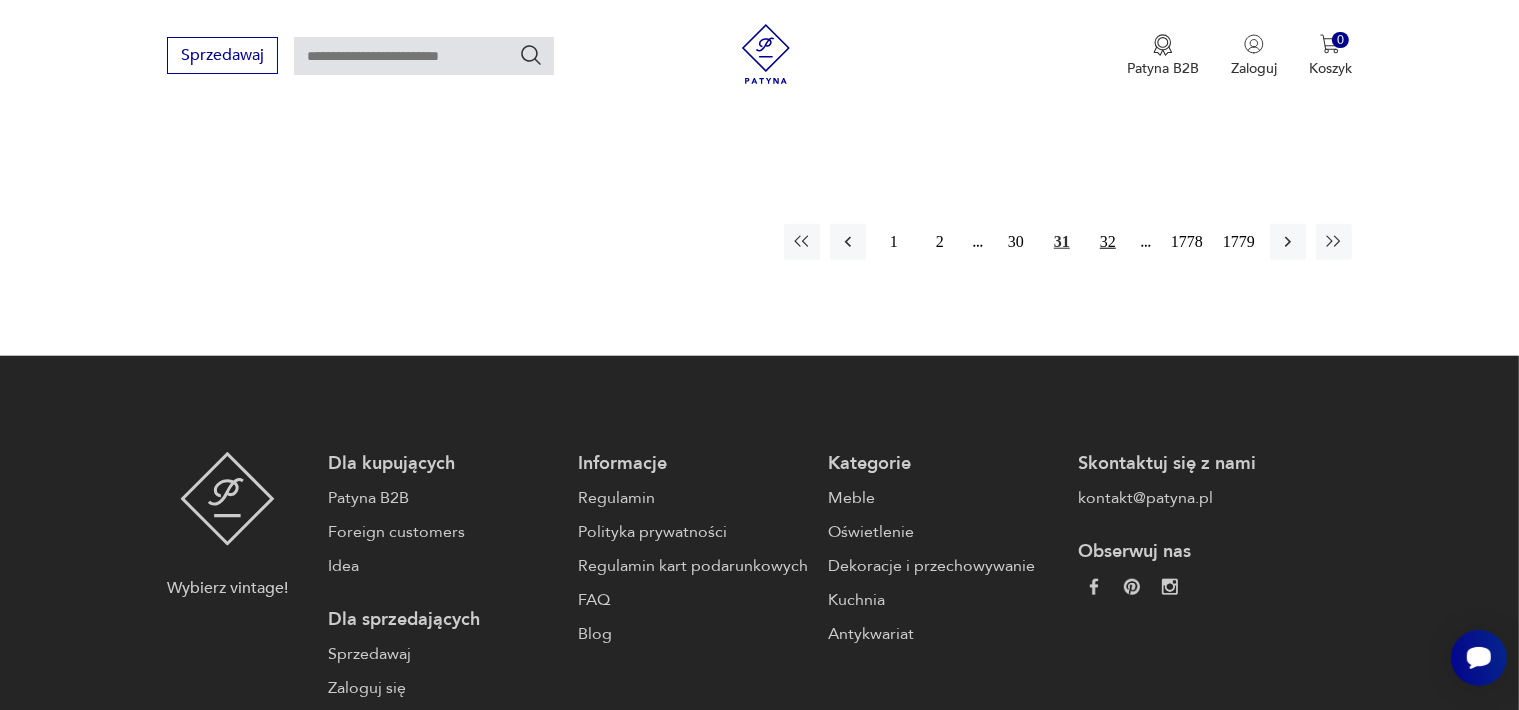 click on "32" at bounding box center [1108, 242] 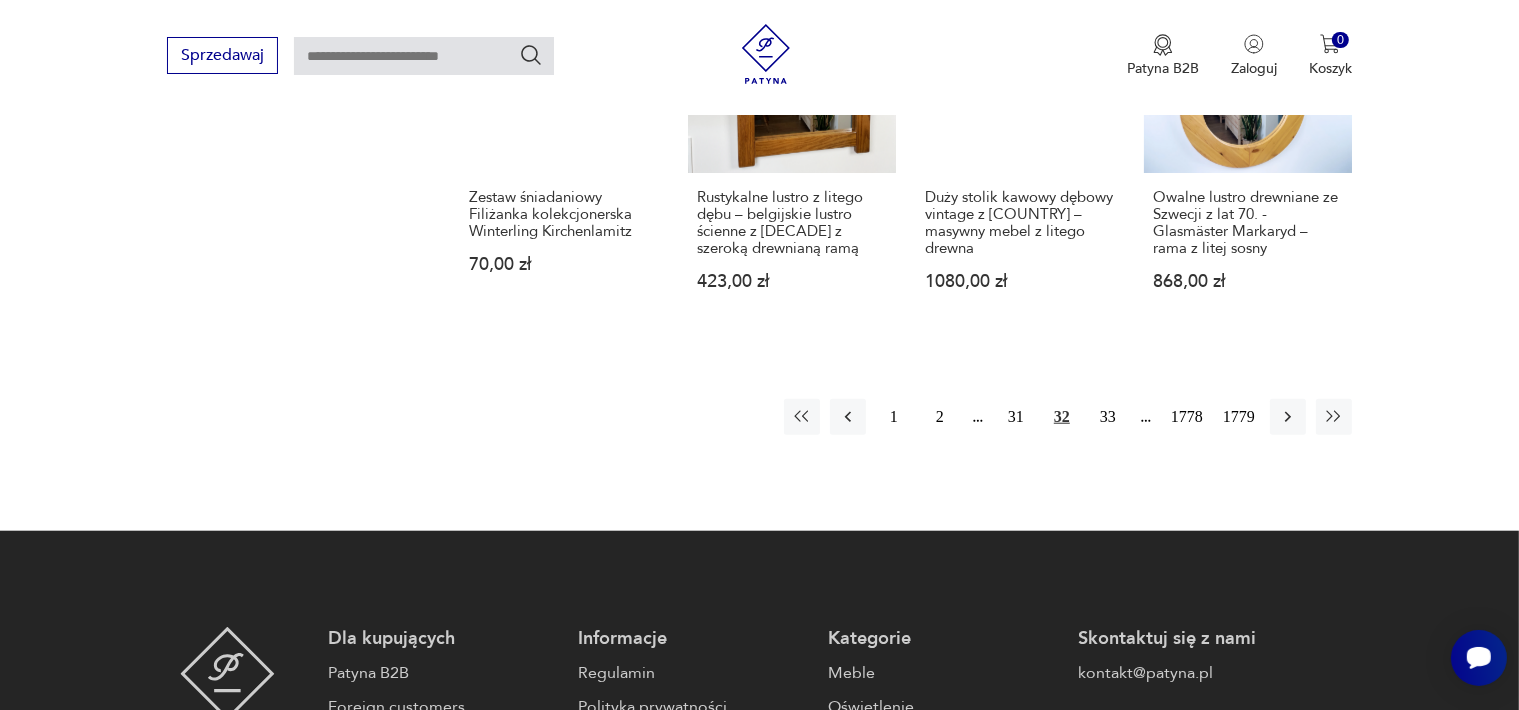 scroll, scrollTop: 1958, scrollLeft: 0, axis: vertical 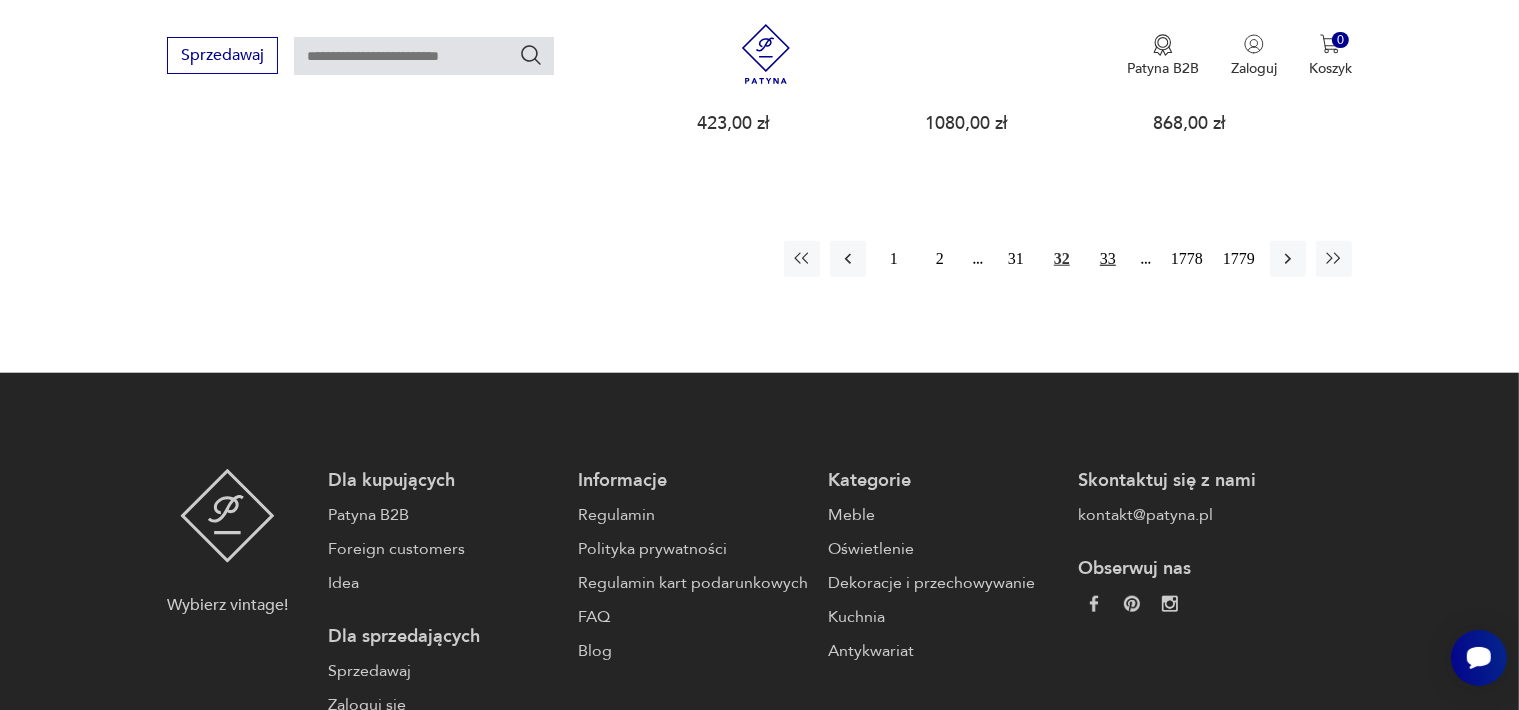 click on "33" at bounding box center (1108, 259) 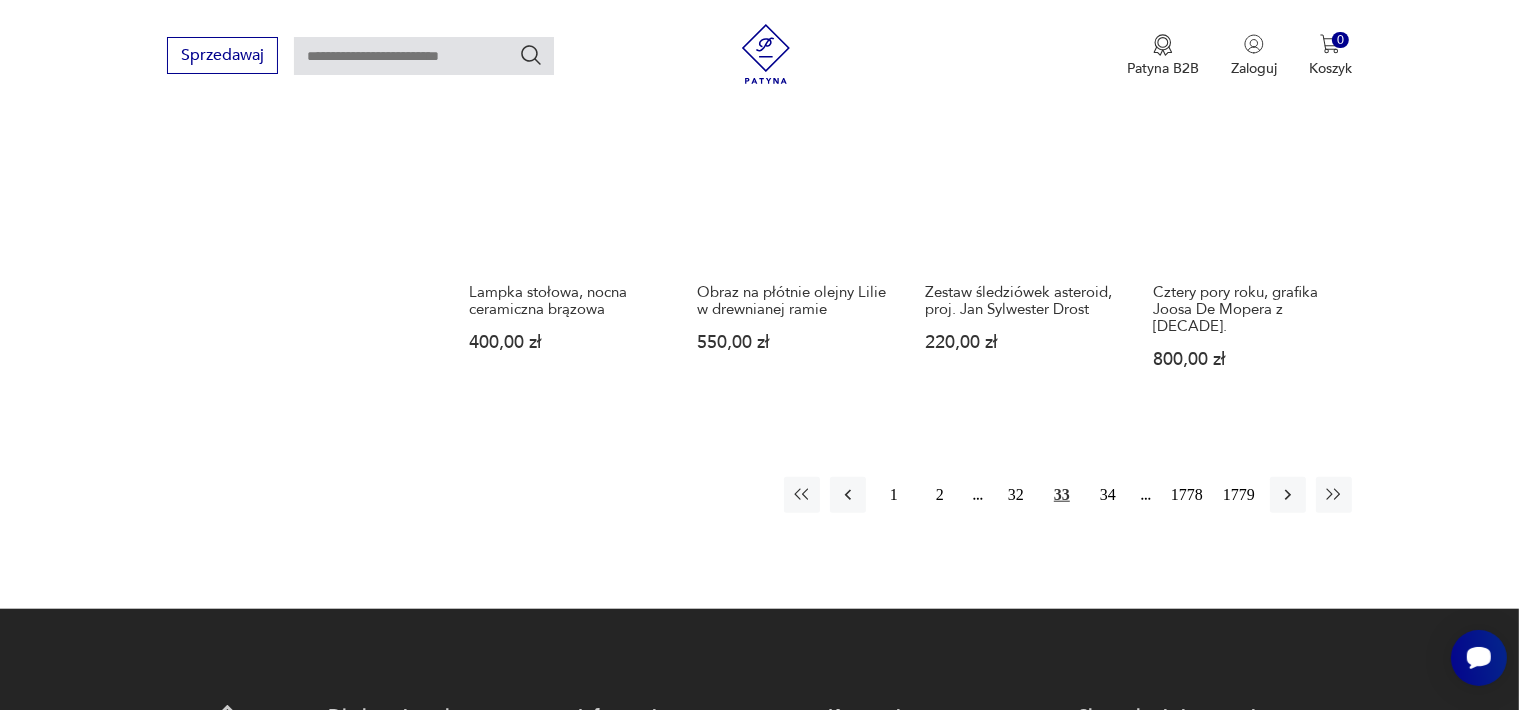 scroll, scrollTop: 1958, scrollLeft: 0, axis: vertical 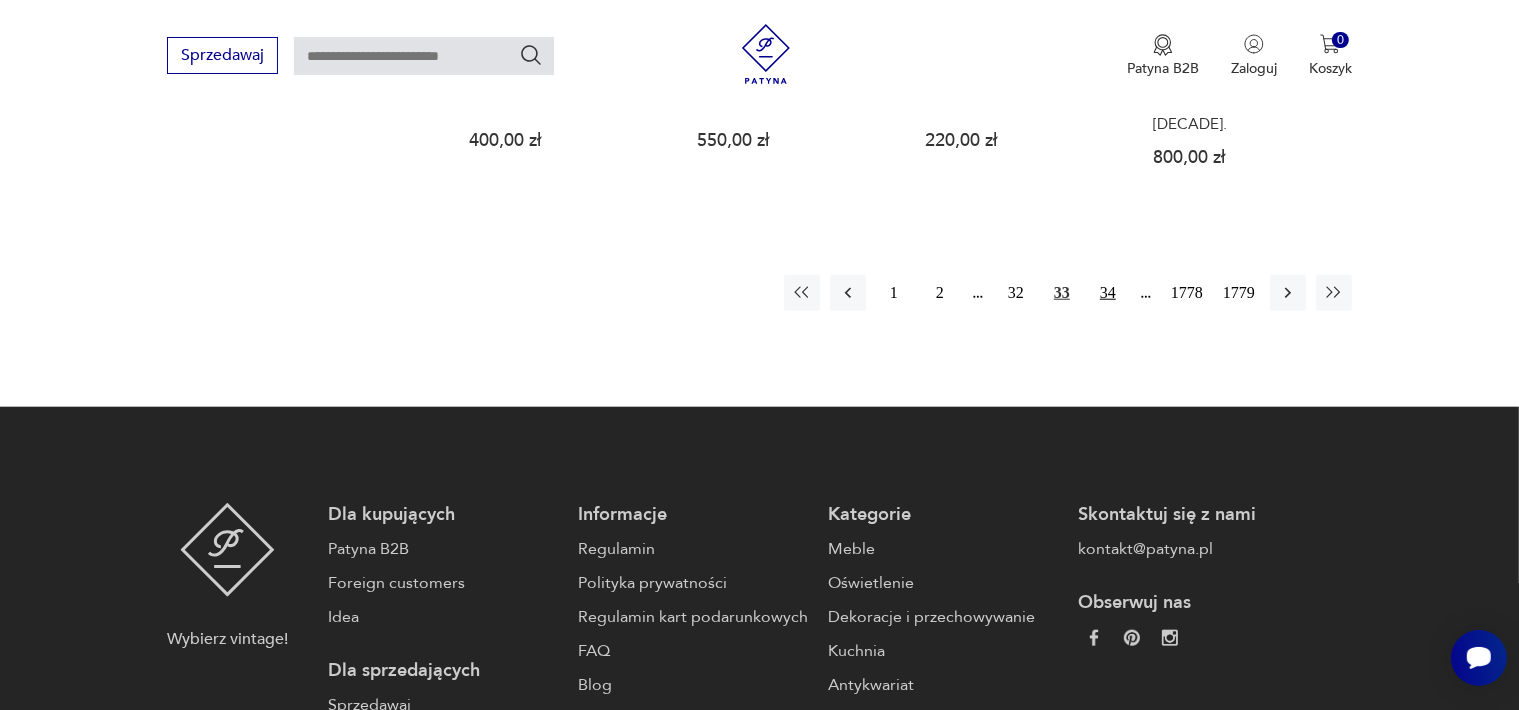 click on "34" at bounding box center (1108, 293) 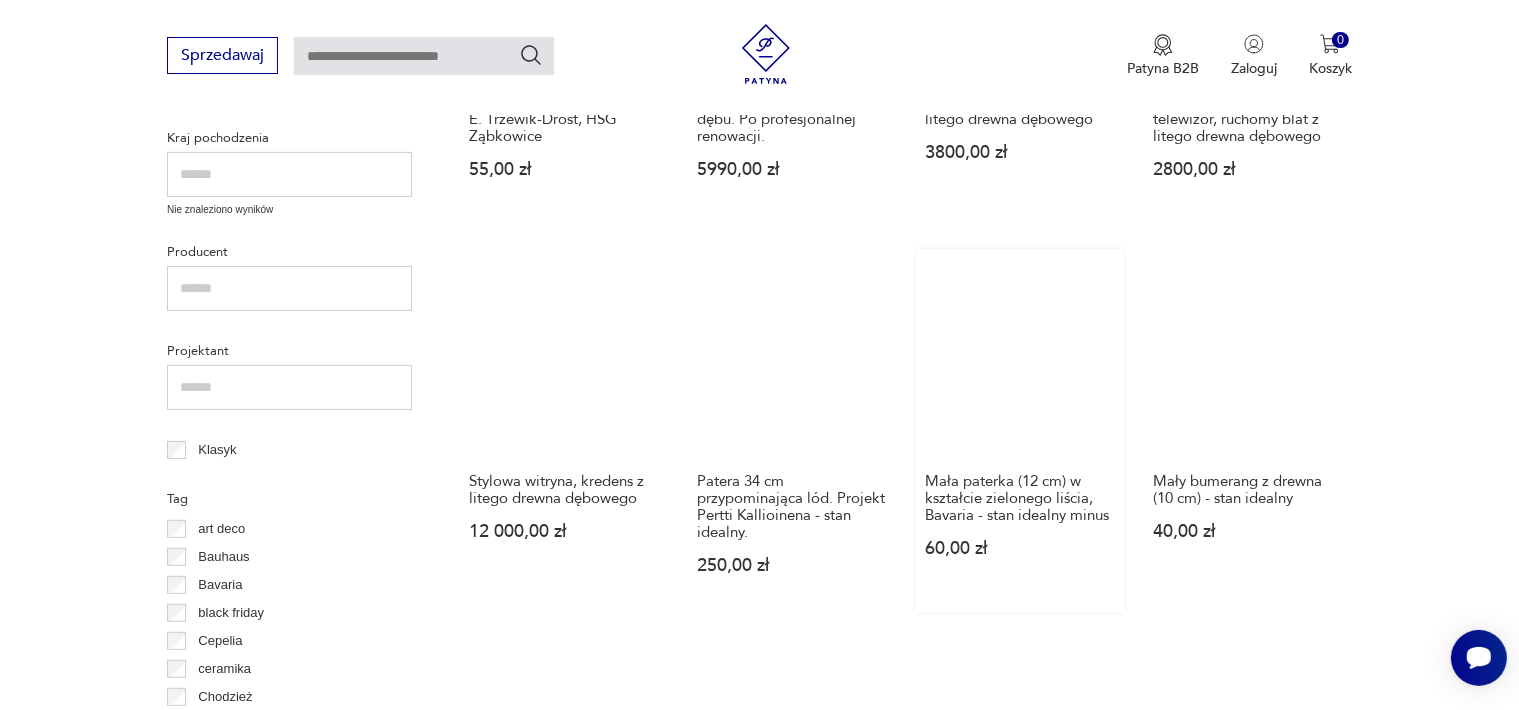 scroll, scrollTop: 1258, scrollLeft: 0, axis: vertical 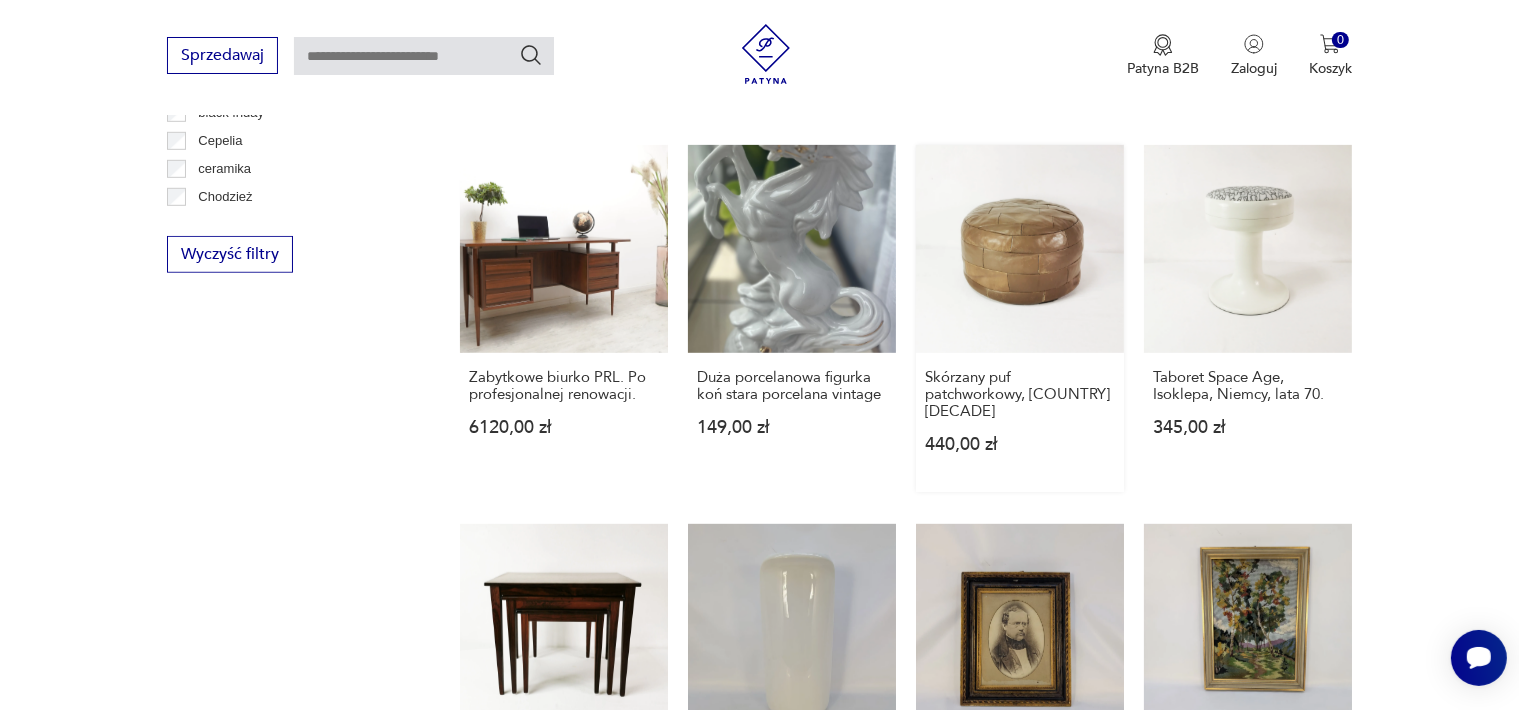 click on "Skórzany puf patchworkowy, Niemcy lata 70. 440,00 zł" at bounding box center (1020, 318) 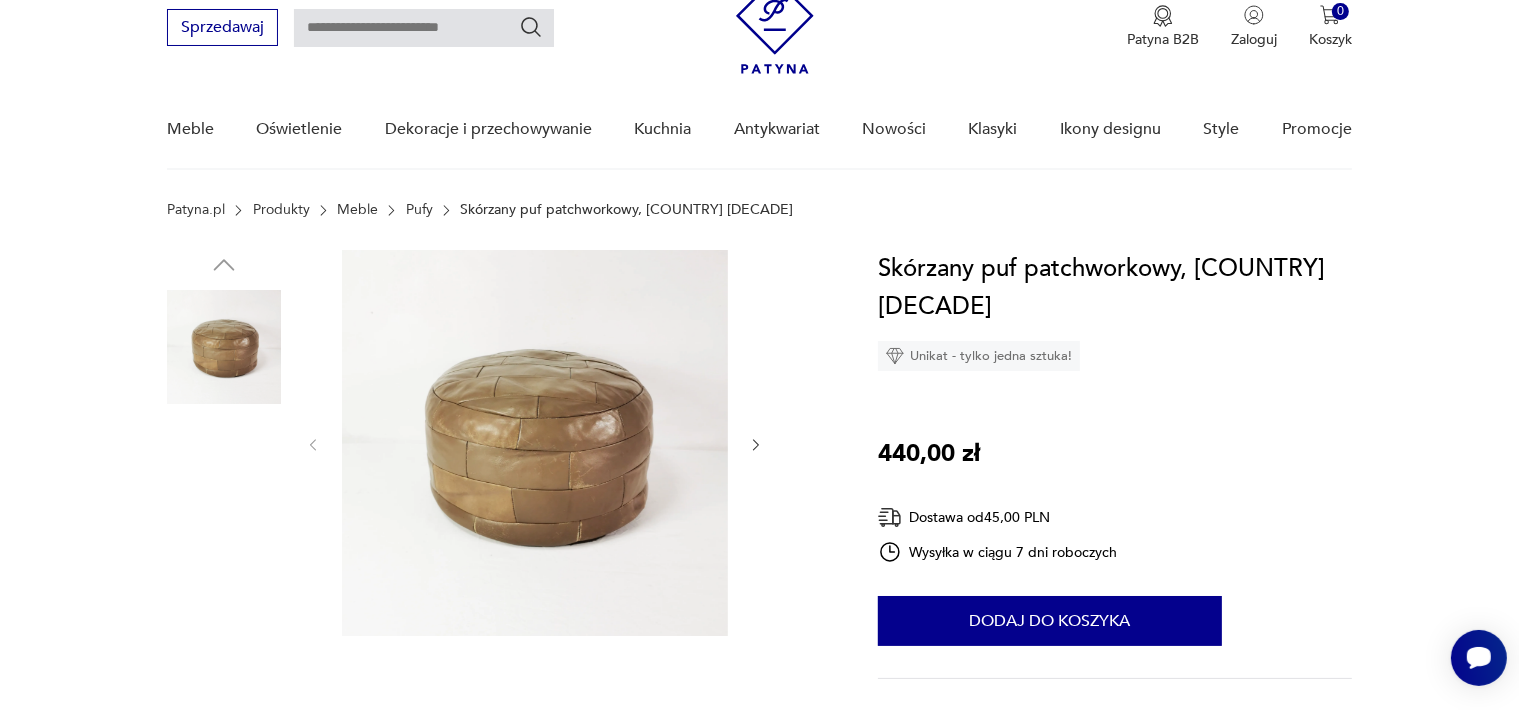 scroll, scrollTop: 0, scrollLeft: 0, axis: both 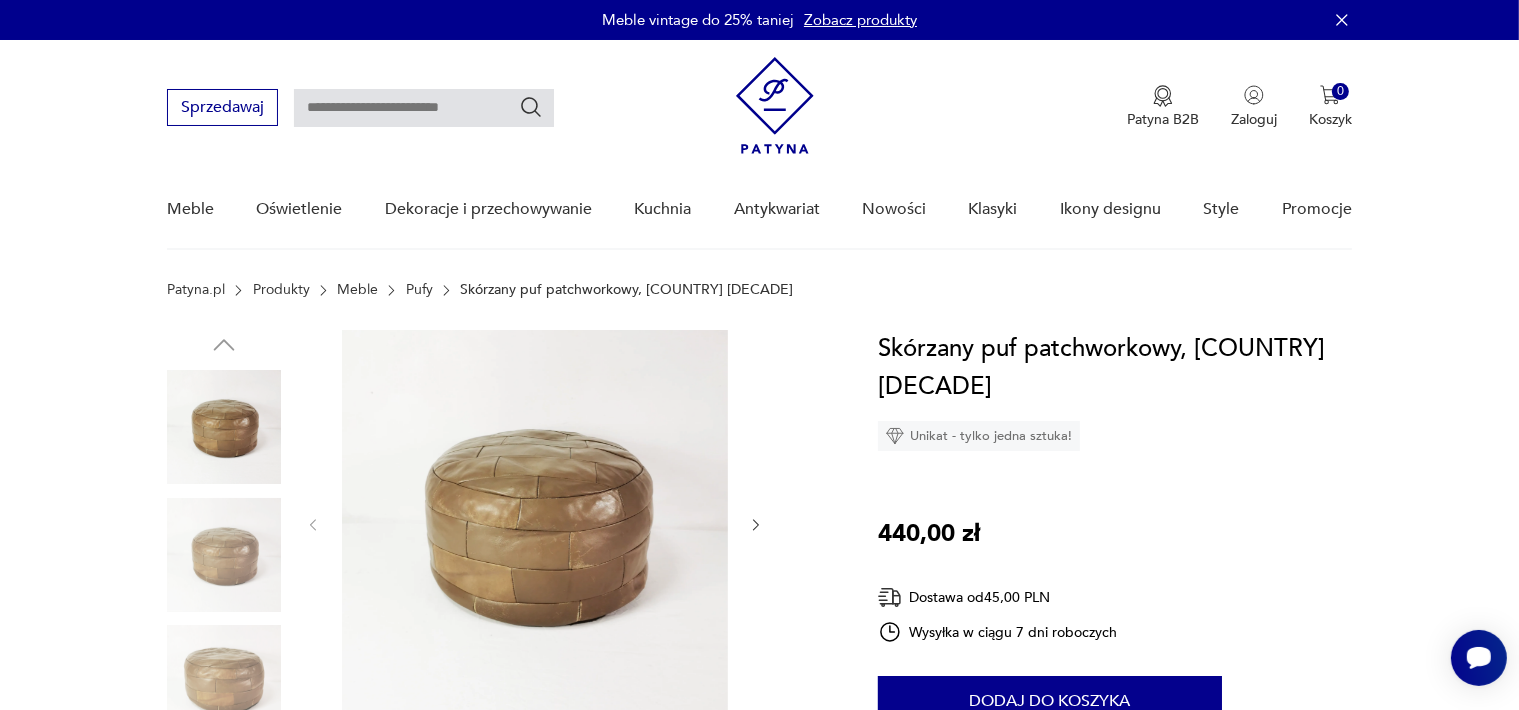 click 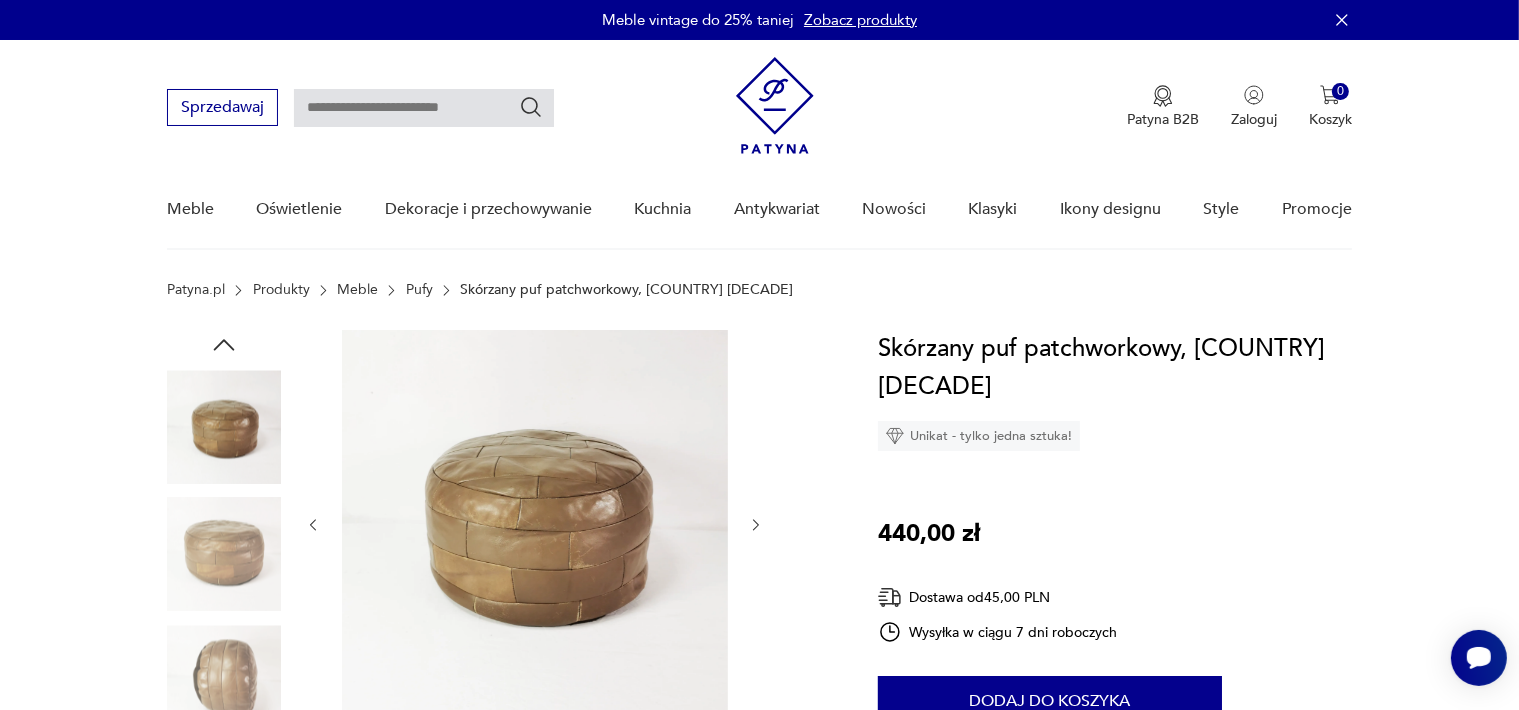 click 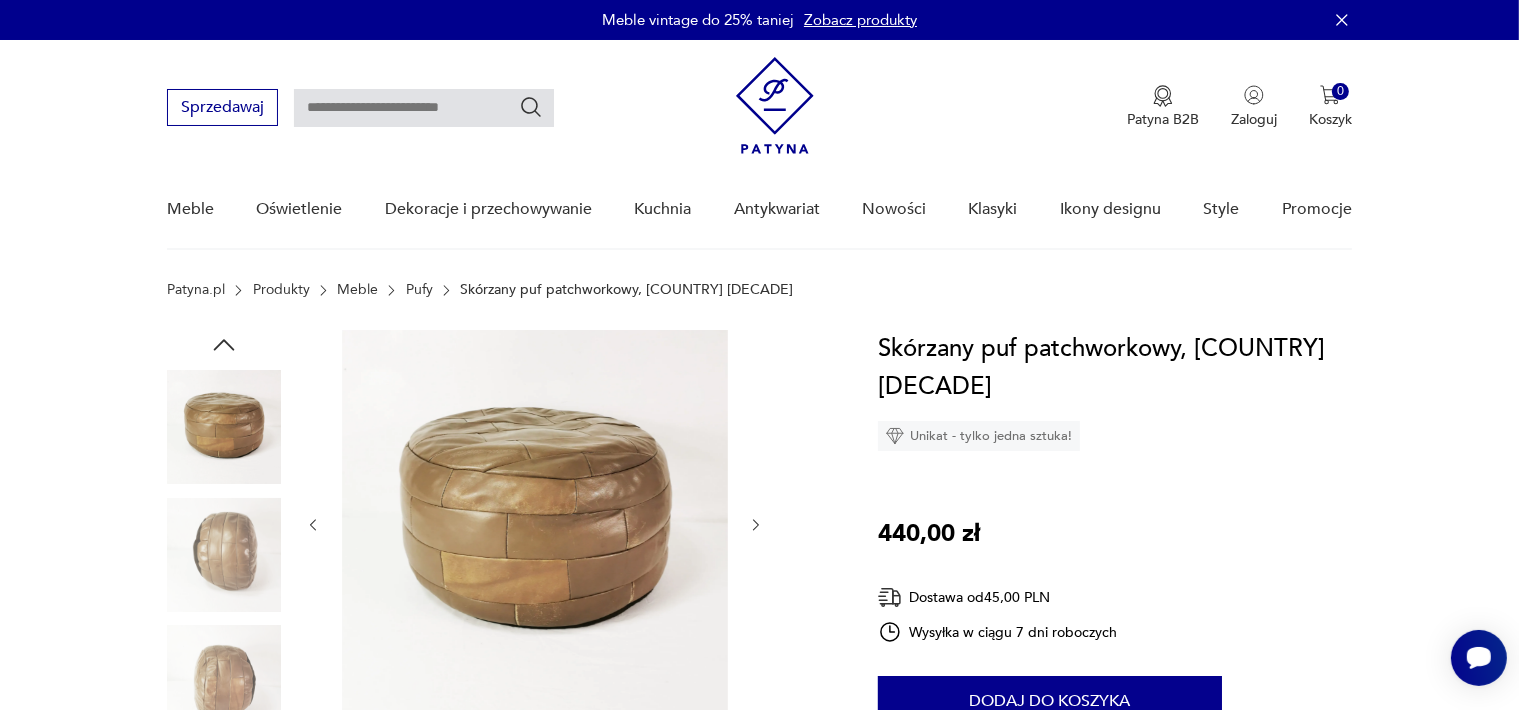 click 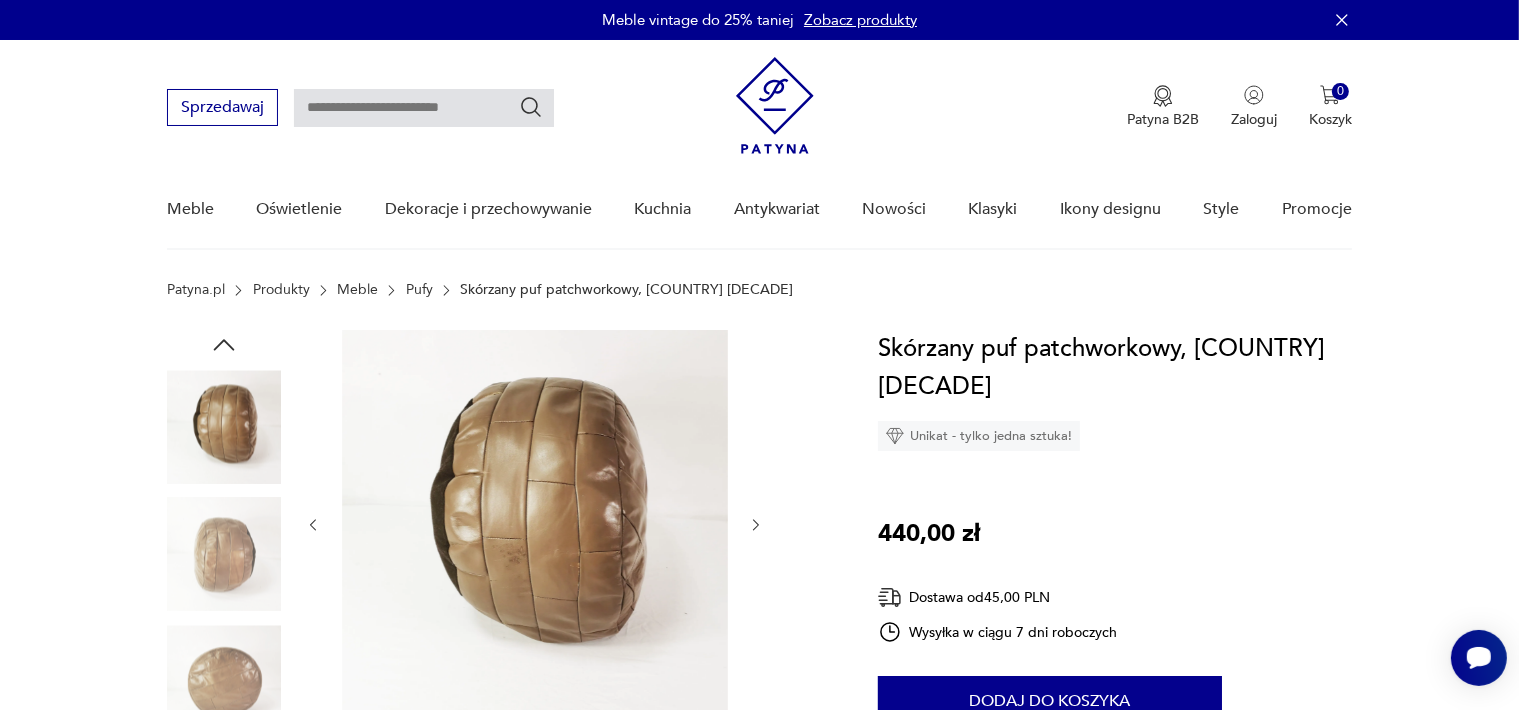 click 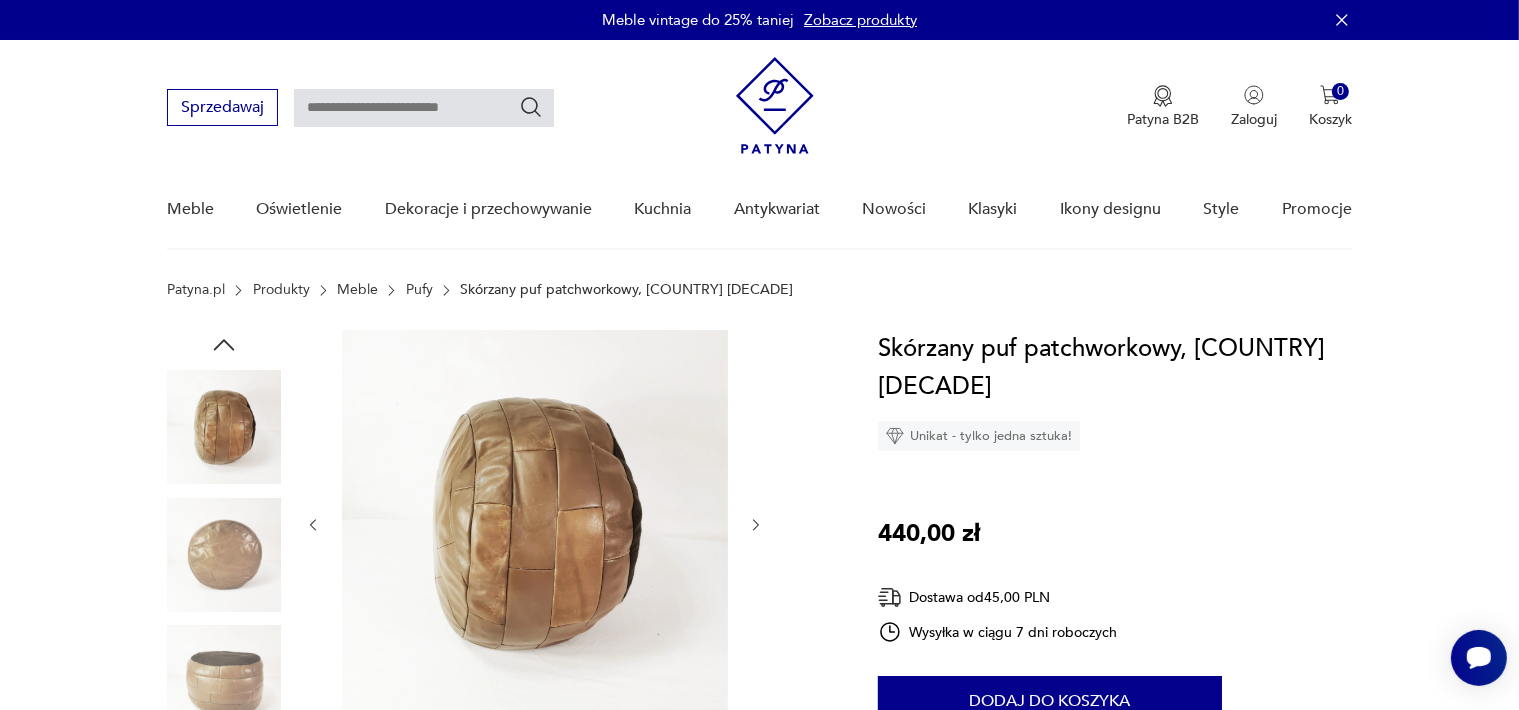 click at bounding box center [535, 525] 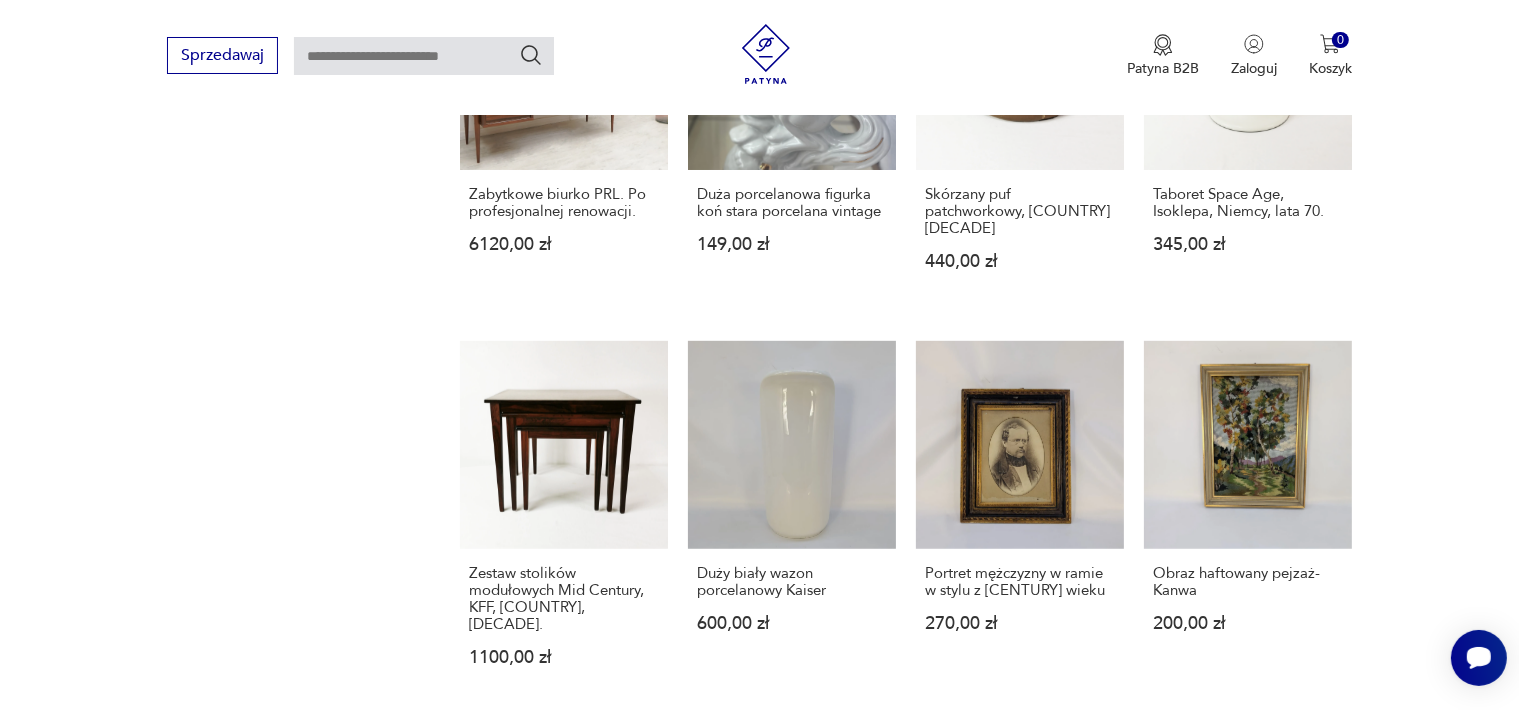 scroll, scrollTop: 1647, scrollLeft: 0, axis: vertical 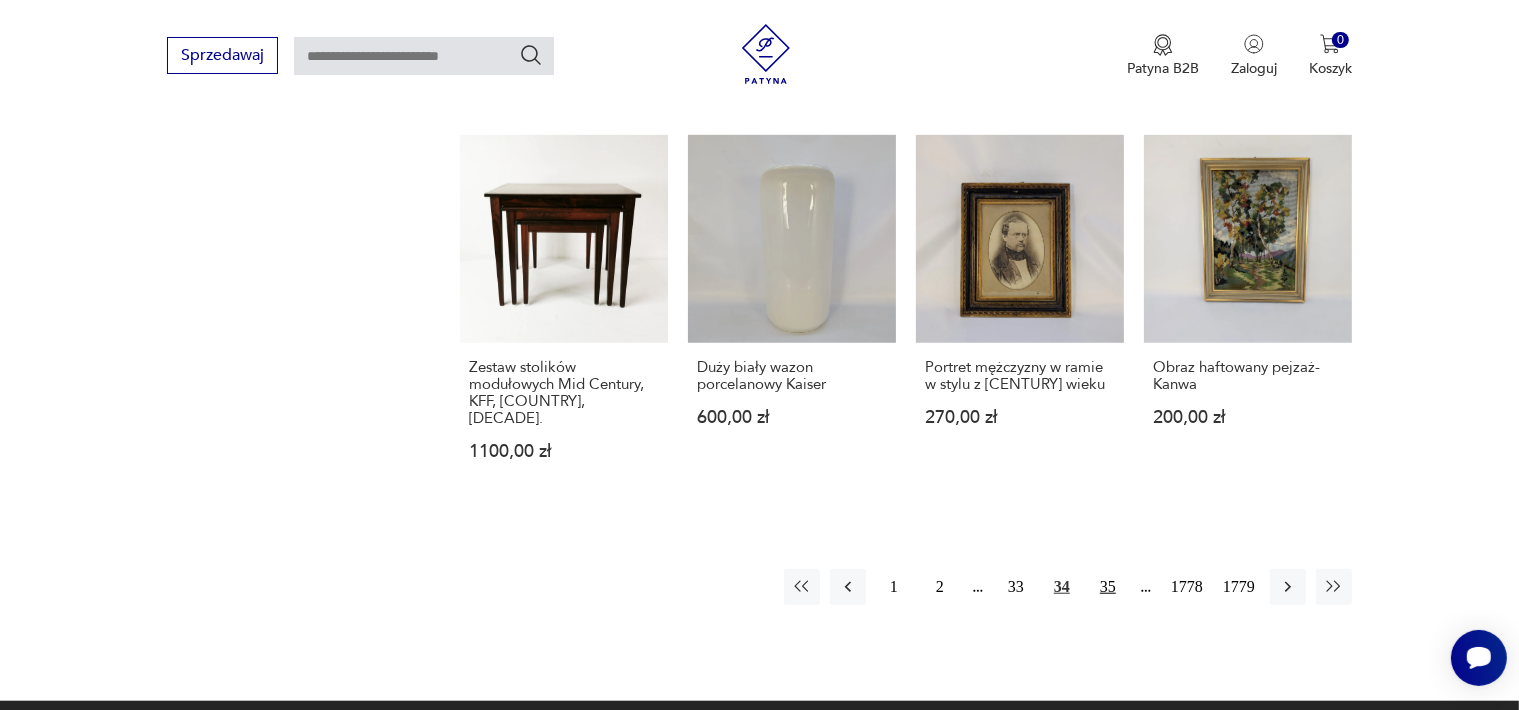 click on "35" at bounding box center [1108, 587] 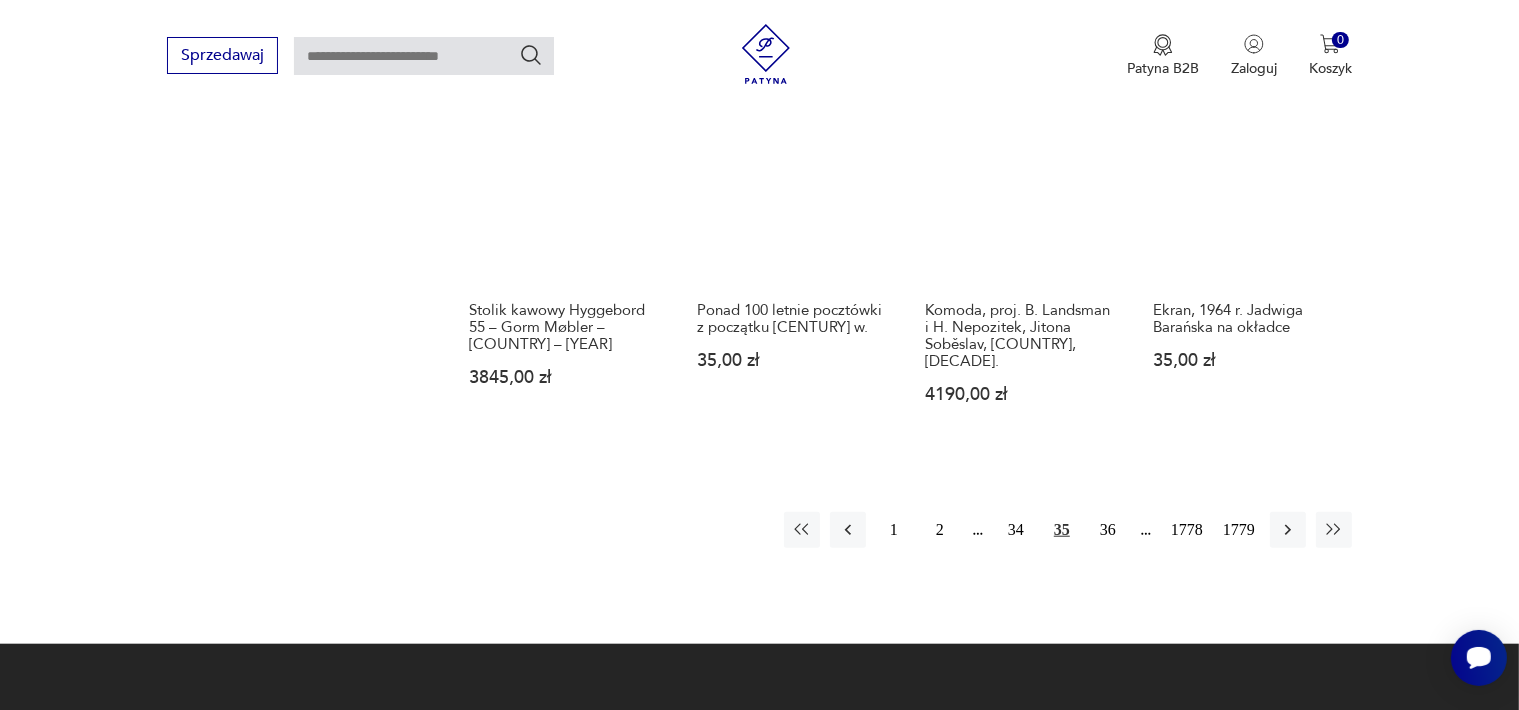scroll, scrollTop: 1758, scrollLeft: 0, axis: vertical 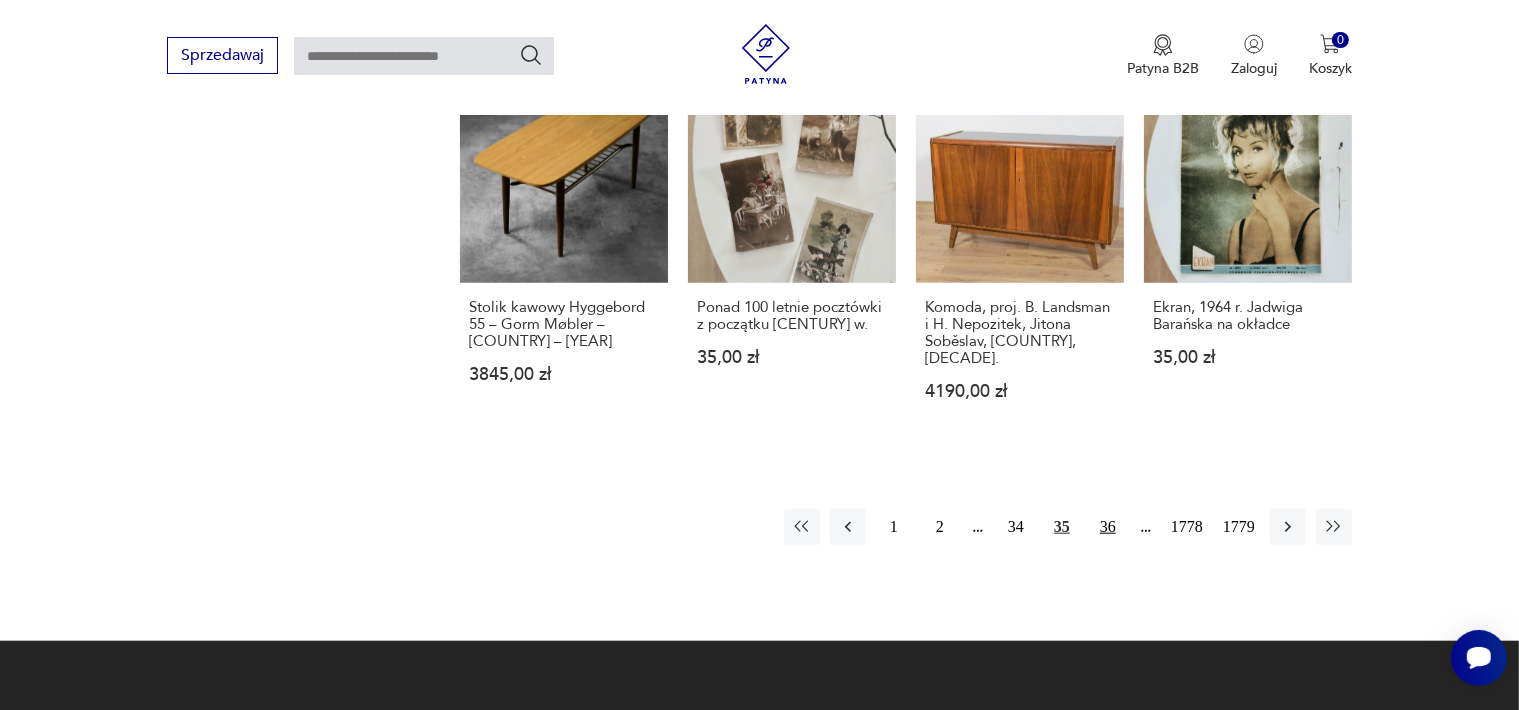 click on "36" at bounding box center (1108, 527) 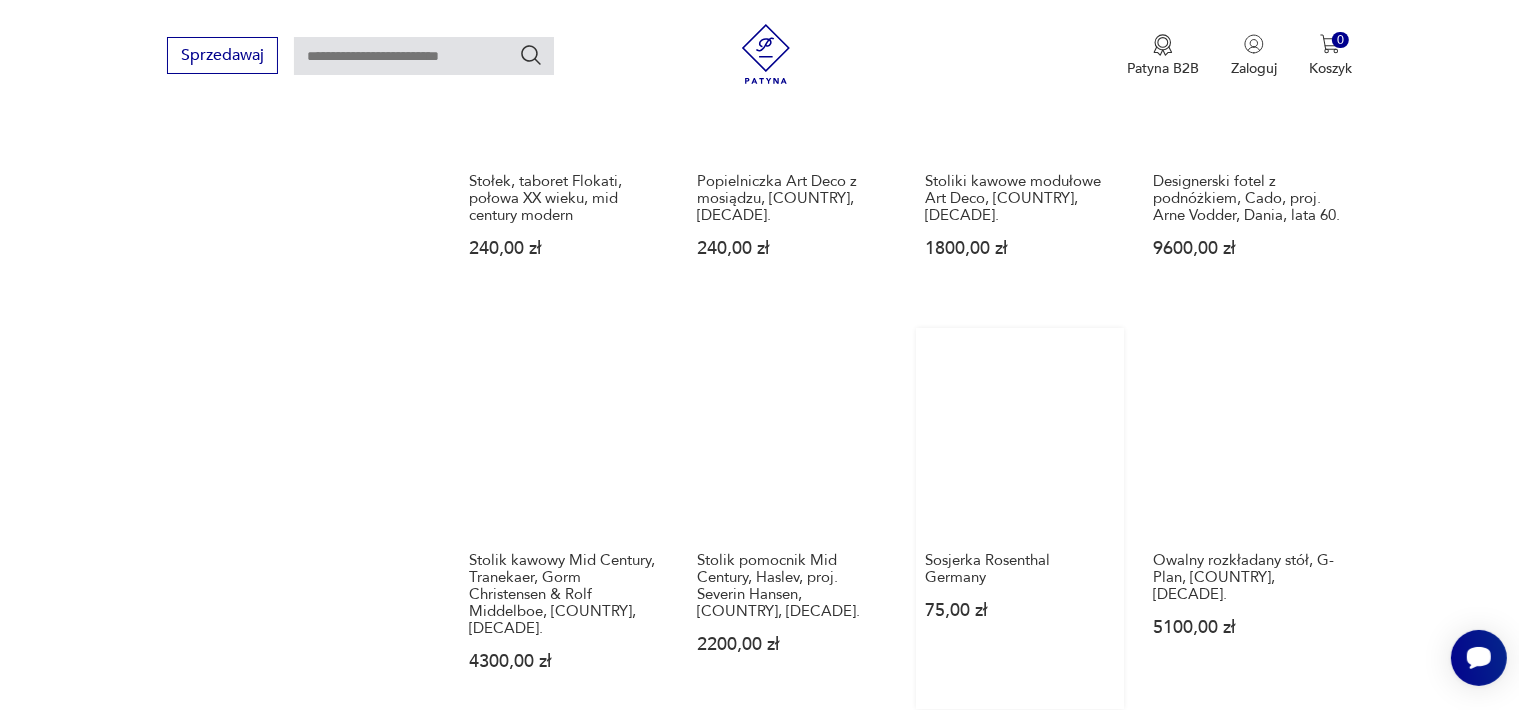 scroll, scrollTop: 1758, scrollLeft: 0, axis: vertical 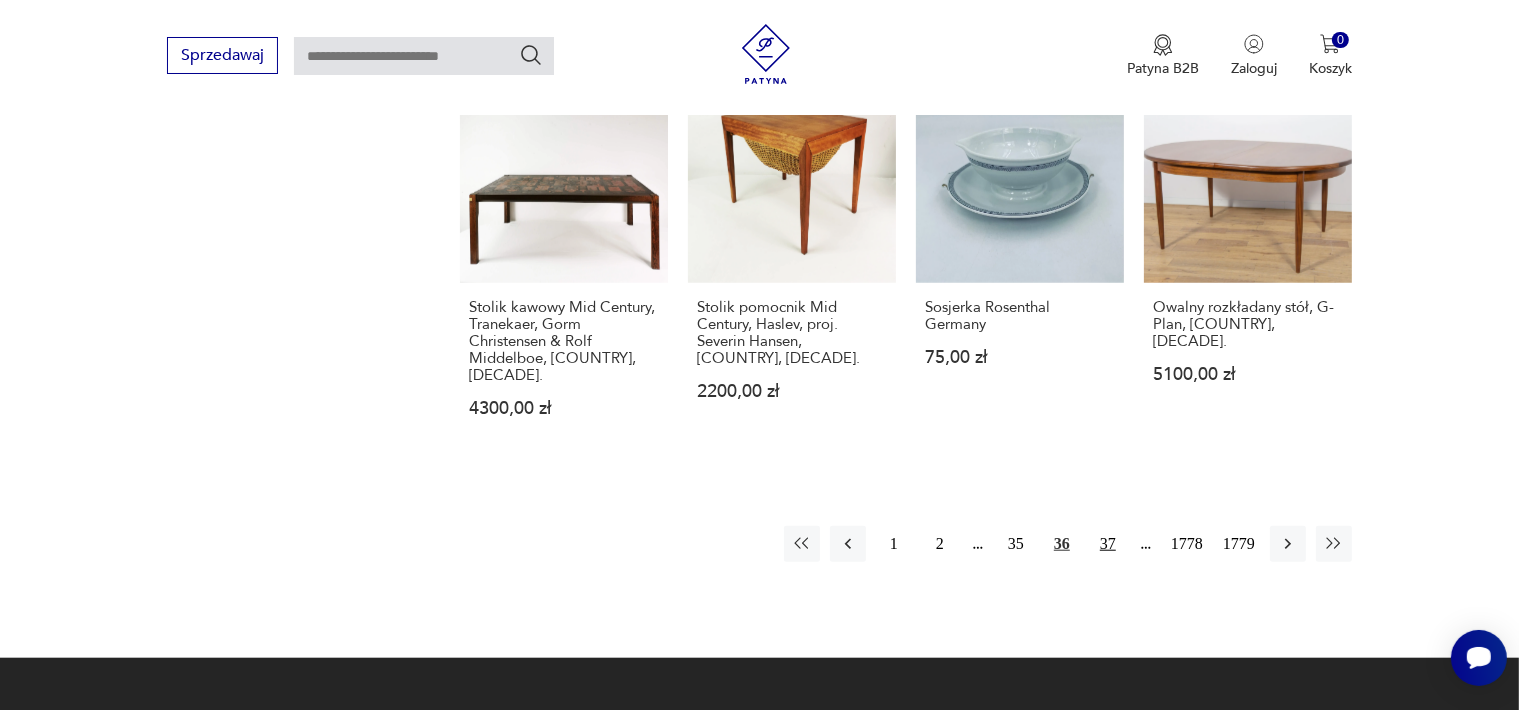 click on "37" at bounding box center [1108, 544] 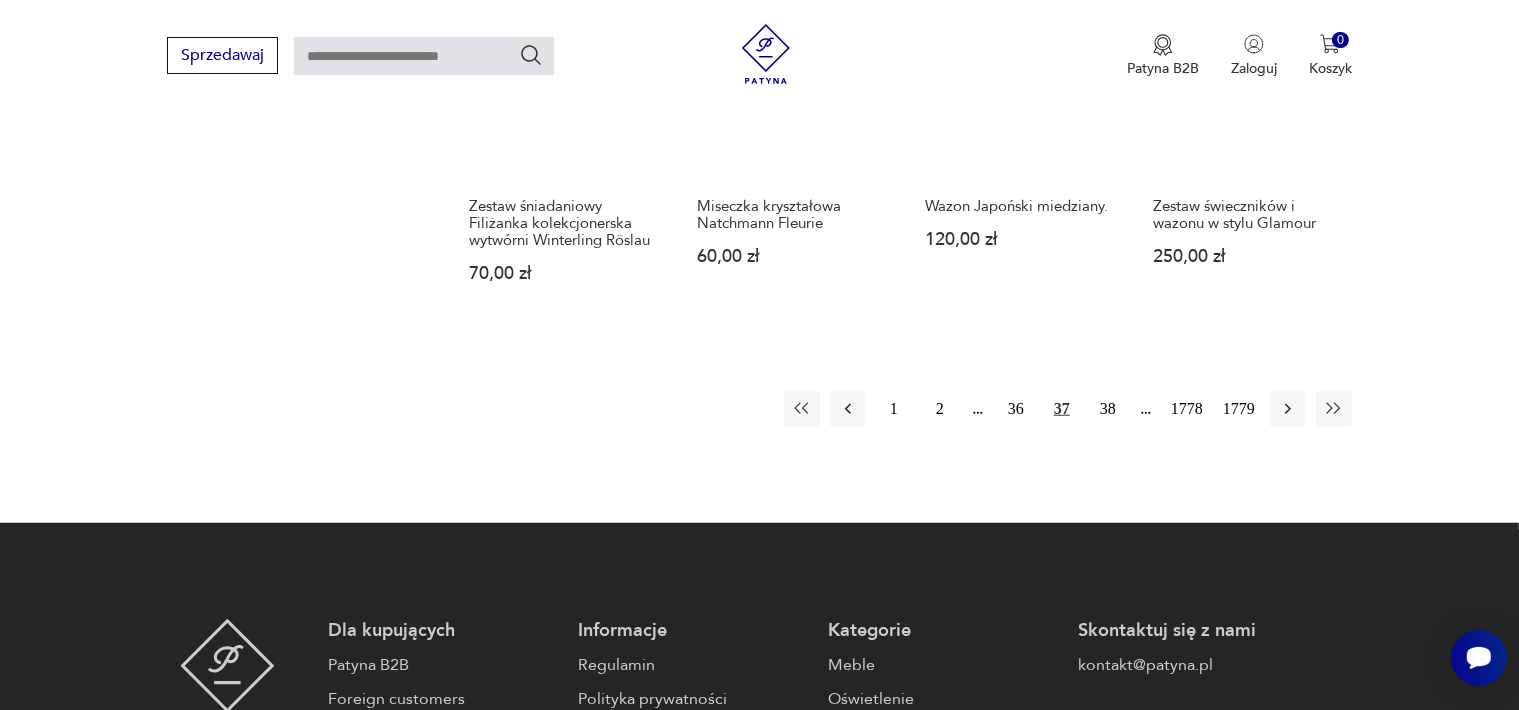 scroll, scrollTop: 1758, scrollLeft: 0, axis: vertical 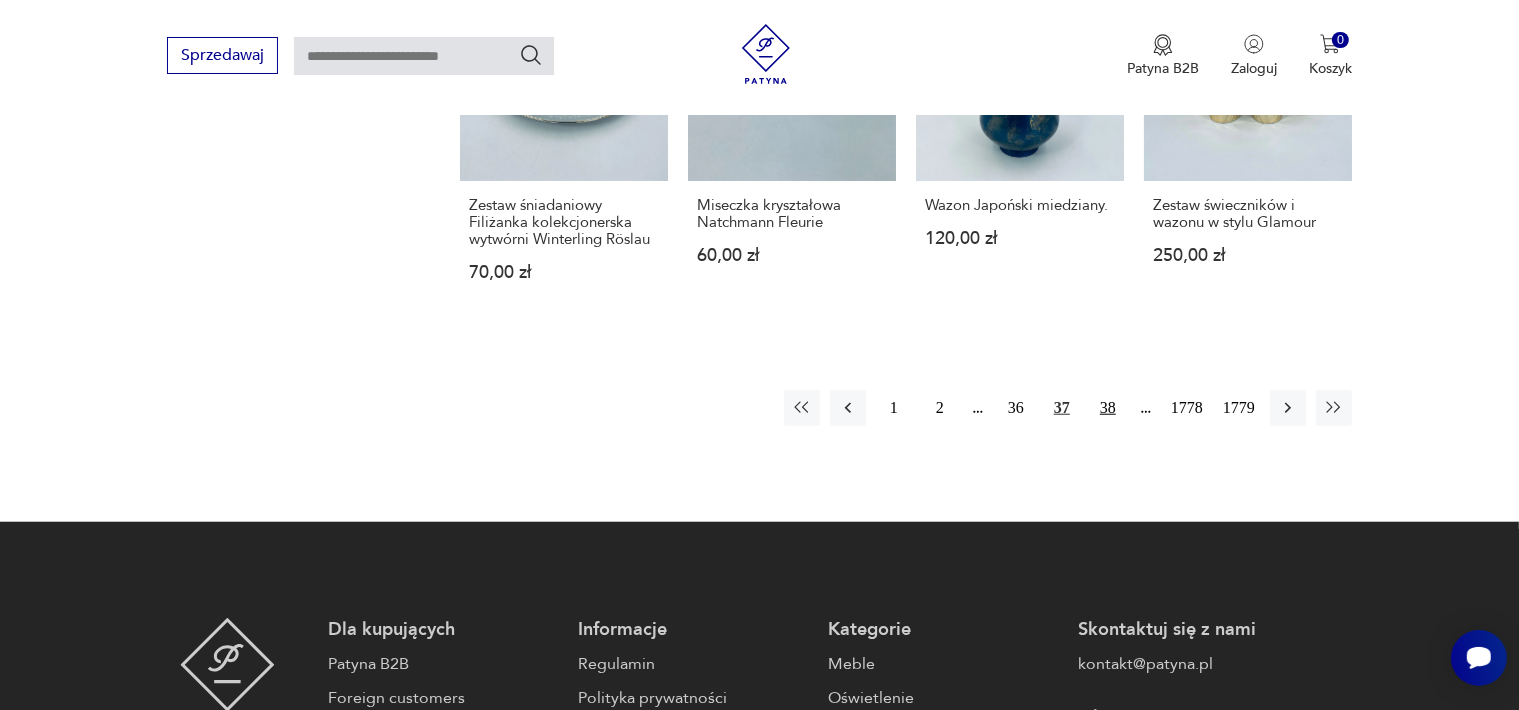 click on "38" at bounding box center [1108, 408] 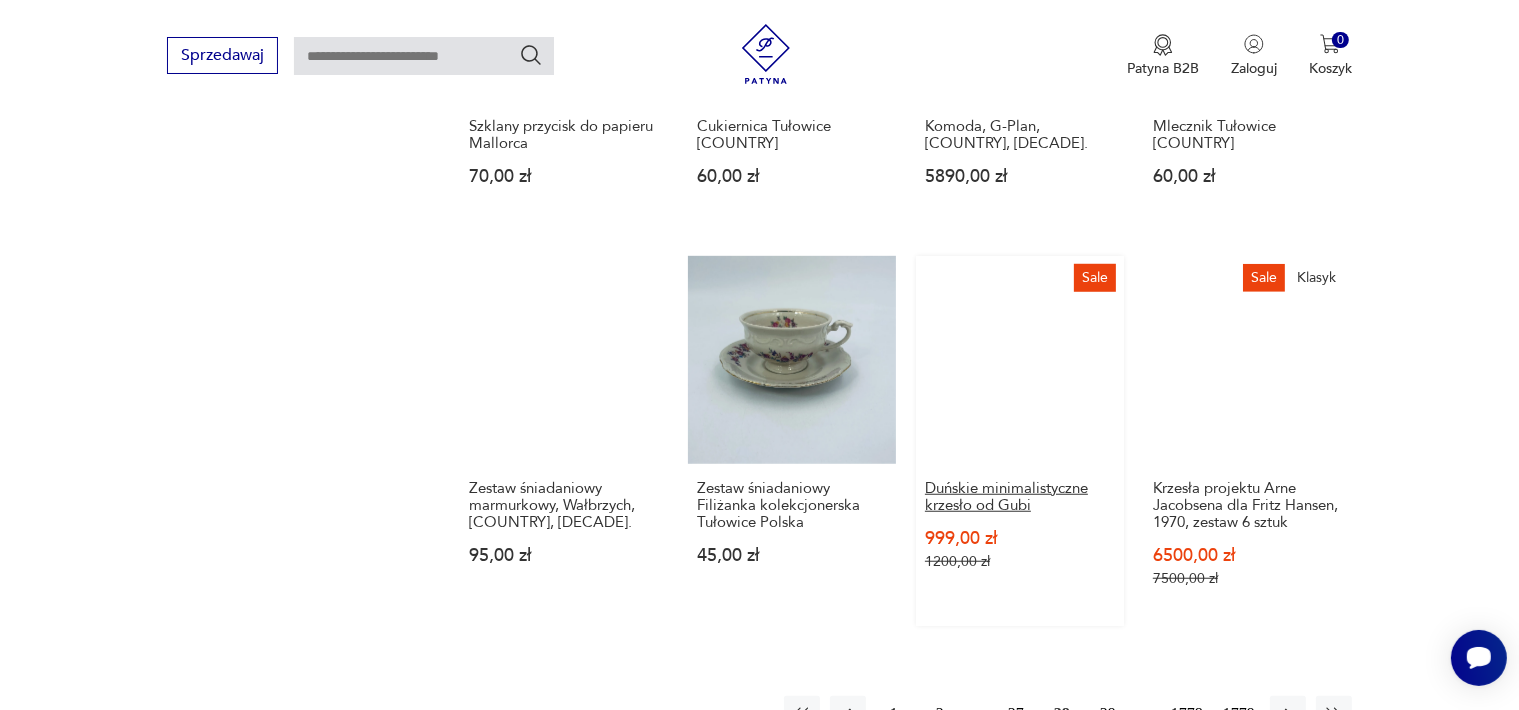 scroll, scrollTop: 1758, scrollLeft: 0, axis: vertical 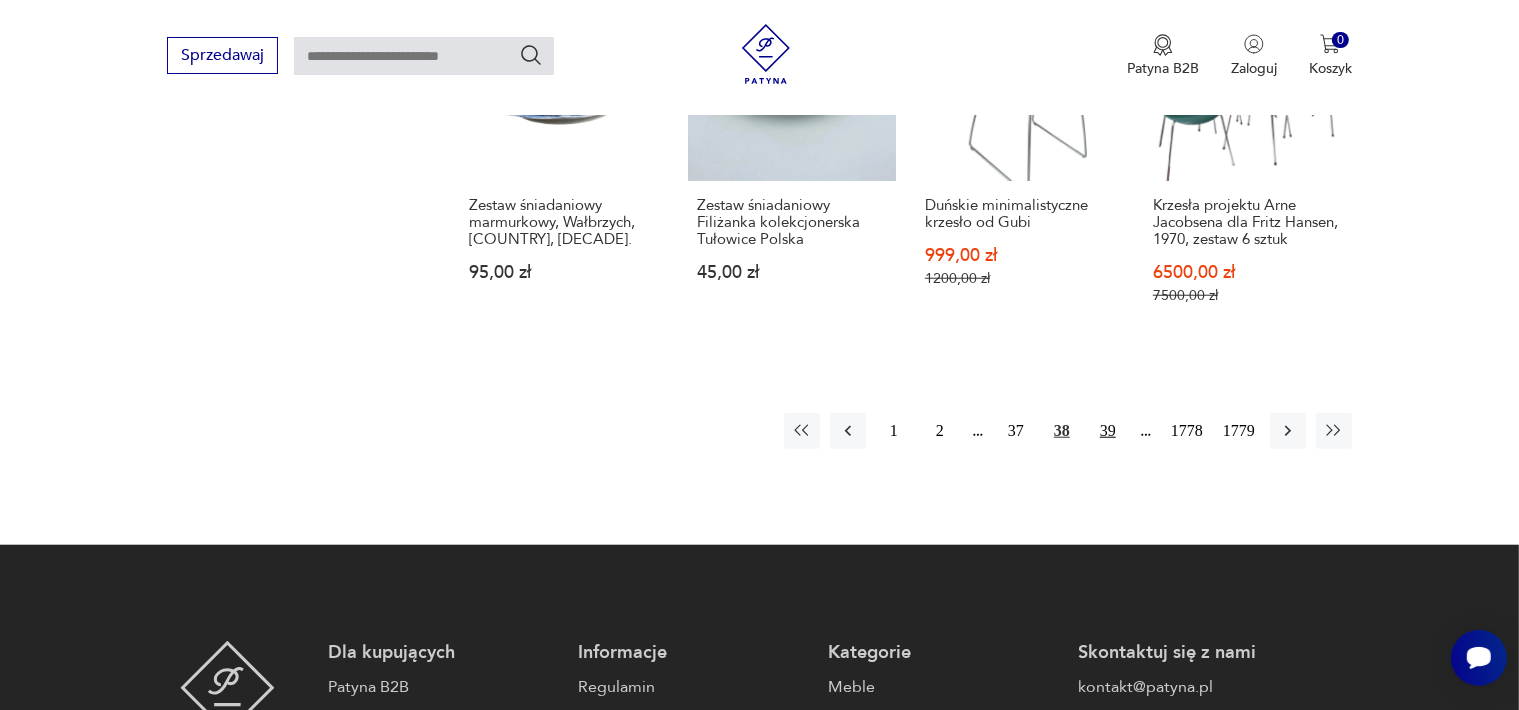 click on "39" at bounding box center [1108, 431] 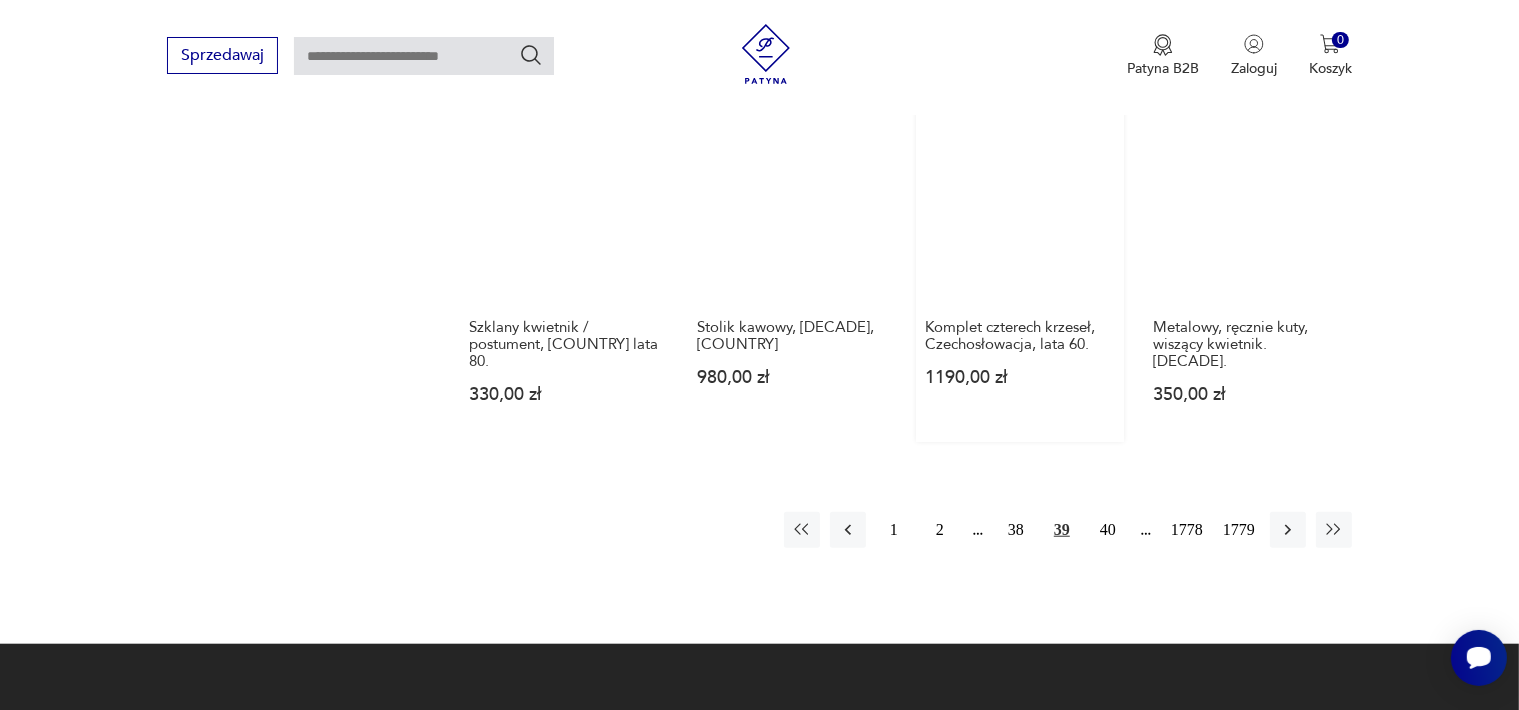 scroll, scrollTop: 1858, scrollLeft: 0, axis: vertical 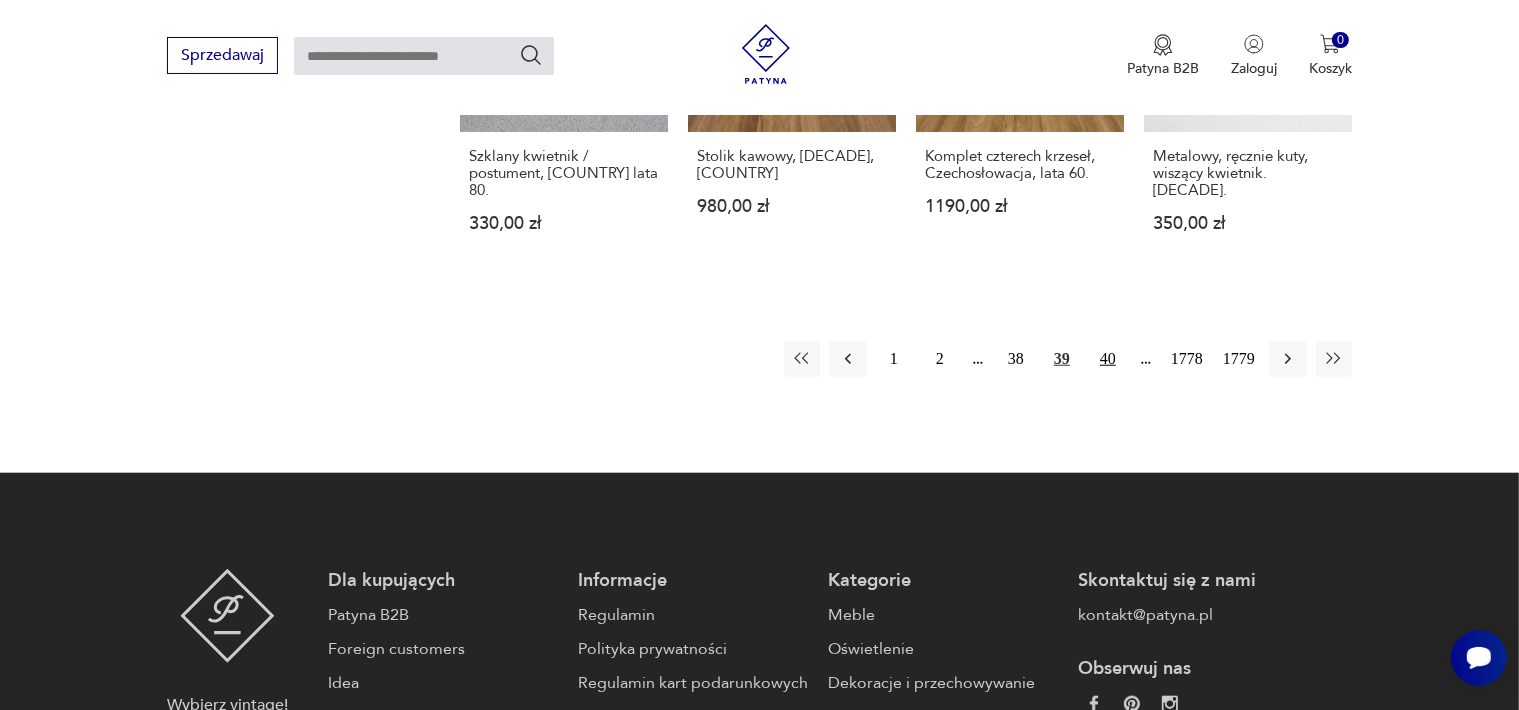 click on "40" at bounding box center [1108, 359] 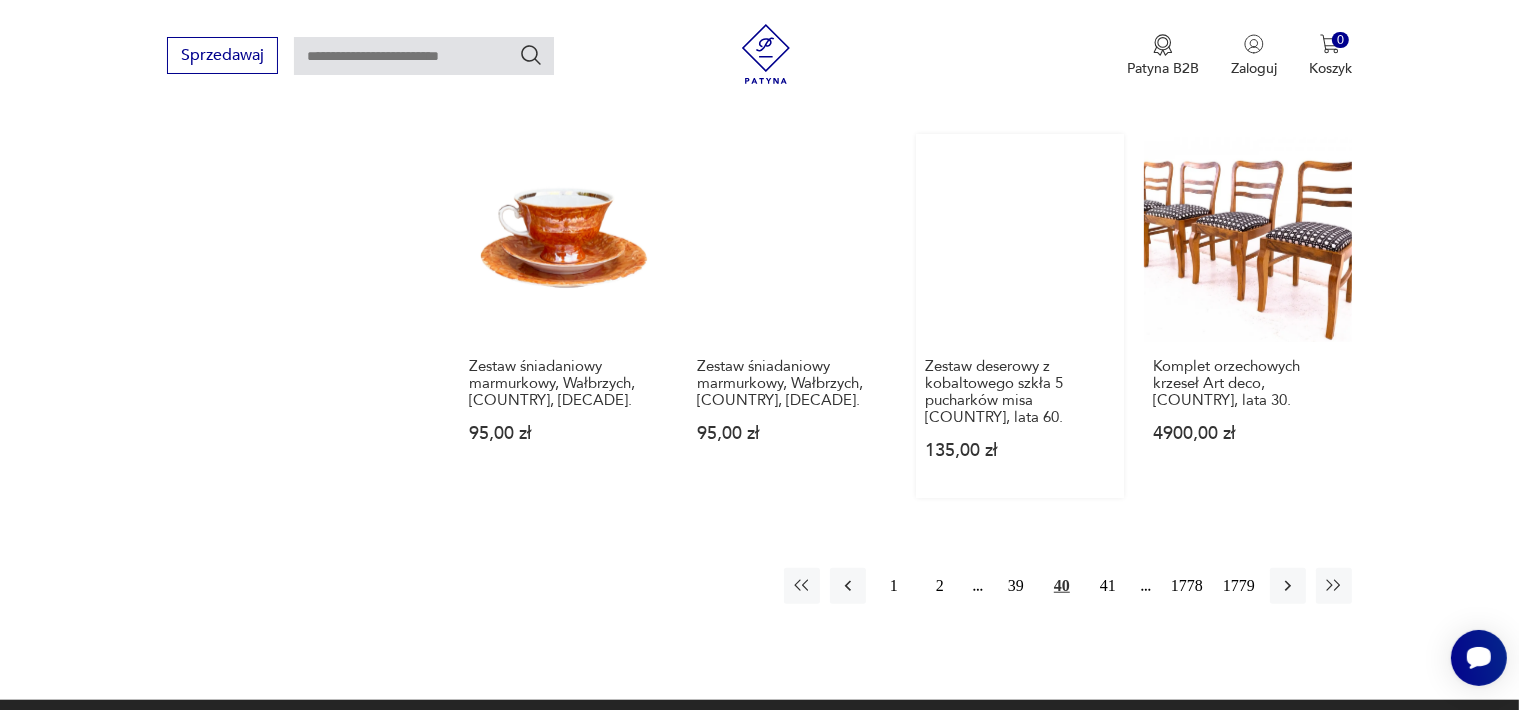 scroll, scrollTop: 1758, scrollLeft: 0, axis: vertical 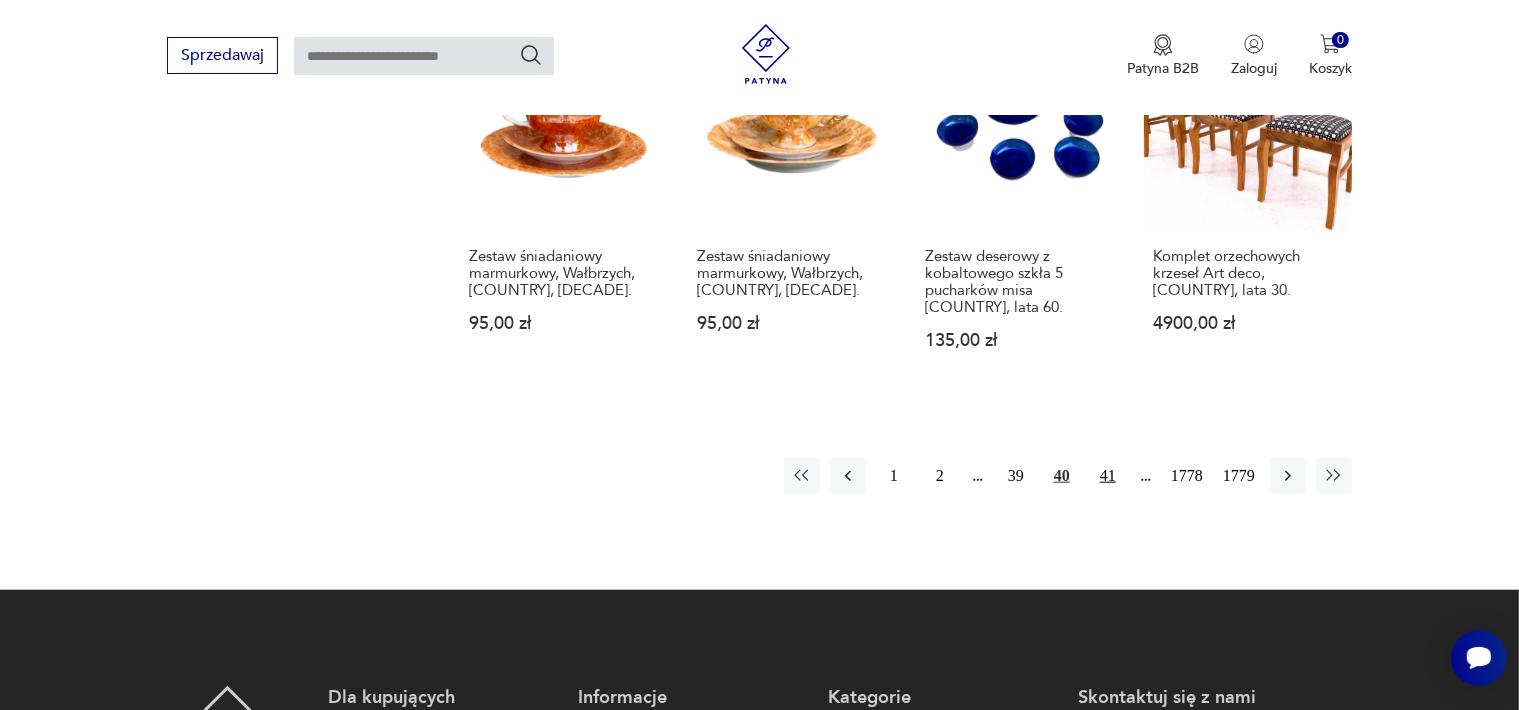 click on "41" at bounding box center (1108, 476) 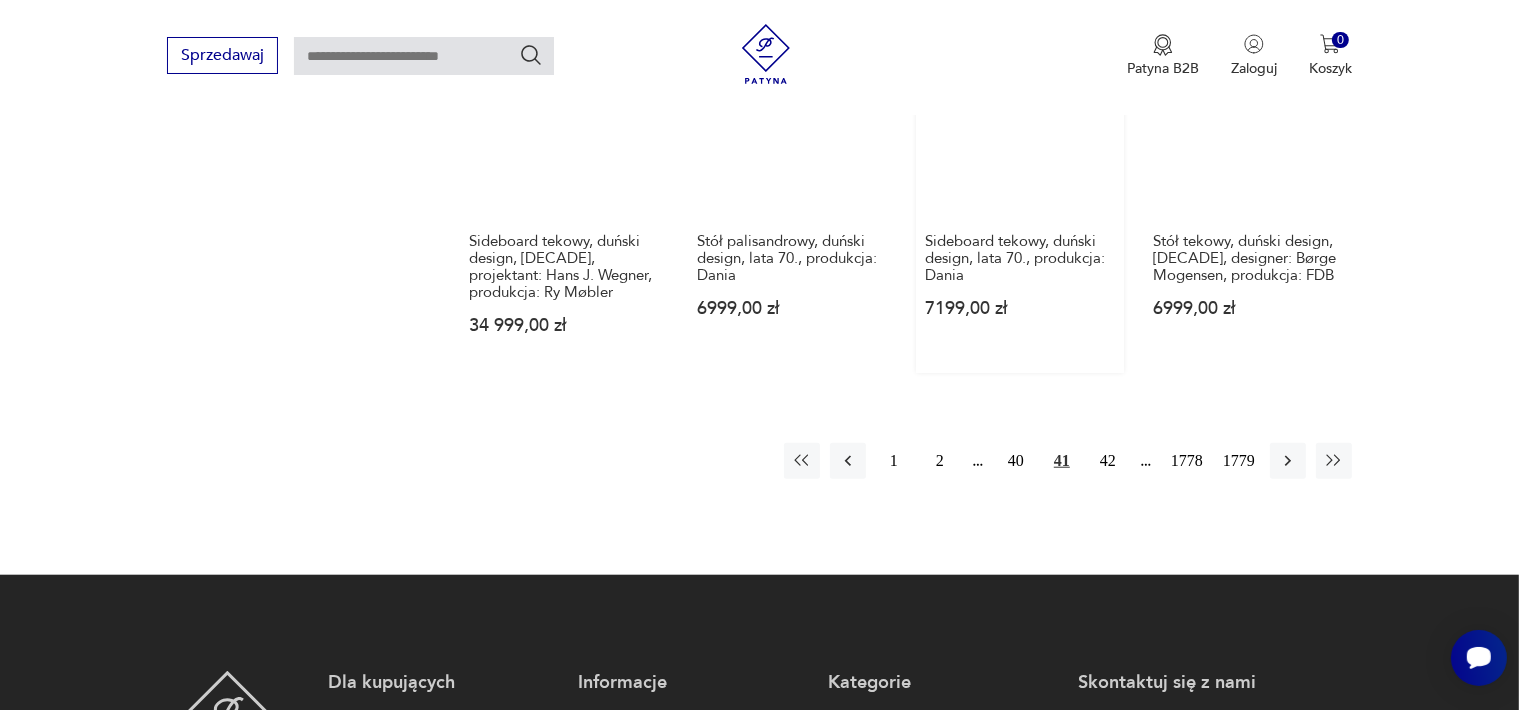 scroll, scrollTop: 1758, scrollLeft: 0, axis: vertical 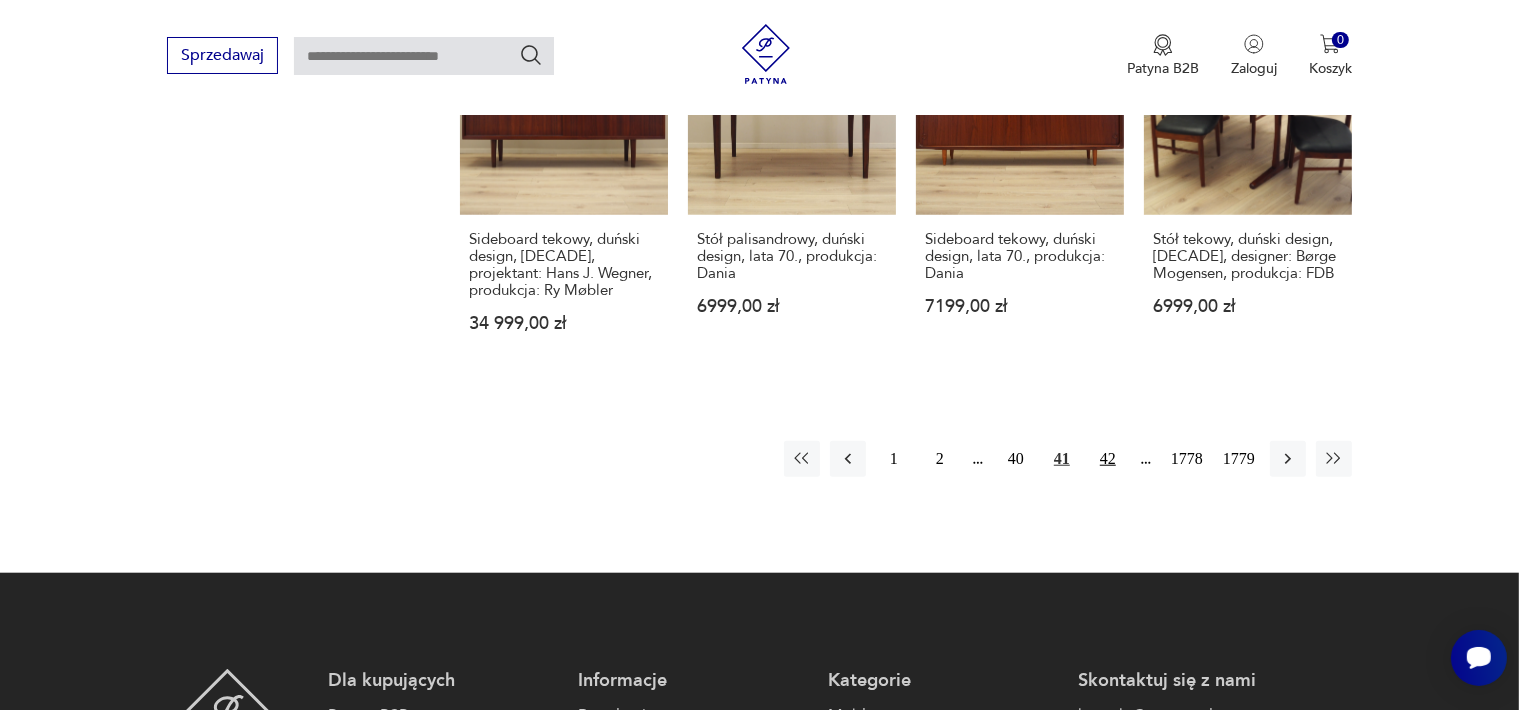 click on "42" at bounding box center (1108, 459) 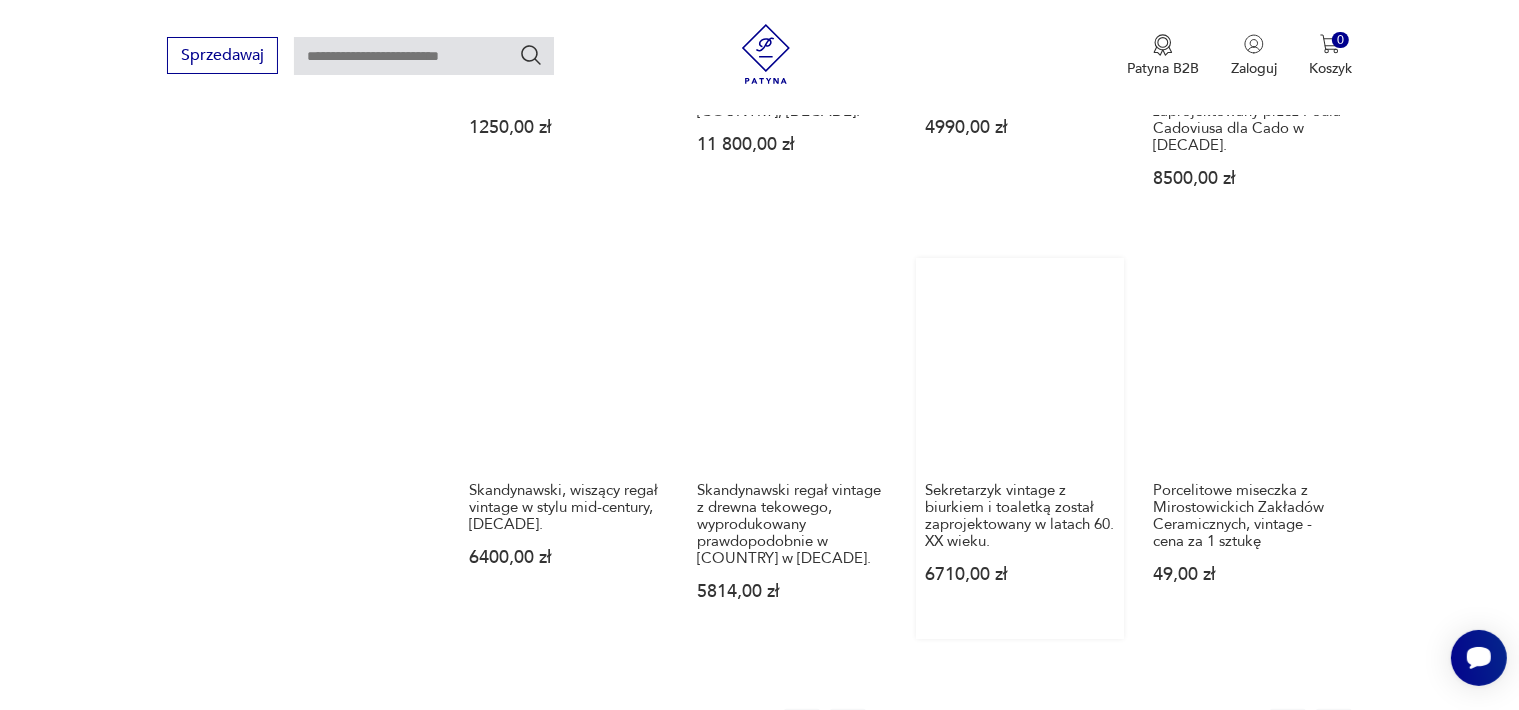 scroll, scrollTop: 1858, scrollLeft: 0, axis: vertical 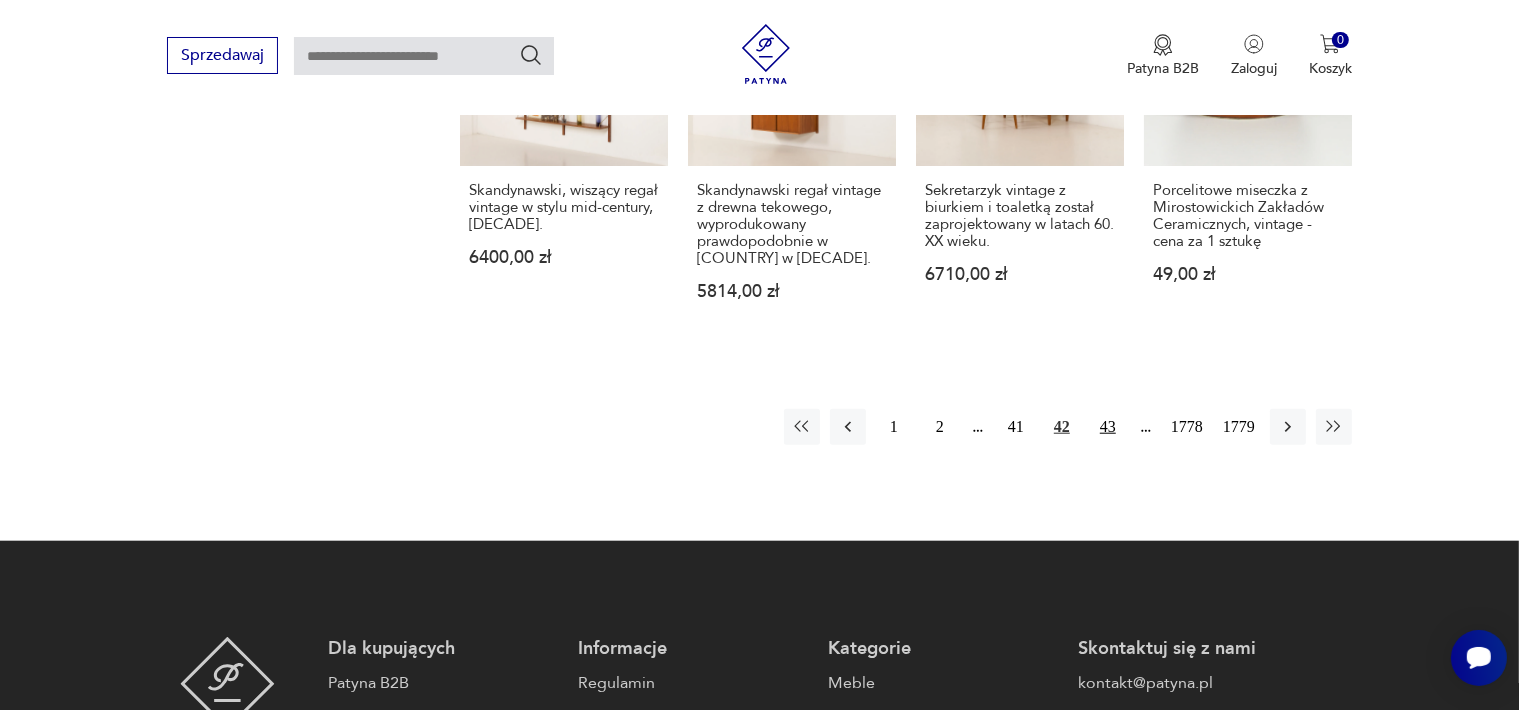 click on "43" at bounding box center (1108, 427) 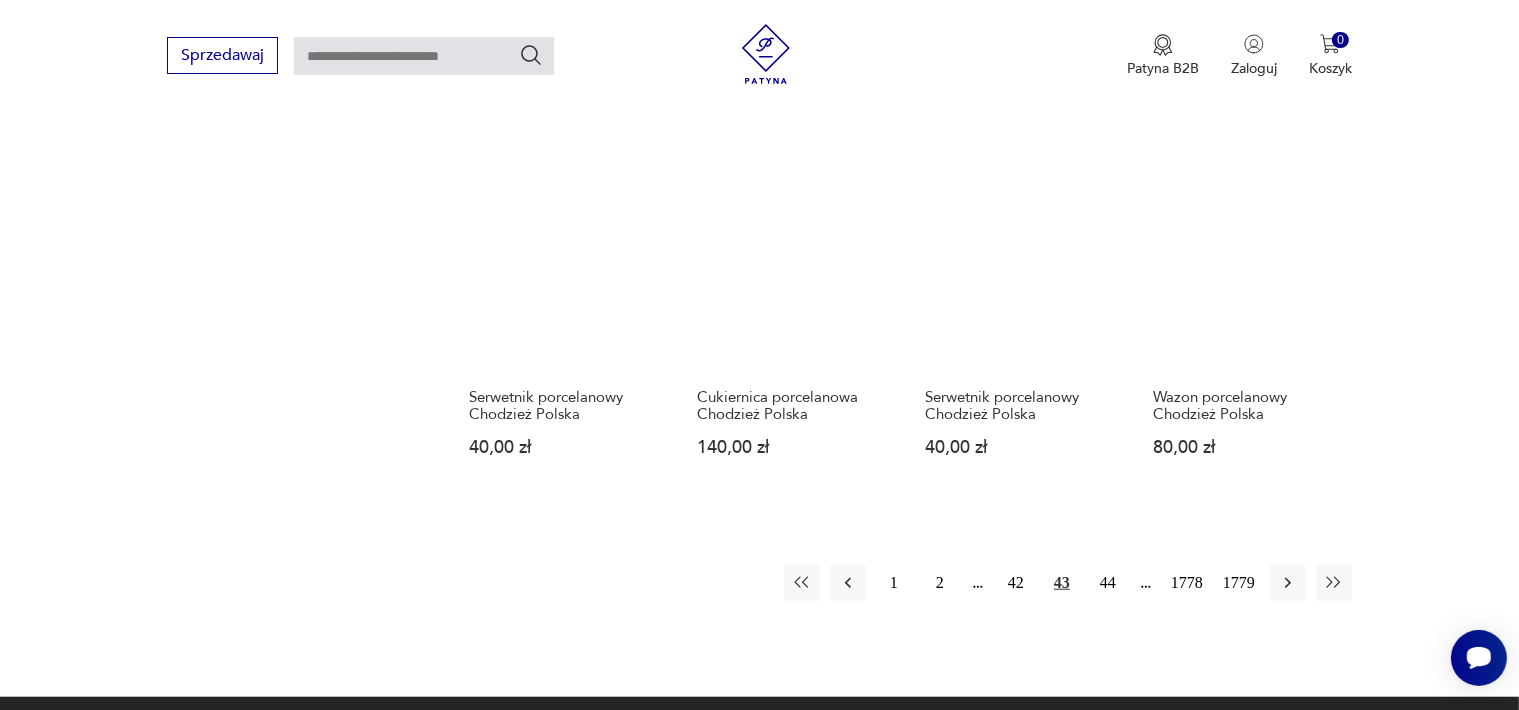 scroll, scrollTop: 1858, scrollLeft: 0, axis: vertical 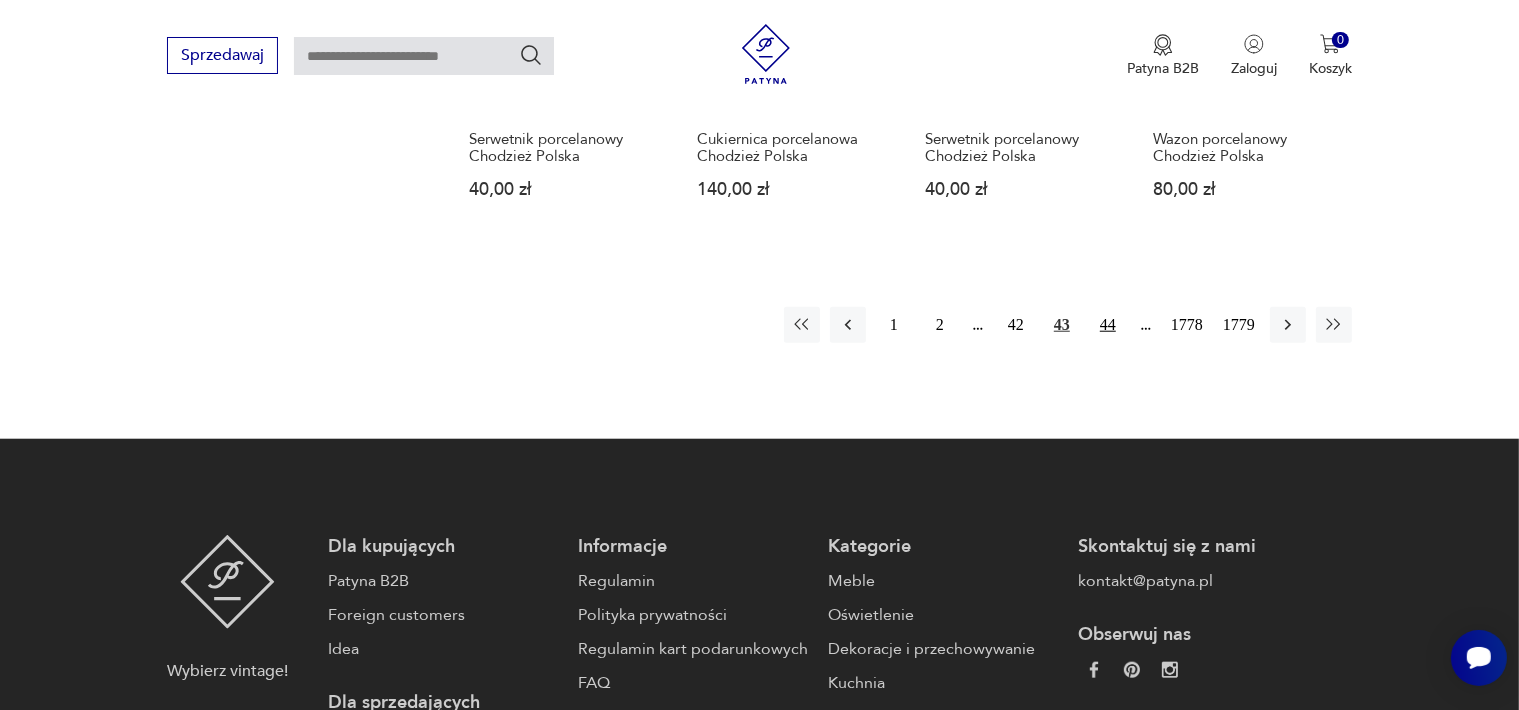 click on "44" at bounding box center [1108, 325] 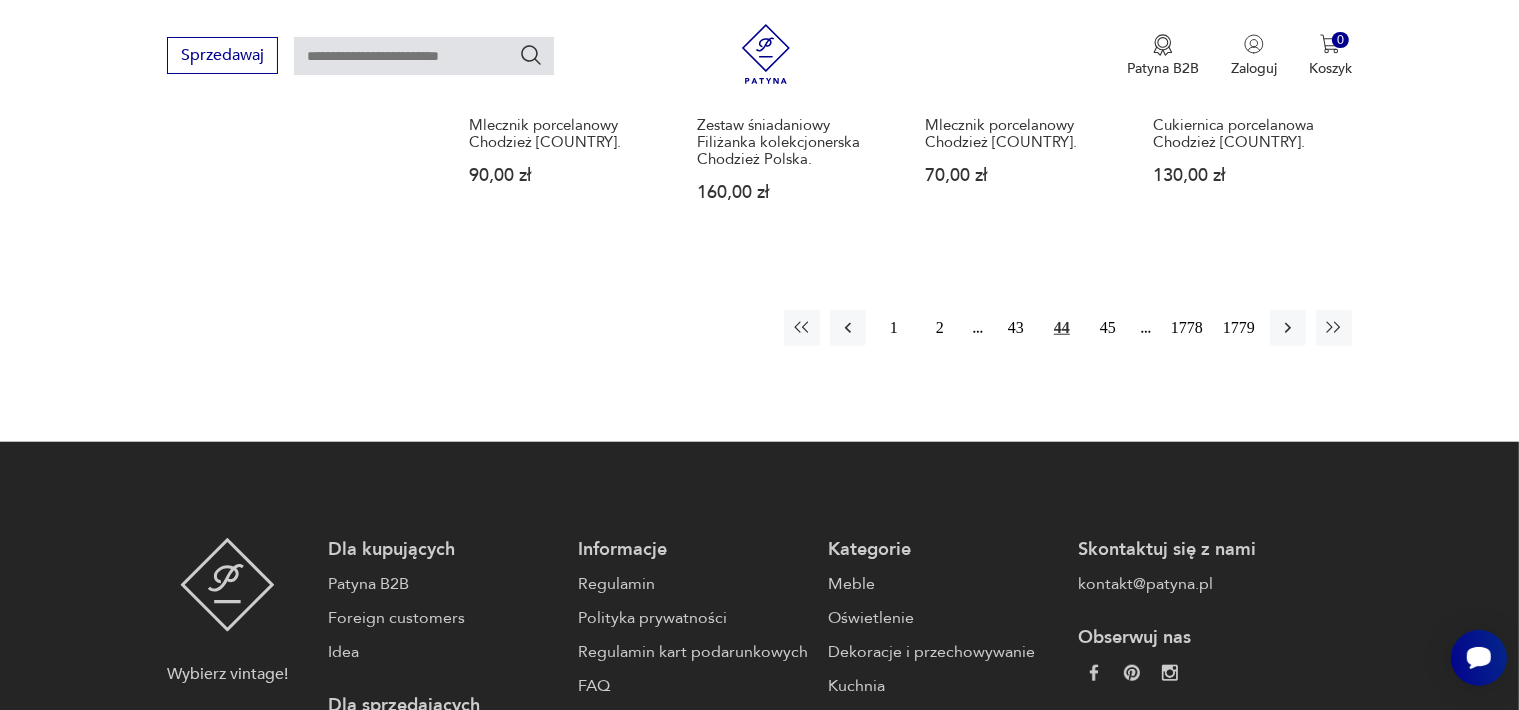 scroll, scrollTop: 1858, scrollLeft: 0, axis: vertical 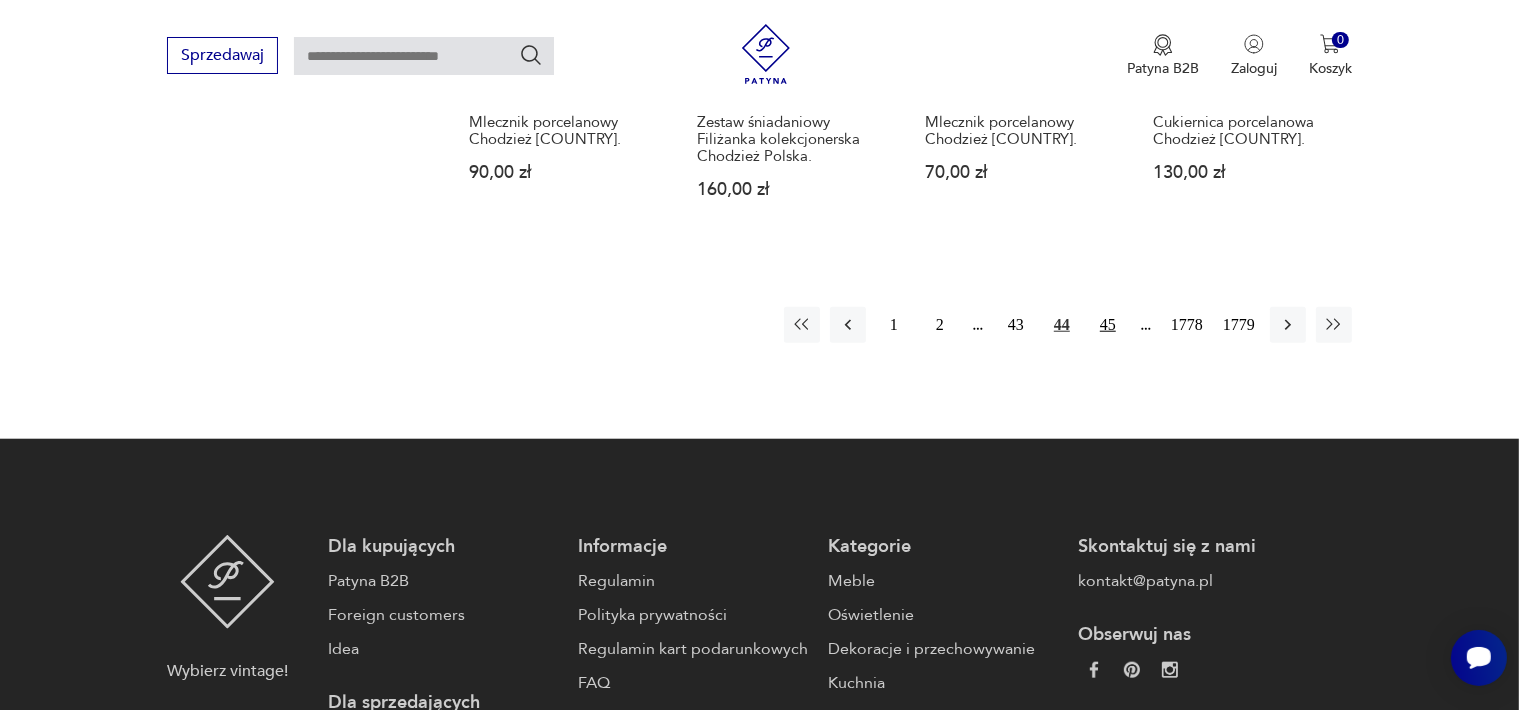 click on "45" at bounding box center [1108, 325] 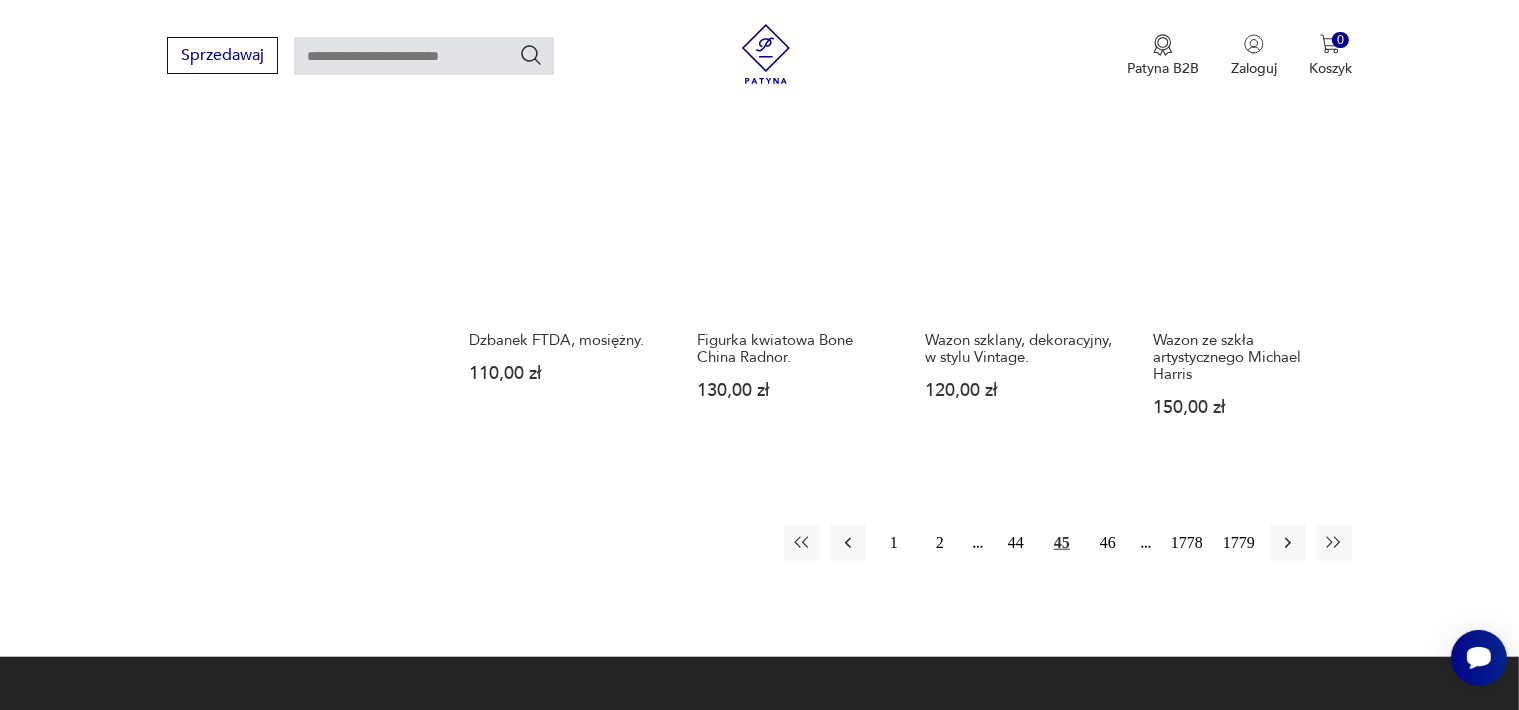 scroll, scrollTop: 1858, scrollLeft: 0, axis: vertical 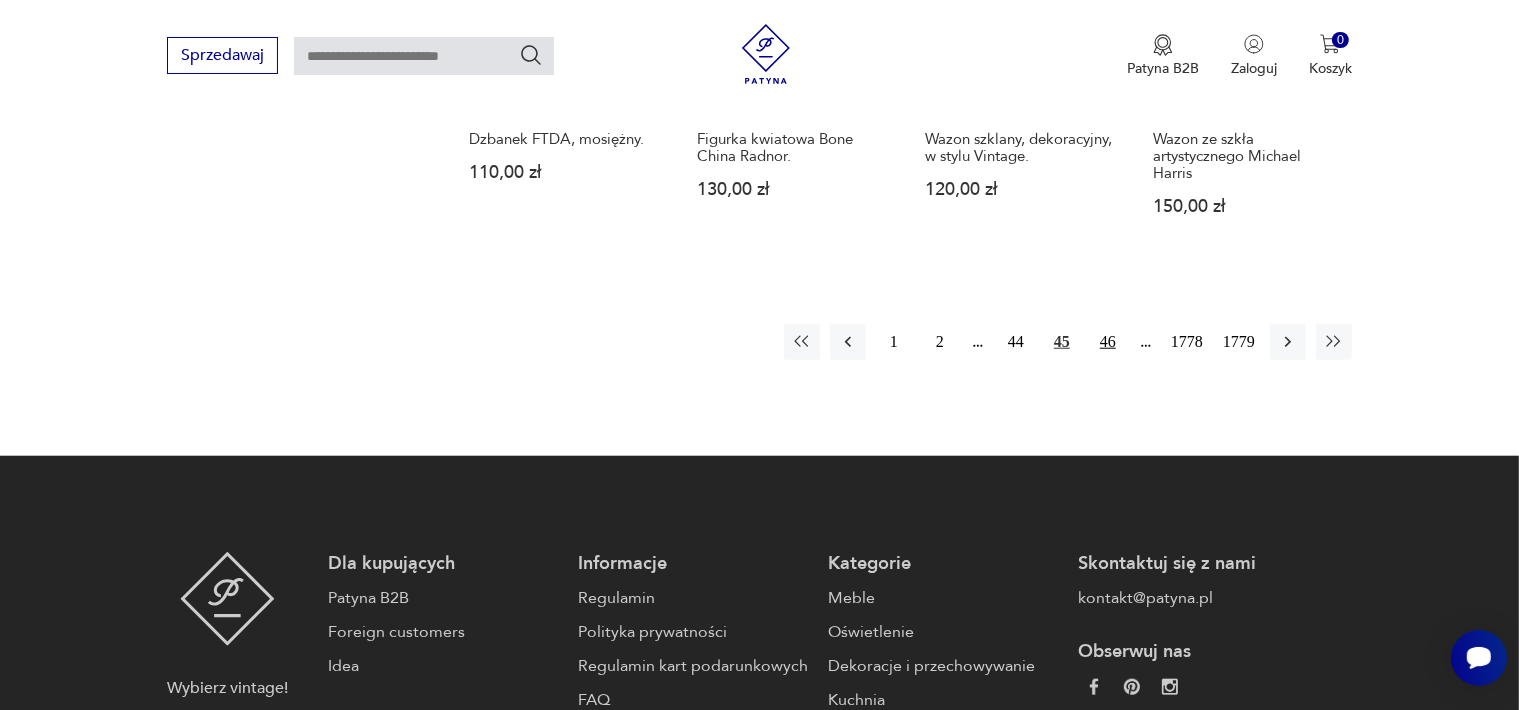 click on "46" at bounding box center (1108, 342) 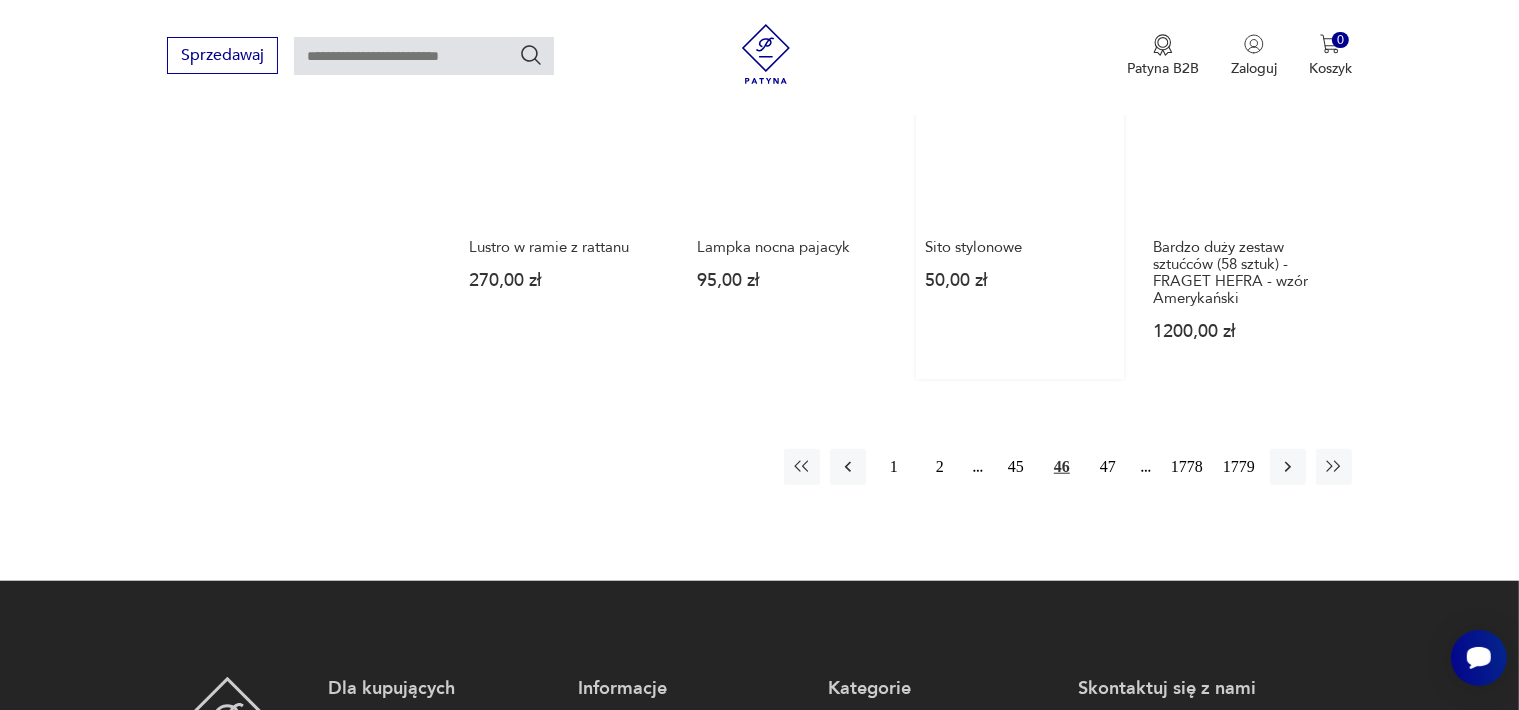 scroll, scrollTop: 1758, scrollLeft: 0, axis: vertical 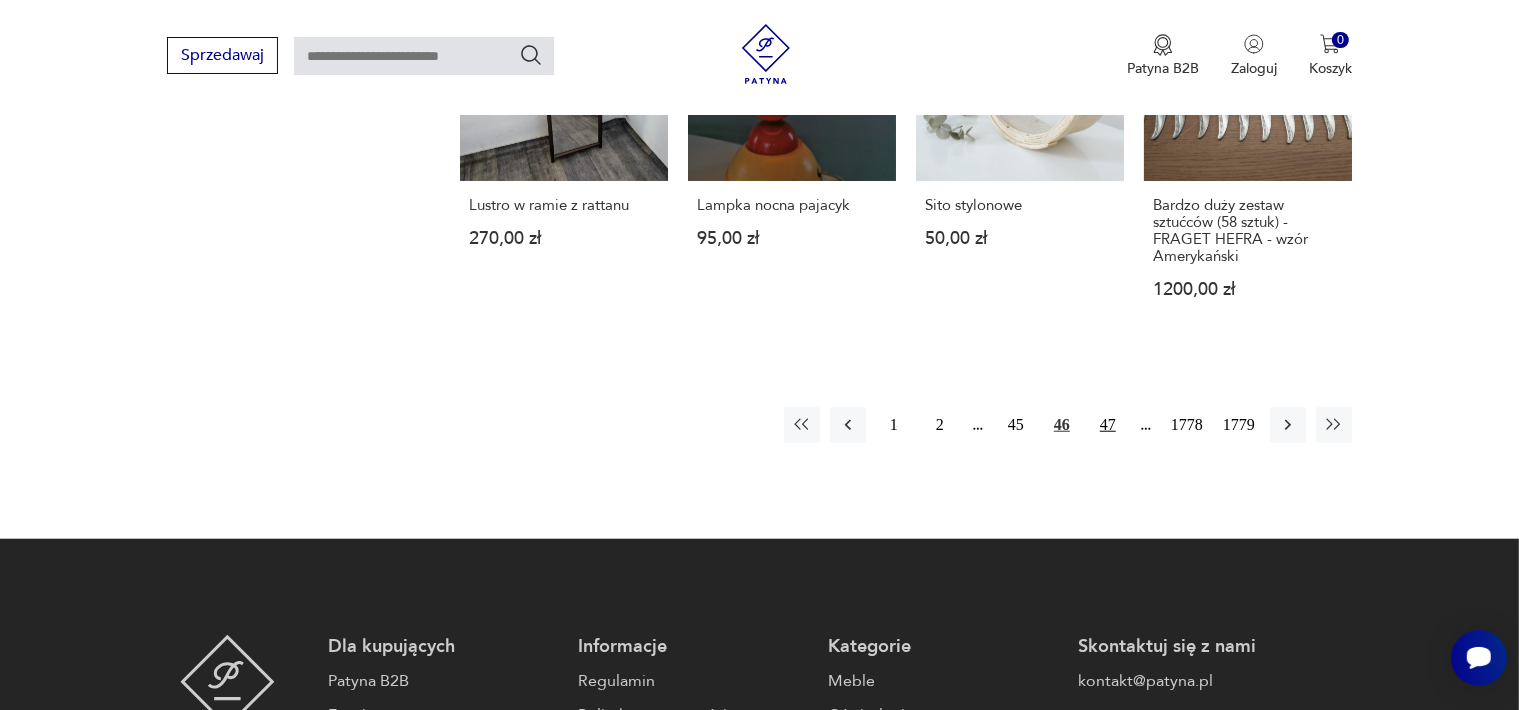 click on "47" at bounding box center [1108, 425] 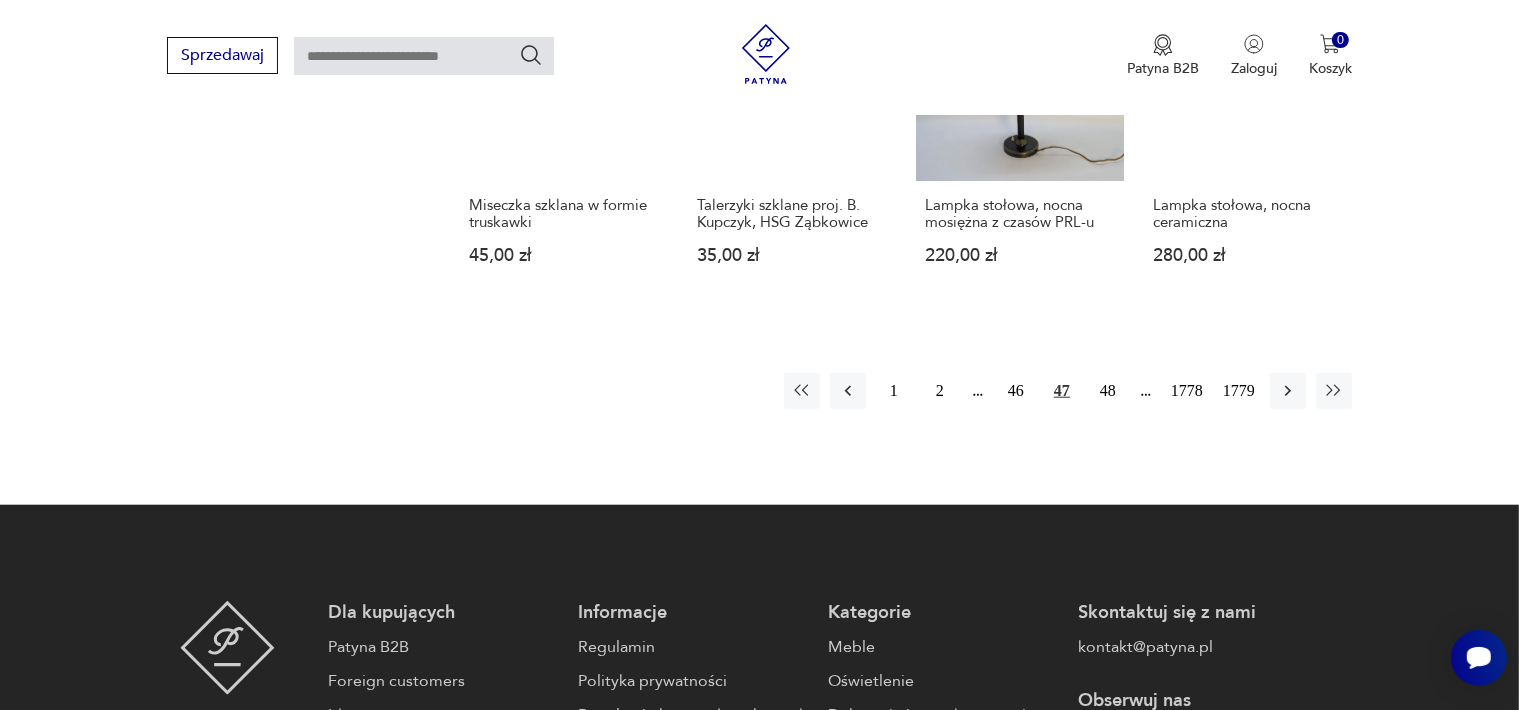 scroll, scrollTop: 1858, scrollLeft: 0, axis: vertical 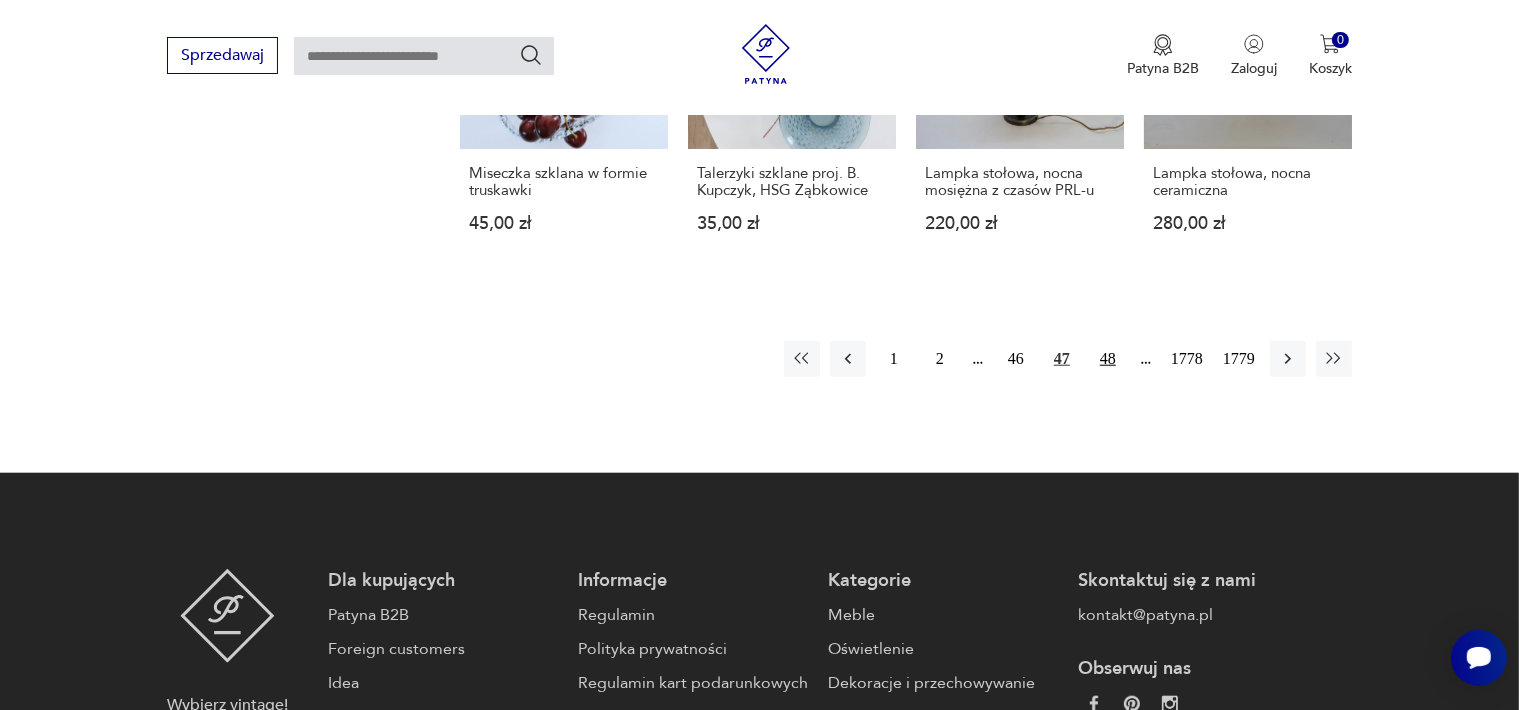 click on "48" at bounding box center [1108, 359] 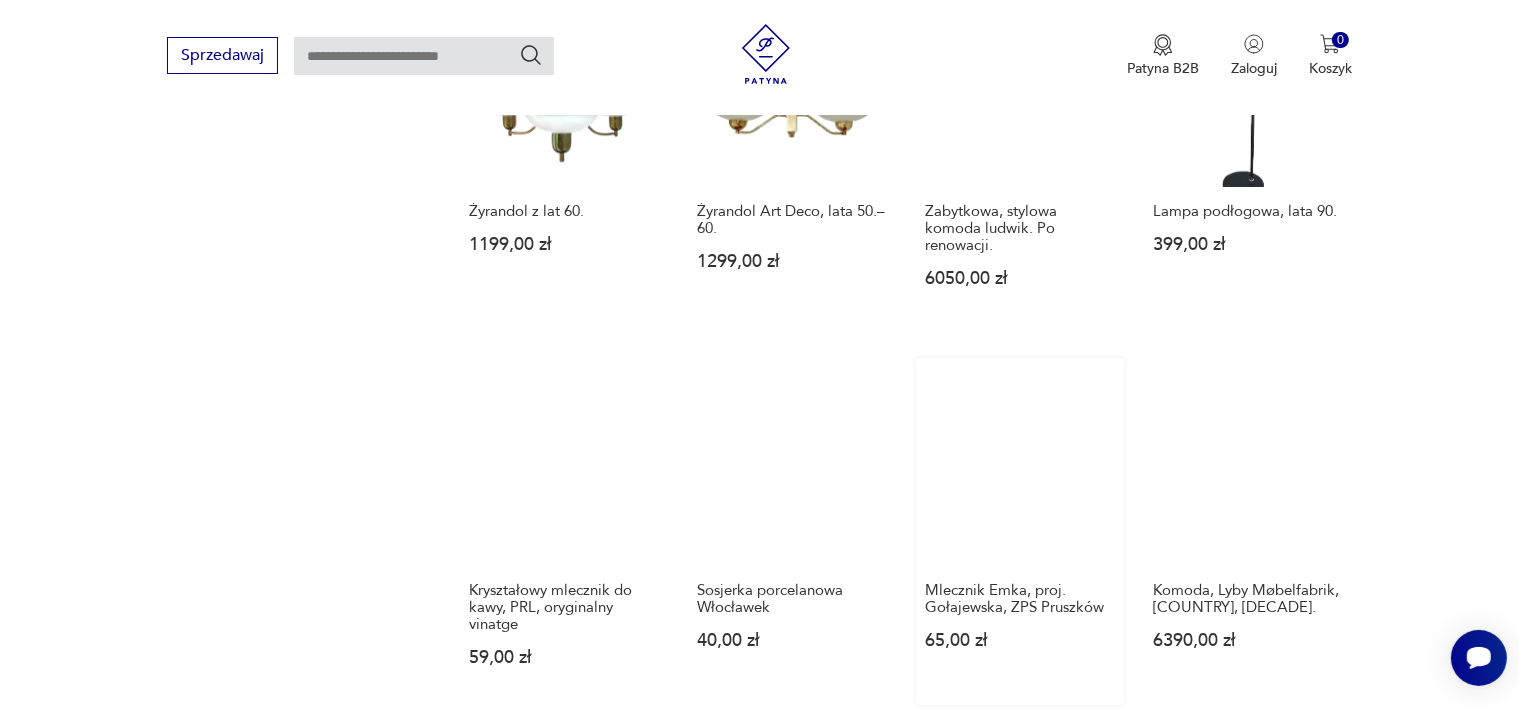 scroll, scrollTop: 1858, scrollLeft: 0, axis: vertical 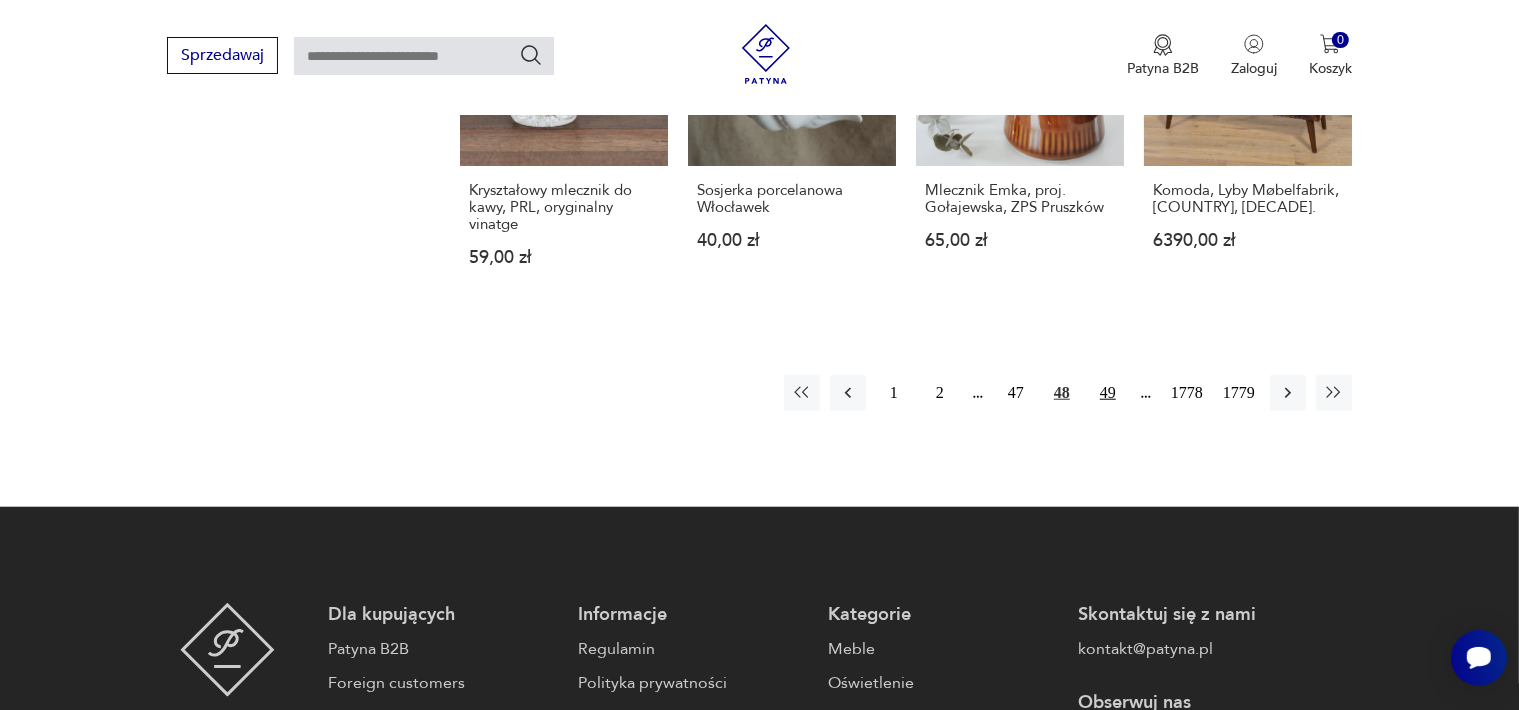 click on "49" at bounding box center (1108, 393) 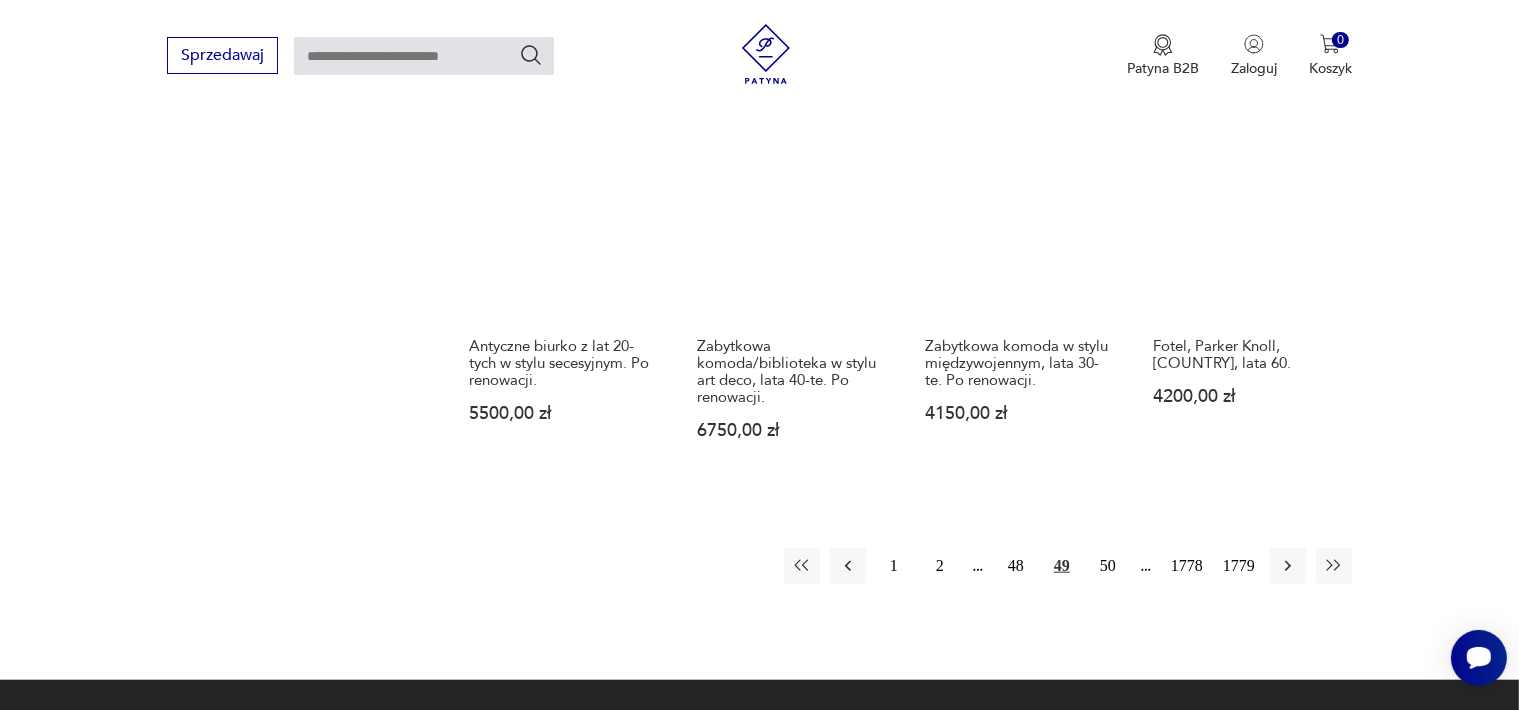 scroll, scrollTop: 1858, scrollLeft: 0, axis: vertical 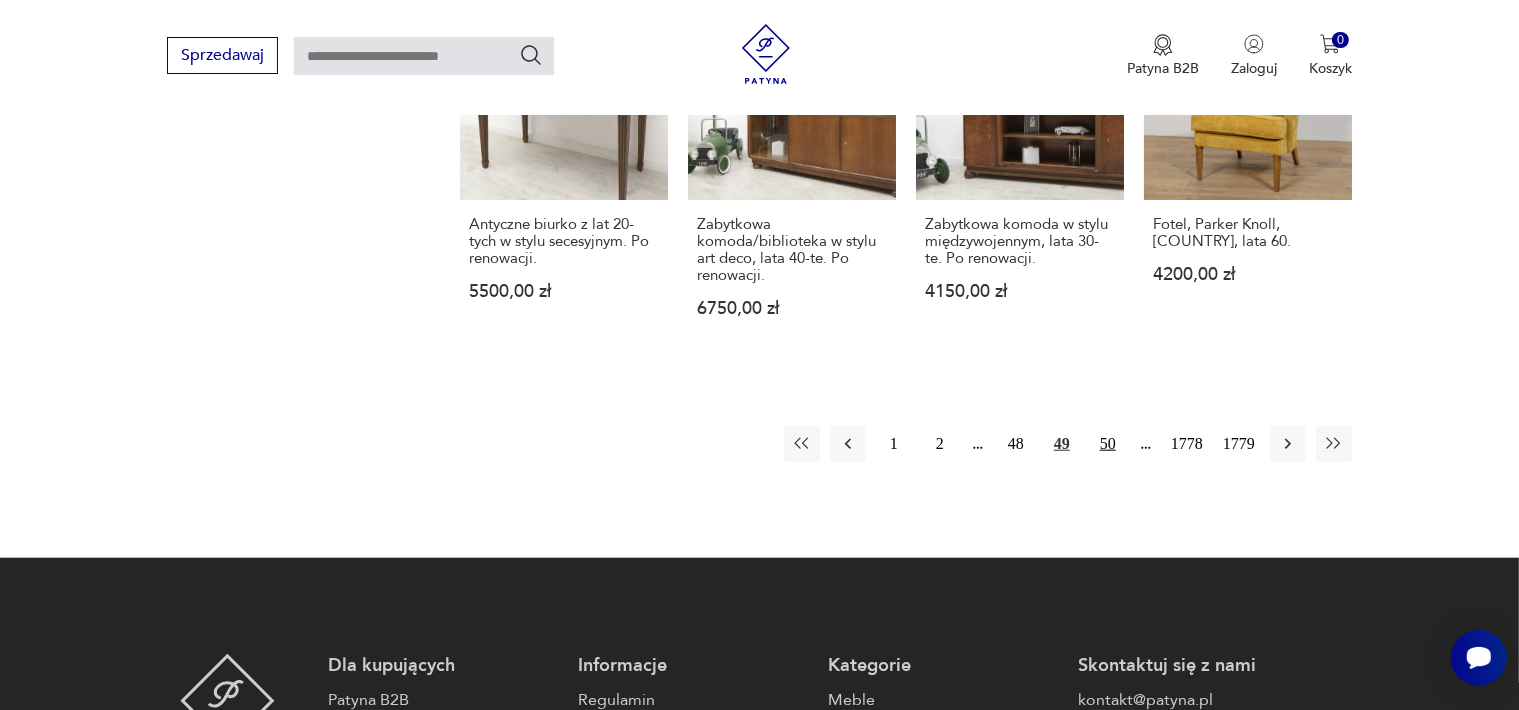 click on "50" at bounding box center (1108, 444) 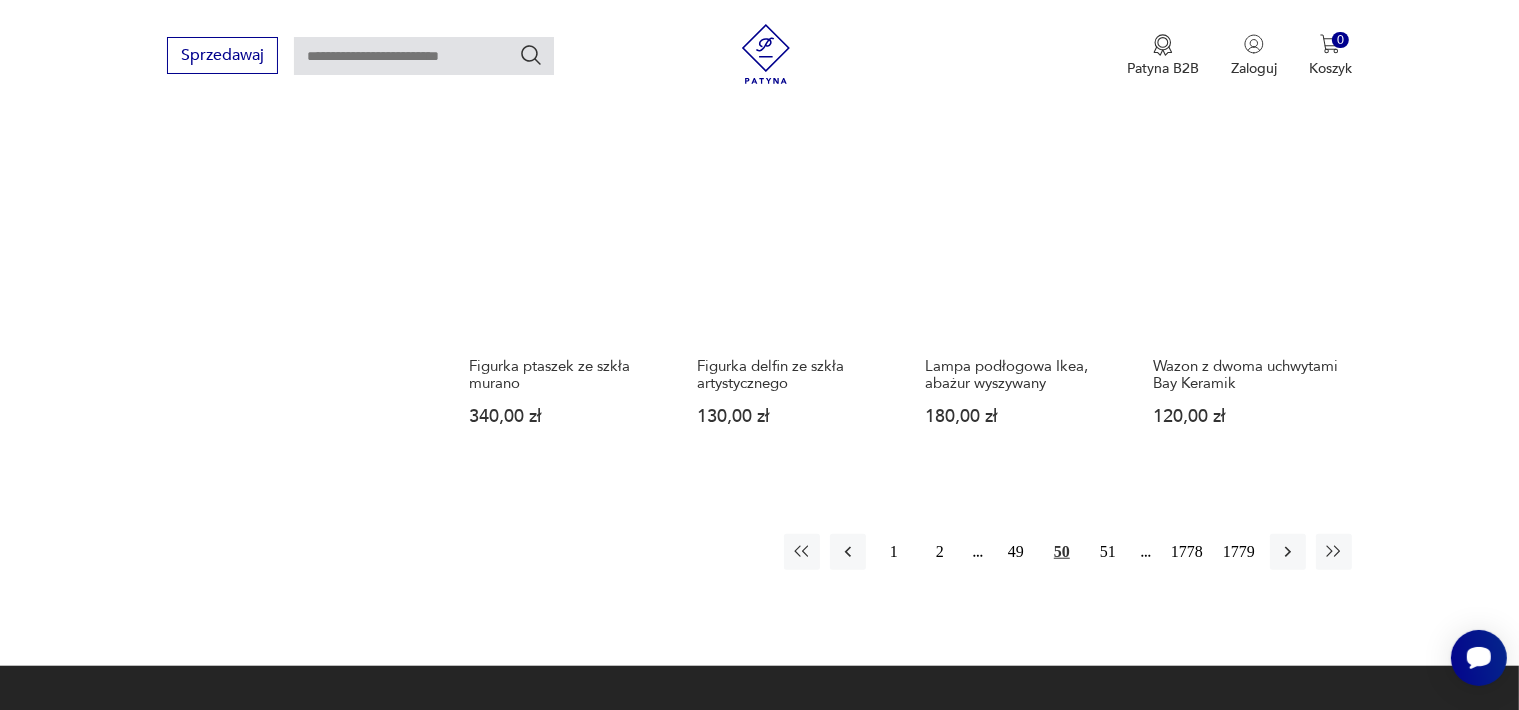 scroll, scrollTop: 1858, scrollLeft: 0, axis: vertical 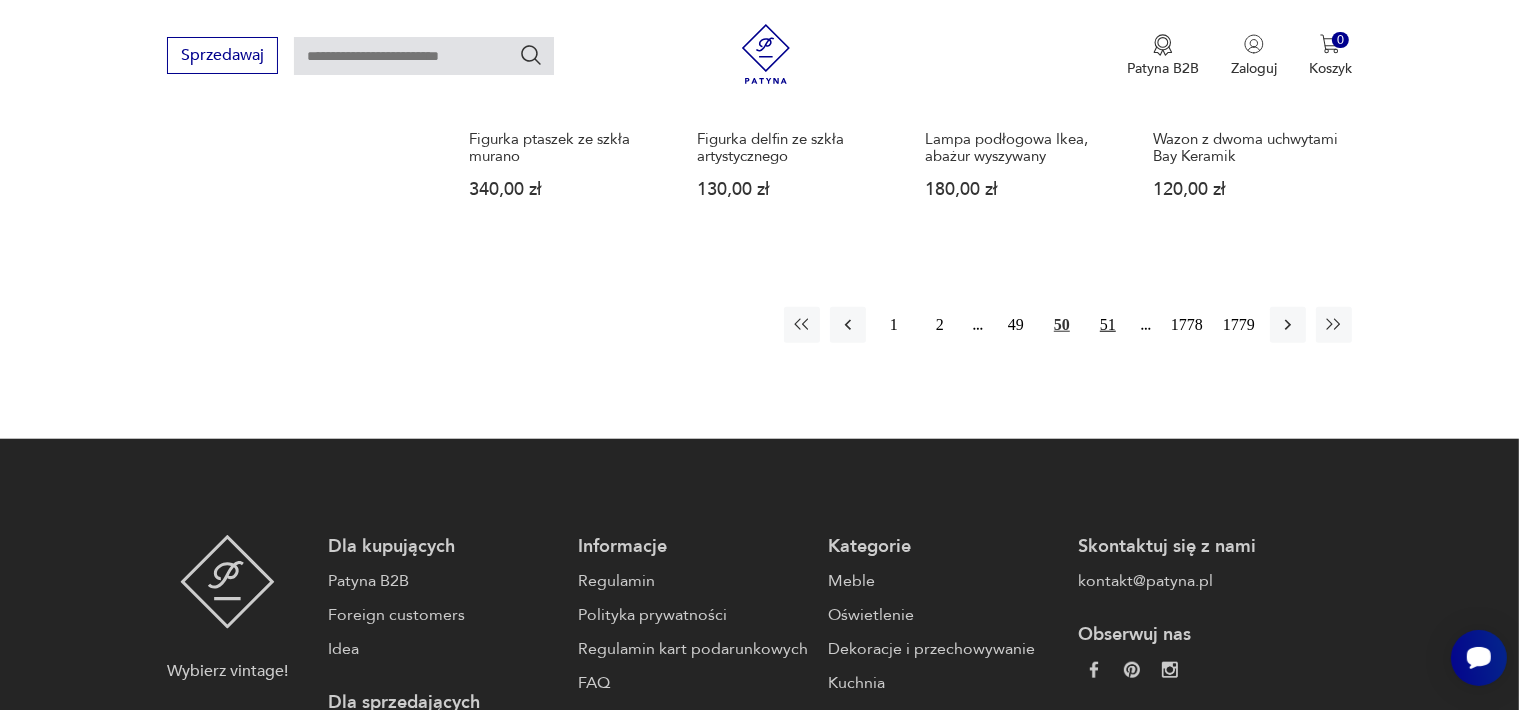 click on "51" at bounding box center (1108, 325) 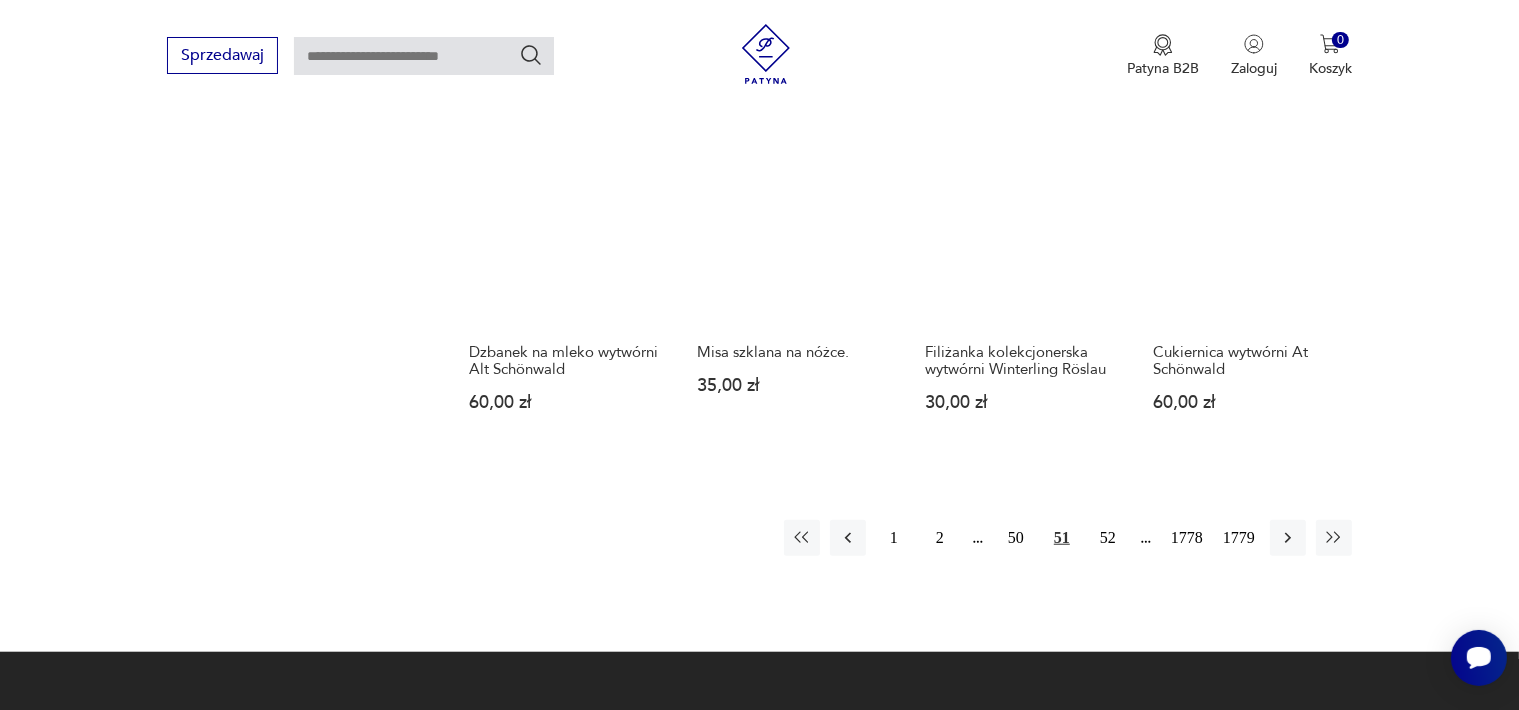 scroll, scrollTop: 1758, scrollLeft: 0, axis: vertical 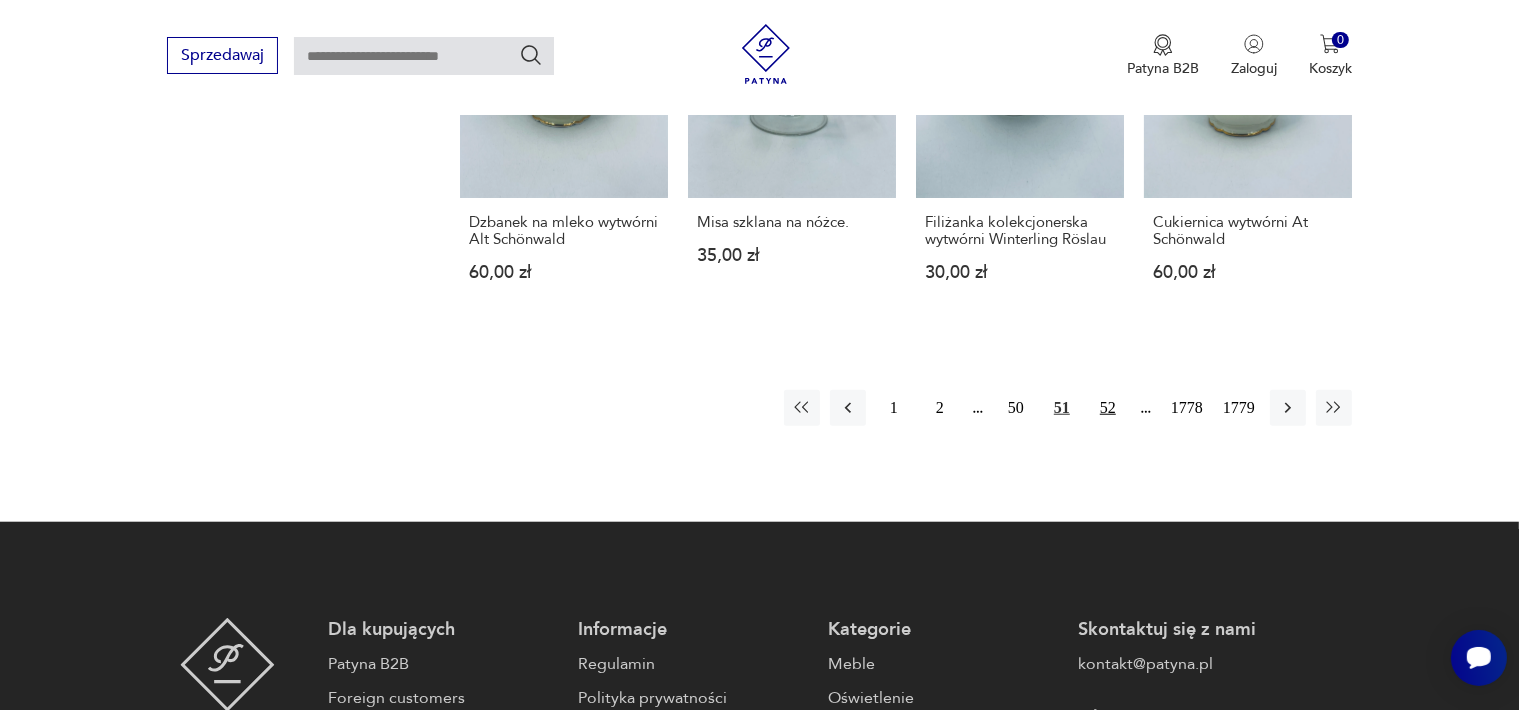 click on "52" at bounding box center (1108, 408) 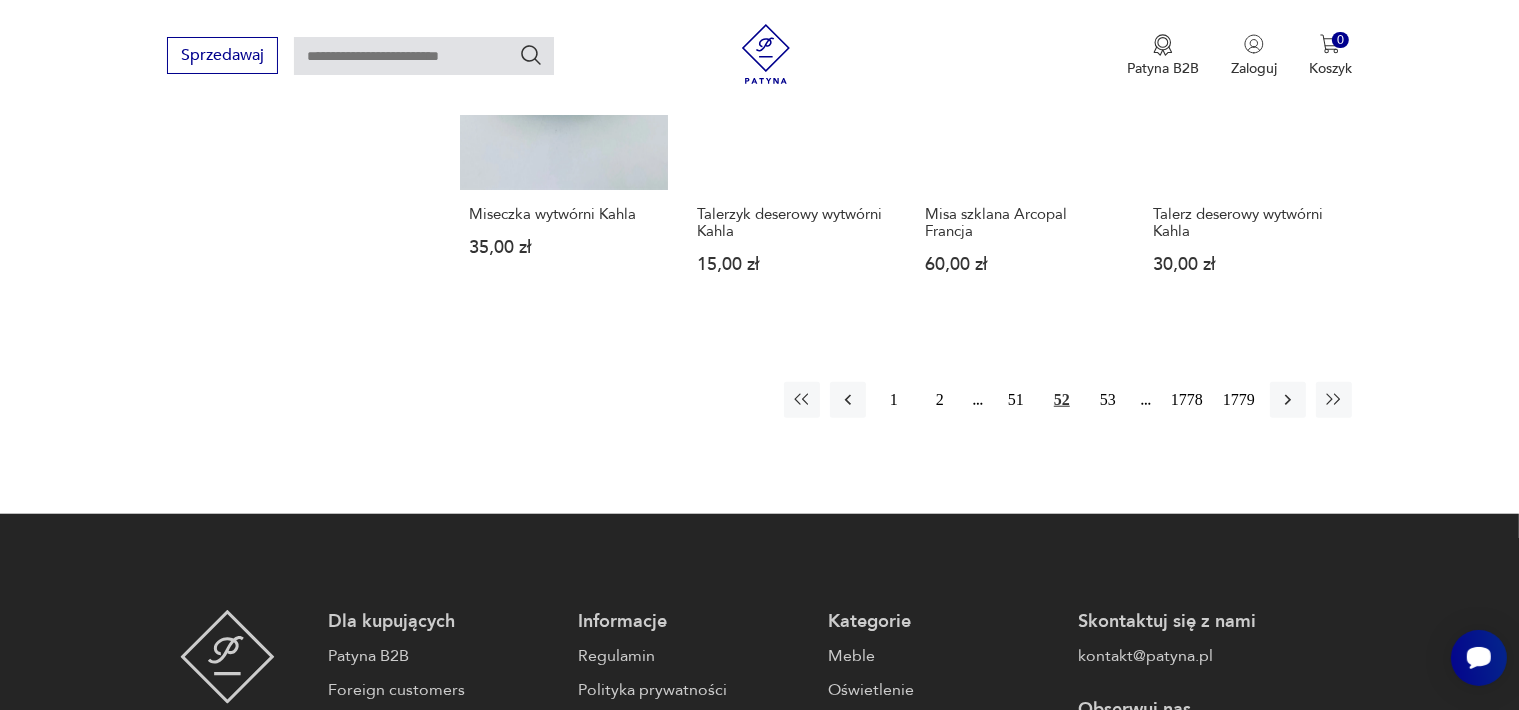 scroll, scrollTop: 1758, scrollLeft: 0, axis: vertical 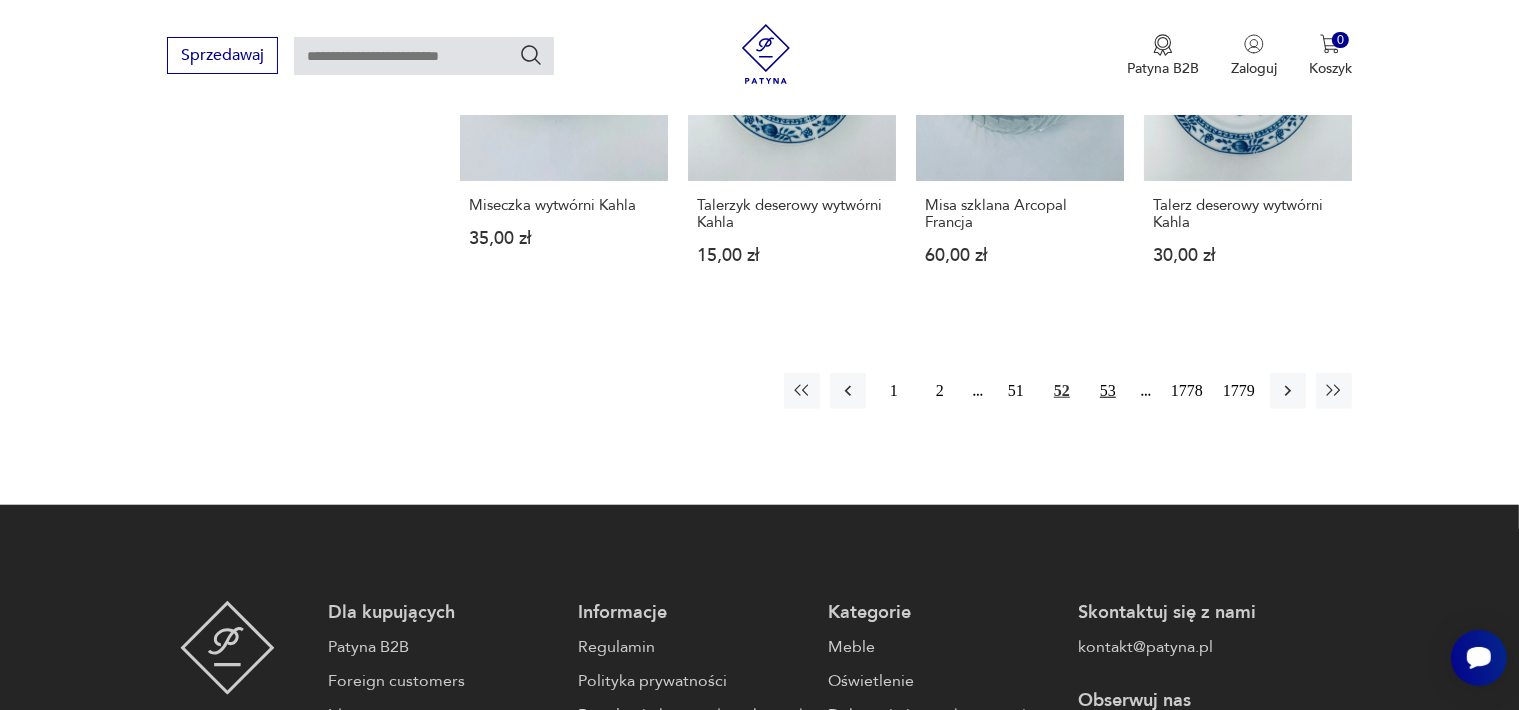 click on "53" at bounding box center (1108, 391) 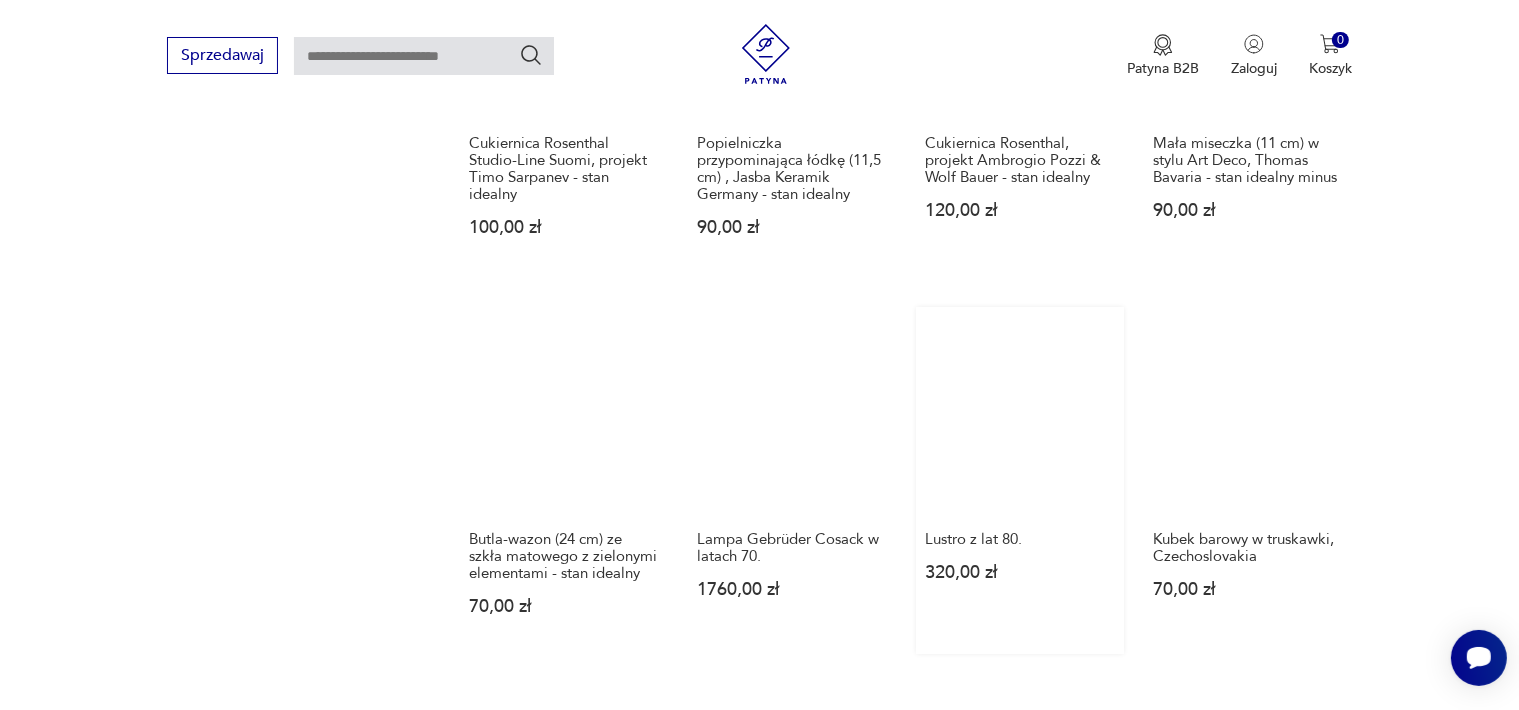 scroll, scrollTop: 1858, scrollLeft: 0, axis: vertical 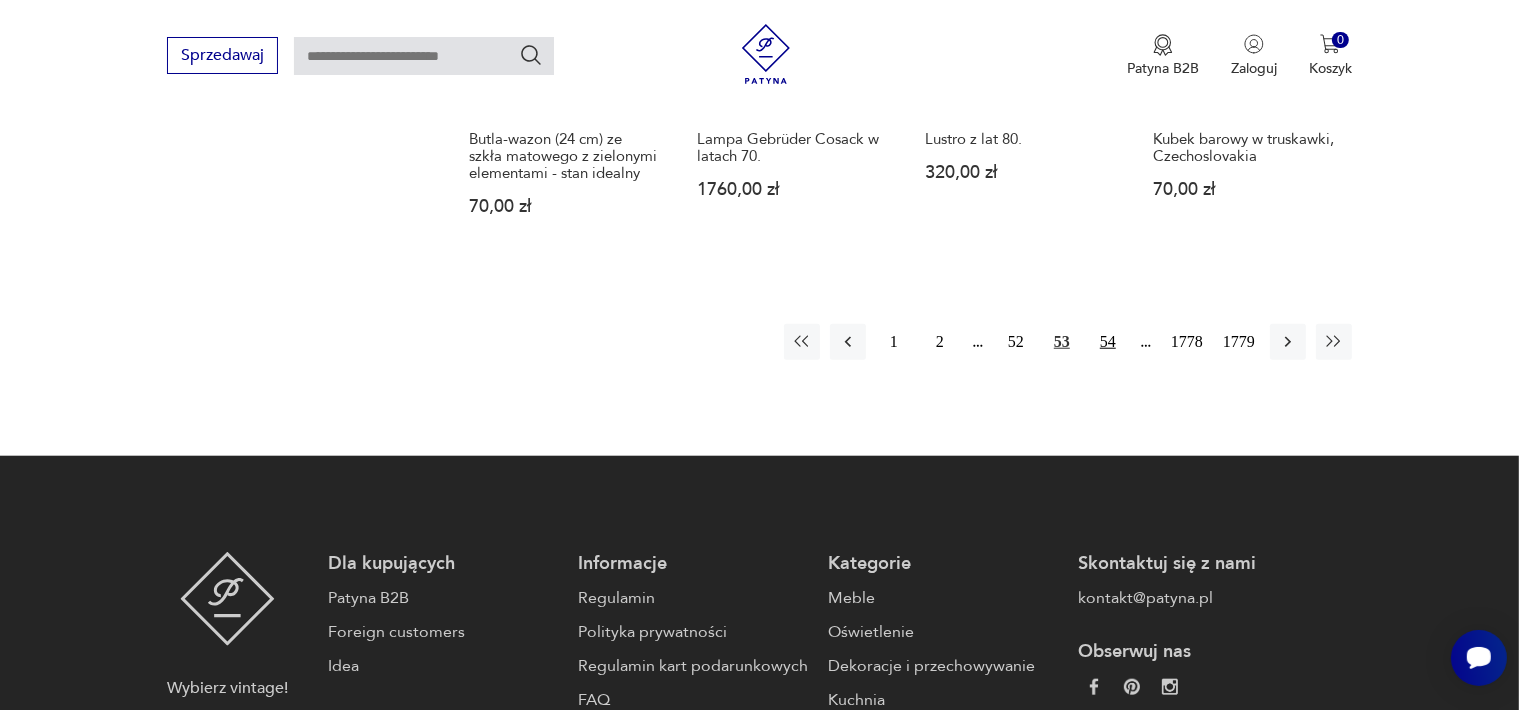 click on "54" at bounding box center [1108, 342] 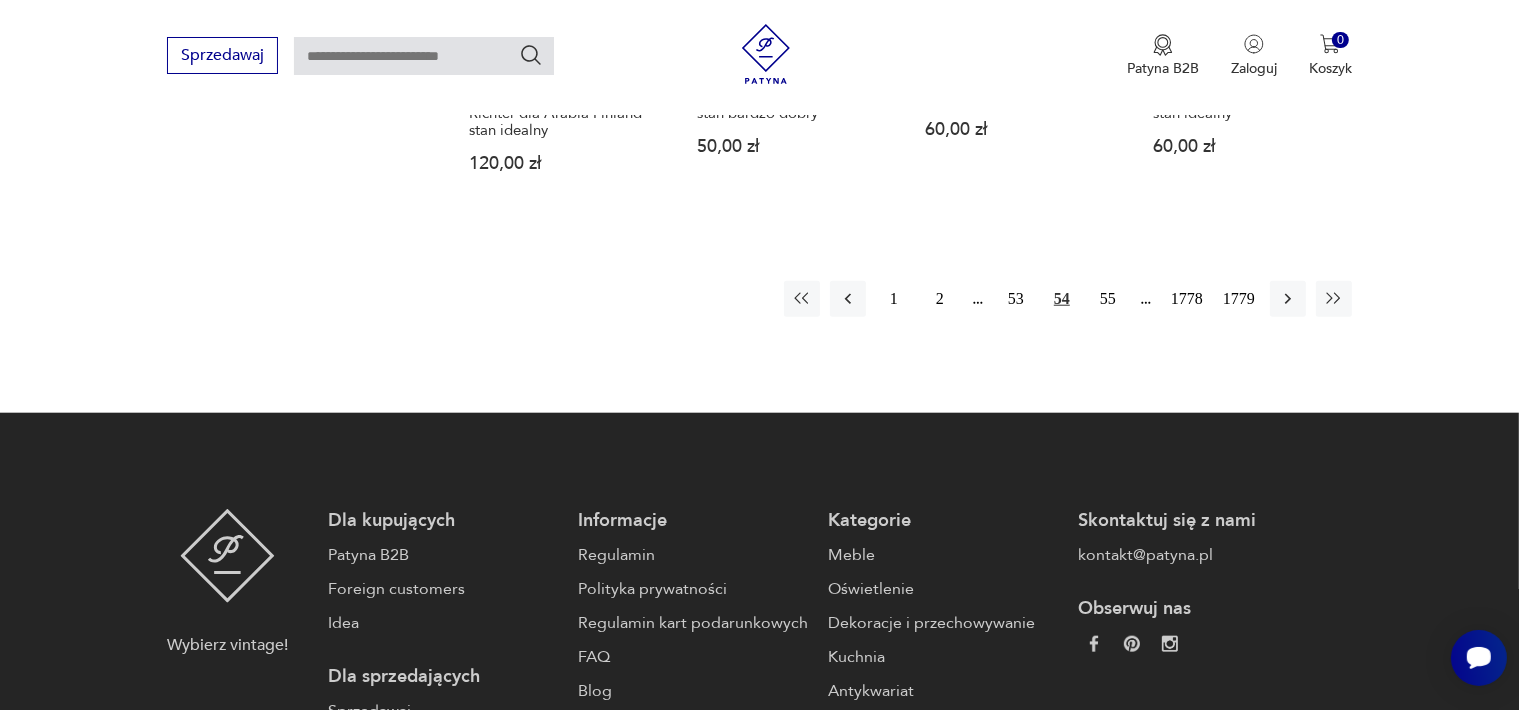scroll, scrollTop: 1958, scrollLeft: 0, axis: vertical 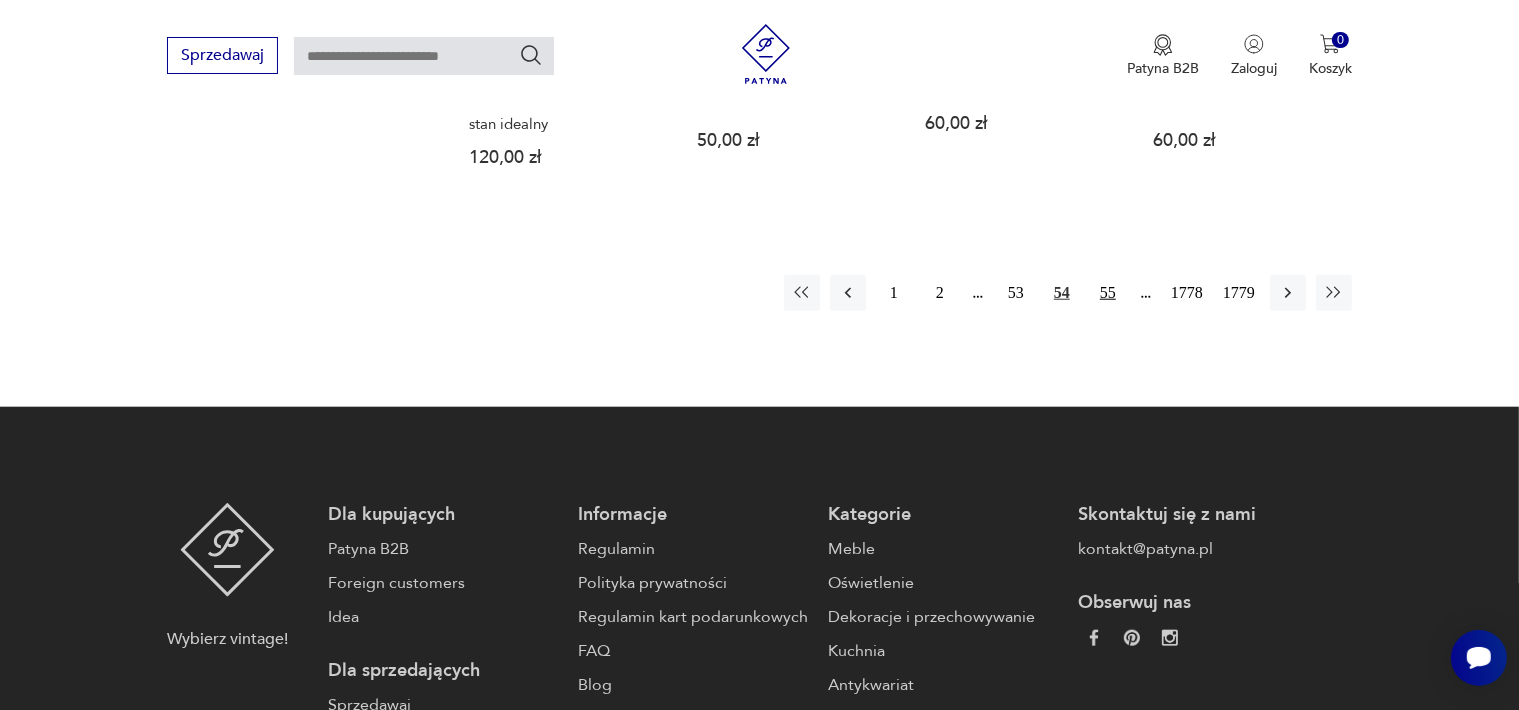 click on "55" at bounding box center (1108, 293) 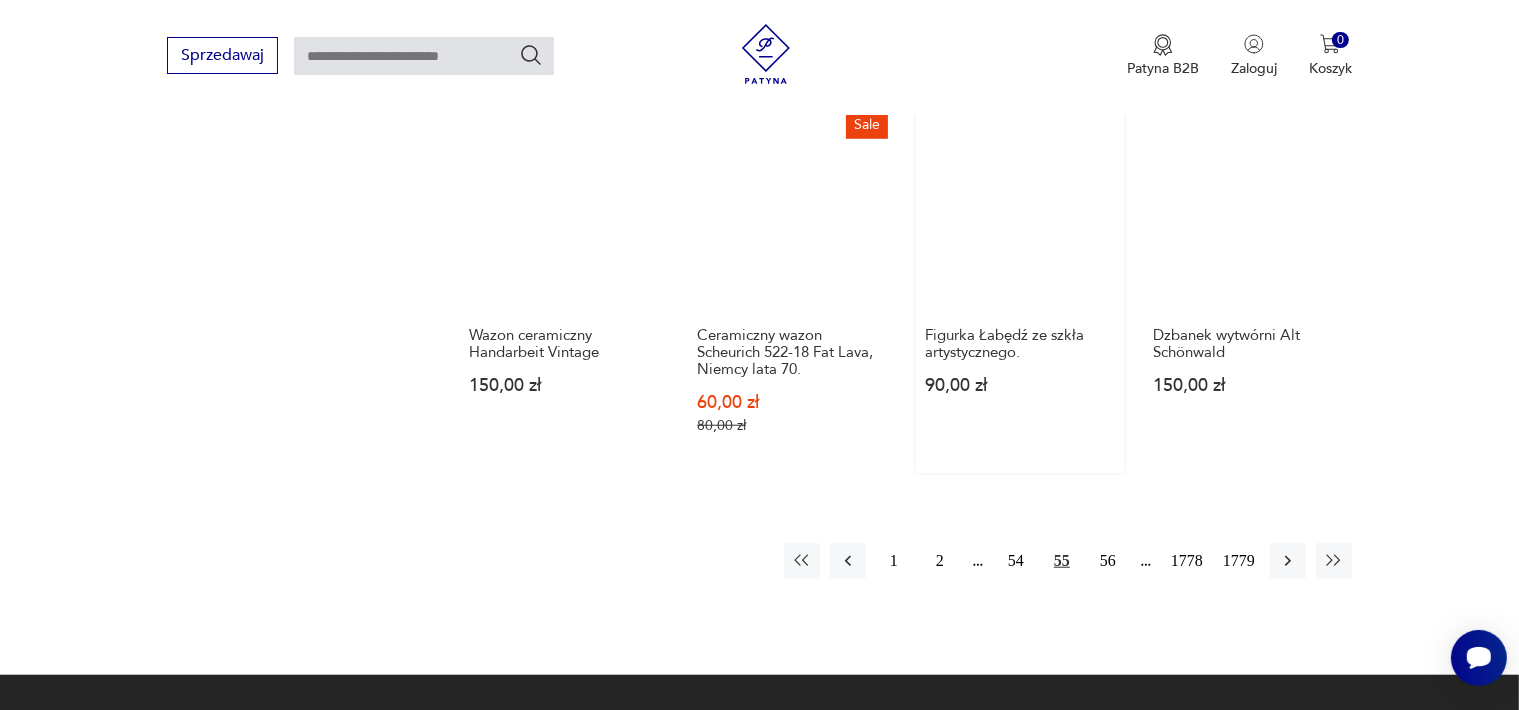 scroll, scrollTop: 1858, scrollLeft: 0, axis: vertical 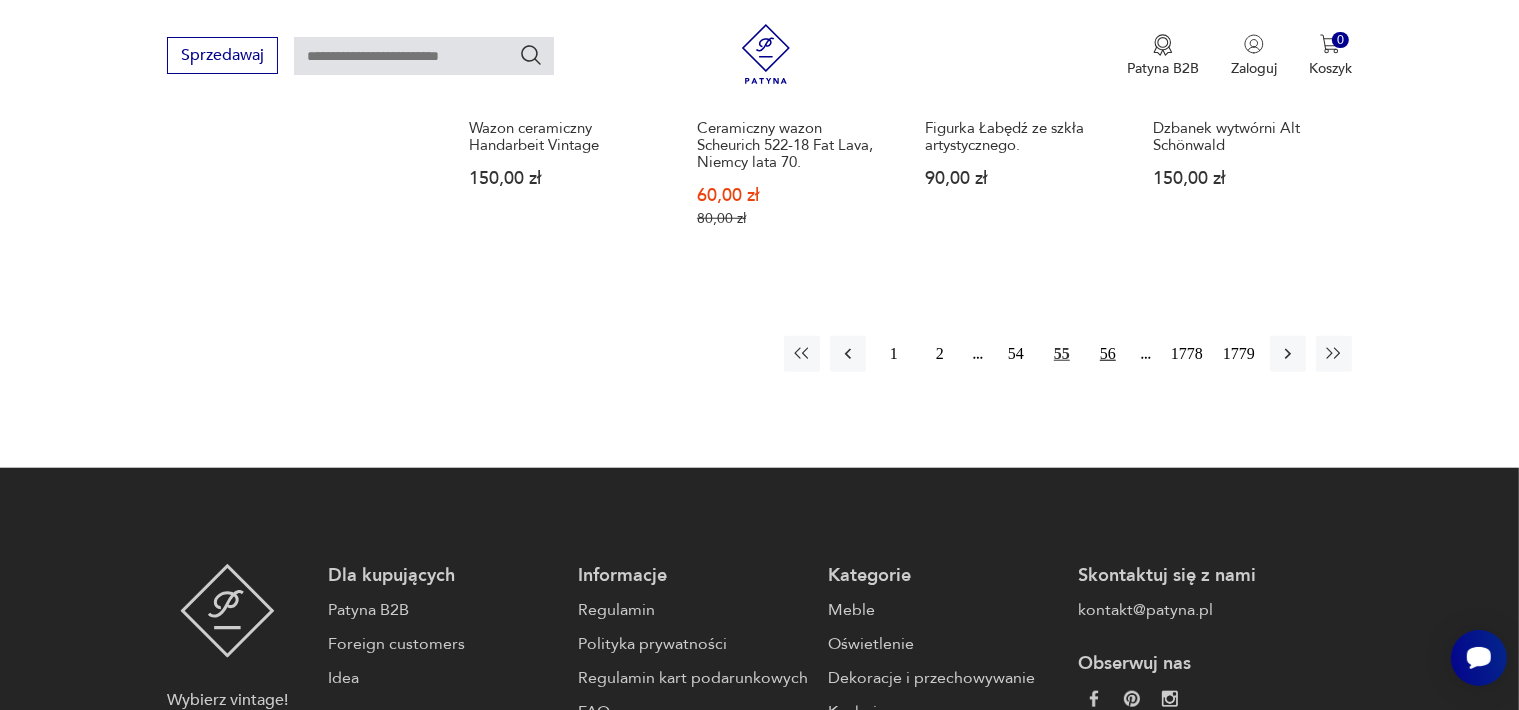 click on "56" at bounding box center (1108, 354) 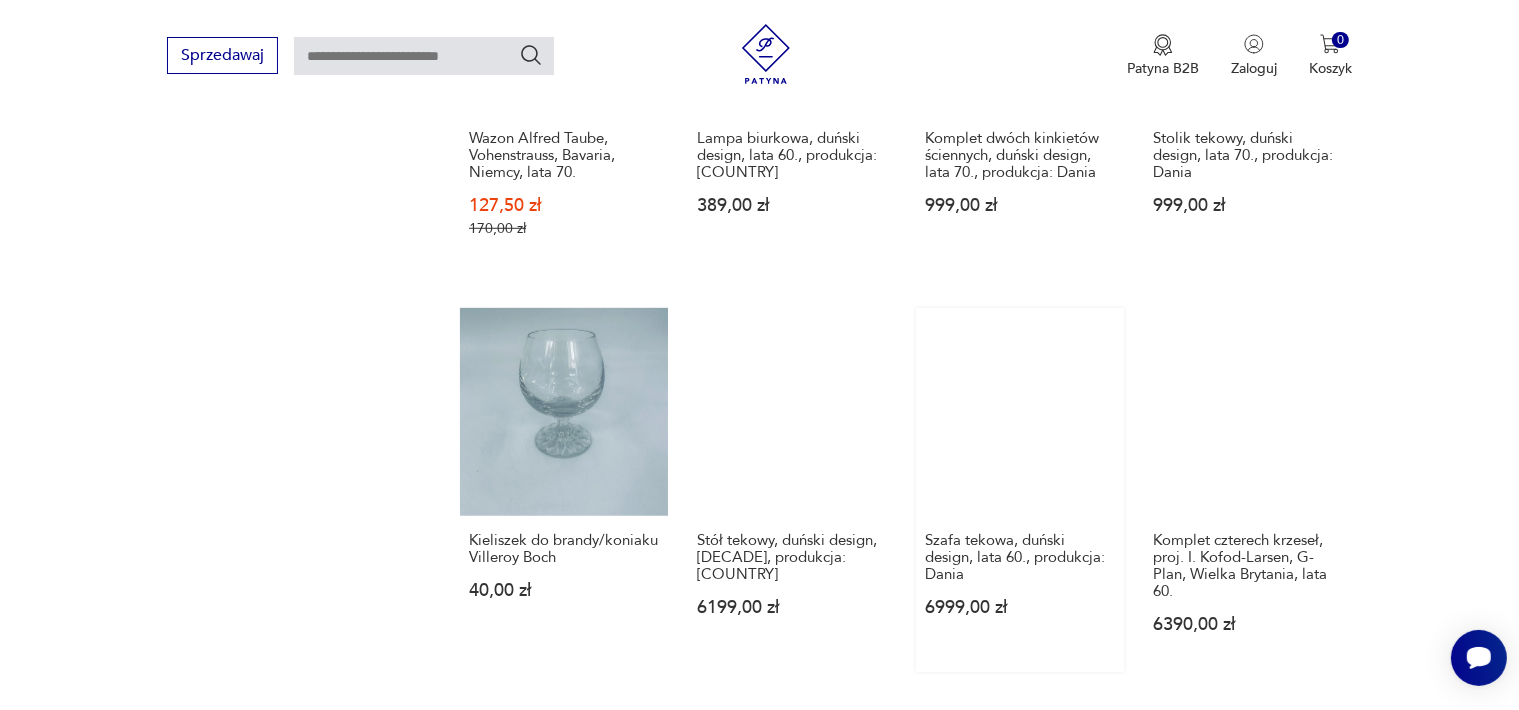 scroll, scrollTop: 1658, scrollLeft: 0, axis: vertical 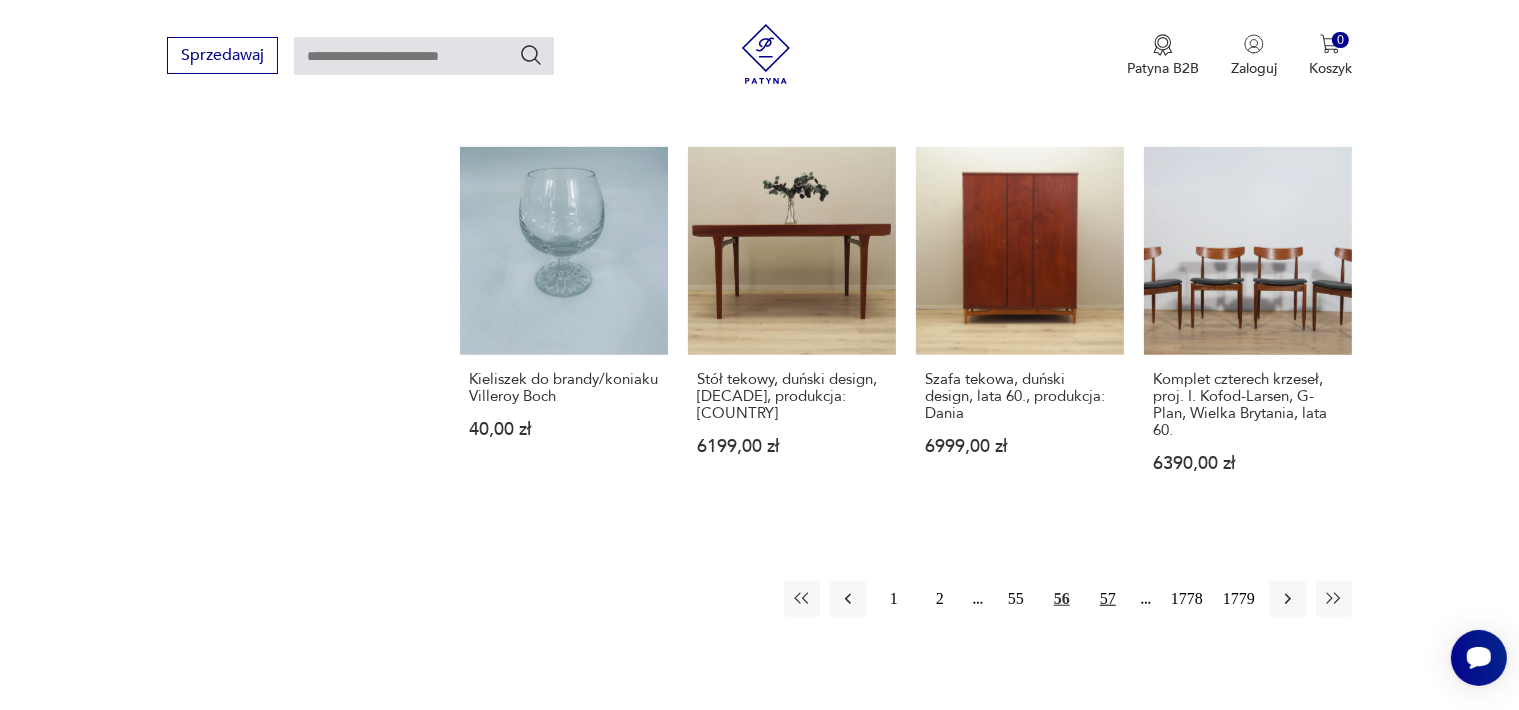 click on "57" at bounding box center [1108, 599] 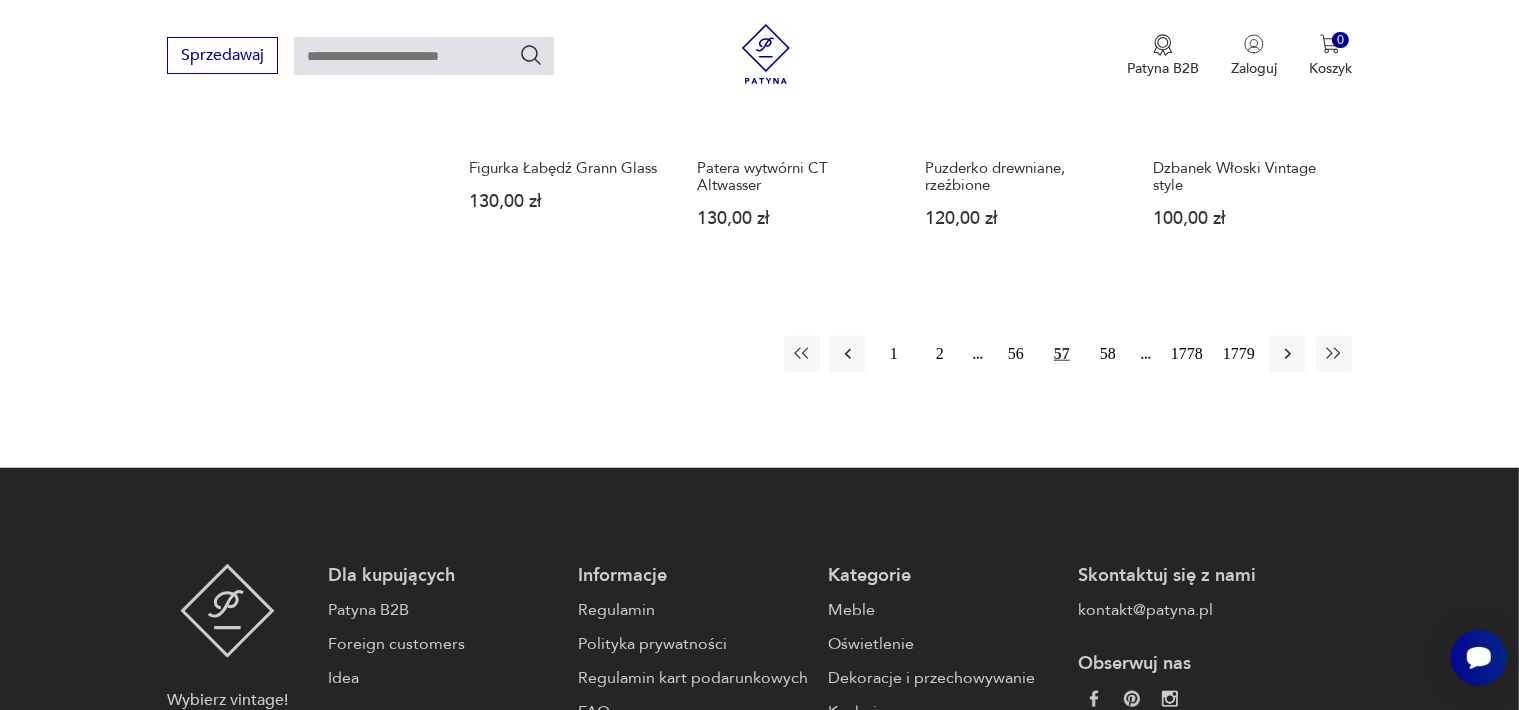 scroll, scrollTop: 1858, scrollLeft: 0, axis: vertical 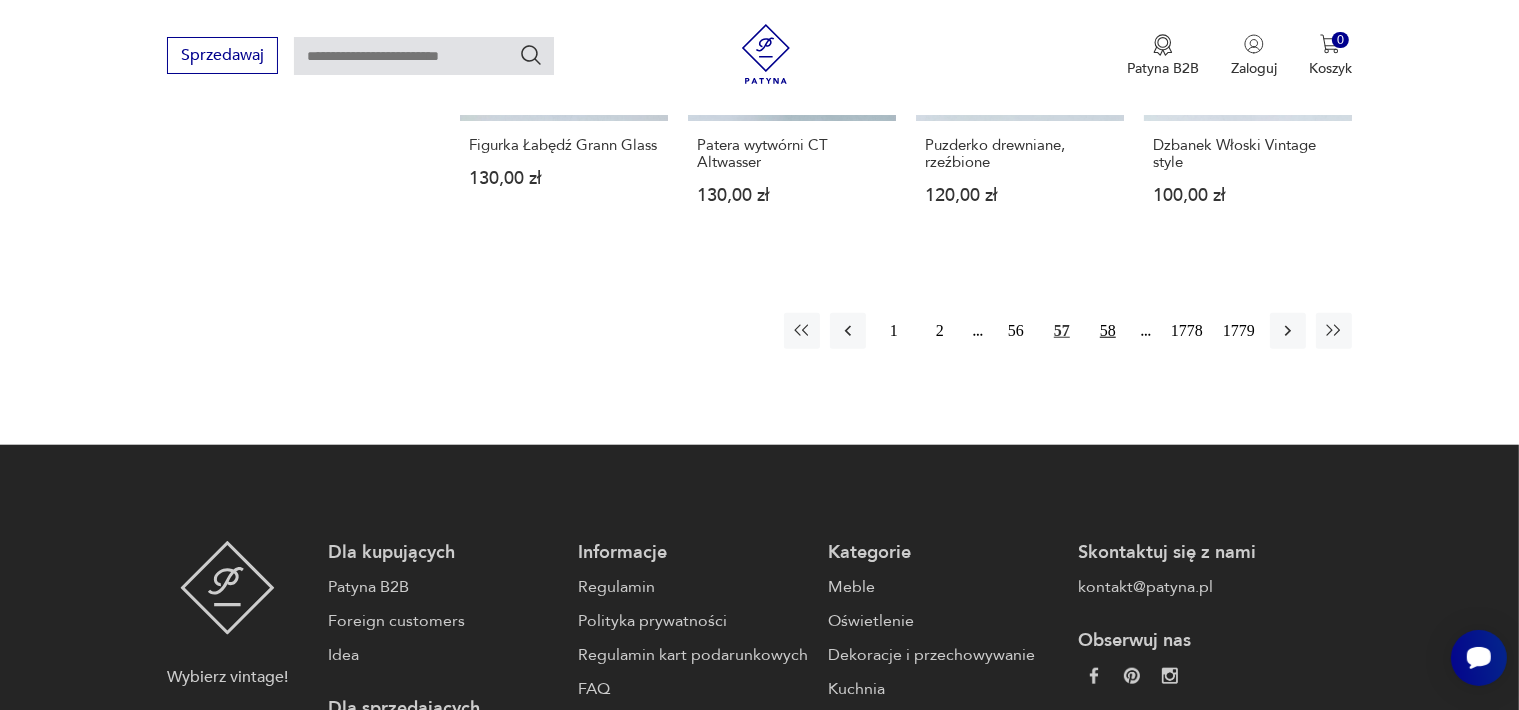 click on "58" at bounding box center [1108, 331] 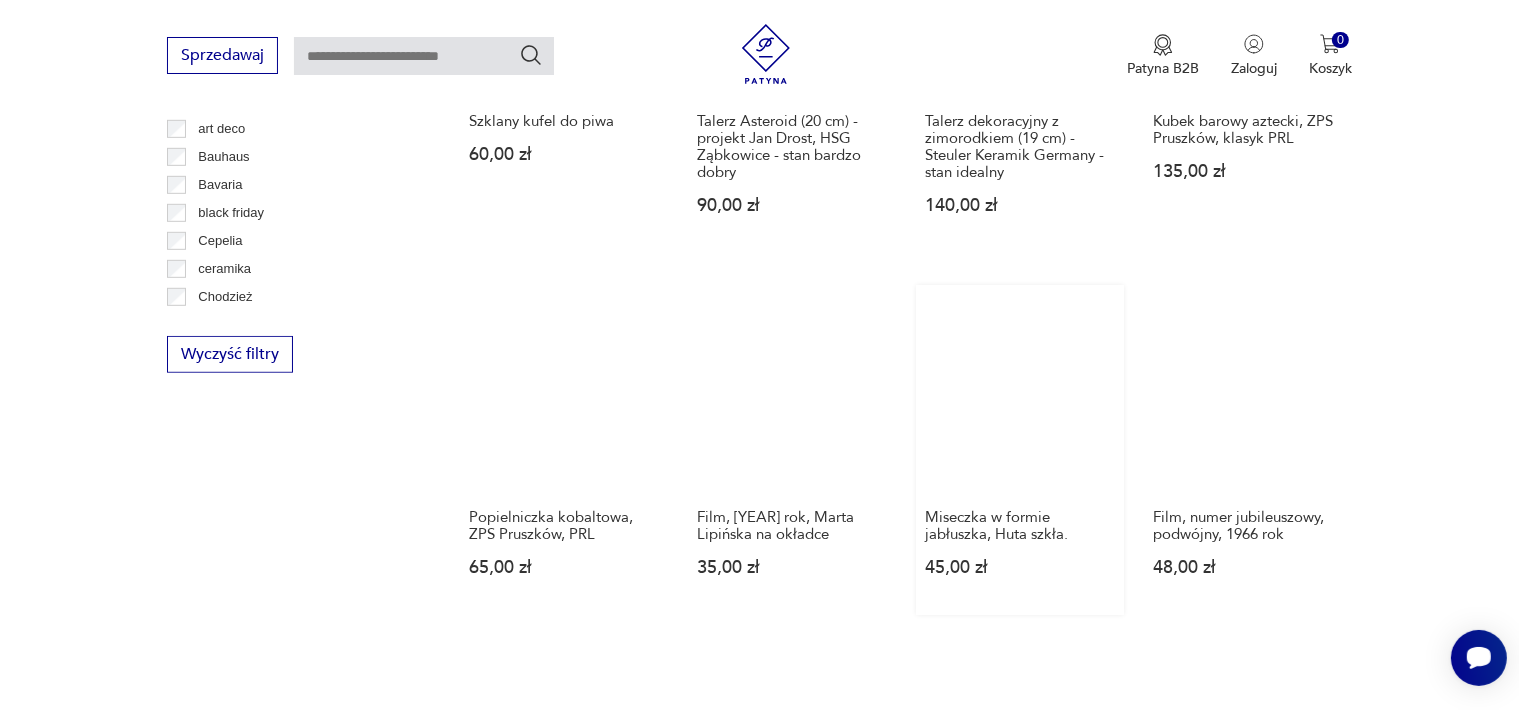scroll, scrollTop: 1658, scrollLeft: 0, axis: vertical 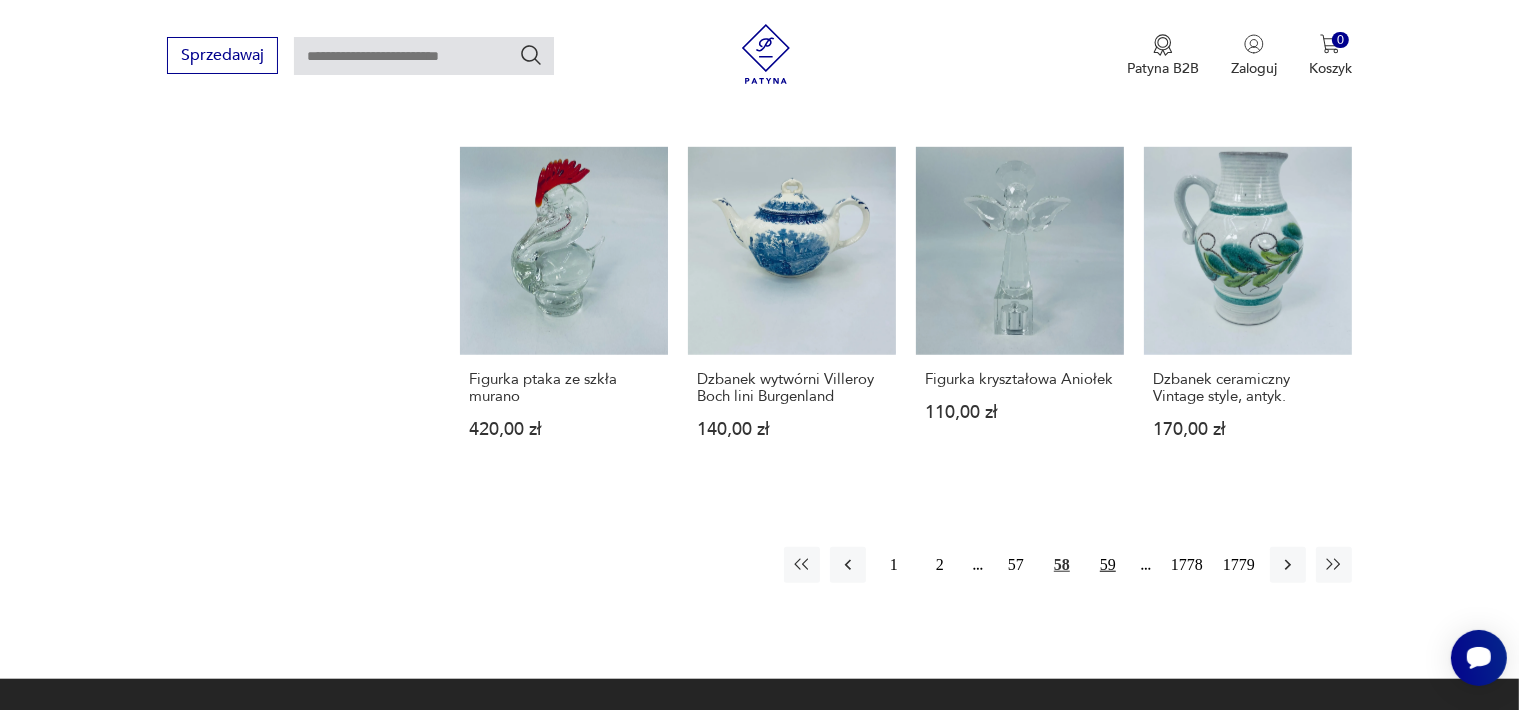 click on "59" at bounding box center [1108, 565] 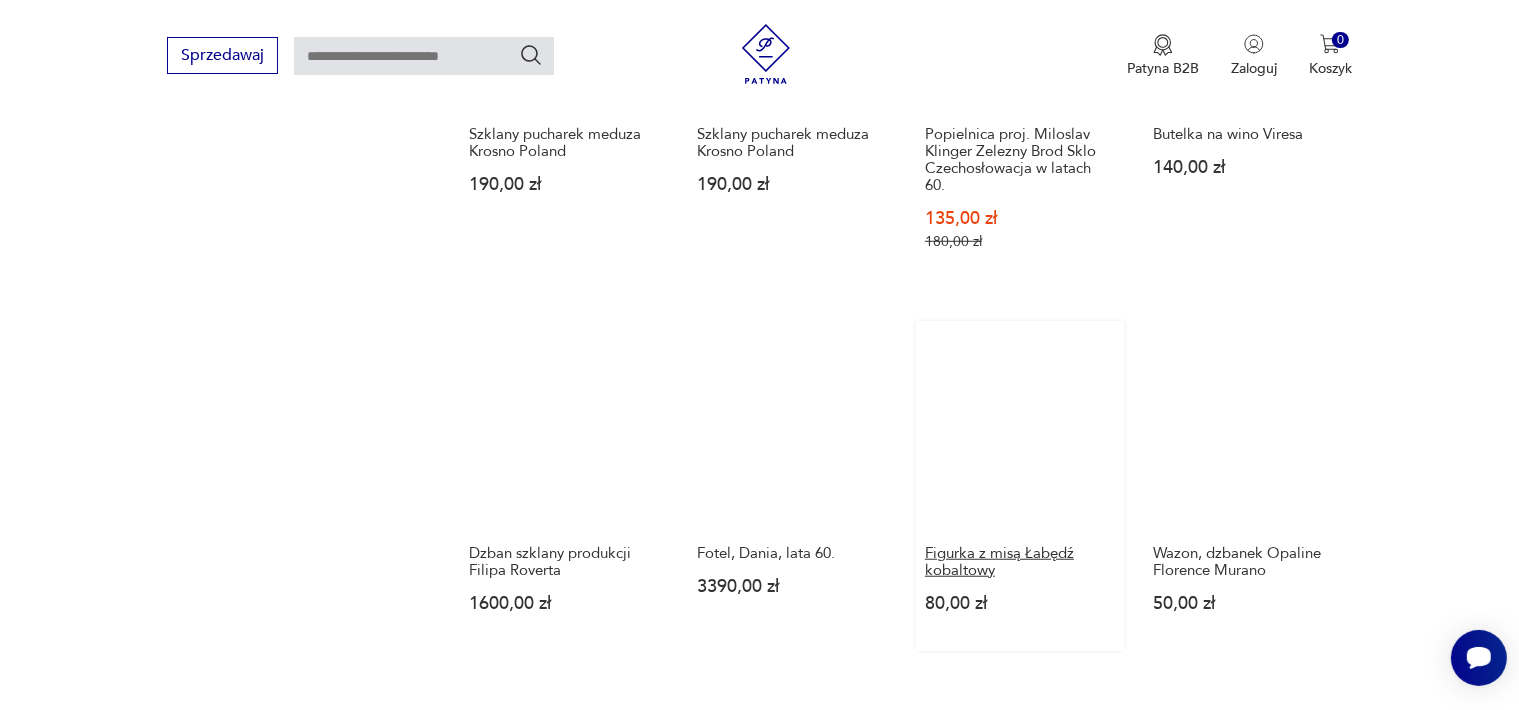 scroll, scrollTop: 1558, scrollLeft: 0, axis: vertical 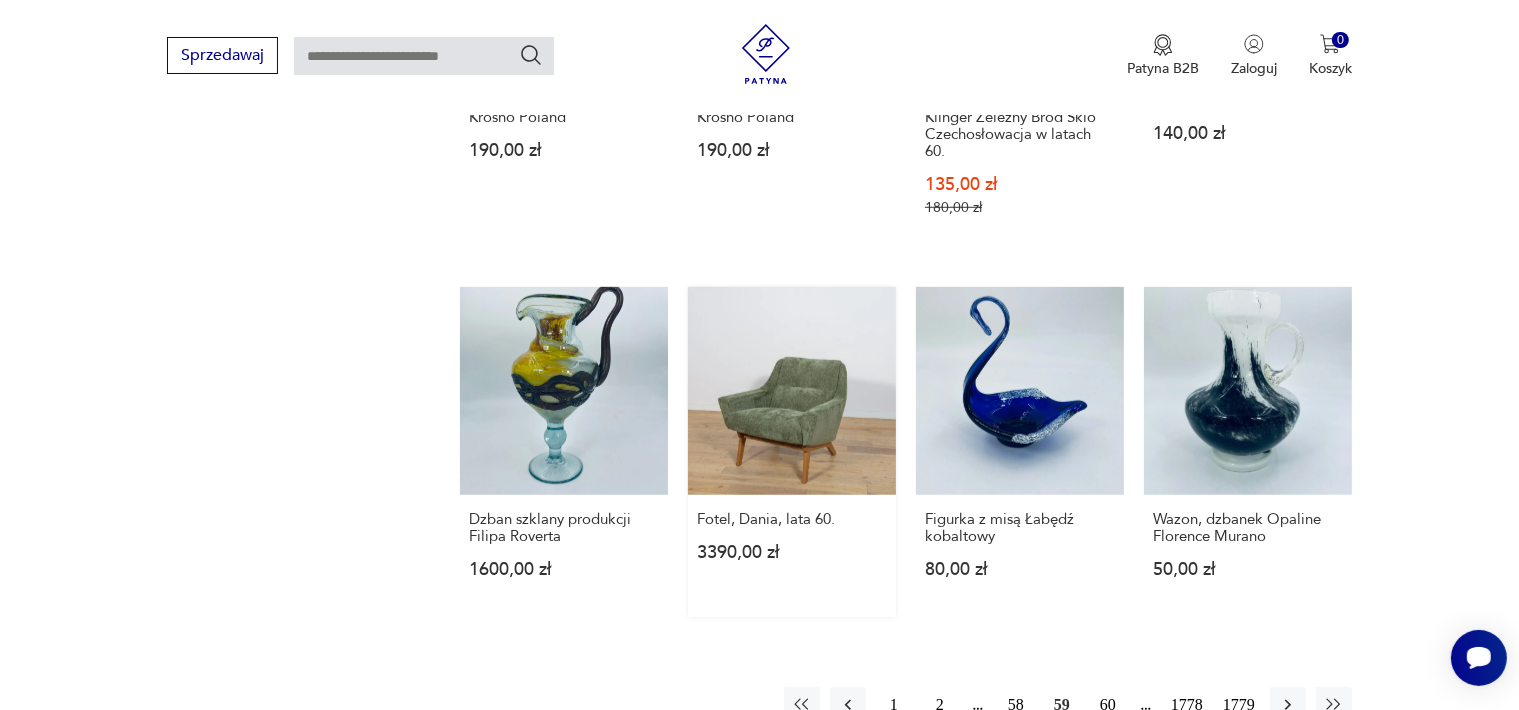 click on "Fotel, Dania, lata 60. 3390,00 zł" at bounding box center [792, 452] 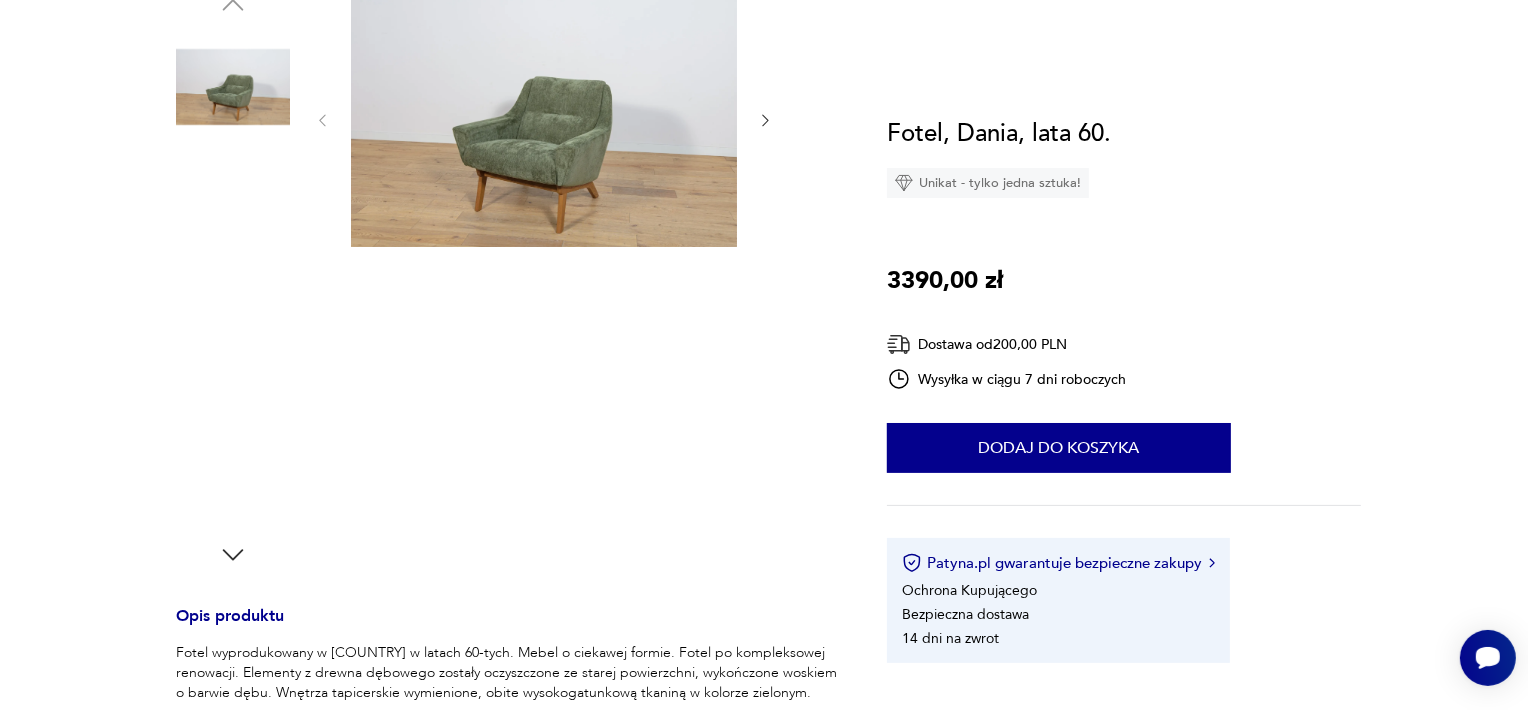 scroll, scrollTop: 0, scrollLeft: 0, axis: both 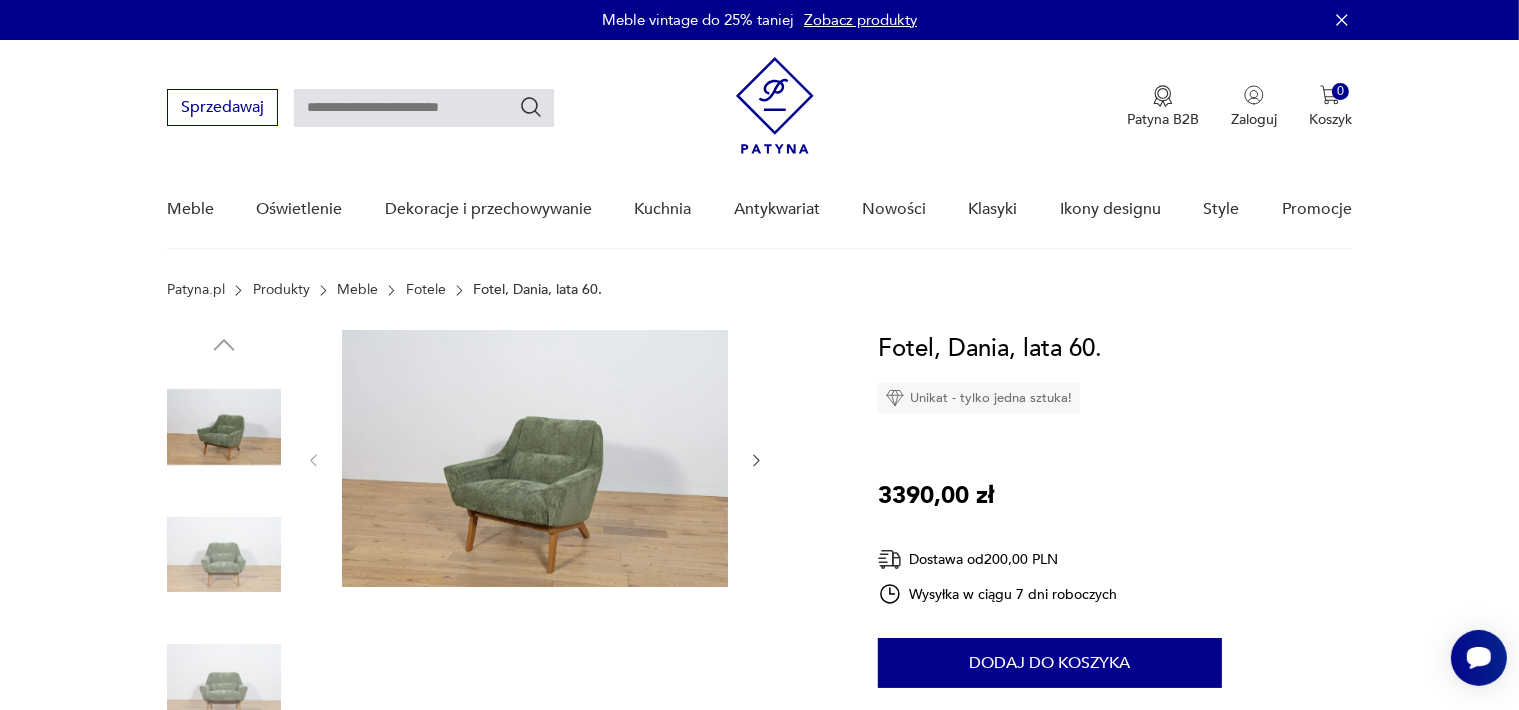click at bounding box center (535, 458) 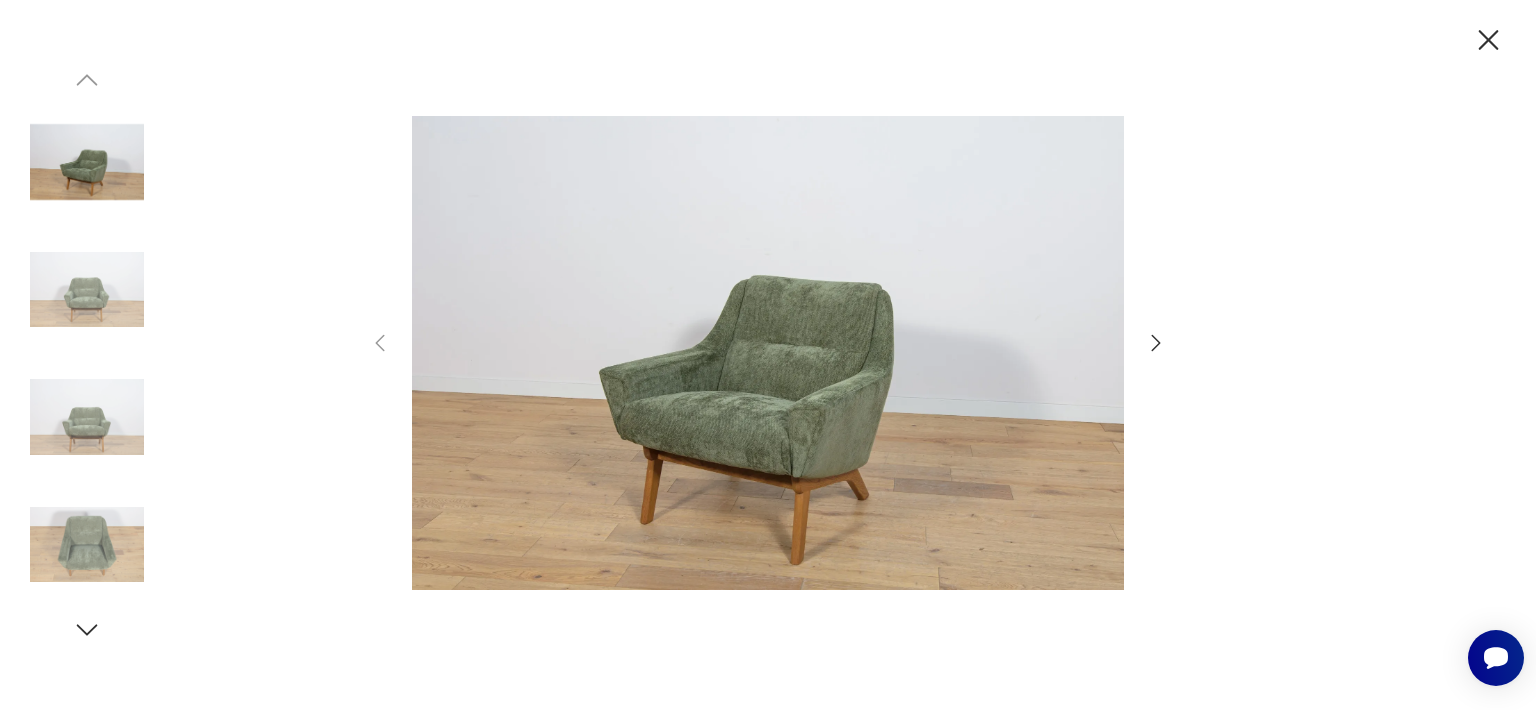 click 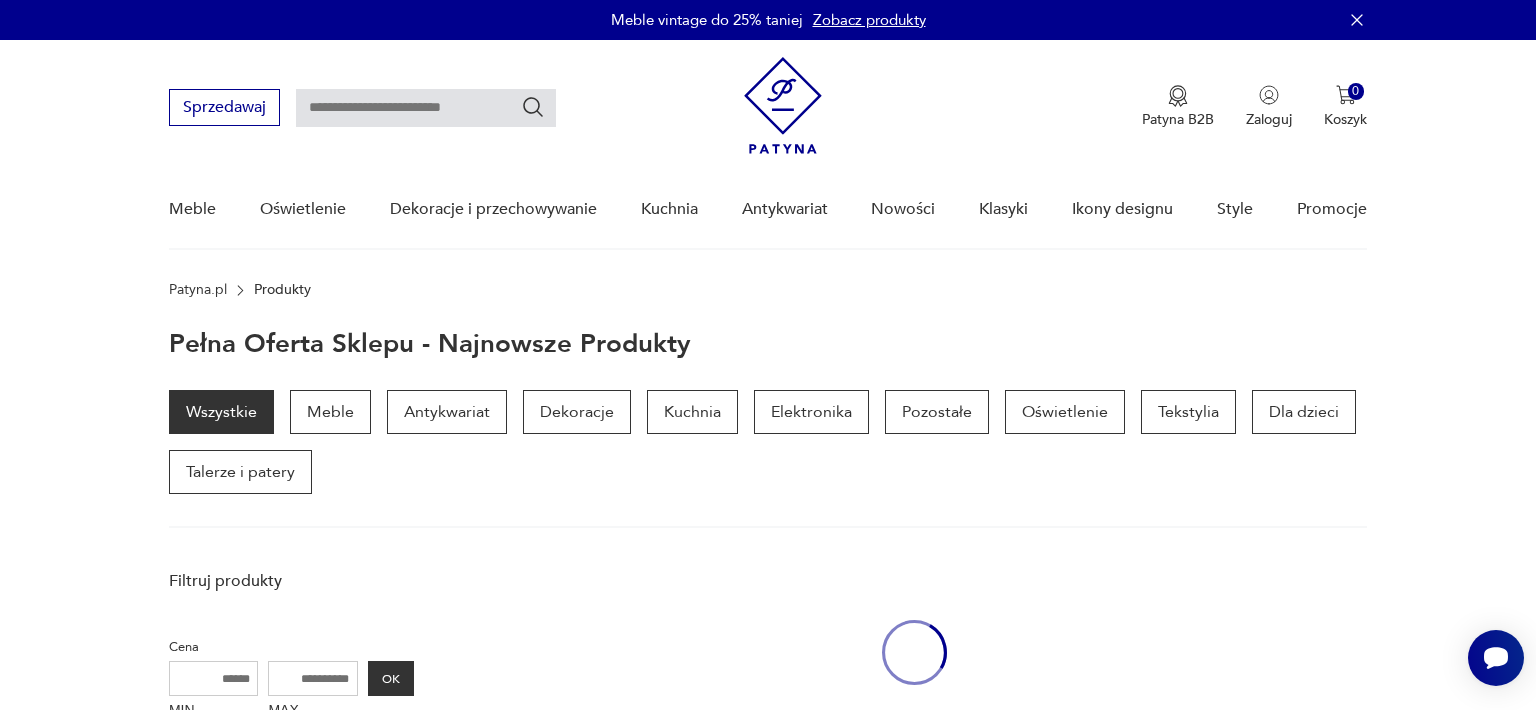 scroll, scrollTop: 1498, scrollLeft: 0, axis: vertical 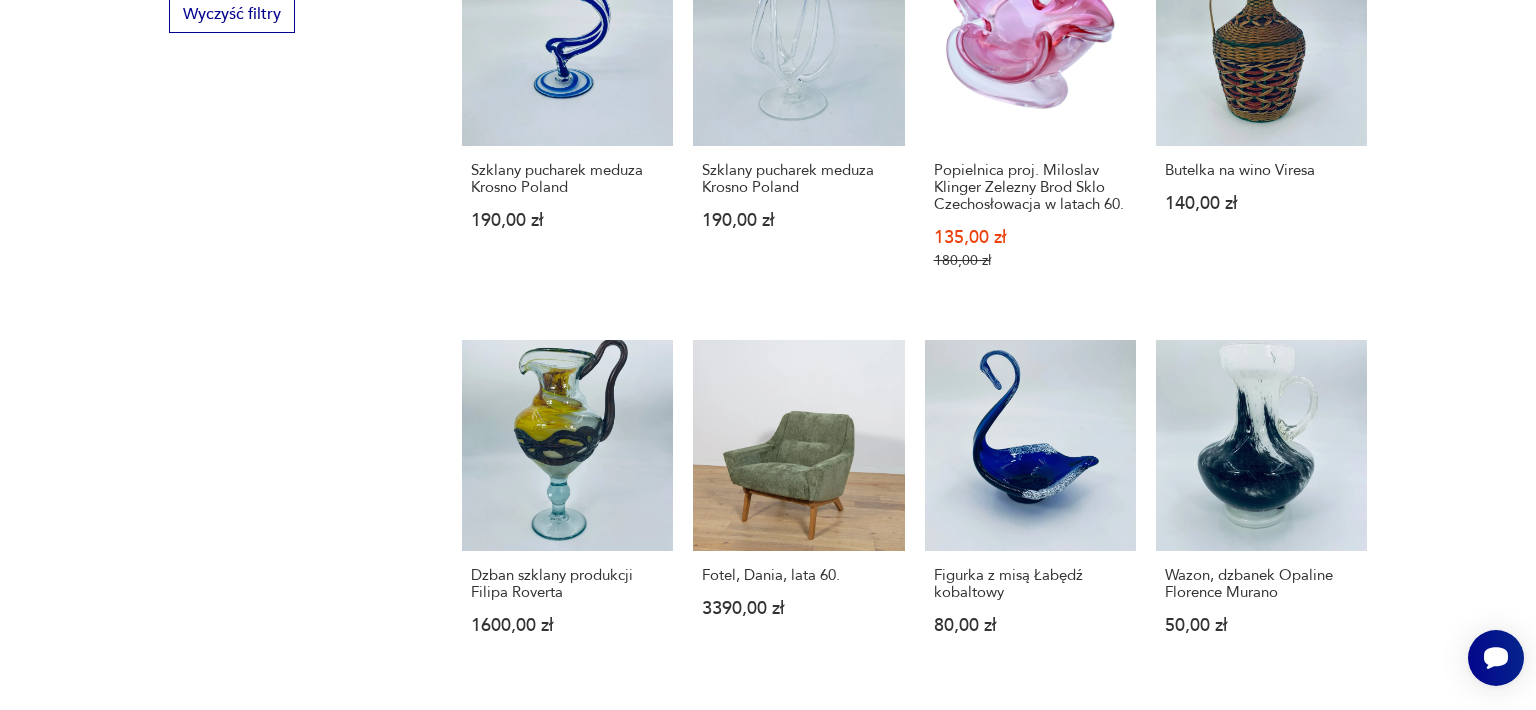 click on "Filtruj produkty Cena MIN MAX OK Promocja Datowanie OK Kraj pochodzenia Nie znaleziono wyników Producent Projektant Klasyk Tag art deco Bauhaus Bavaria black friday Cepelia ceramika Chodzież Ćmielów Wyczyść filtry Znaleziono  28452   produkty Filtruj Sortuj według daty dodania Sortuj według daty dodania Komplet czterech krzeseł i dwóch foteli, proj. L. Dandy, G-Plan, Wielka Brytania, lata 60. 5950,00 zł Kryształowy świecznik Swarovski Crystal 140,00 zł Misa wytwórni Steinmann Tiefenfurt Śląsk, Niemcy 110,00 zł Figurka szklana Łza czeska republika 200,00 zł Sale Zielona, szklana misa, proj. J. Broz, Skrdlovice, Czechosłowacja, lata 60. 198,75 zł 265,00 zł Wazon ceramiczny pochodzący z Włoch 70,00 zł Mid-Century Teak Dresser, Denmark, 1960s 2950,00 zł Waza porcelanowa Carl Tielsch 100,00 zł Szklany pucharek meduza Krosno Poland 190,00 zł Szklany pucharek meduza Krosno Poland 190,00 zł Sale Popielnica proj. Miloslav Klinger Zelezny Brod Sklo Czechosłowacja w latach 60." at bounding box center (768, -32) 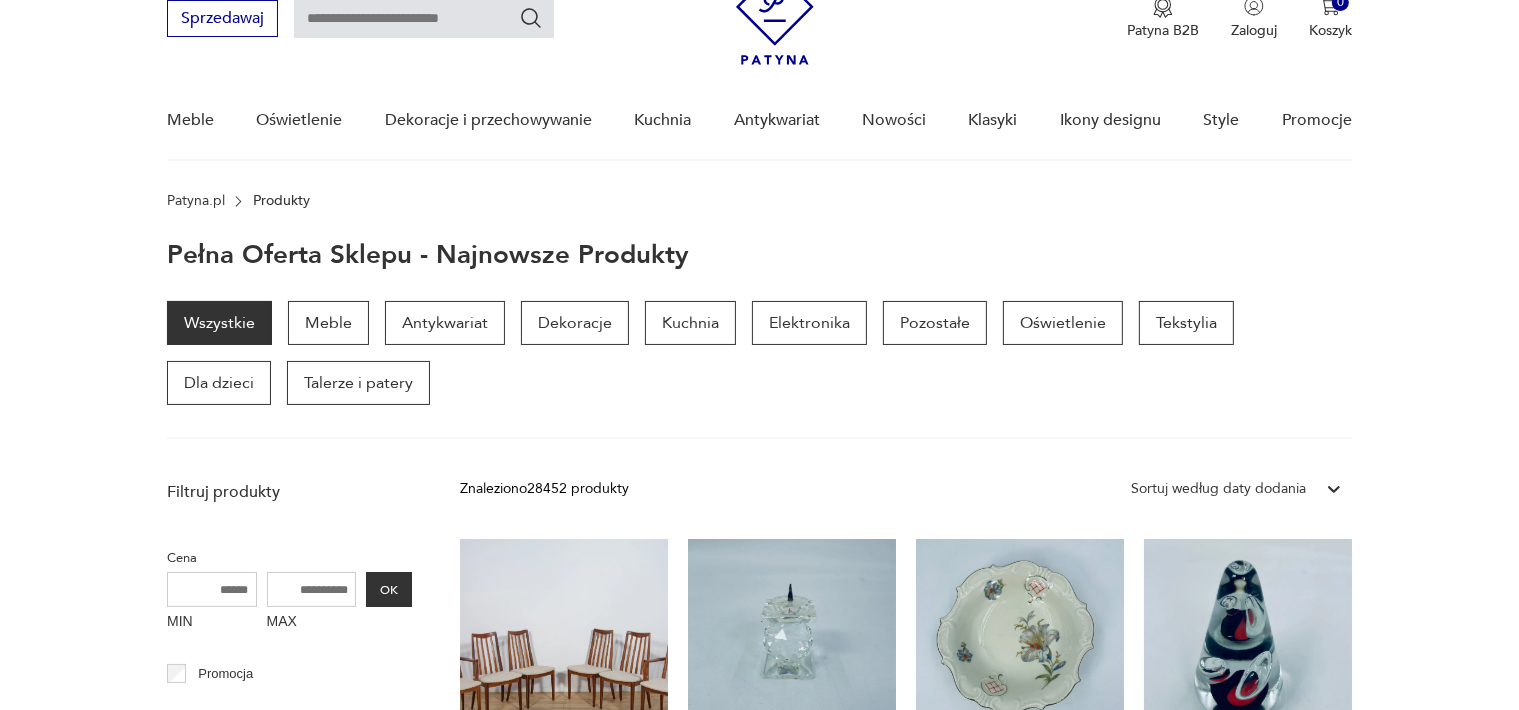 scroll, scrollTop: 89, scrollLeft: 0, axis: vertical 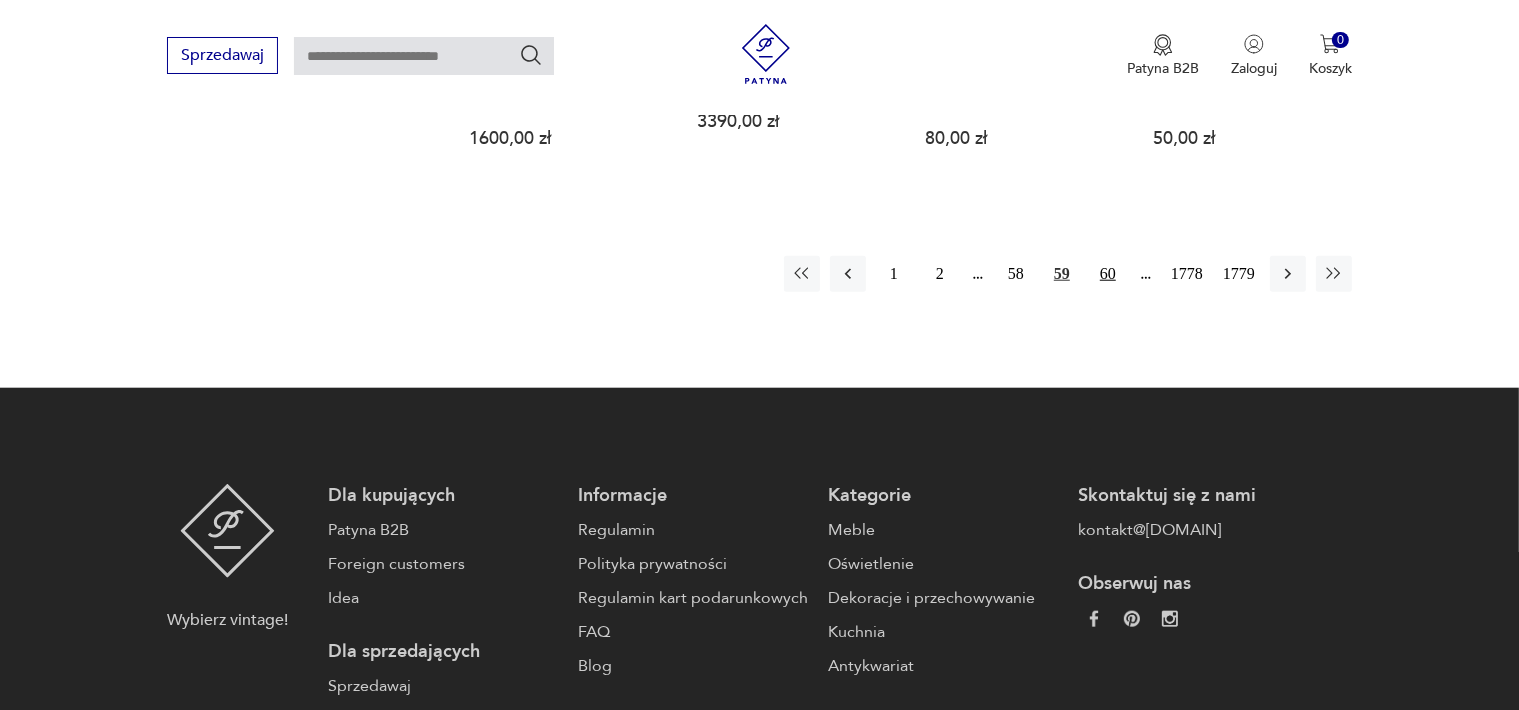click on "60" at bounding box center [1108, 274] 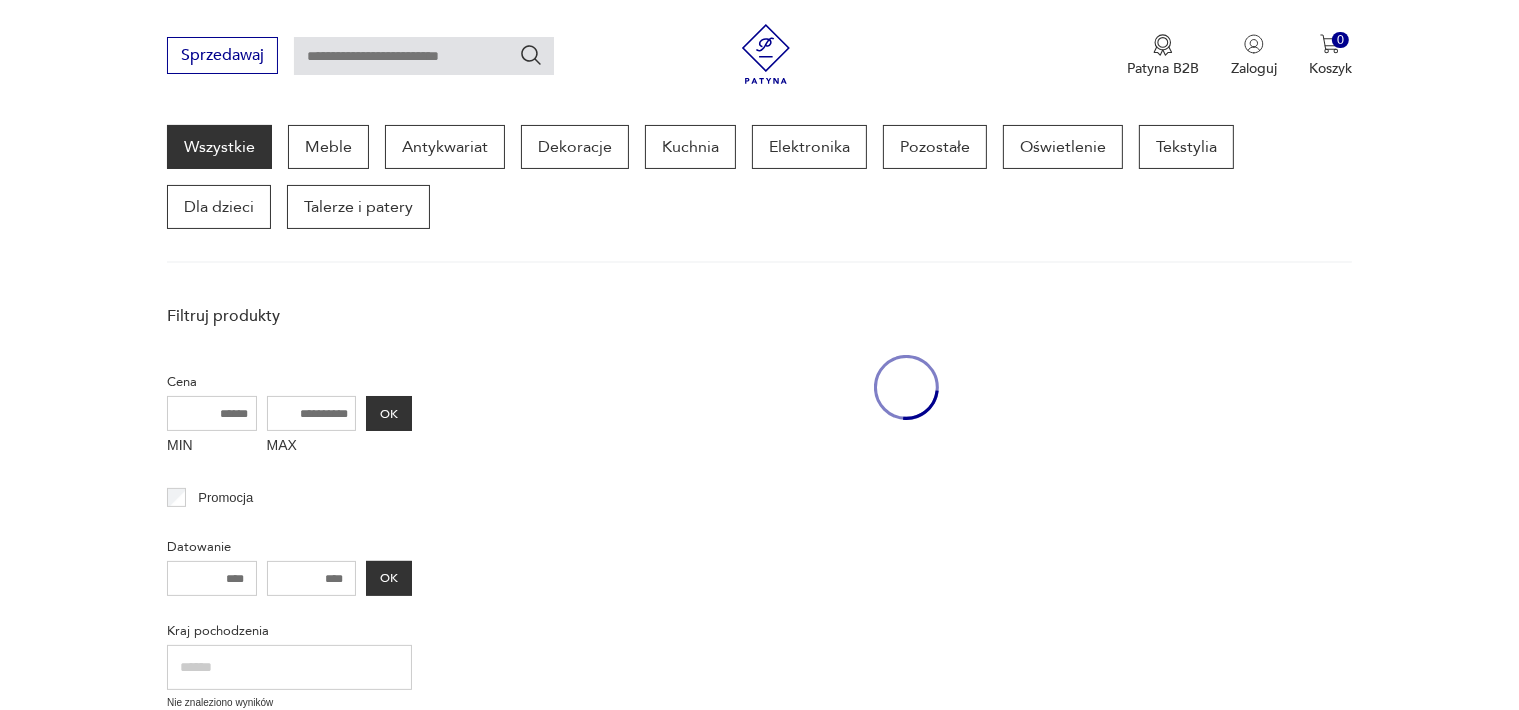 scroll, scrollTop: 258, scrollLeft: 0, axis: vertical 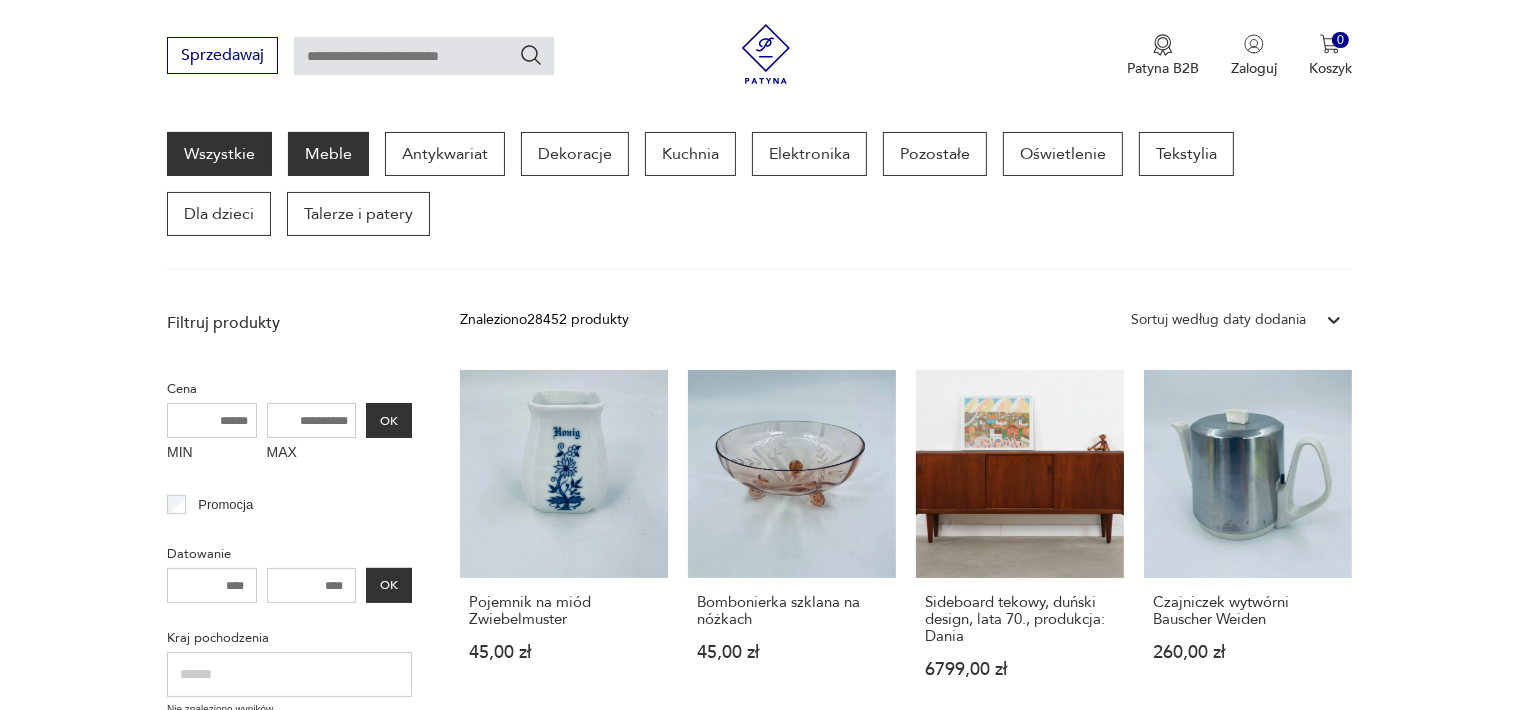 click on "Meble" at bounding box center [328, 154] 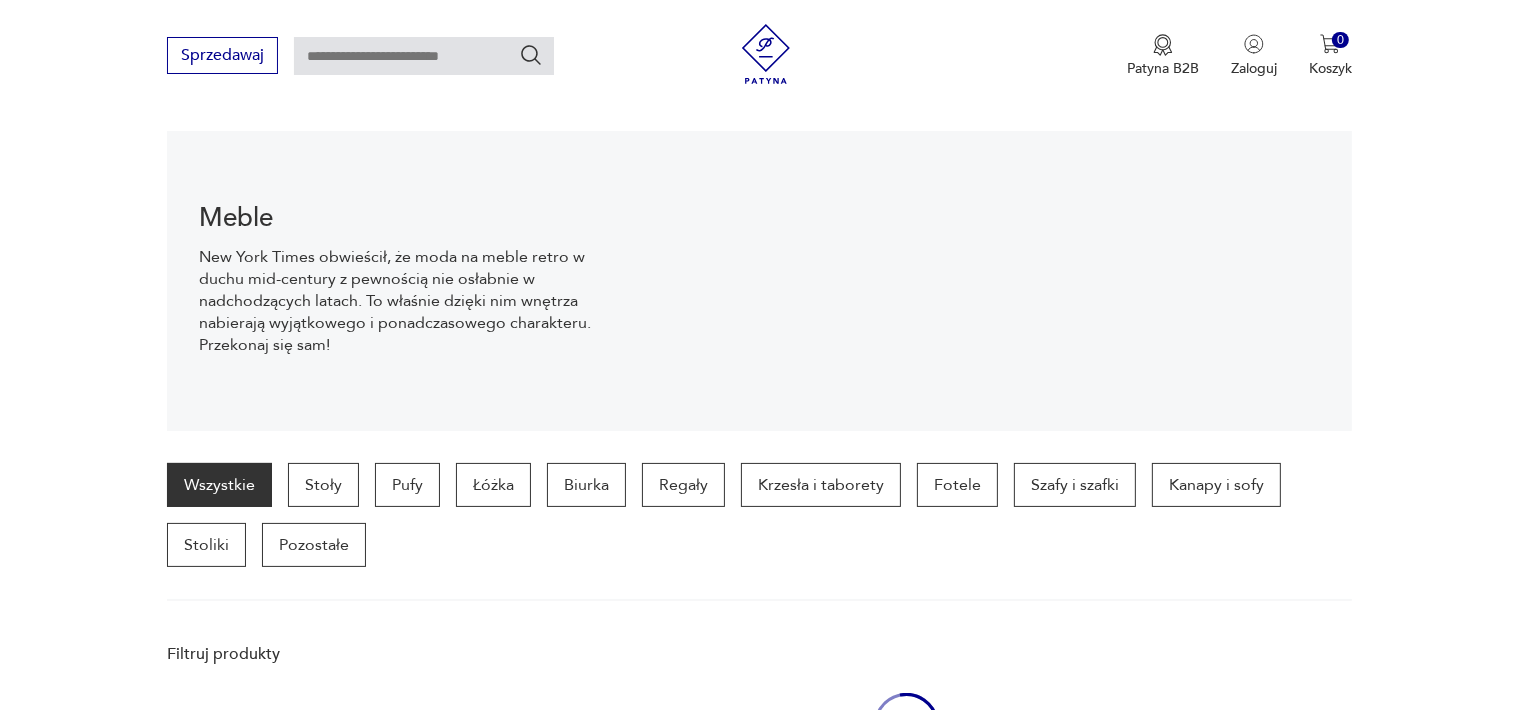 scroll, scrollTop: 198, scrollLeft: 0, axis: vertical 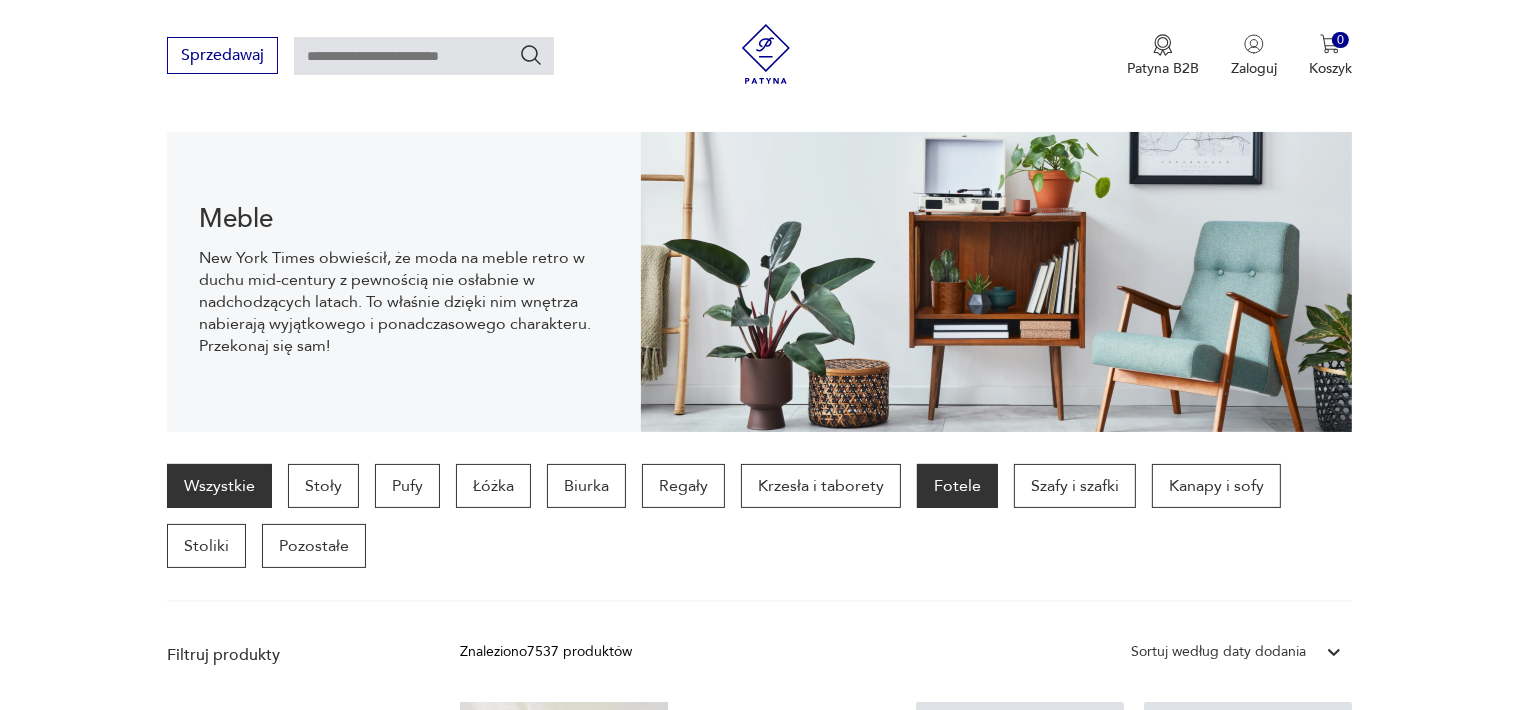click on "Fotele" at bounding box center (957, 486) 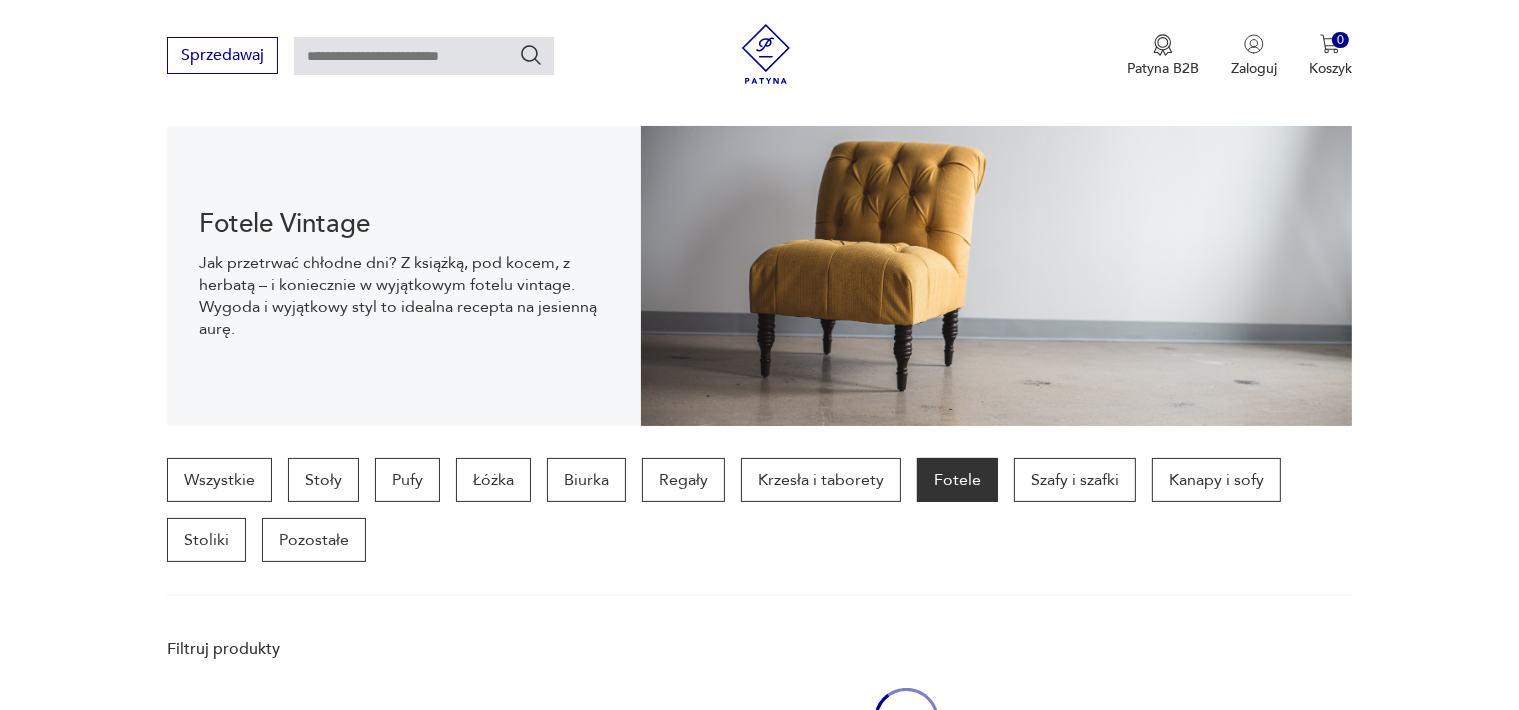 scroll, scrollTop: 530, scrollLeft: 0, axis: vertical 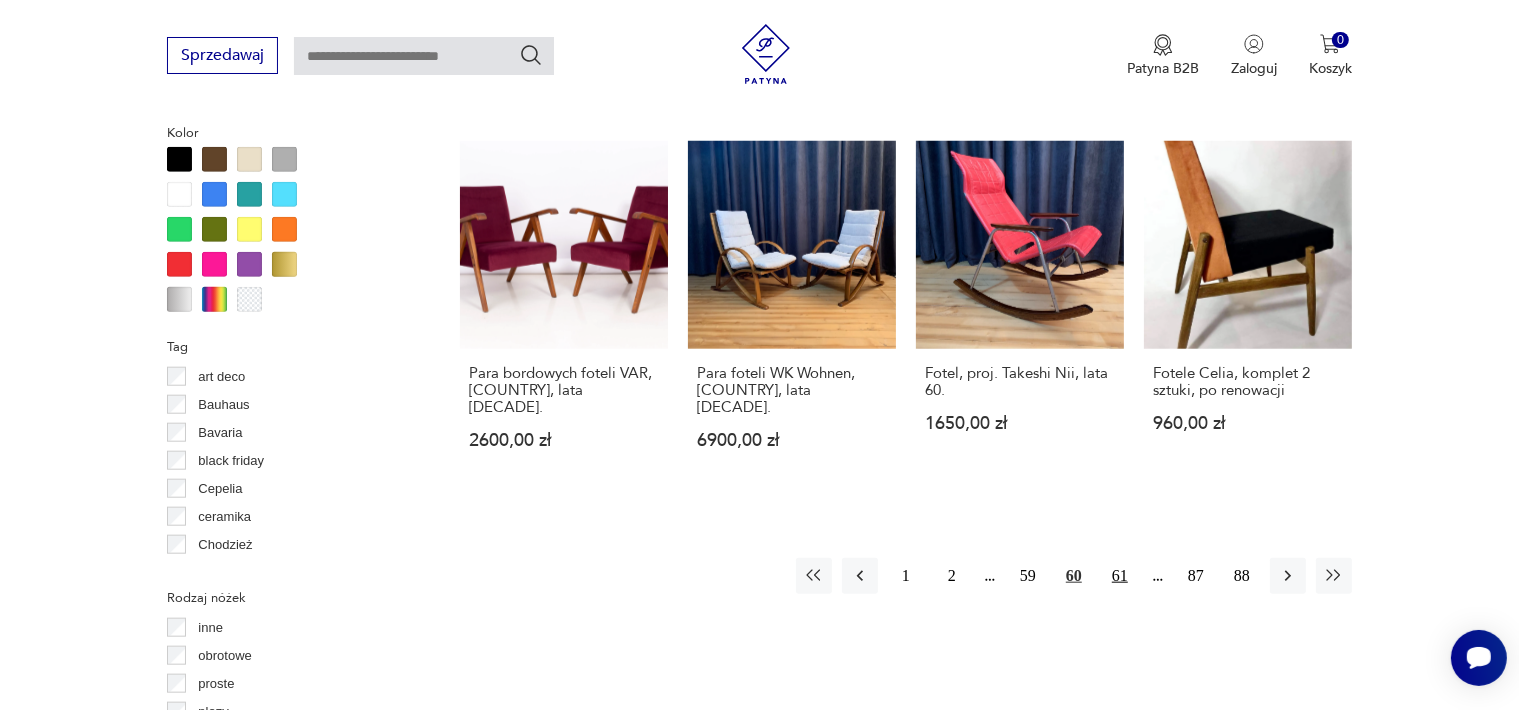 click on "61" at bounding box center (1120, 576) 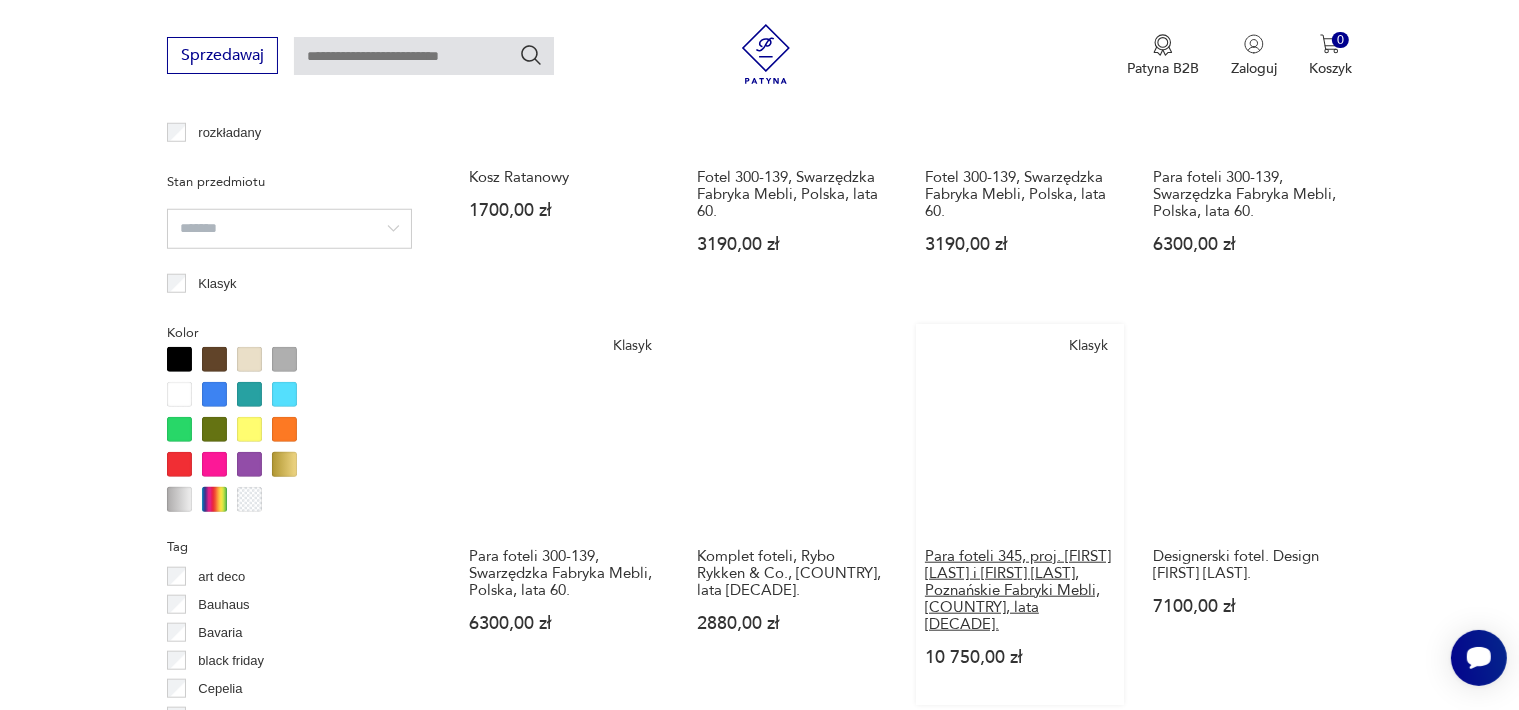 scroll, scrollTop: 2130, scrollLeft: 0, axis: vertical 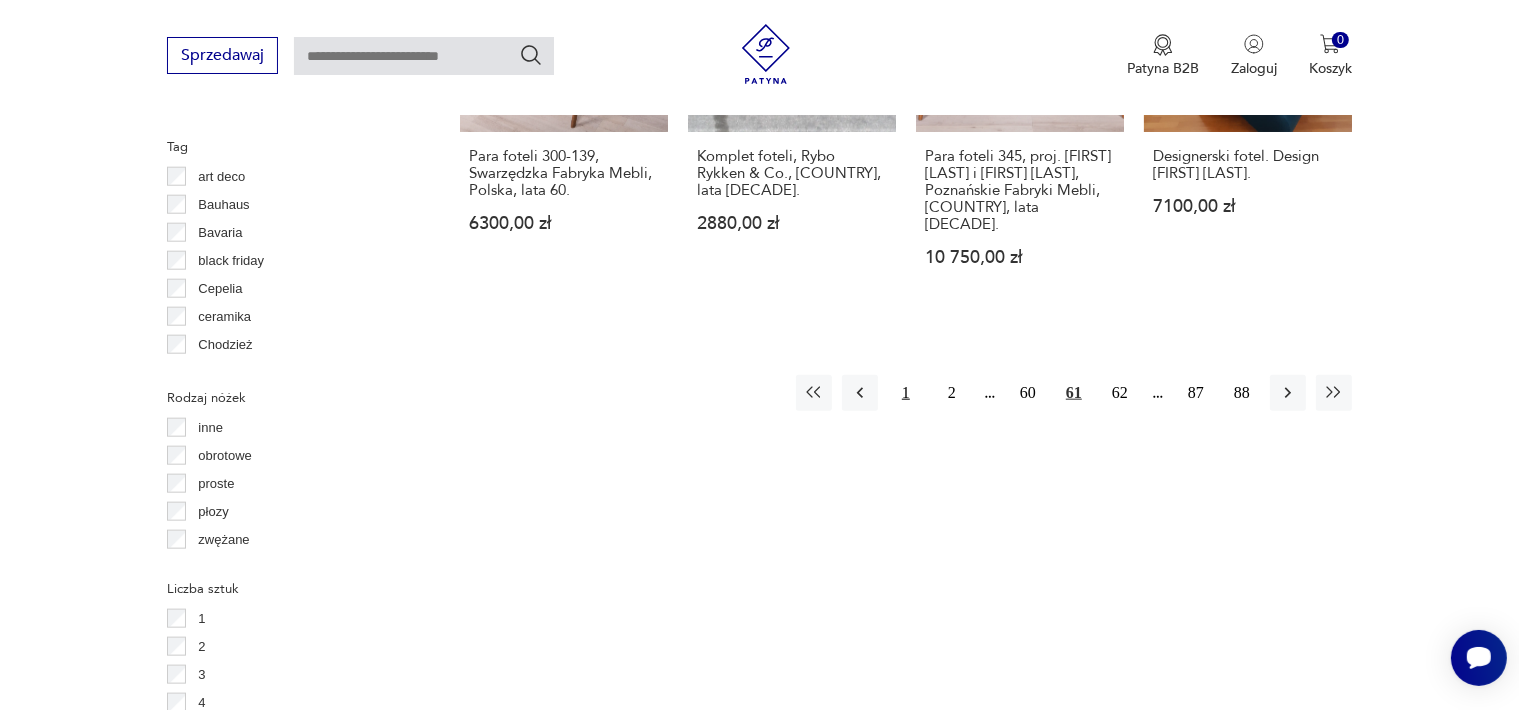 click on "1" at bounding box center (906, 393) 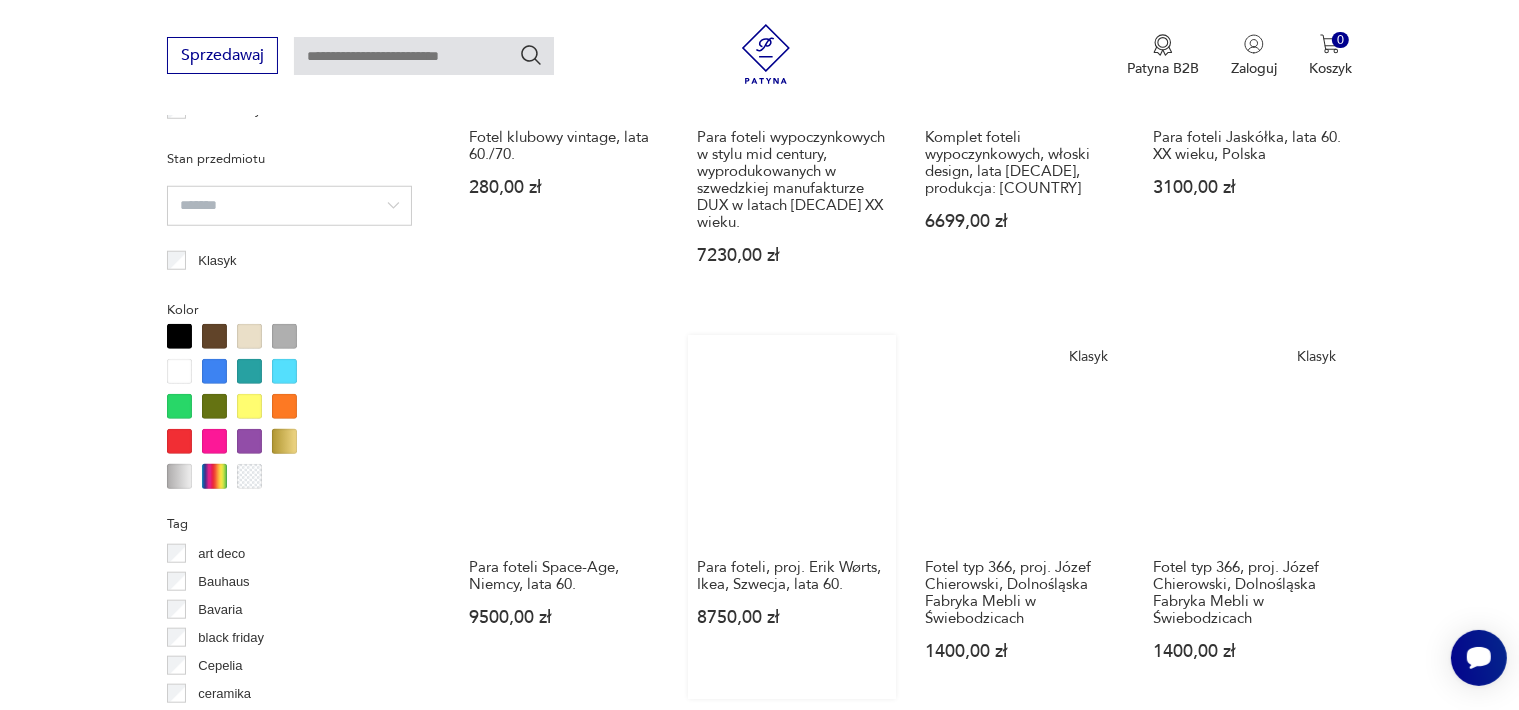 scroll, scrollTop: 2030, scrollLeft: 0, axis: vertical 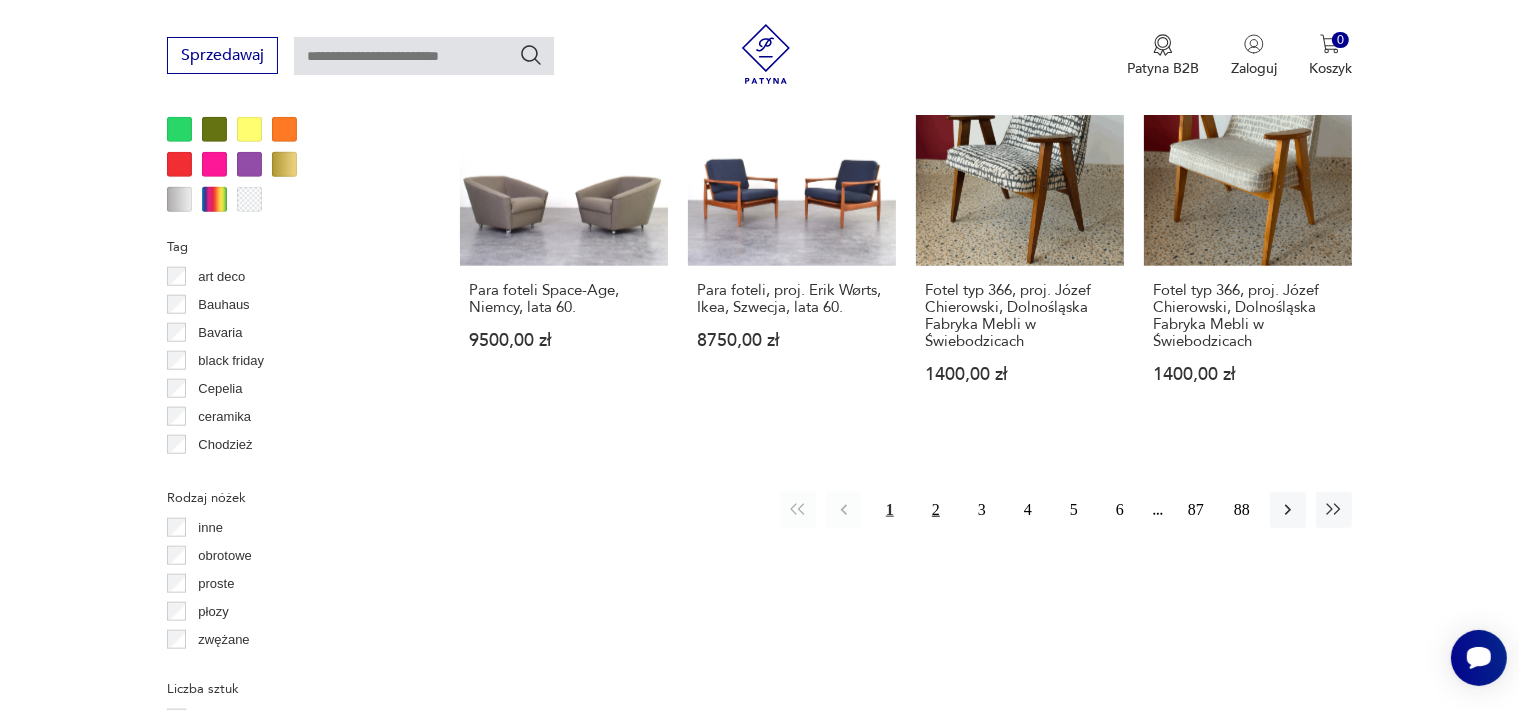 click on "2" at bounding box center [936, 510] 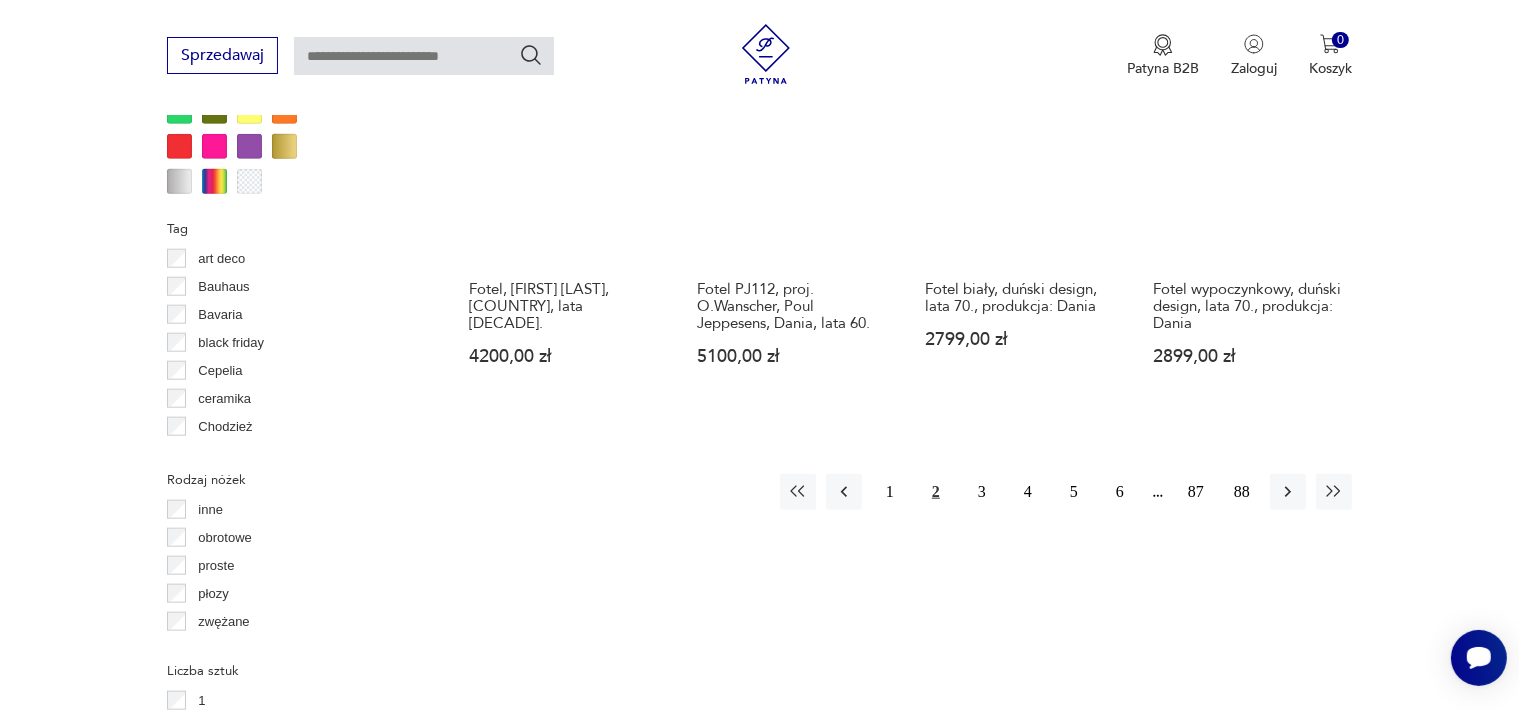 scroll, scrollTop: 2130, scrollLeft: 0, axis: vertical 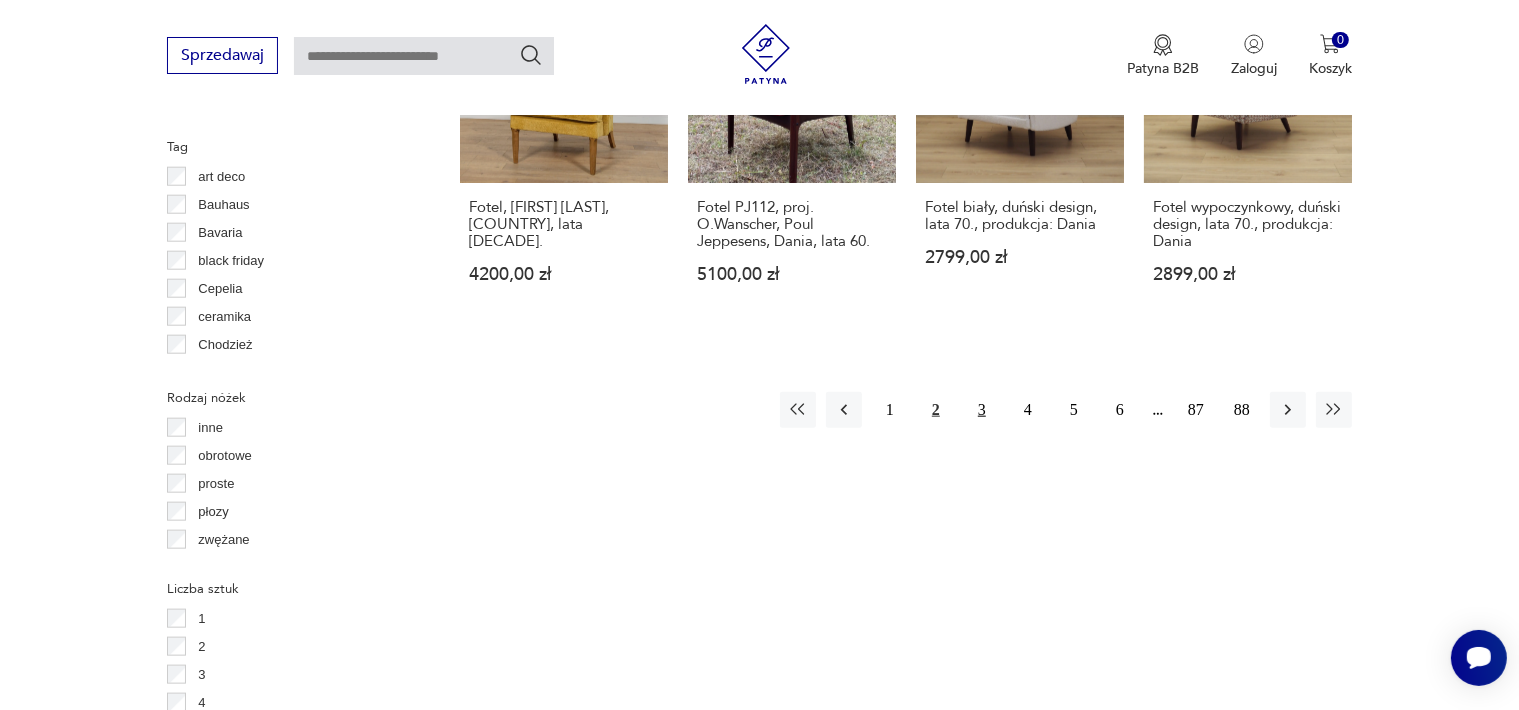 click on "3" at bounding box center [982, 410] 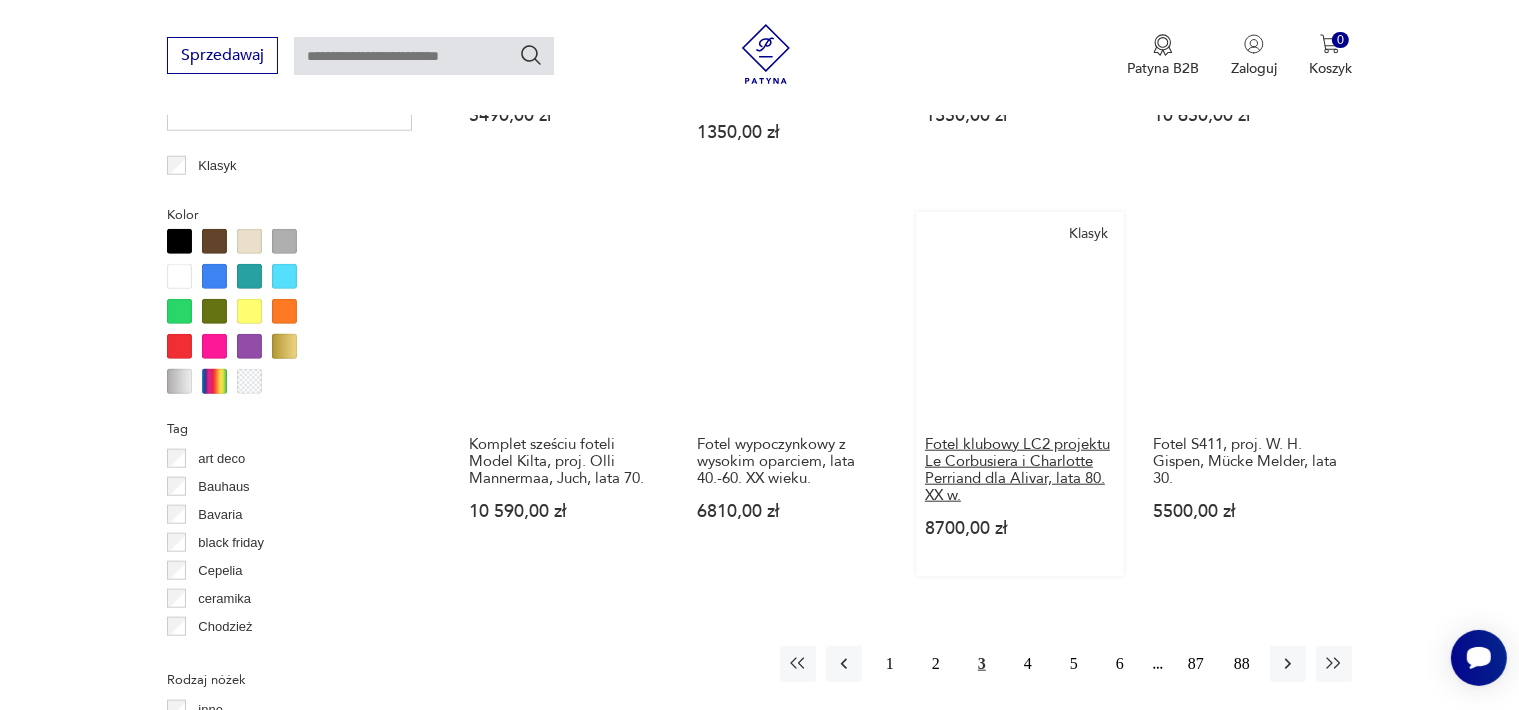 scroll, scrollTop: 2130, scrollLeft: 0, axis: vertical 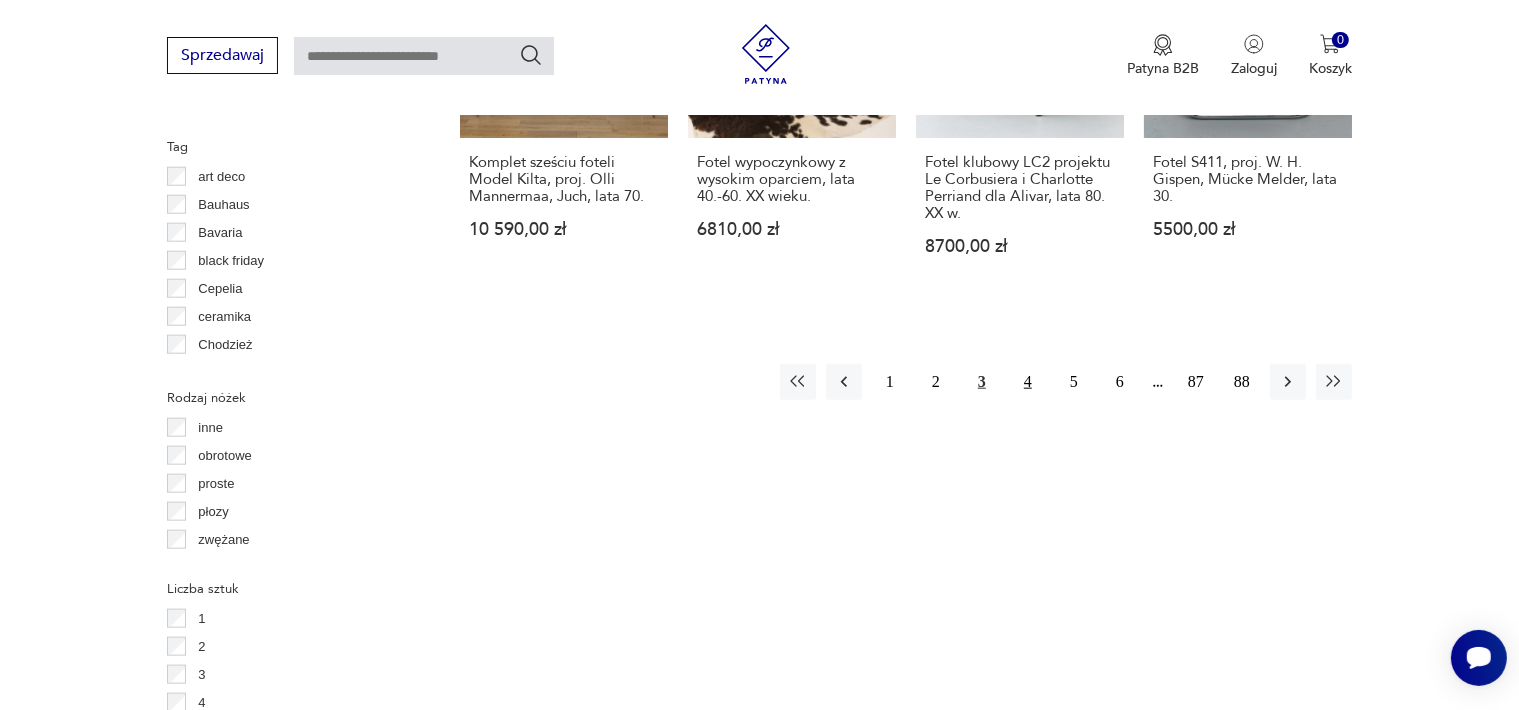 click on "4" at bounding box center [1028, 382] 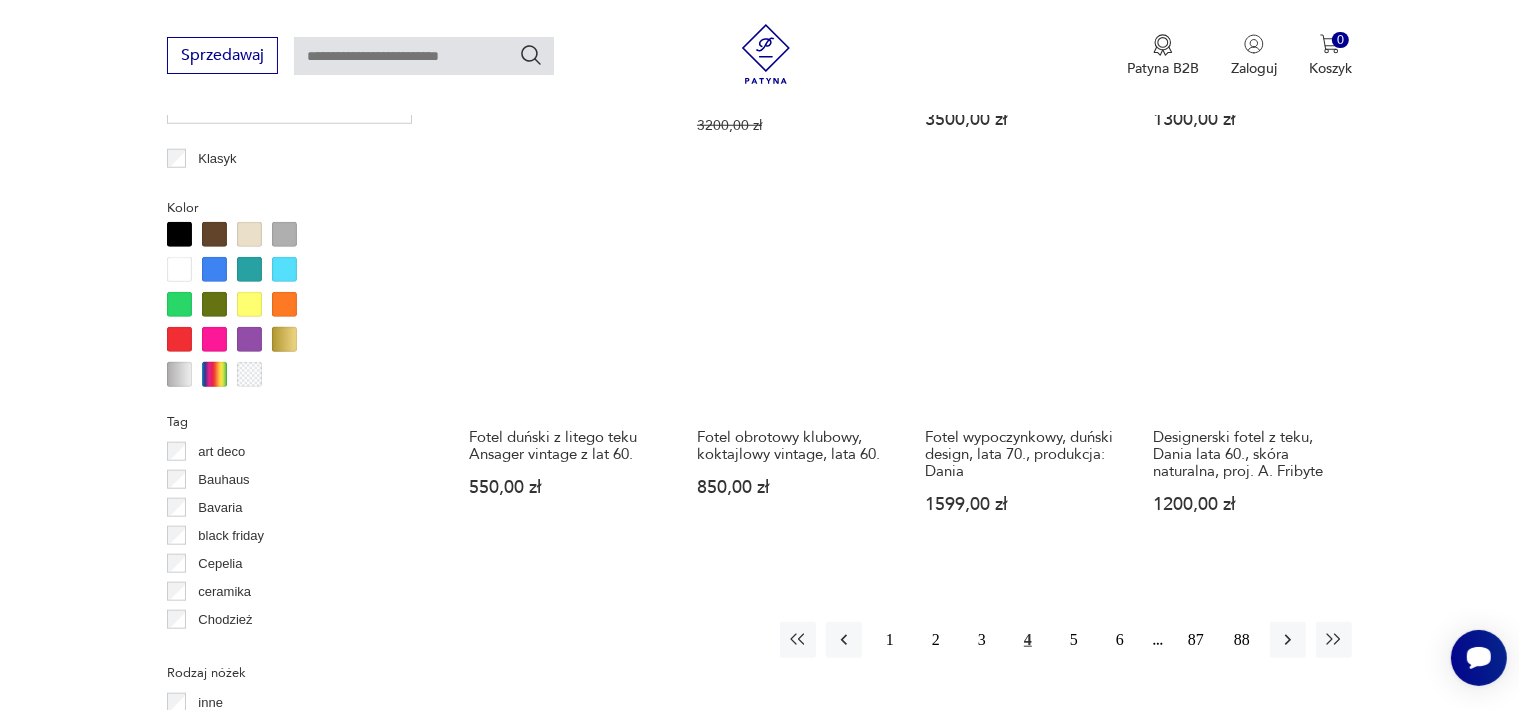 scroll, scrollTop: 2130, scrollLeft: 0, axis: vertical 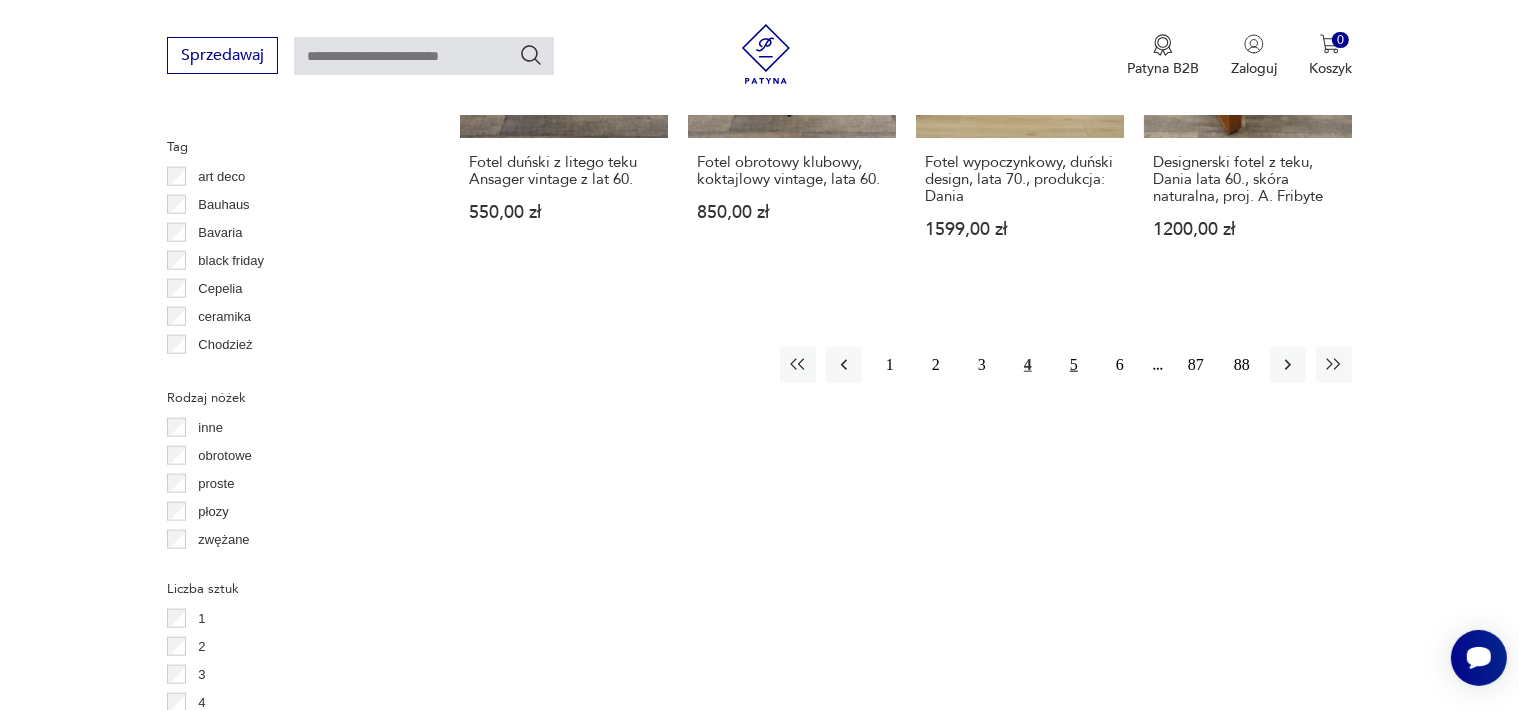 click on "5" at bounding box center (1074, 365) 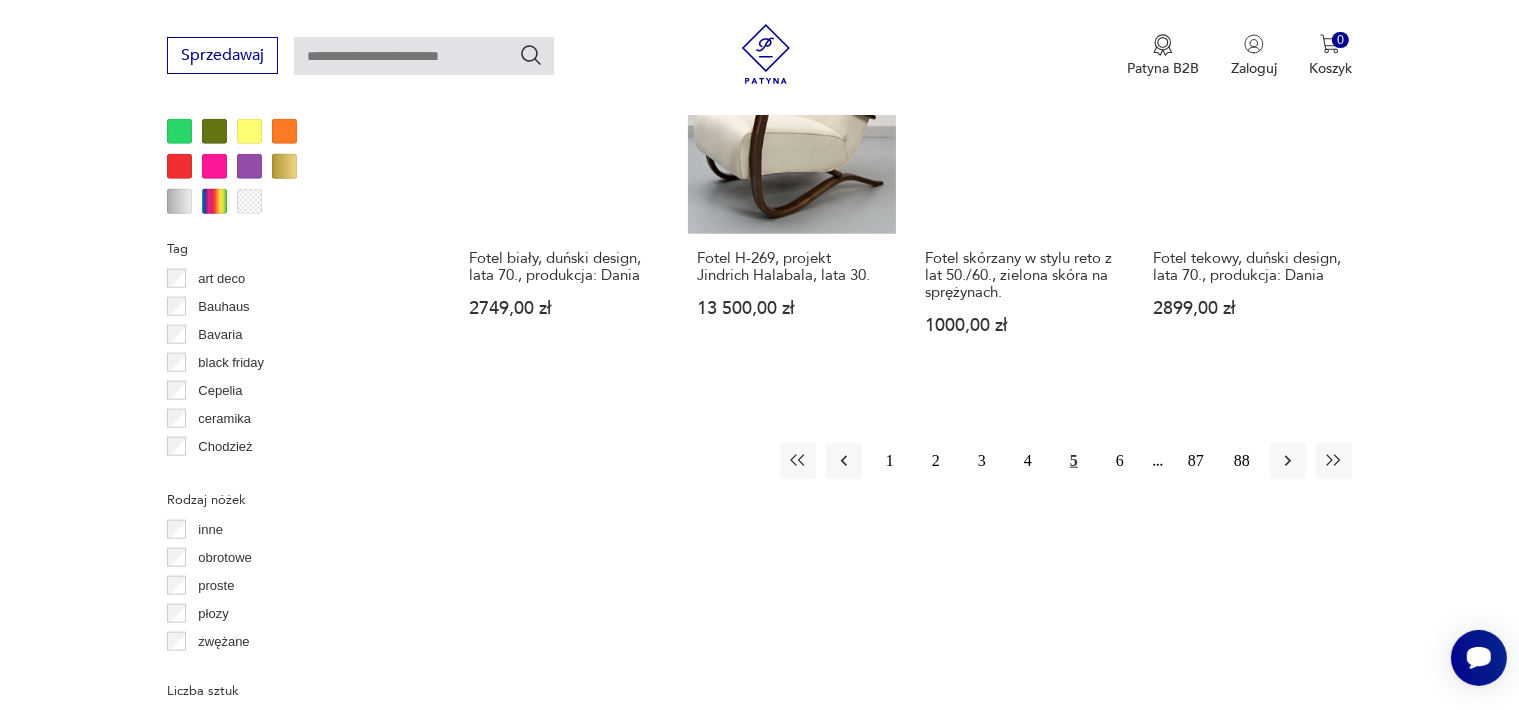 scroll, scrollTop: 2030, scrollLeft: 0, axis: vertical 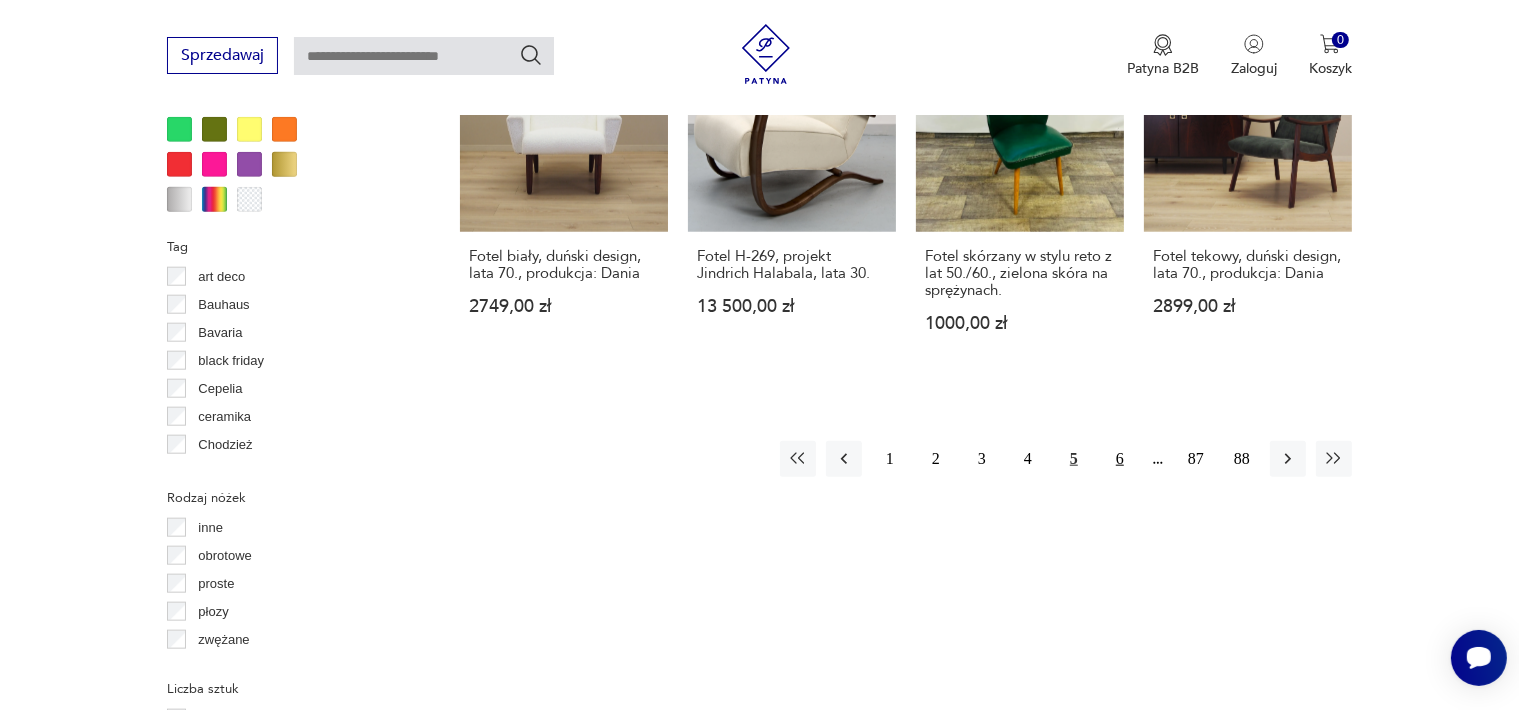 click on "6" at bounding box center [1120, 459] 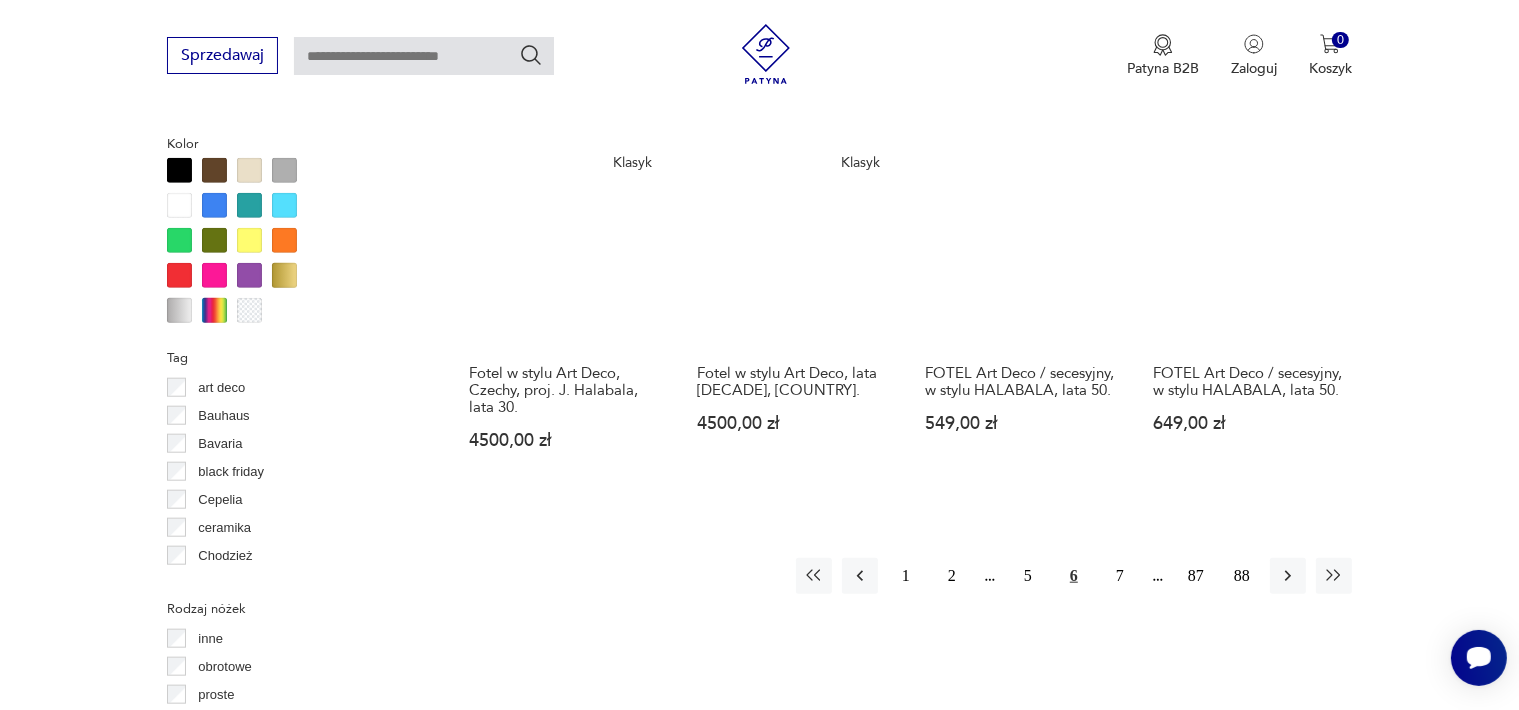scroll, scrollTop: 2030, scrollLeft: 0, axis: vertical 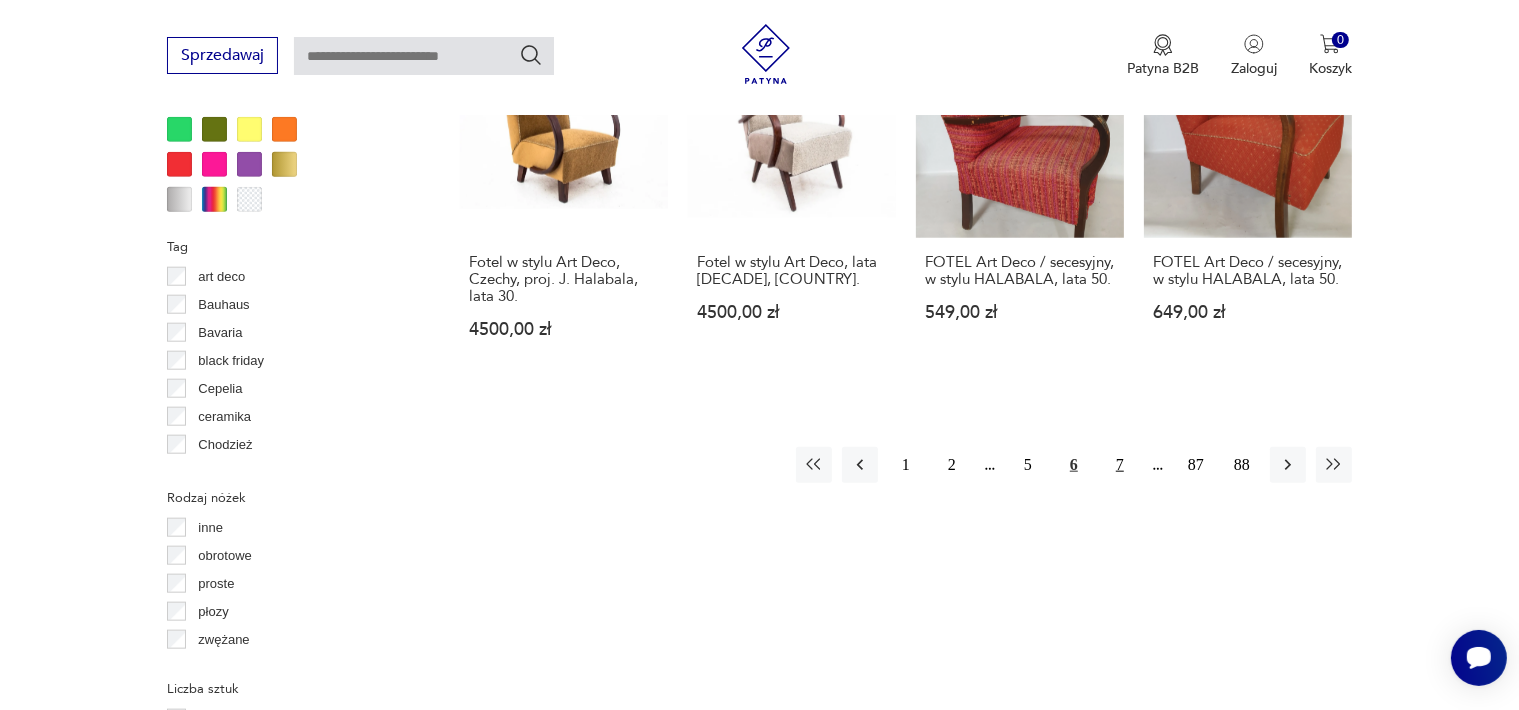 click on "7" at bounding box center (1120, 465) 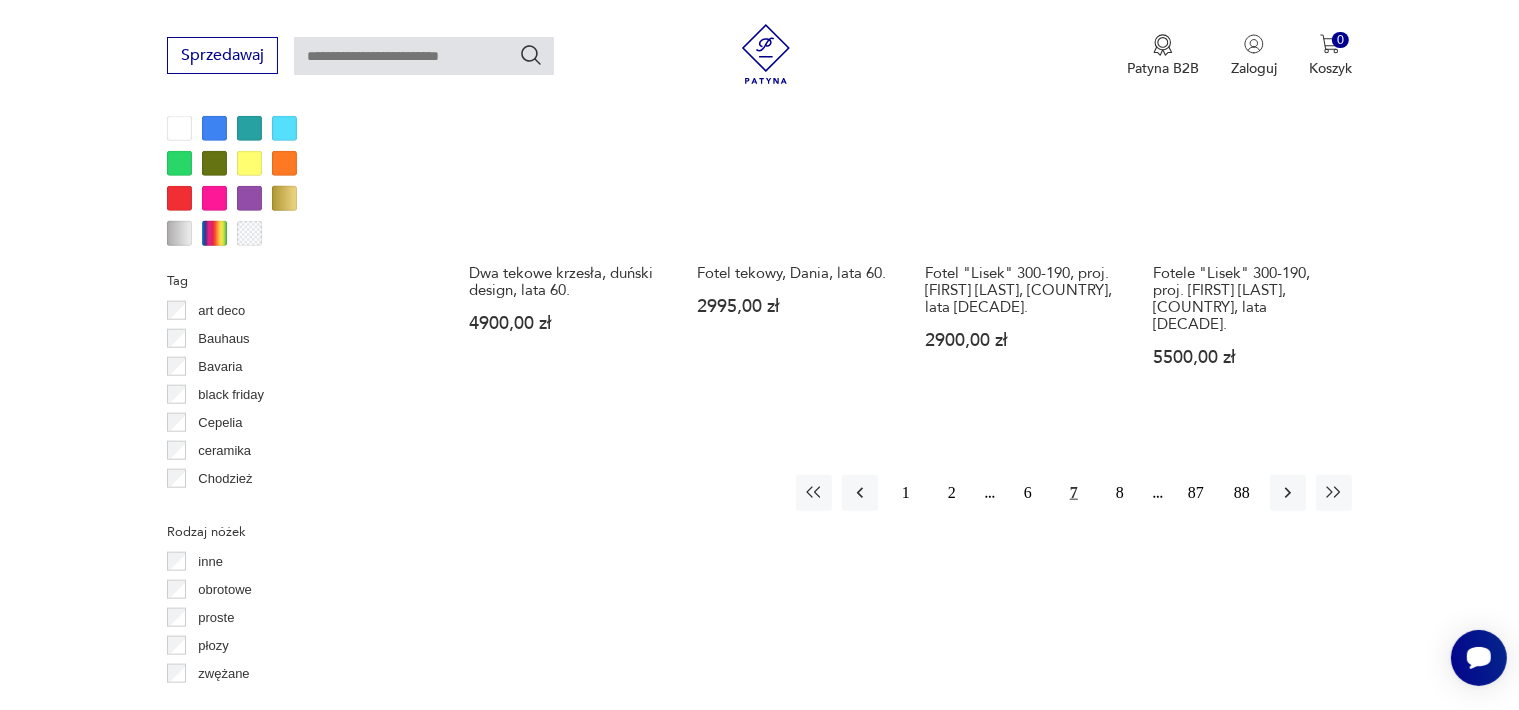 scroll, scrollTop: 2030, scrollLeft: 0, axis: vertical 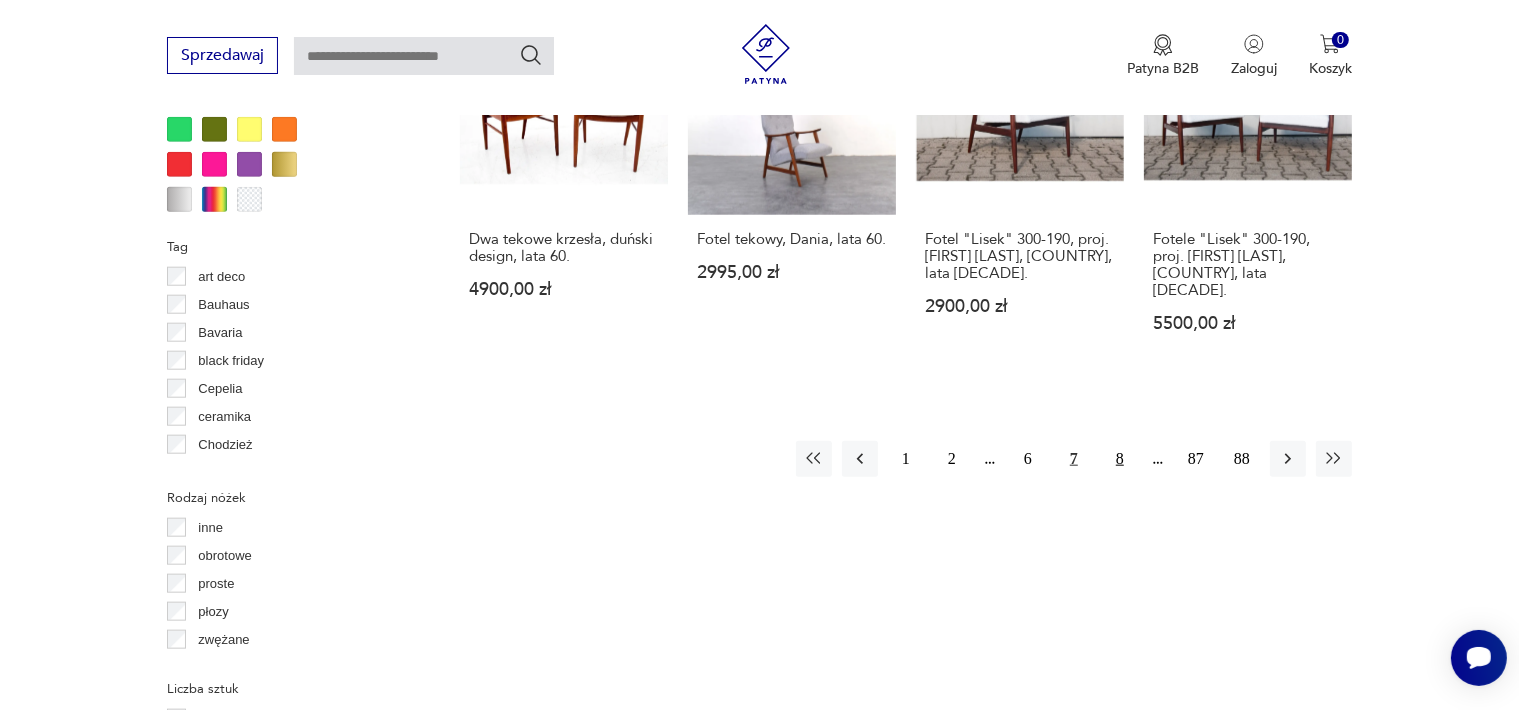 click on "8" at bounding box center (1120, 459) 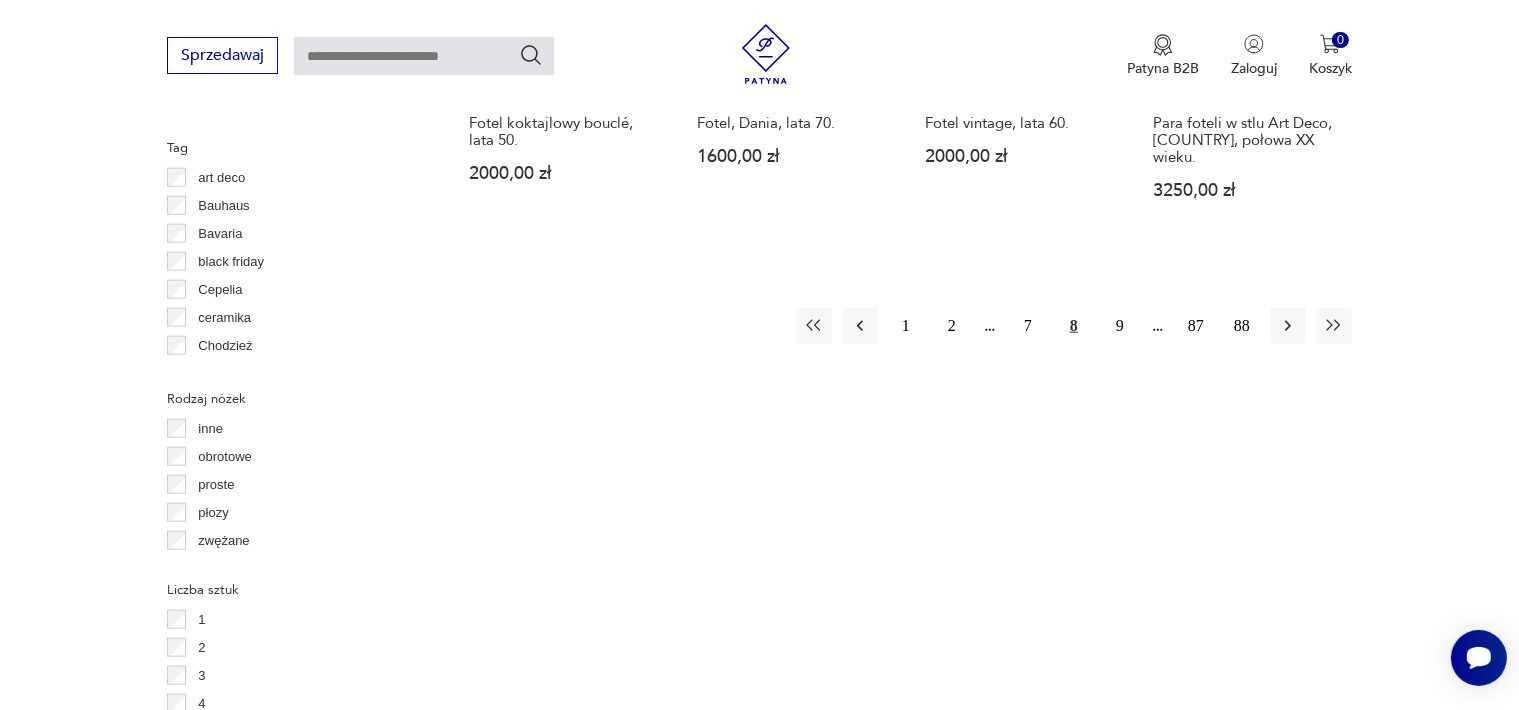 scroll, scrollTop: 2130, scrollLeft: 0, axis: vertical 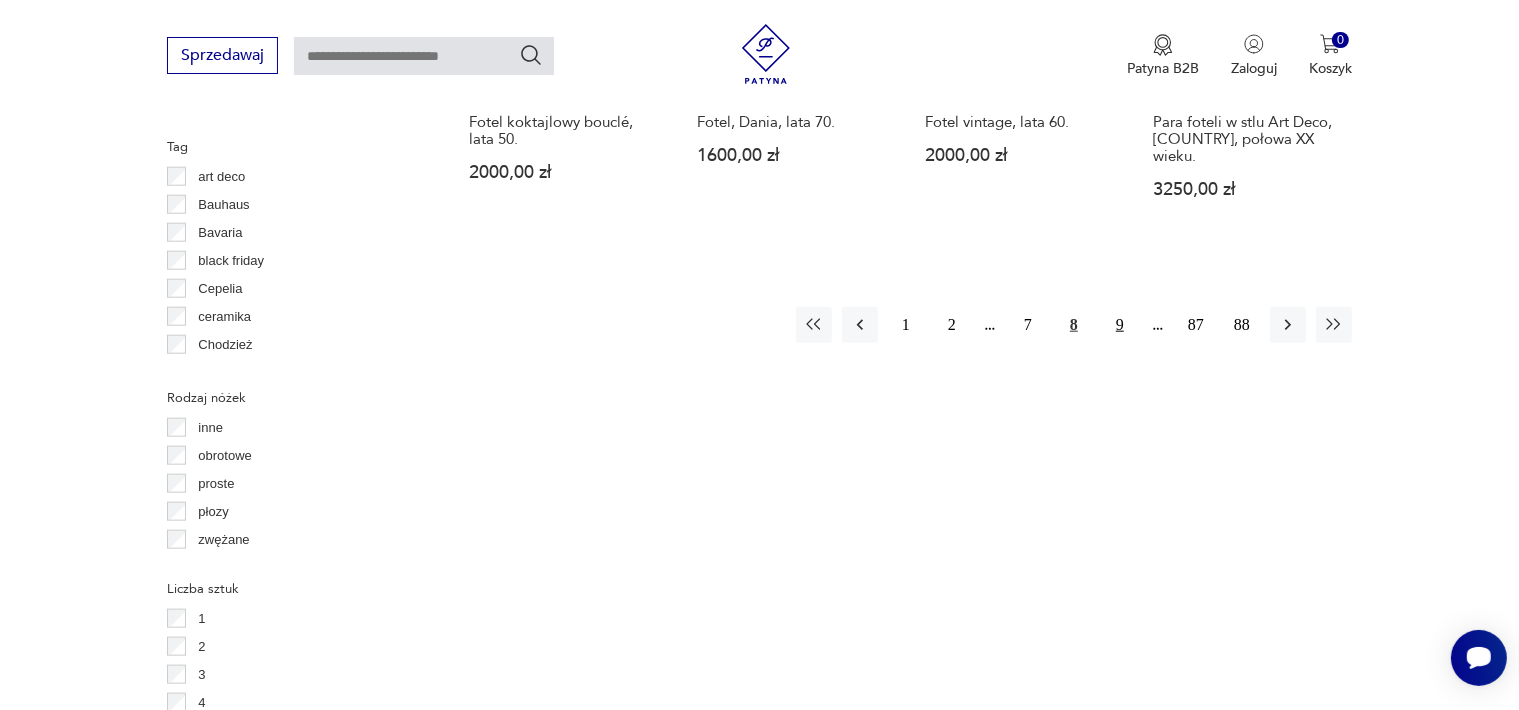 click on "9" at bounding box center (1120, 325) 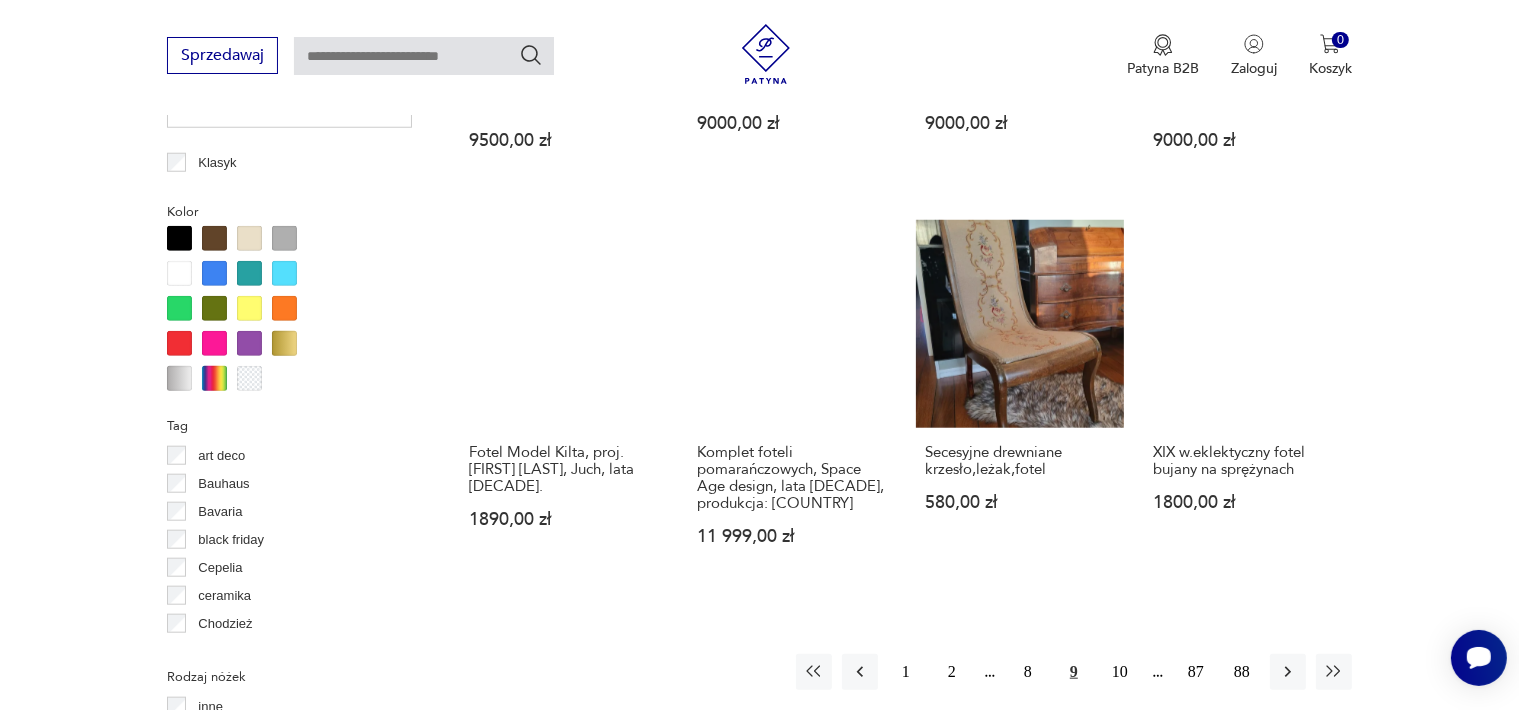 scroll, scrollTop: 2030, scrollLeft: 0, axis: vertical 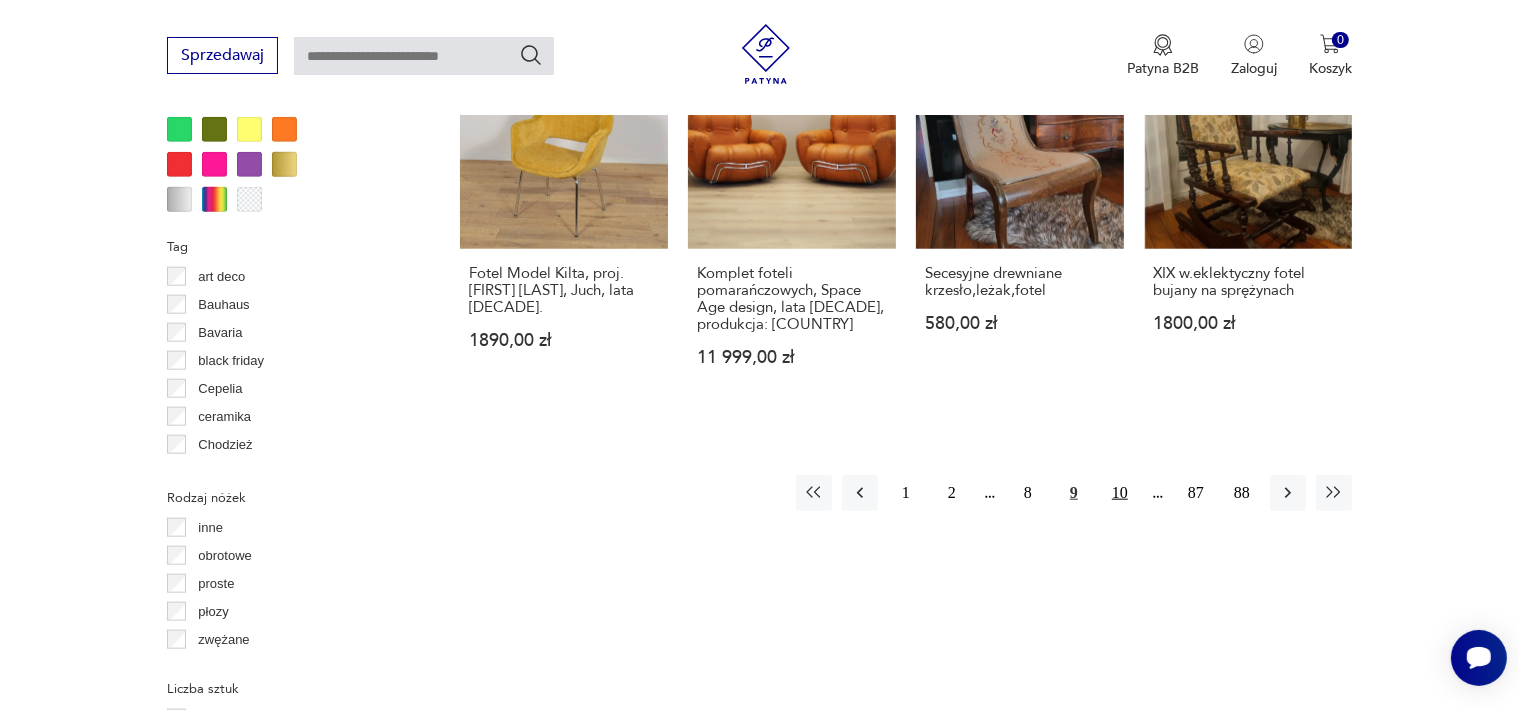 click on "10" at bounding box center [1120, 493] 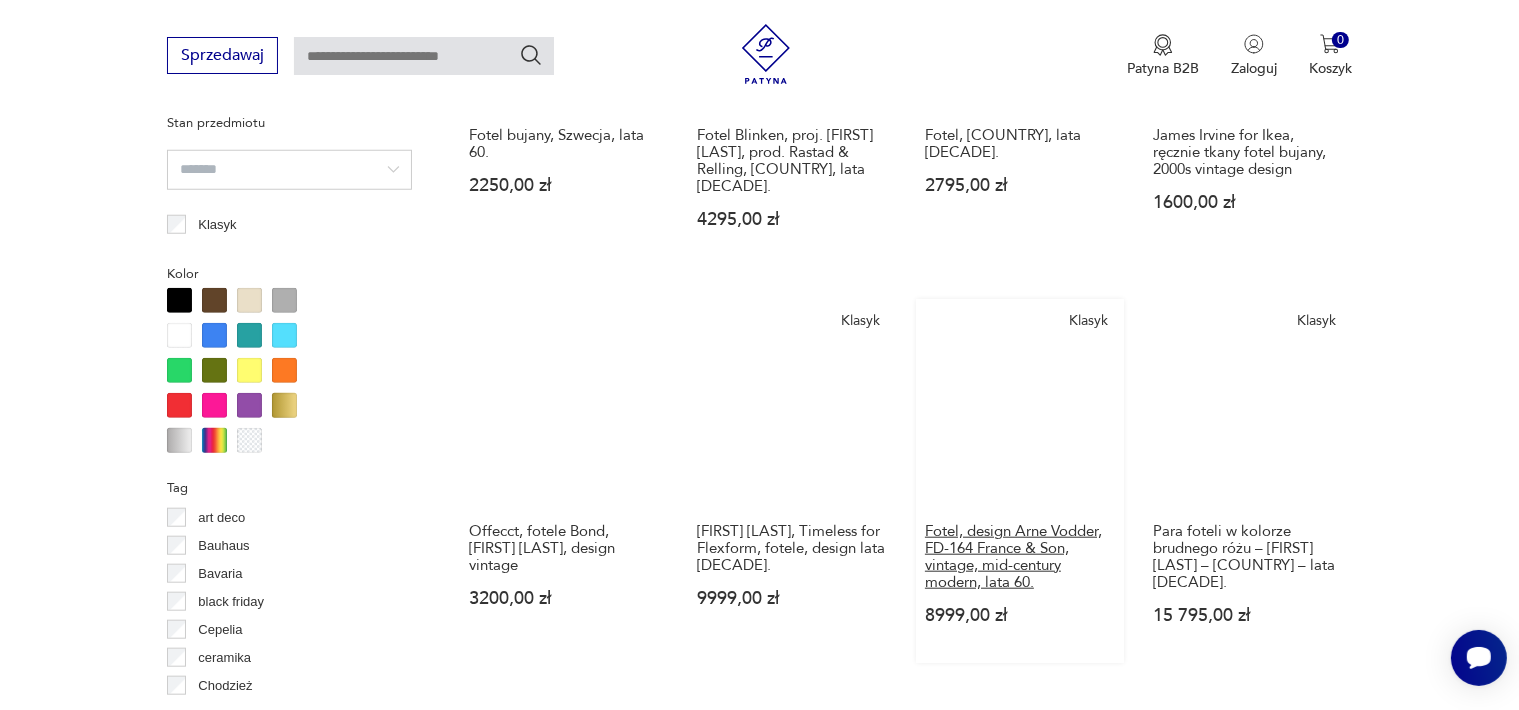 scroll, scrollTop: 2030, scrollLeft: 0, axis: vertical 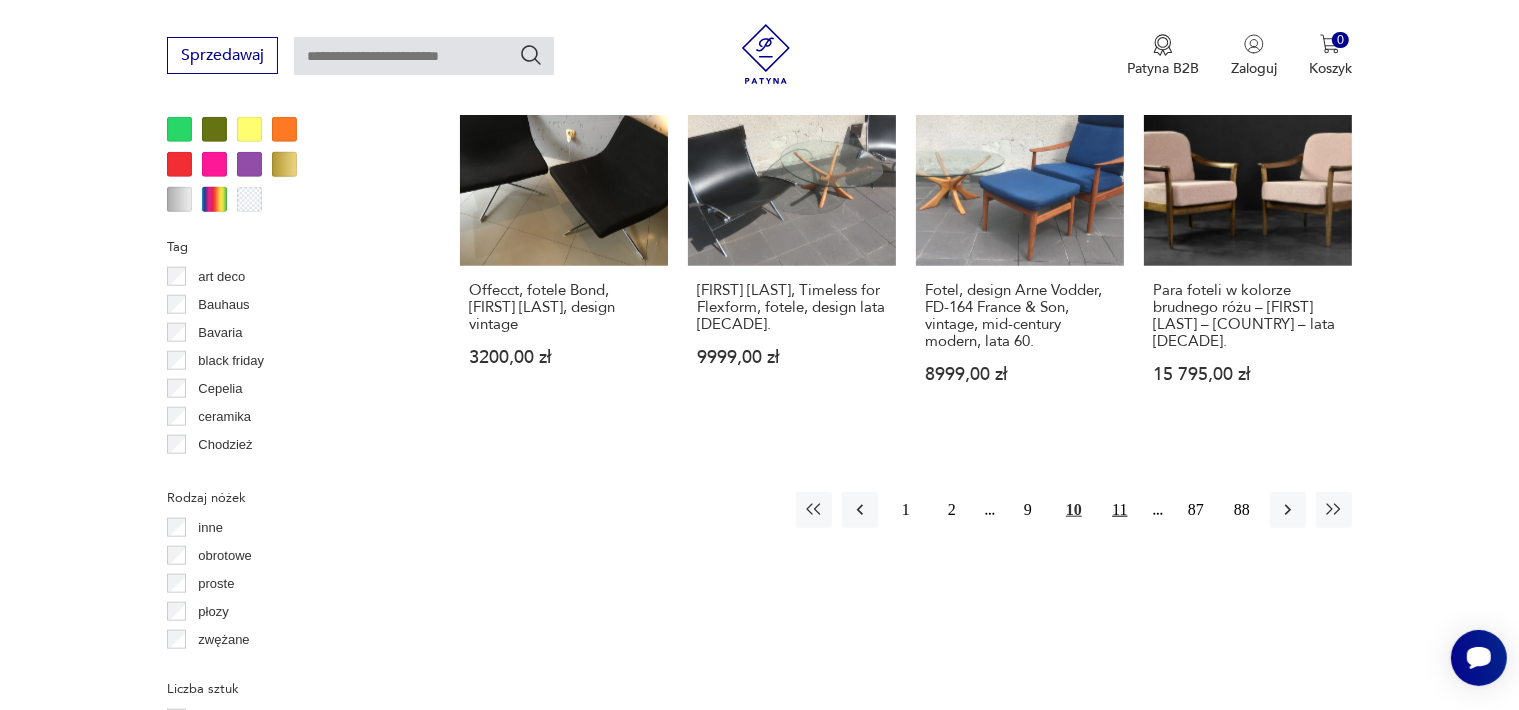 click on "11" at bounding box center (1120, 510) 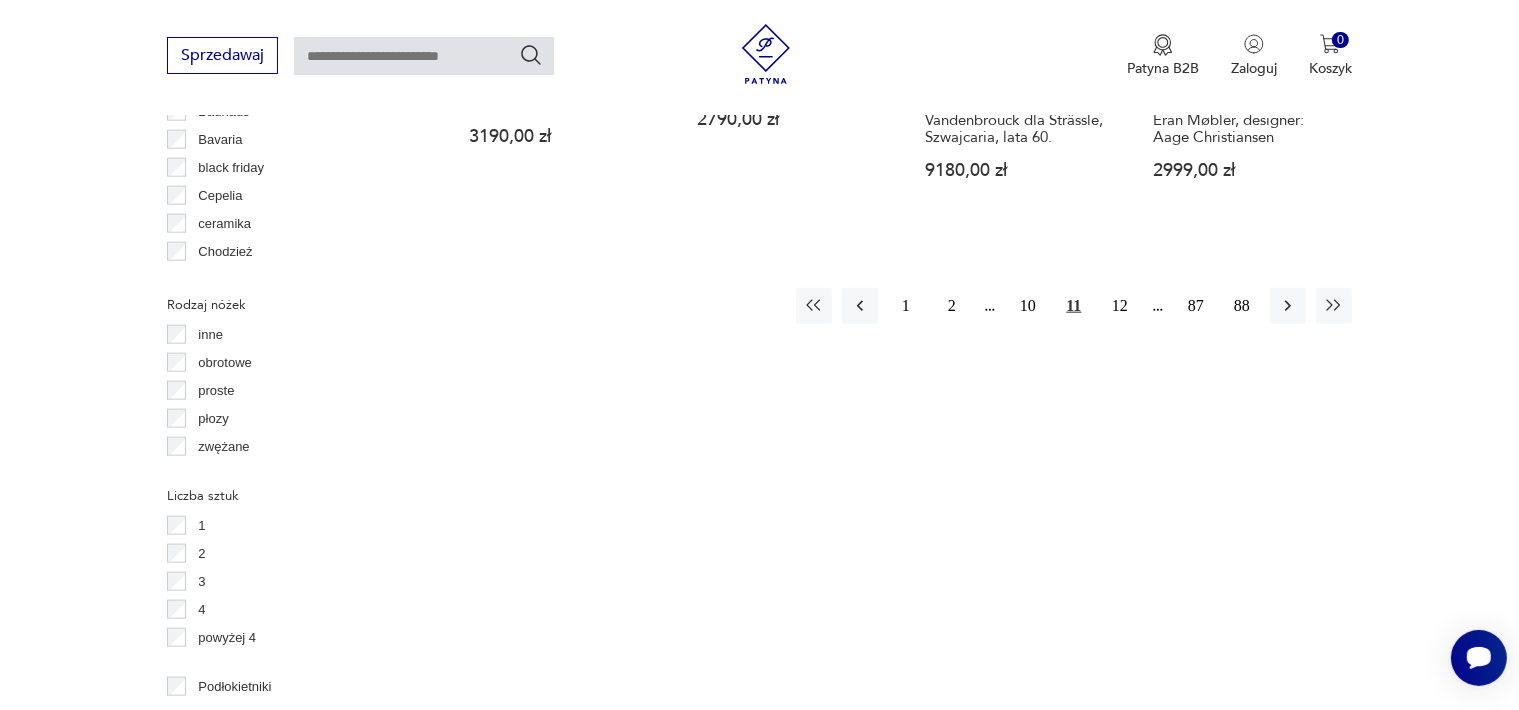 scroll, scrollTop: 2230, scrollLeft: 0, axis: vertical 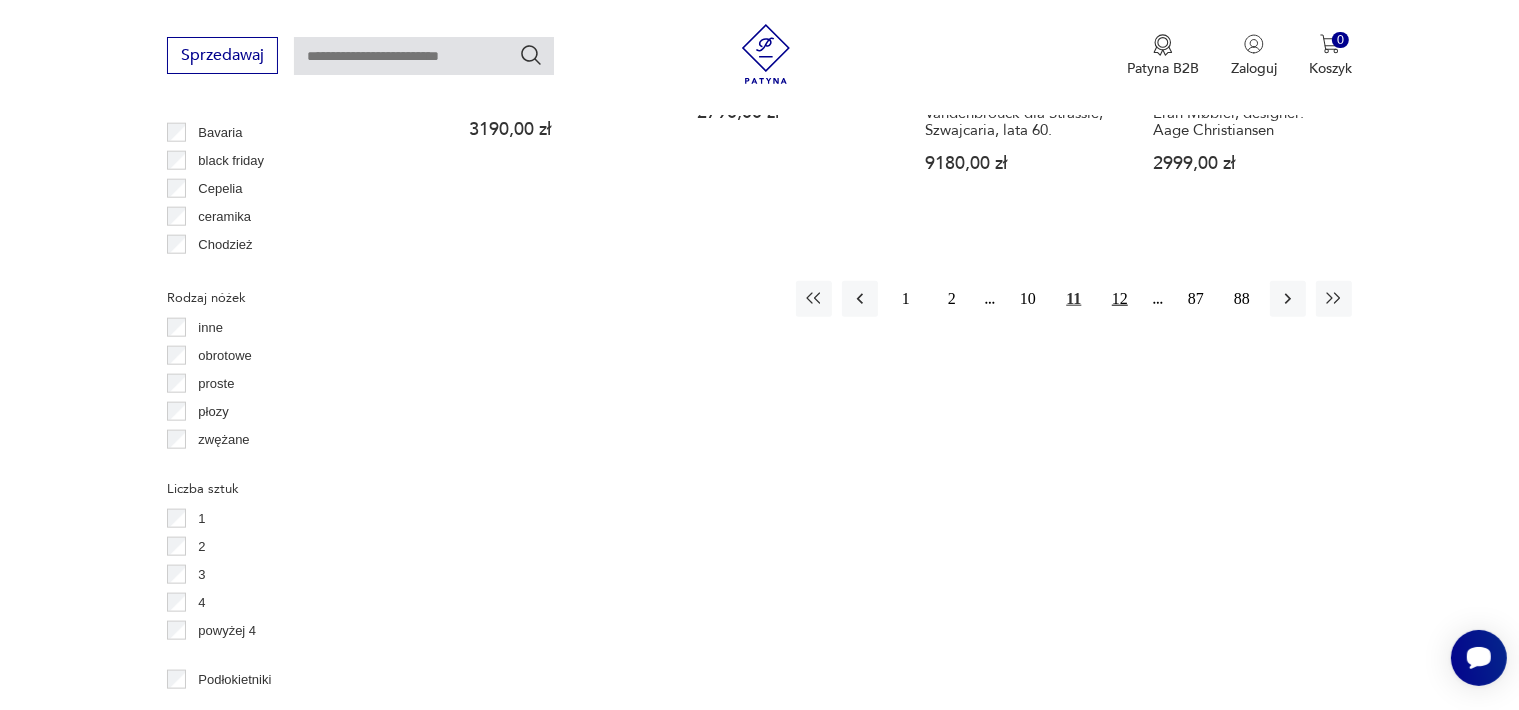 click on "12" at bounding box center (1120, 299) 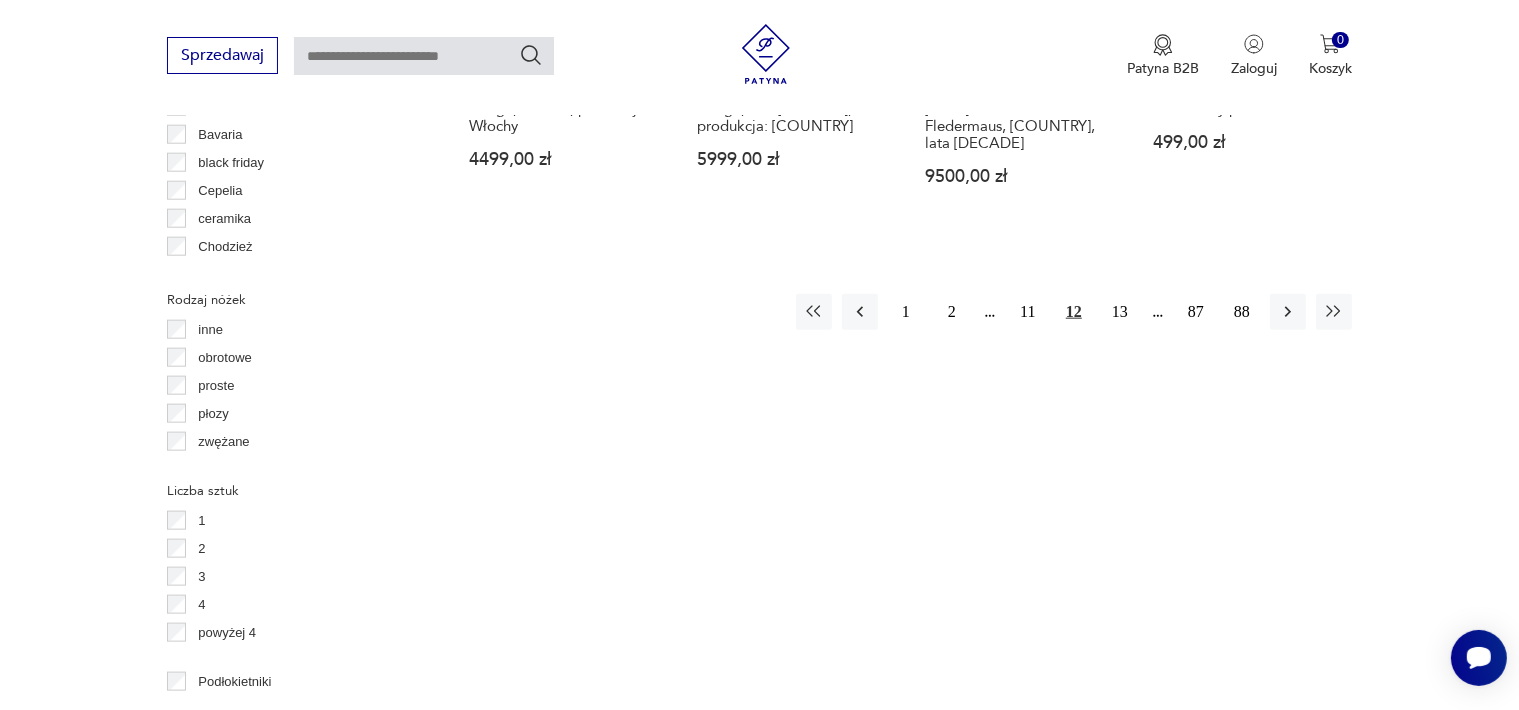 scroll, scrollTop: 2230, scrollLeft: 0, axis: vertical 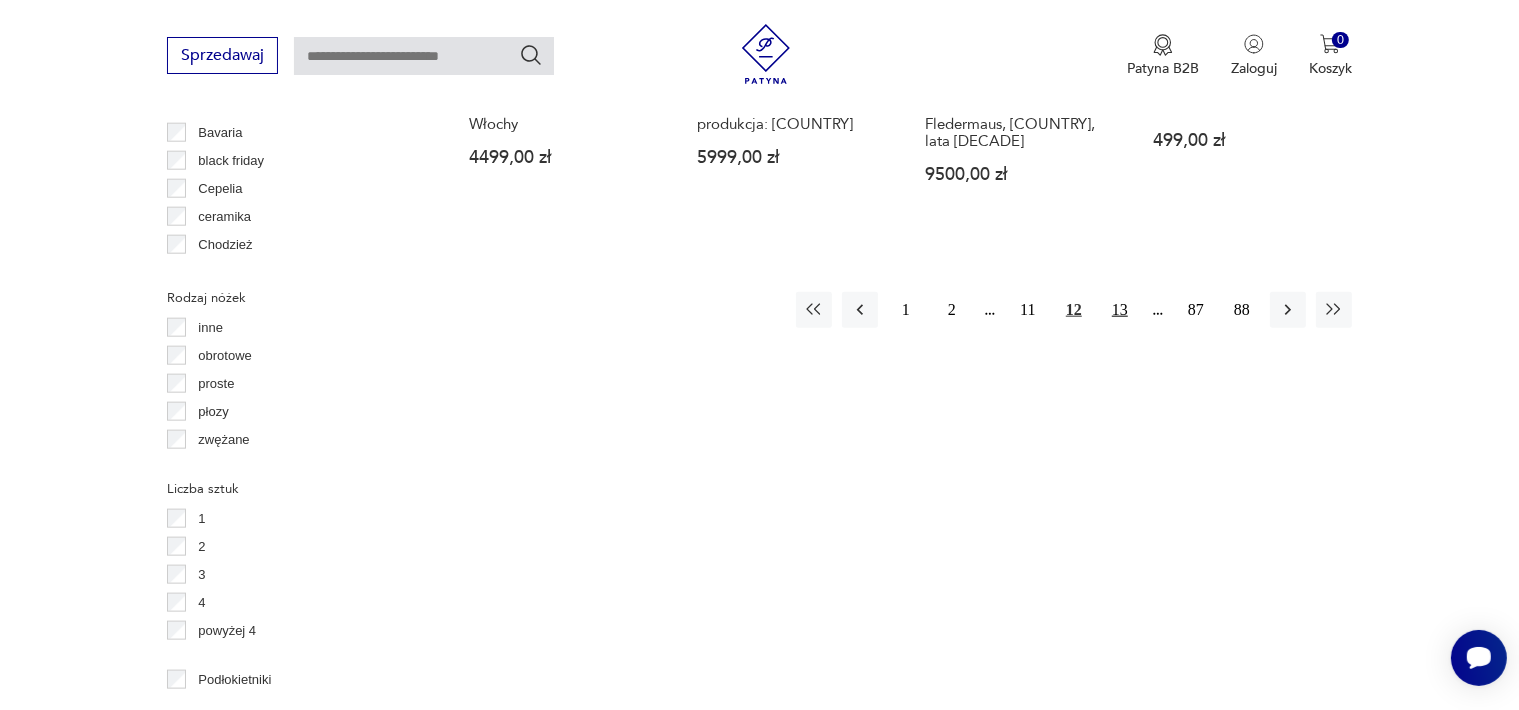 click on "13" at bounding box center (1120, 310) 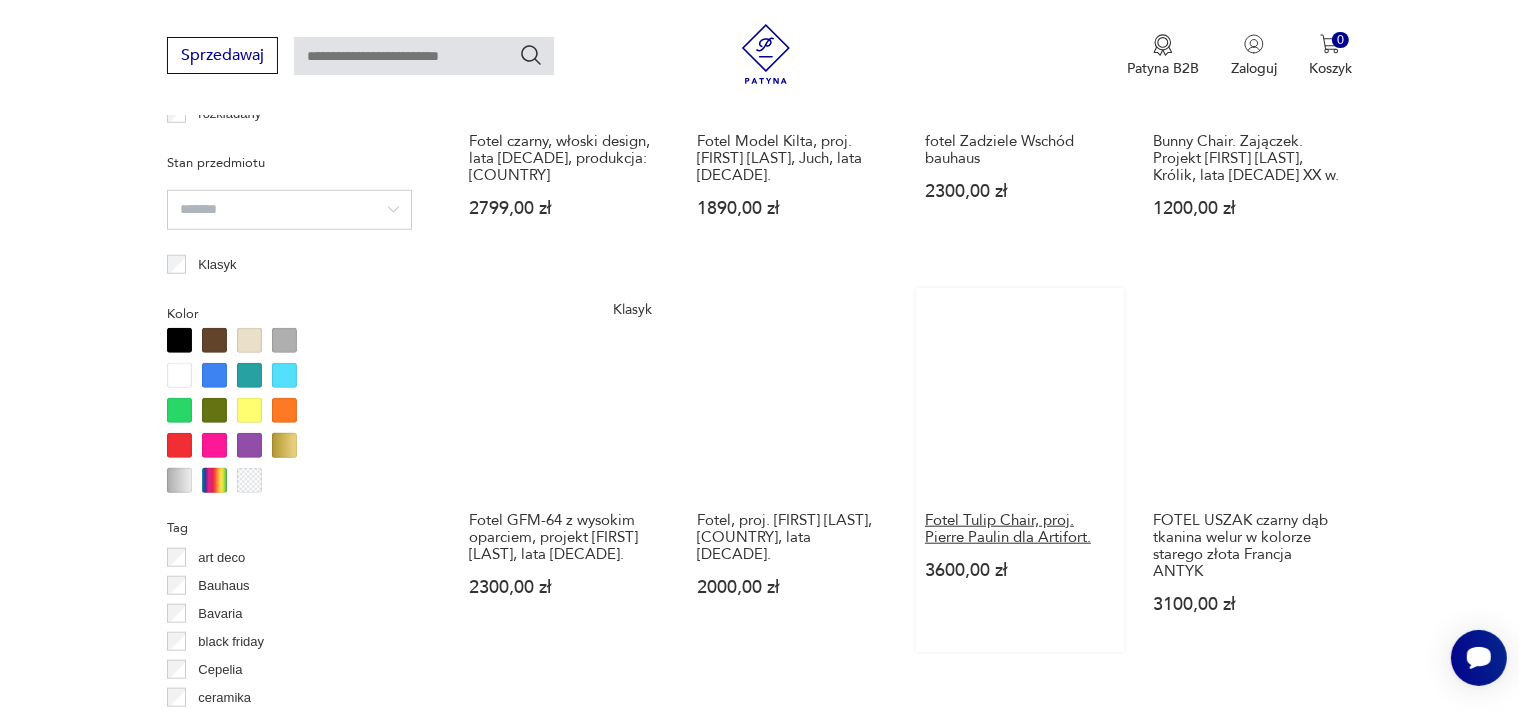scroll, scrollTop: 1930, scrollLeft: 0, axis: vertical 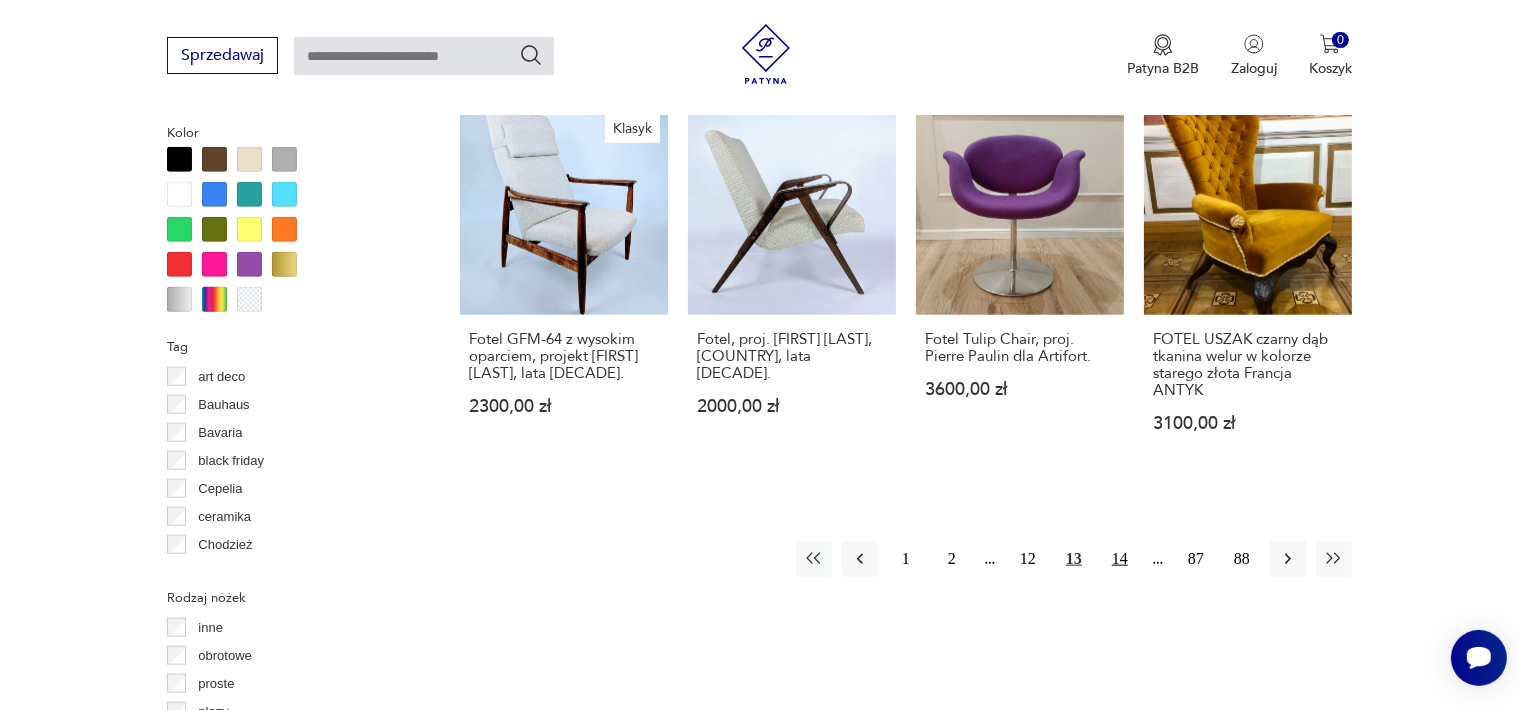 click on "14" at bounding box center (1120, 559) 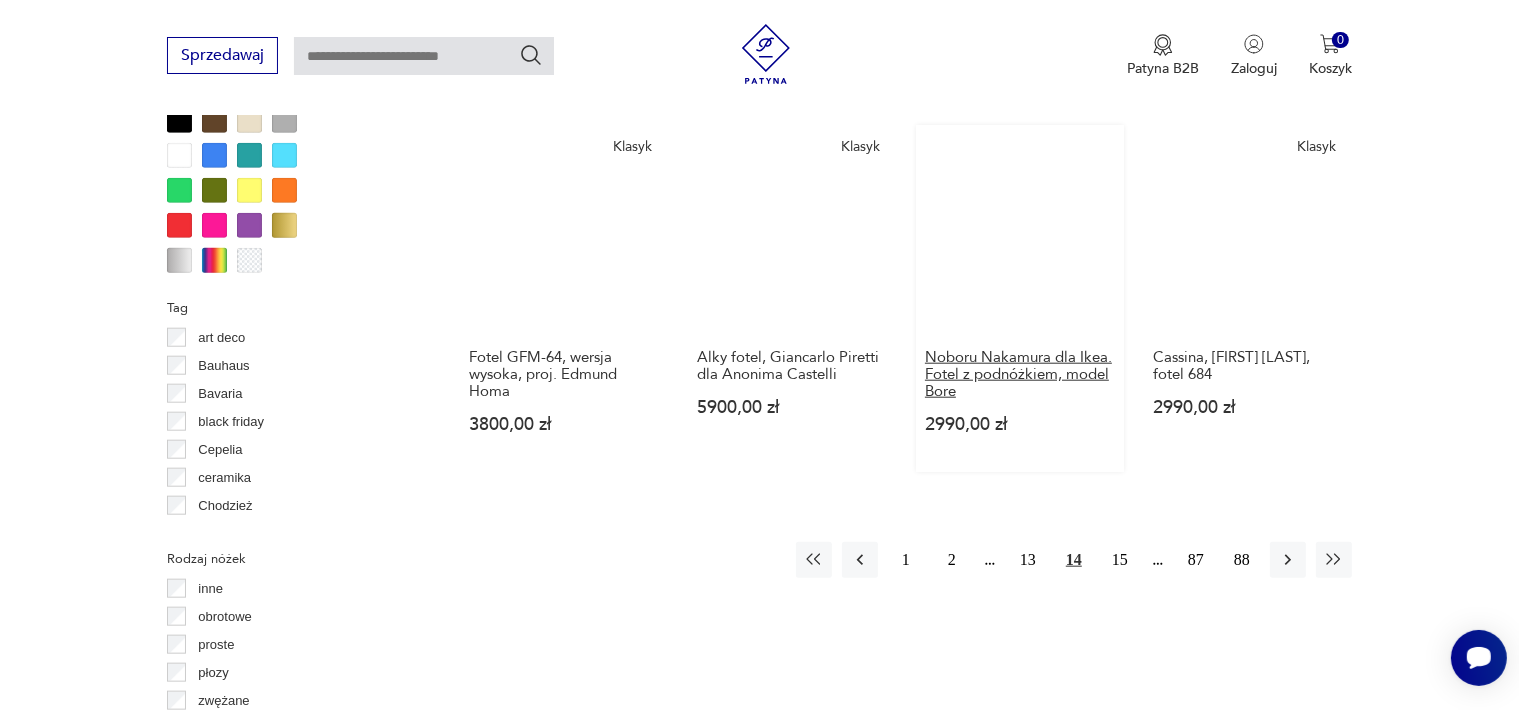 scroll, scrollTop: 2230, scrollLeft: 0, axis: vertical 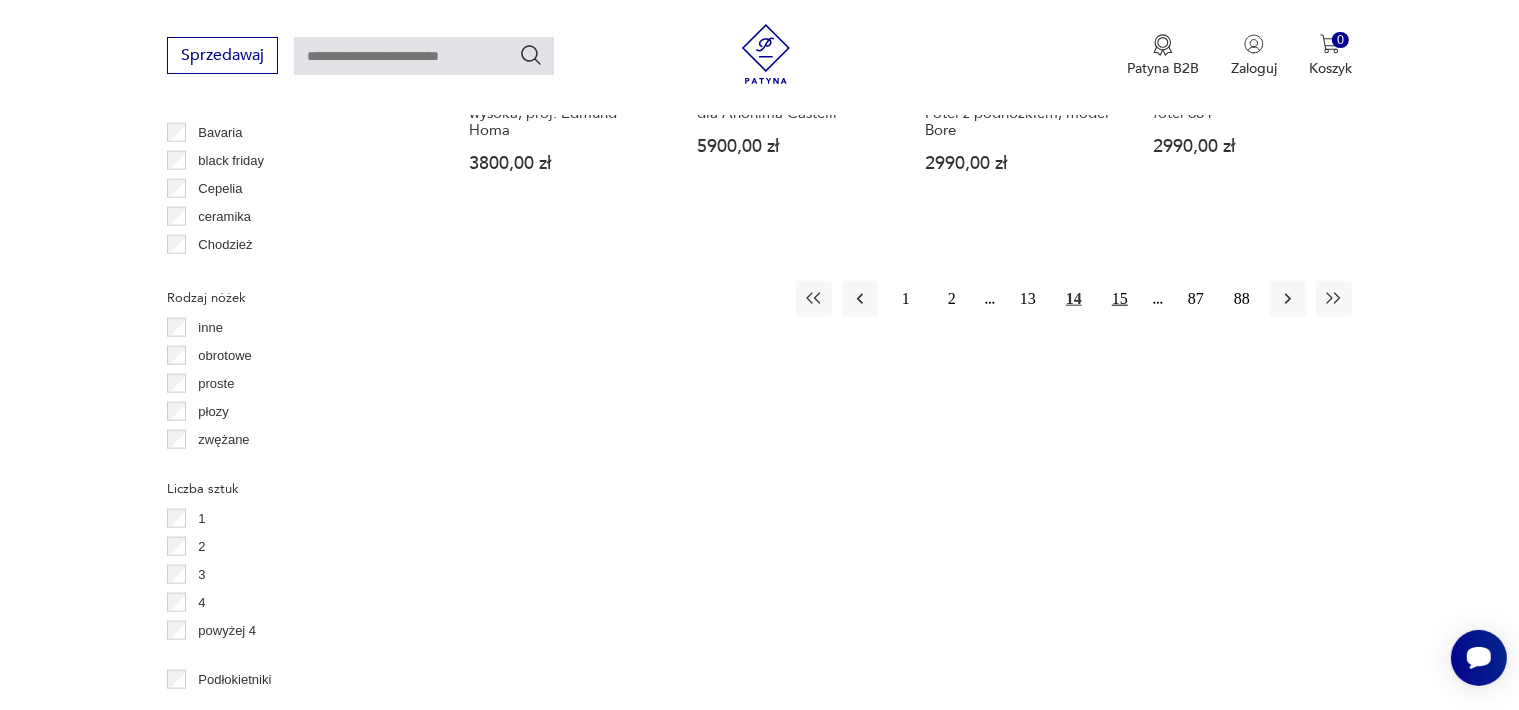 click on "15" at bounding box center [1120, 299] 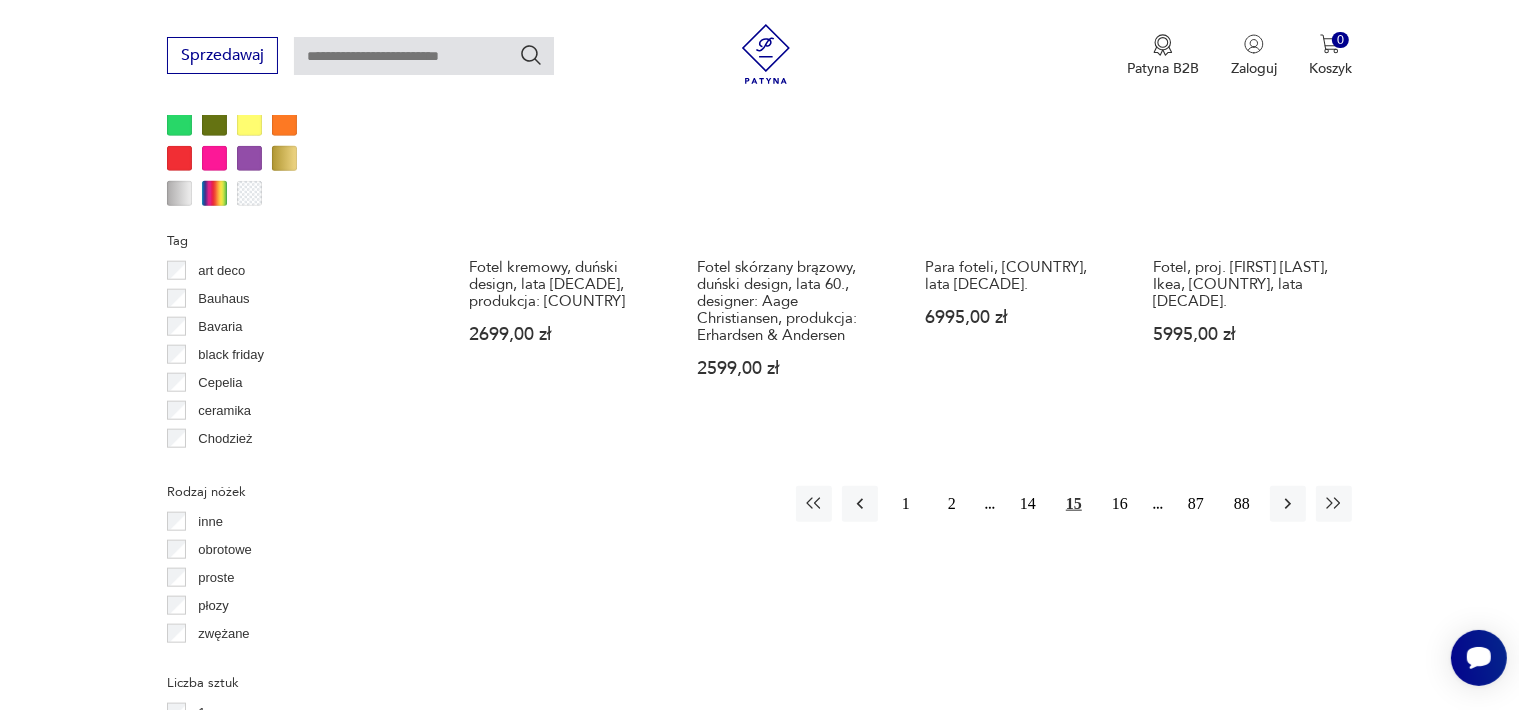 scroll, scrollTop: 2130, scrollLeft: 0, axis: vertical 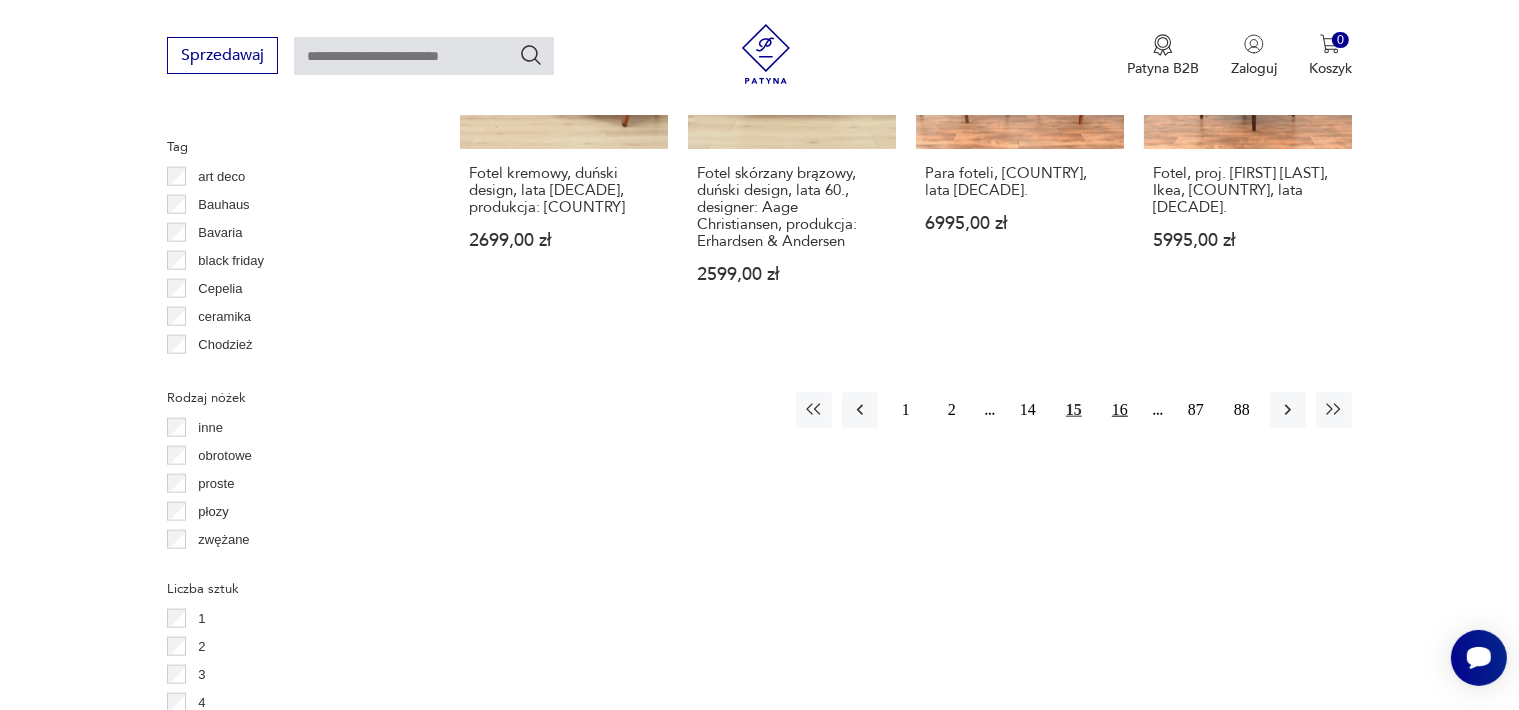 click on "16" at bounding box center (1120, 410) 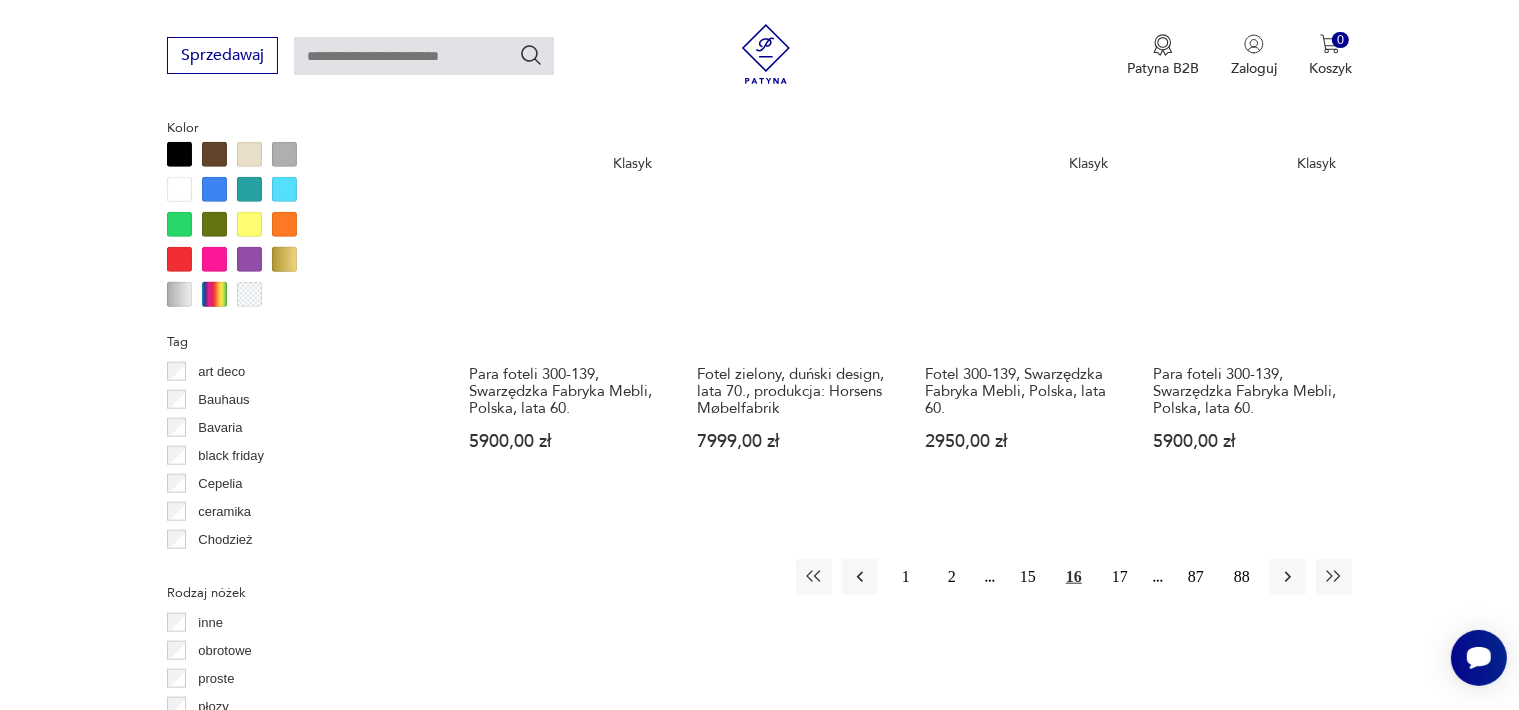 scroll, scrollTop: 2130, scrollLeft: 0, axis: vertical 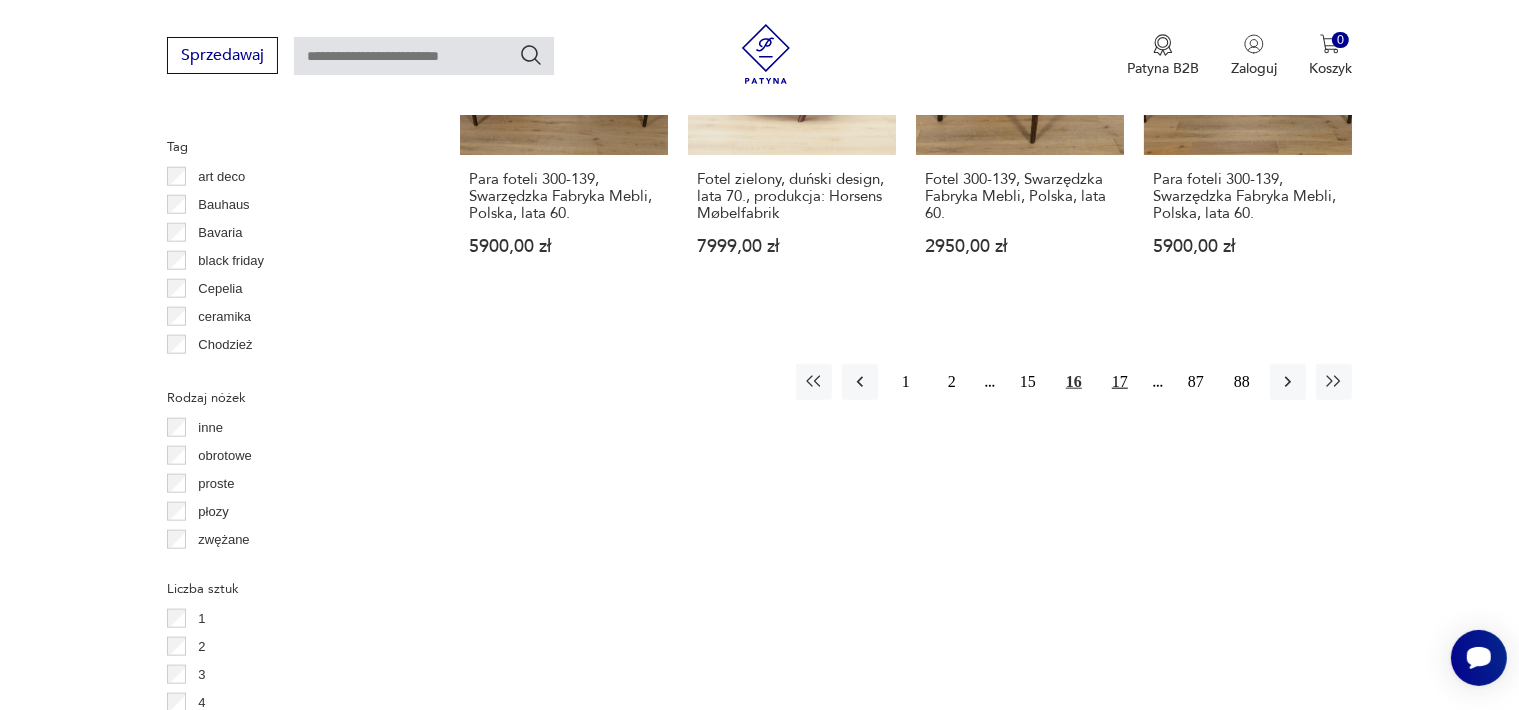 click on "17" at bounding box center [1120, 382] 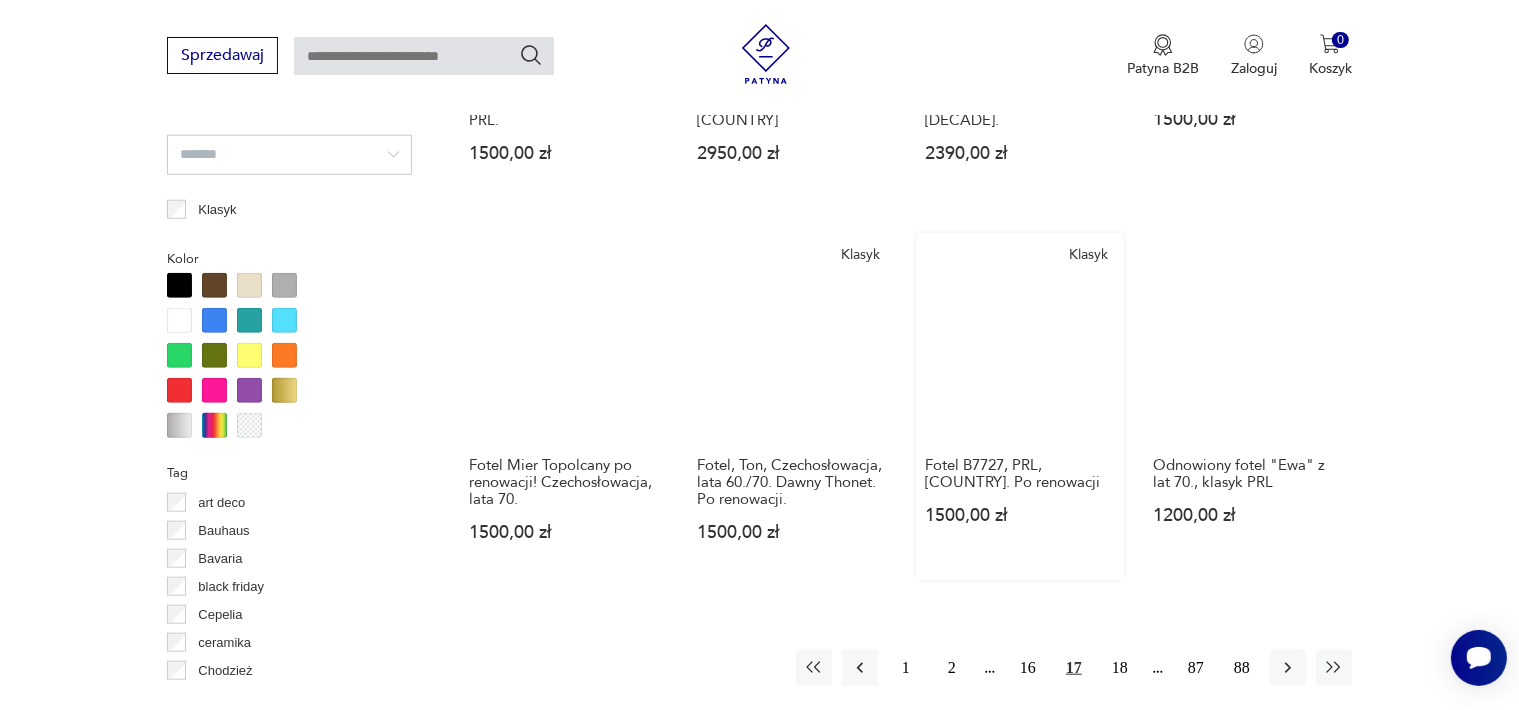 scroll, scrollTop: 2030, scrollLeft: 0, axis: vertical 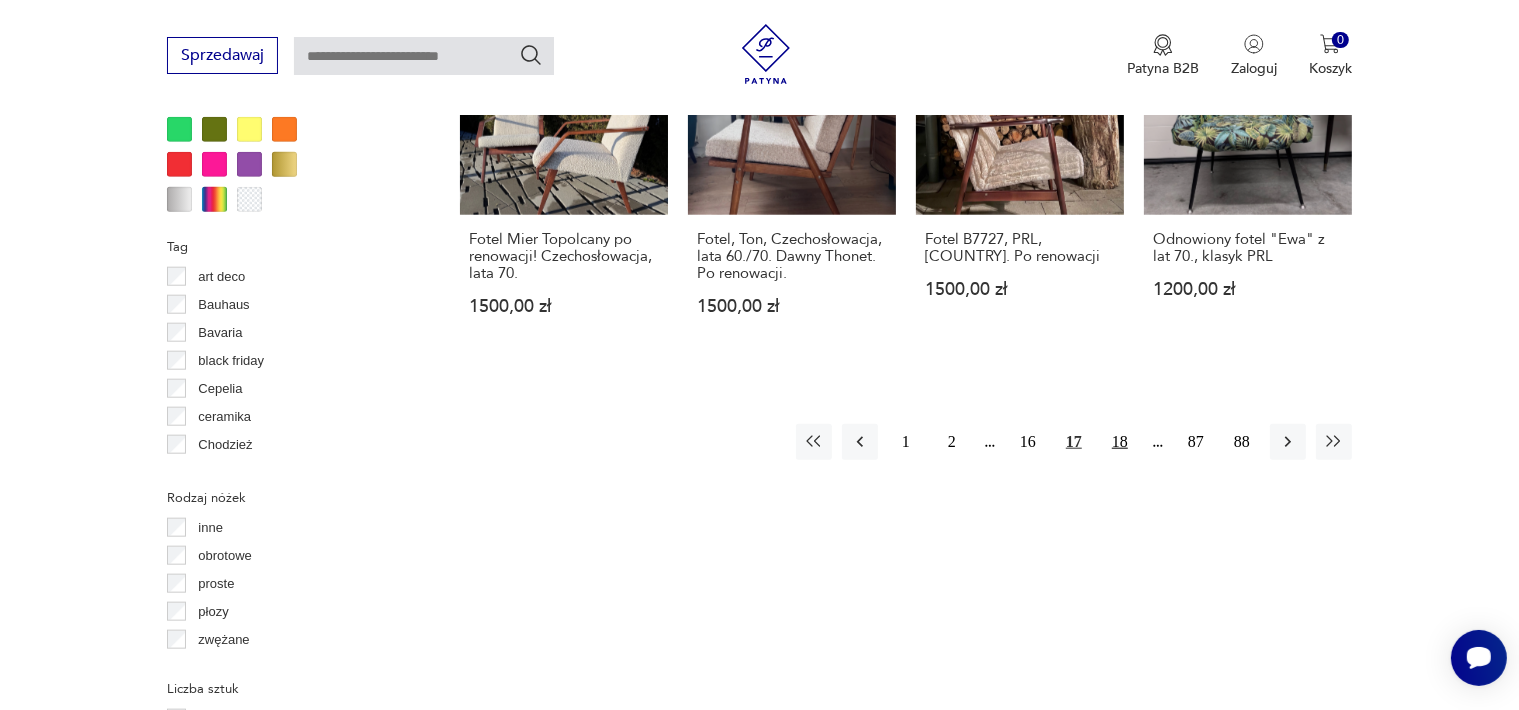 click on "18" at bounding box center [1120, 442] 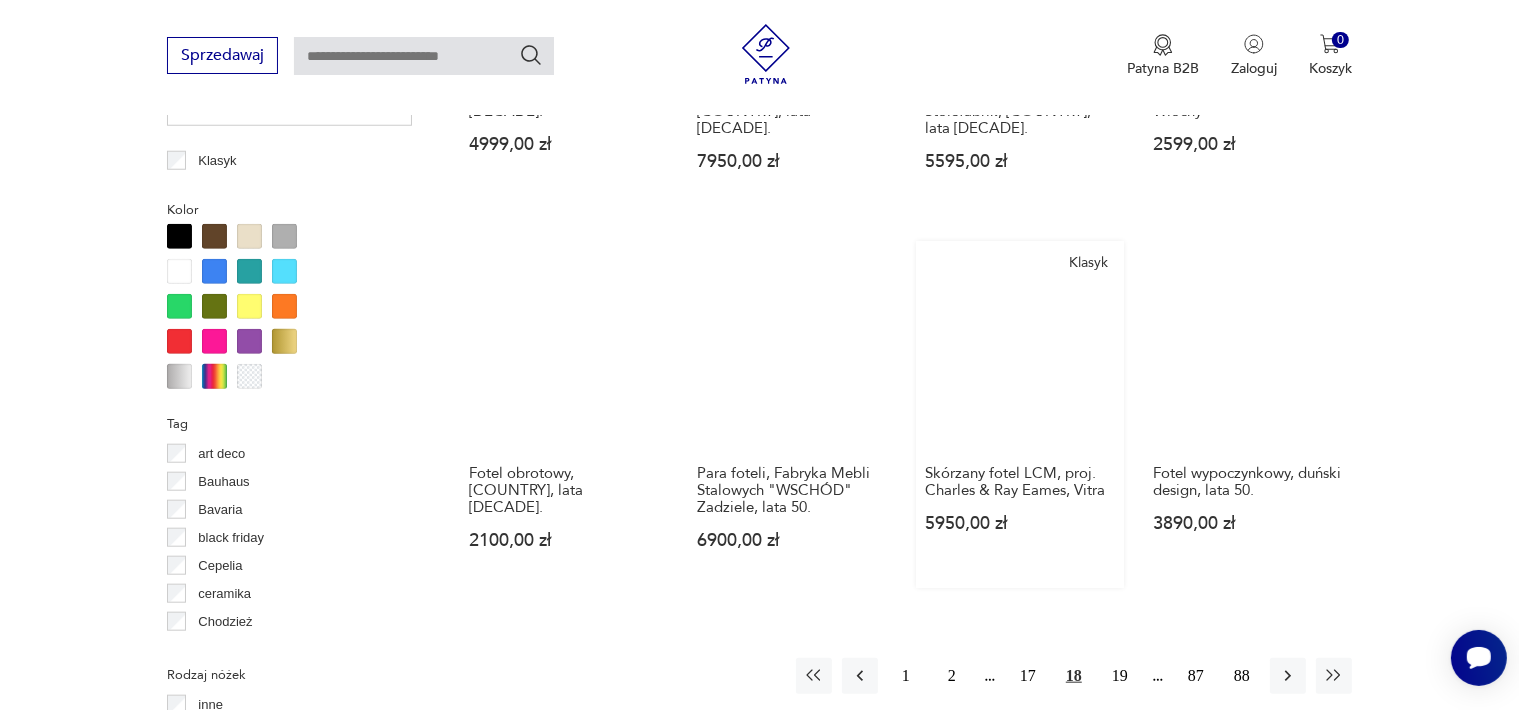 scroll, scrollTop: 2030, scrollLeft: 0, axis: vertical 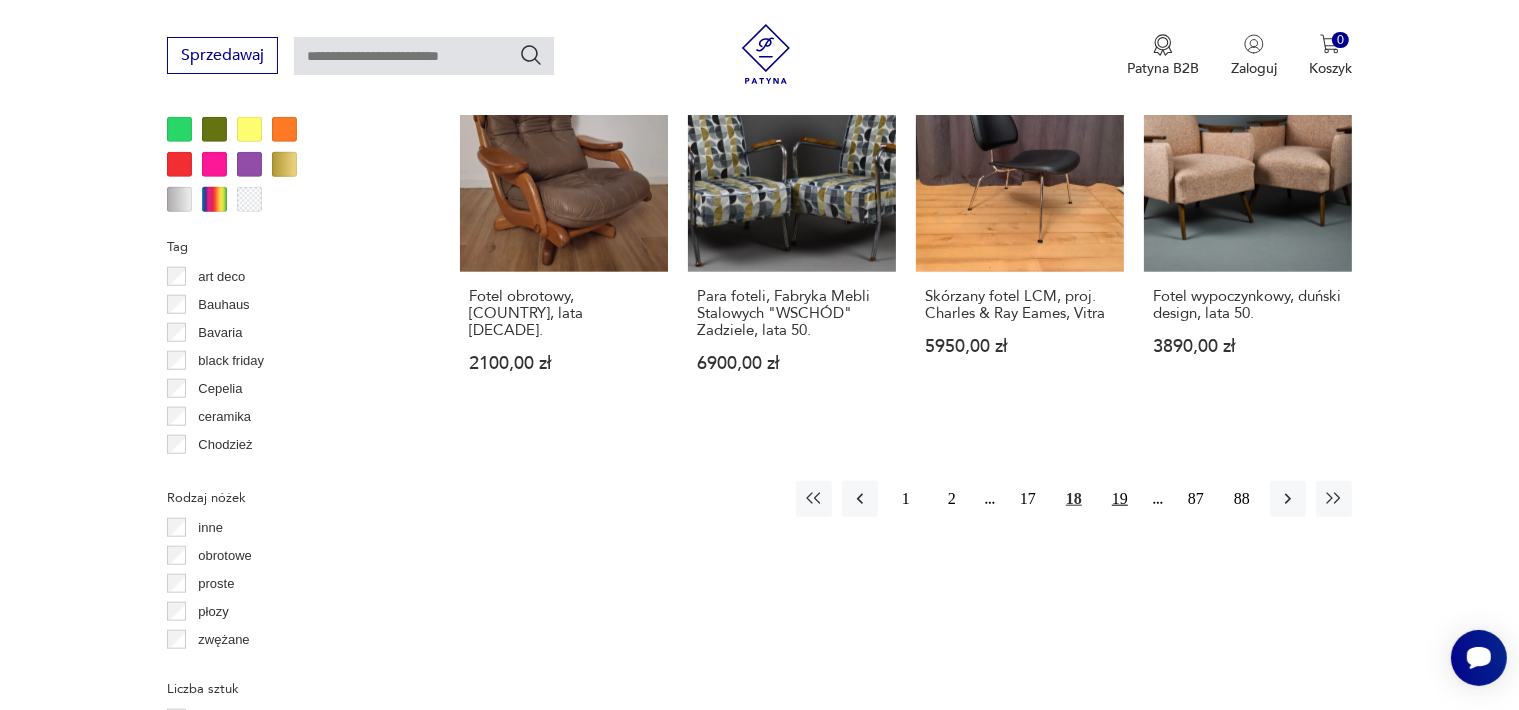 click on "19" at bounding box center (1120, 499) 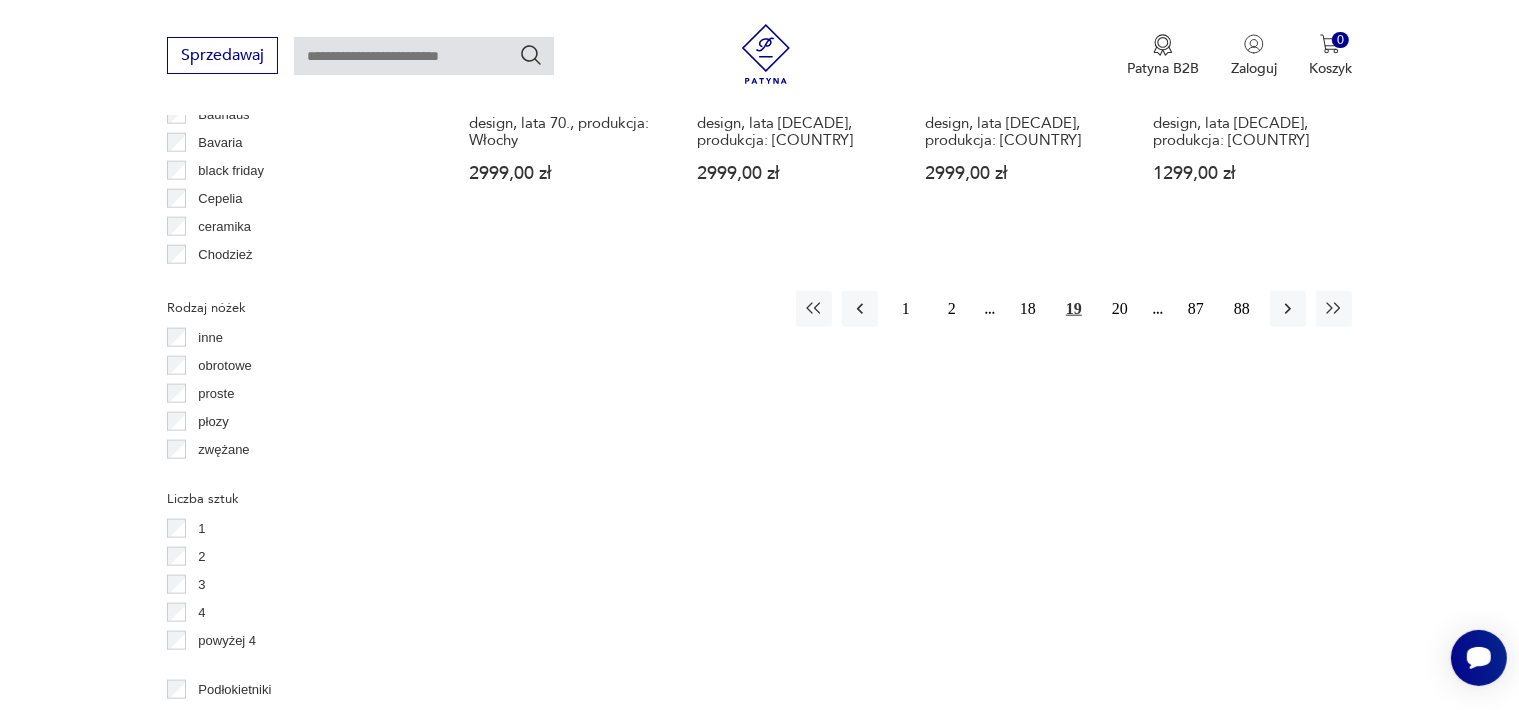 scroll, scrollTop: 2230, scrollLeft: 0, axis: vertical 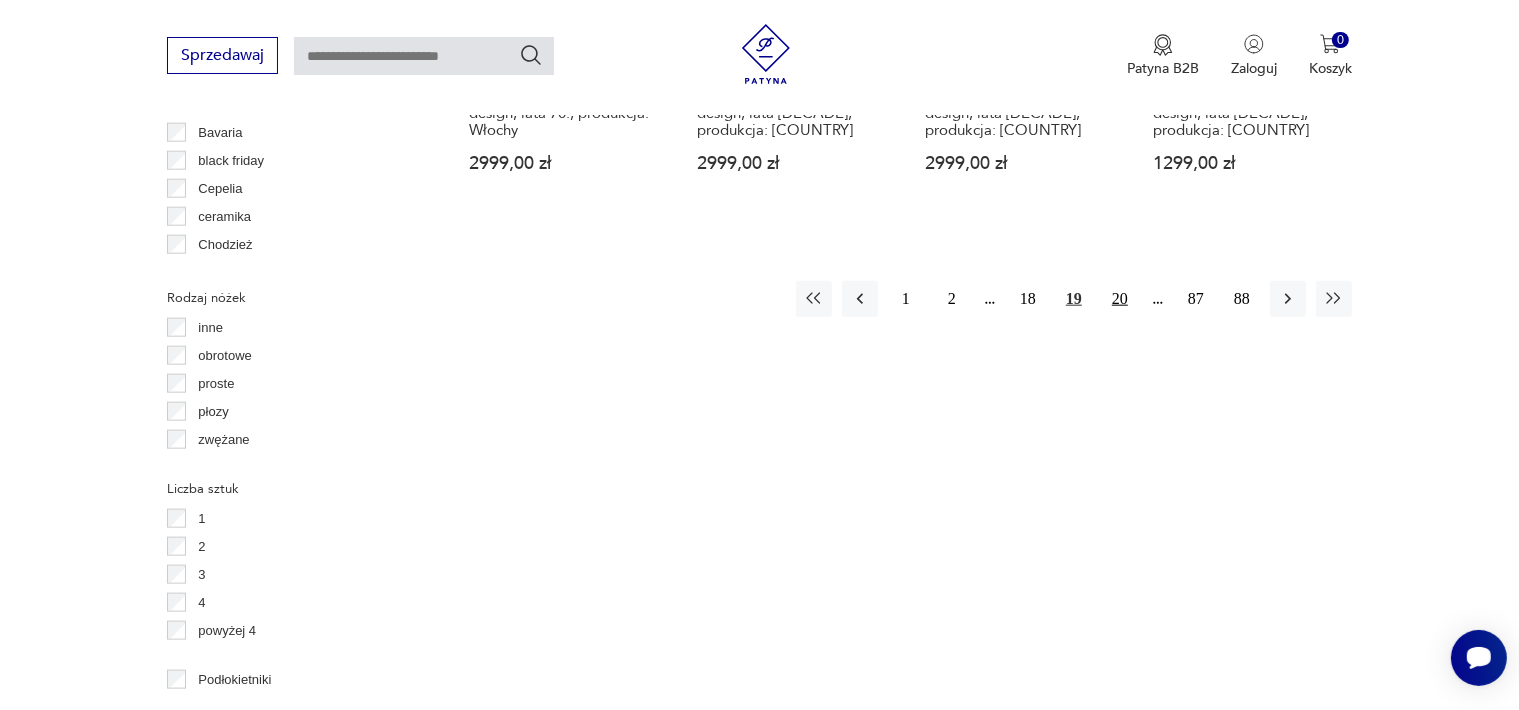 click on "20" at bounding box center (1120, 299) 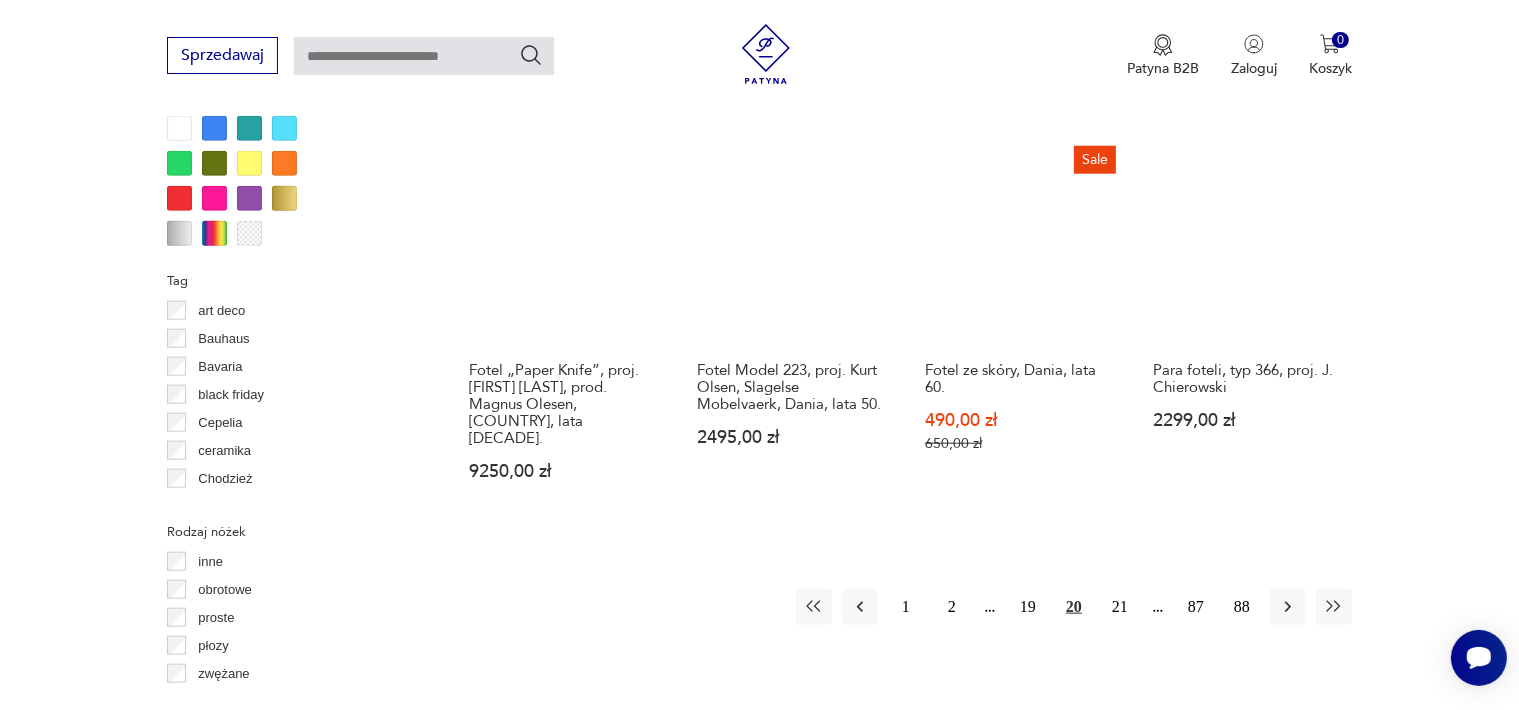 scroll, scrollTop: 2030, scrollLeft: 0, axis: vertical 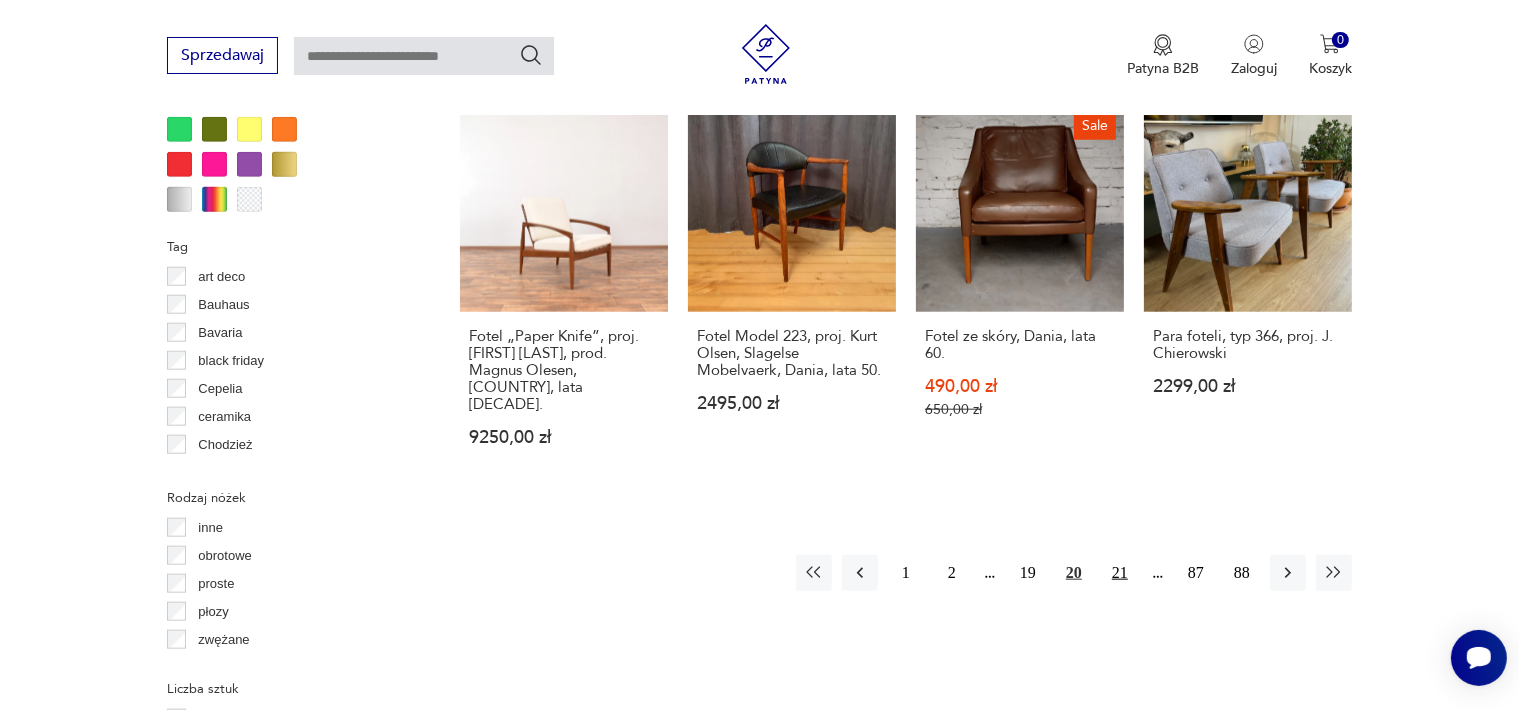 click on "21" at bounding box center [1120, 573] 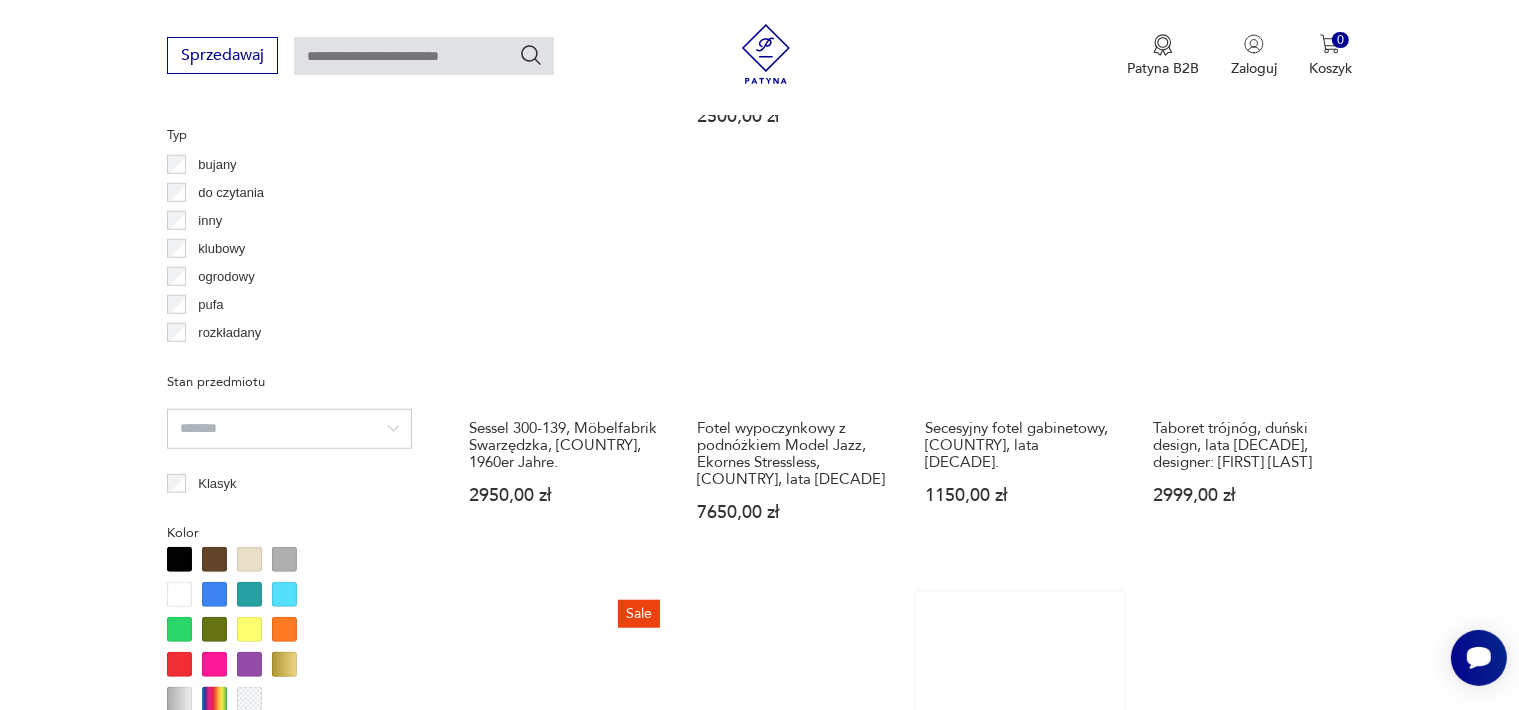 scroll, scrollTop: 1830, scrollLeft: 0, axis: vertical 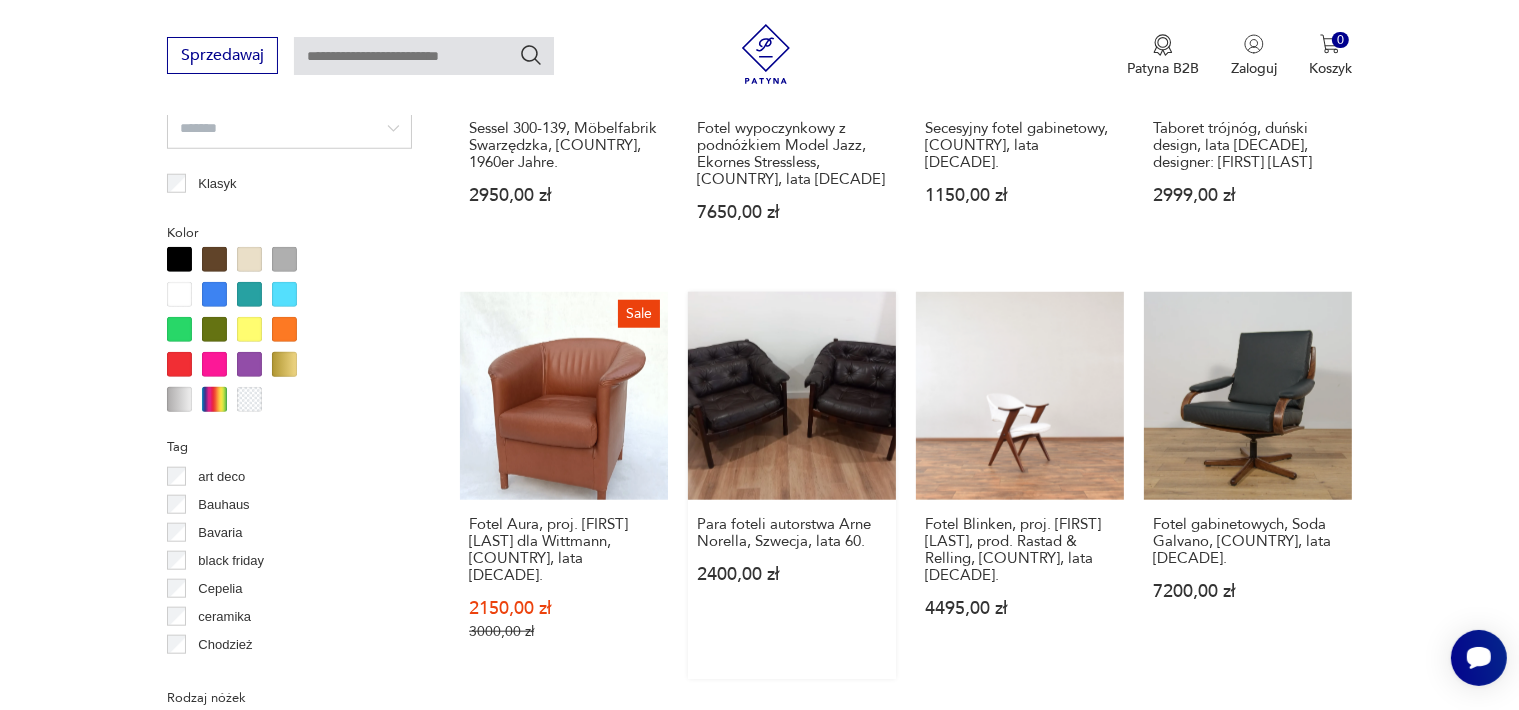 click on "Para foteli autorstwa Arne Norella, Szwecja, lata 60. 2400,00 zł" at bounding box center (792, 485) 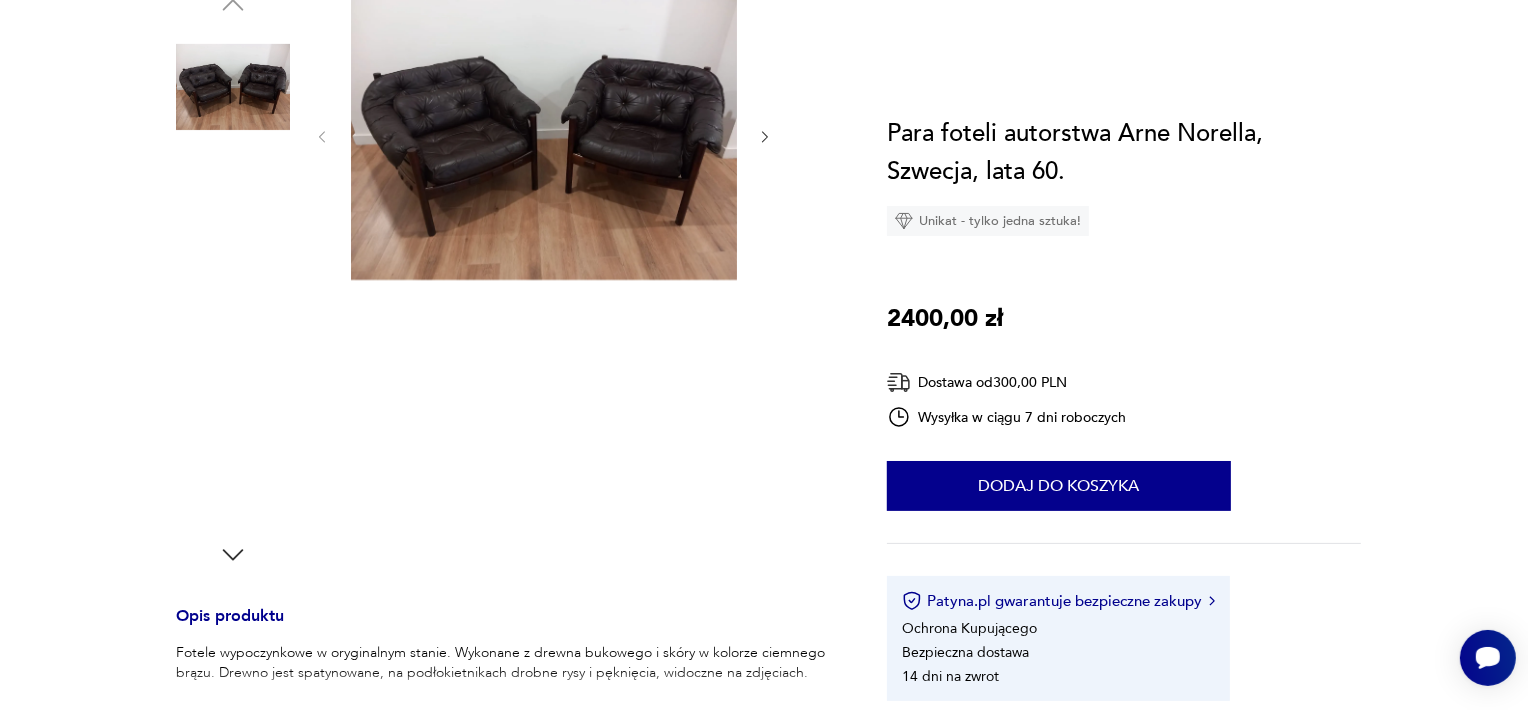 scroll, scrollTop: 0, scrollLeft: 0, axis: both 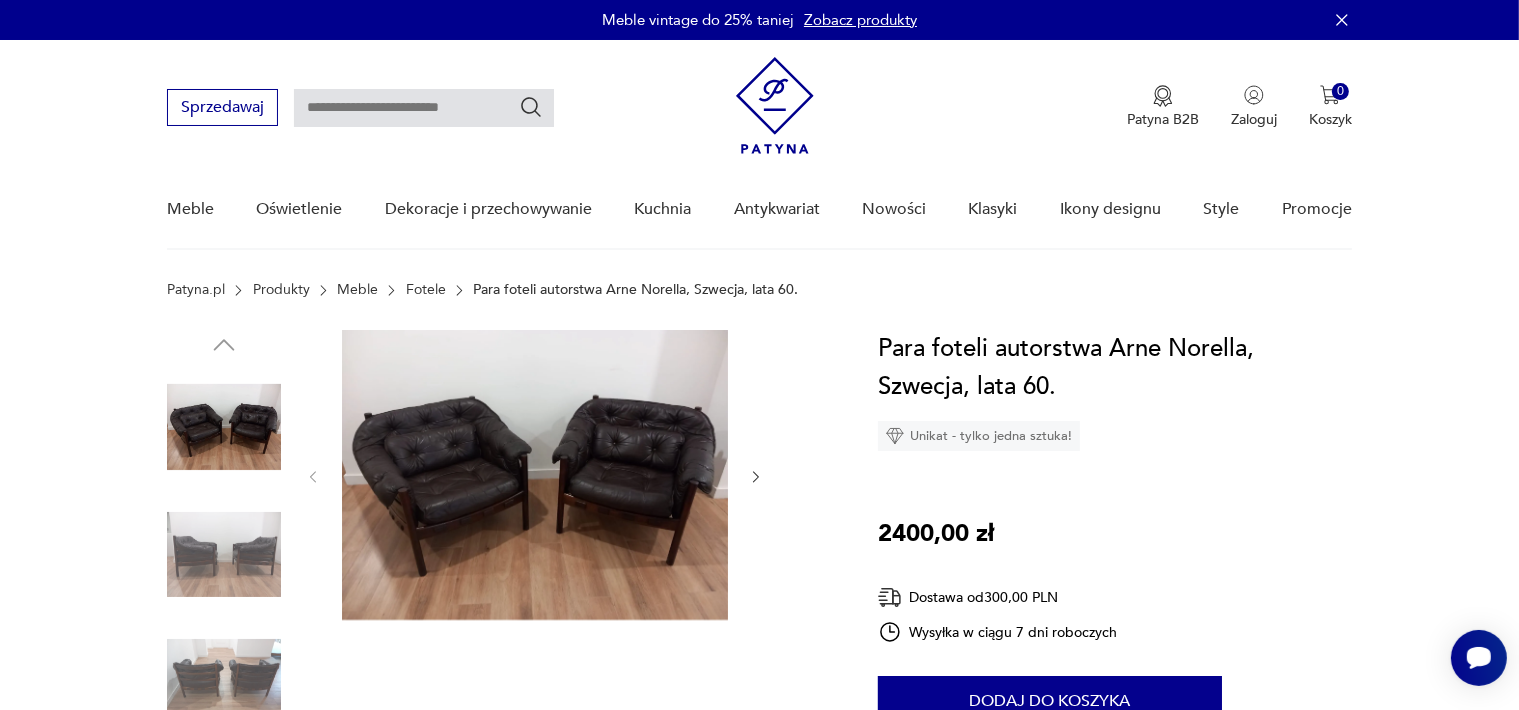 click at bounding box center [535, 475] 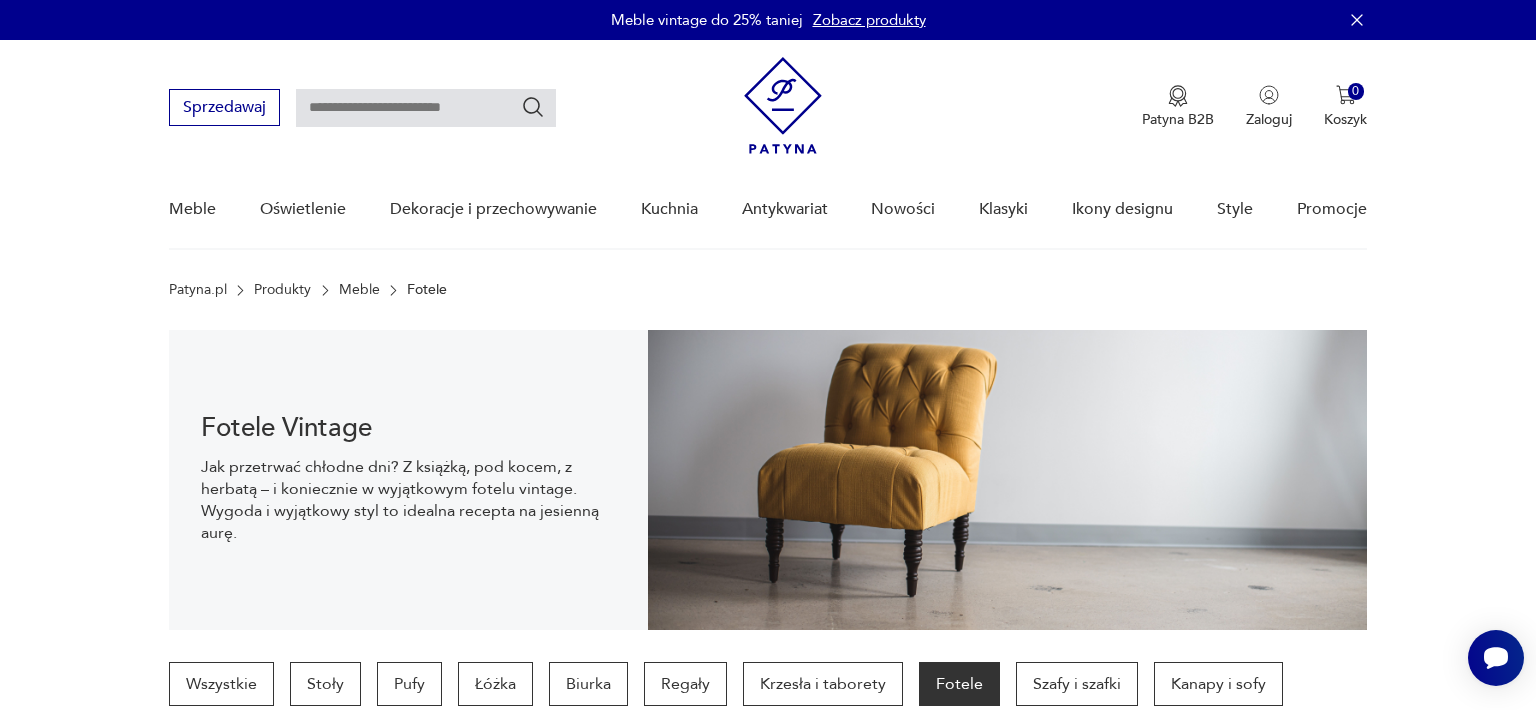 scroll, scrollTop: 2012, scrollLeft: 0, axis: vertical 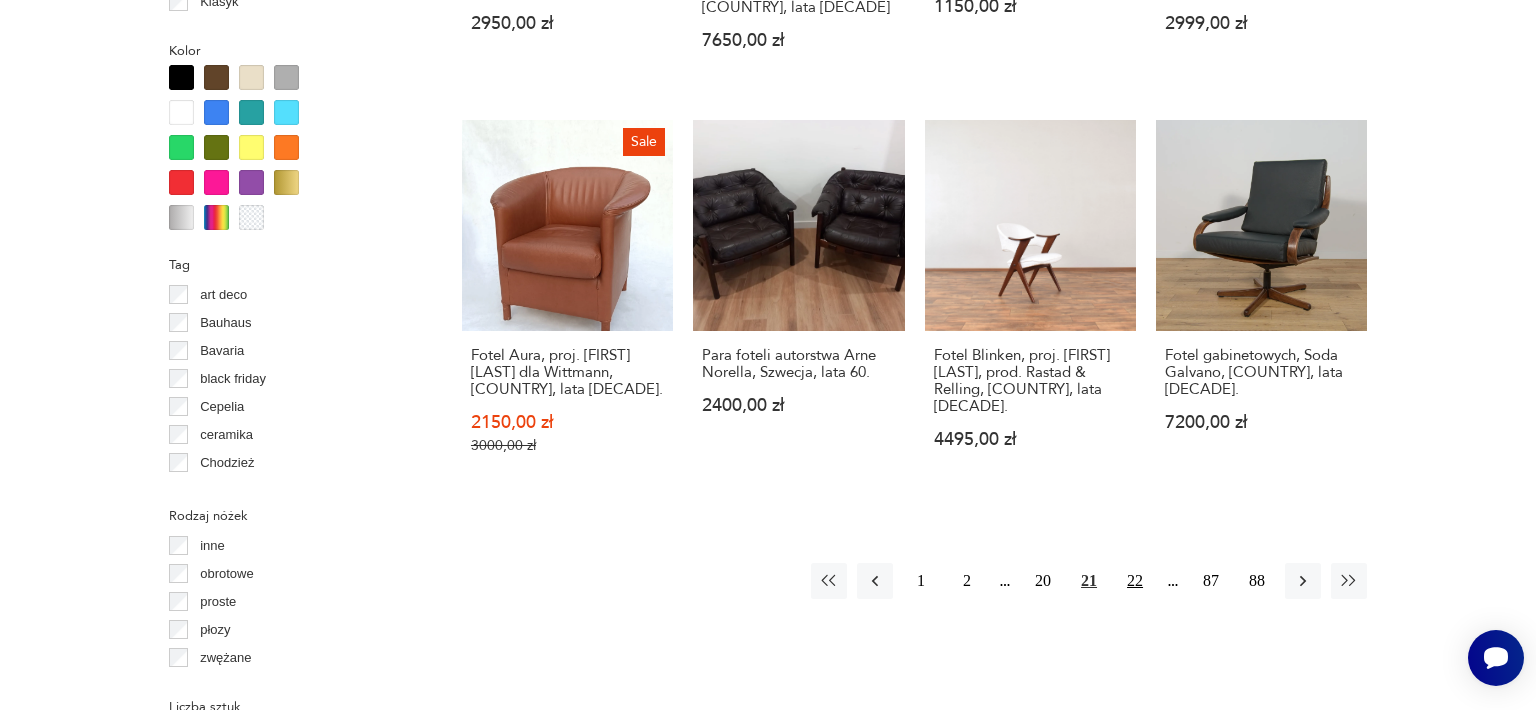 click on "22" at bounding box center [1135, 581] 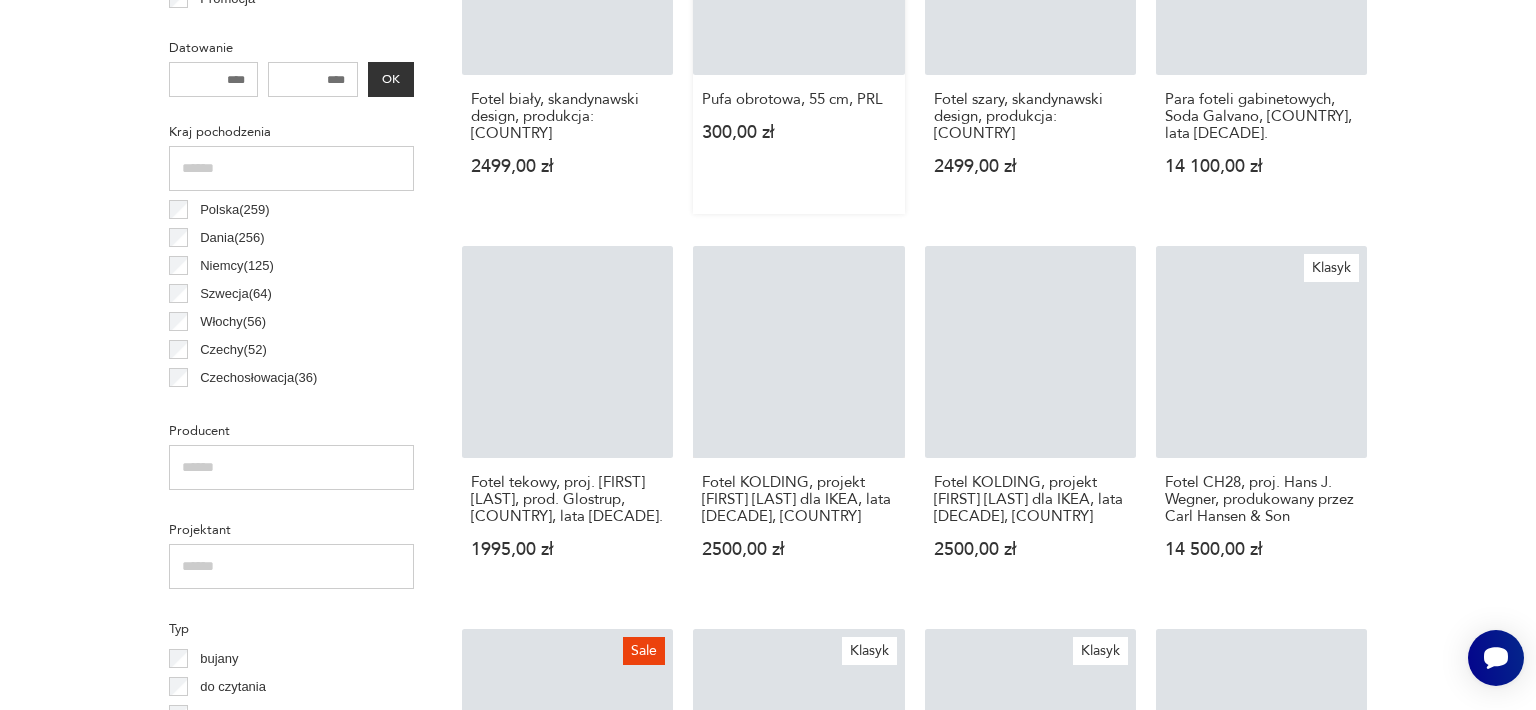 scroll, scrollTop: 530, scrollLeft: 0, axis: vertical 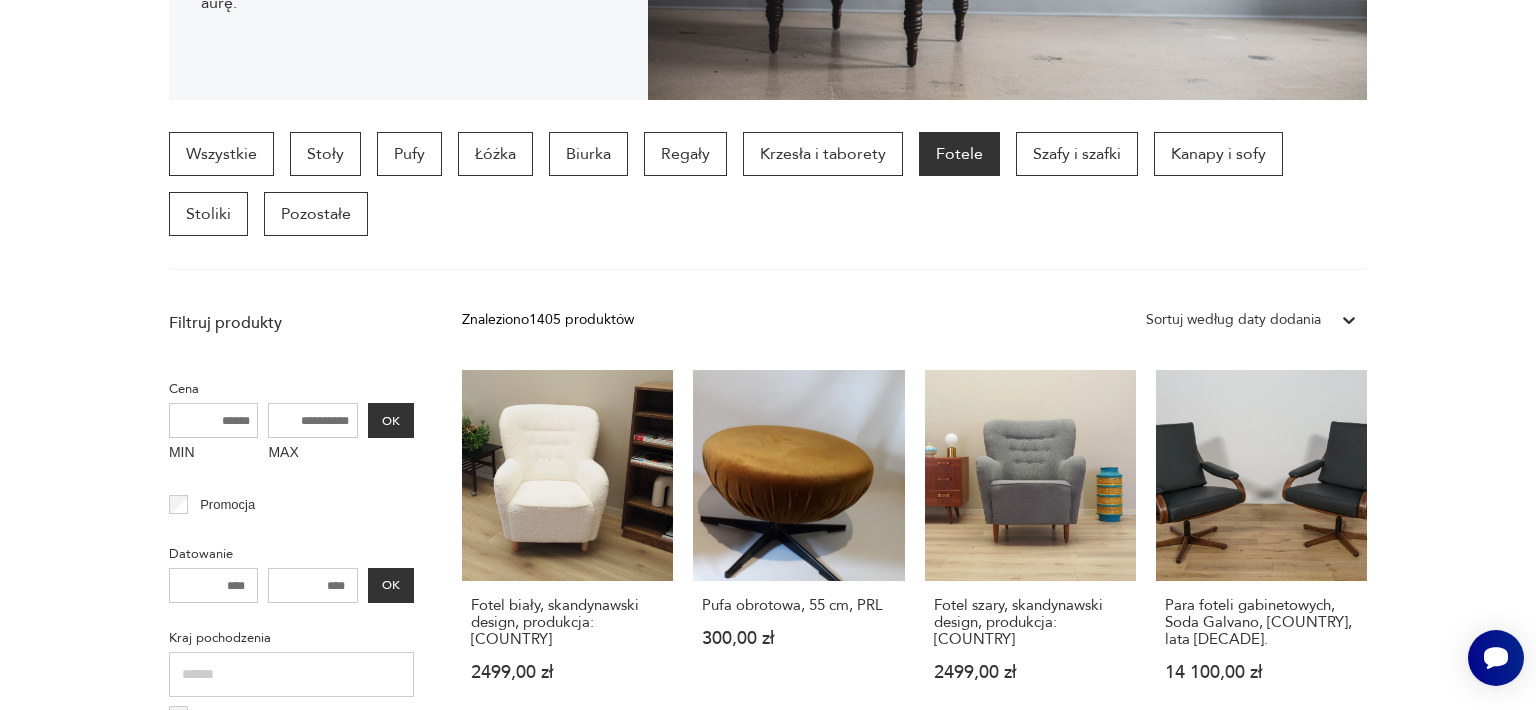 click on "Filtruj produkty Cena MIN MAX OK Promocja Datowanie OK Kraj pochodzenia Polska  ( 259 ) Dania  ( 256 ) Niemcy  ( 125 ) Szwecja  ( 64 ) Włochy  ( 56 ) Czechy  ( 52 ) Czechosłowacja  ( 36 ) Norwegia  ( 24 ) Producent Projektant Typ bujany do czytania inny klubowy ogrodowy pufa rozkładany Stan przedmiotu Klasyk Kolor Tag art deco Bauhaus Bavaria black friday Cepelia ceramika Chodzież Ćmielów Rodzaj nóżek inne obrotowe proste płozy zwężane Liczba sztuk 1 2 3 4 powyżej 4 Podłokietniki Regulacja Tworzywo chrom drewno inne metal rafia rattan skóra tkanina tworzywo sztuczne wiklina Wyczyść filtry Znaleziono  1405   produktów Filtruj Sortuj według daty dodania Sortuj według daty dodania Fotel biały, skandynawski design, produkcja: Dania 2499,00 zł Pufa obrotowa, 55 cm, PRL 300,00 zł Fotel szary, skandynawski design, produkcja: Dania 2499,00 zł Para foteli gabinetowych, Soda Galvano, Norwegia, lata 60. 14 100,00 zł Fotel tekowy, proj. Svend Åge Eriksen, prod. Glostrup, Dania, lata 60. Sale" at bounding box center (768, 1575) 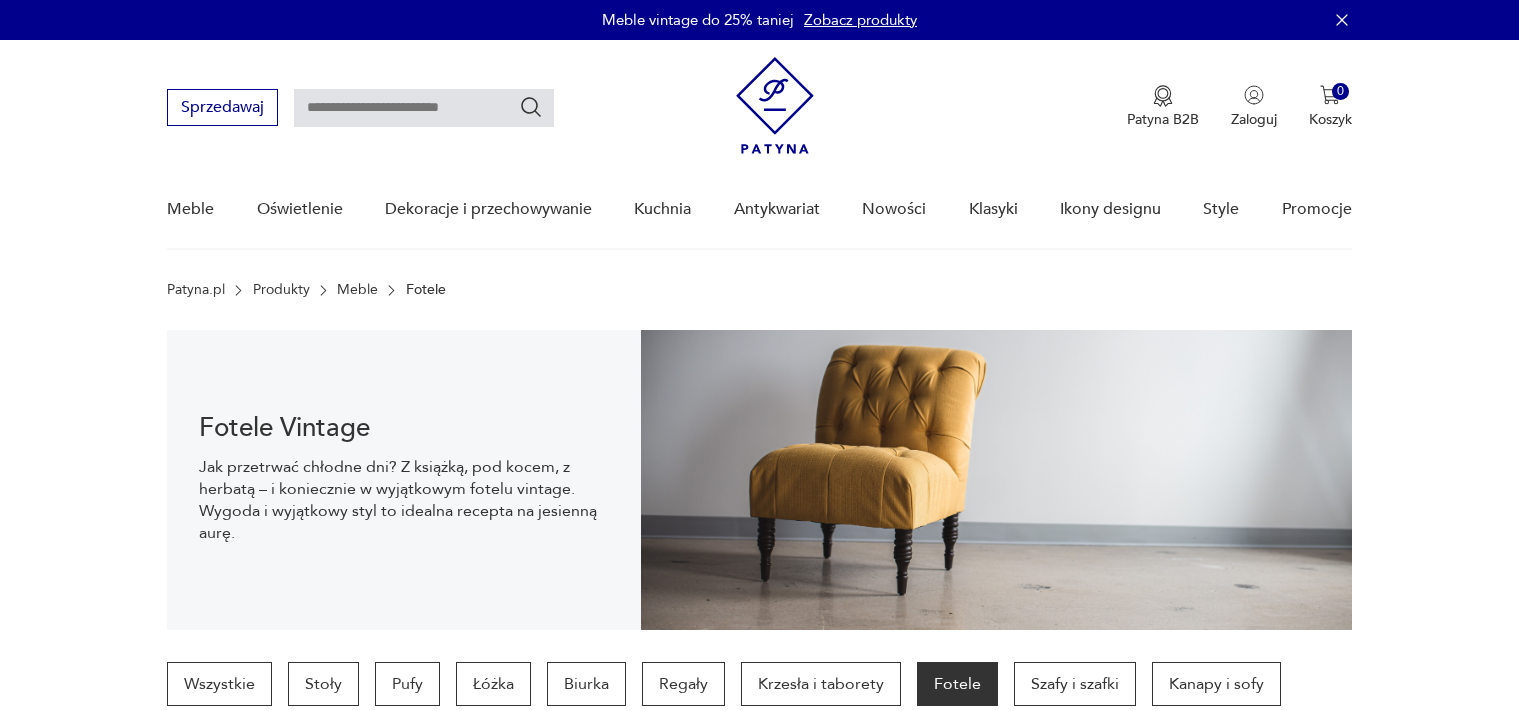 scroll, scrollTop: 29, scrollLeft: 0, axis: vertical 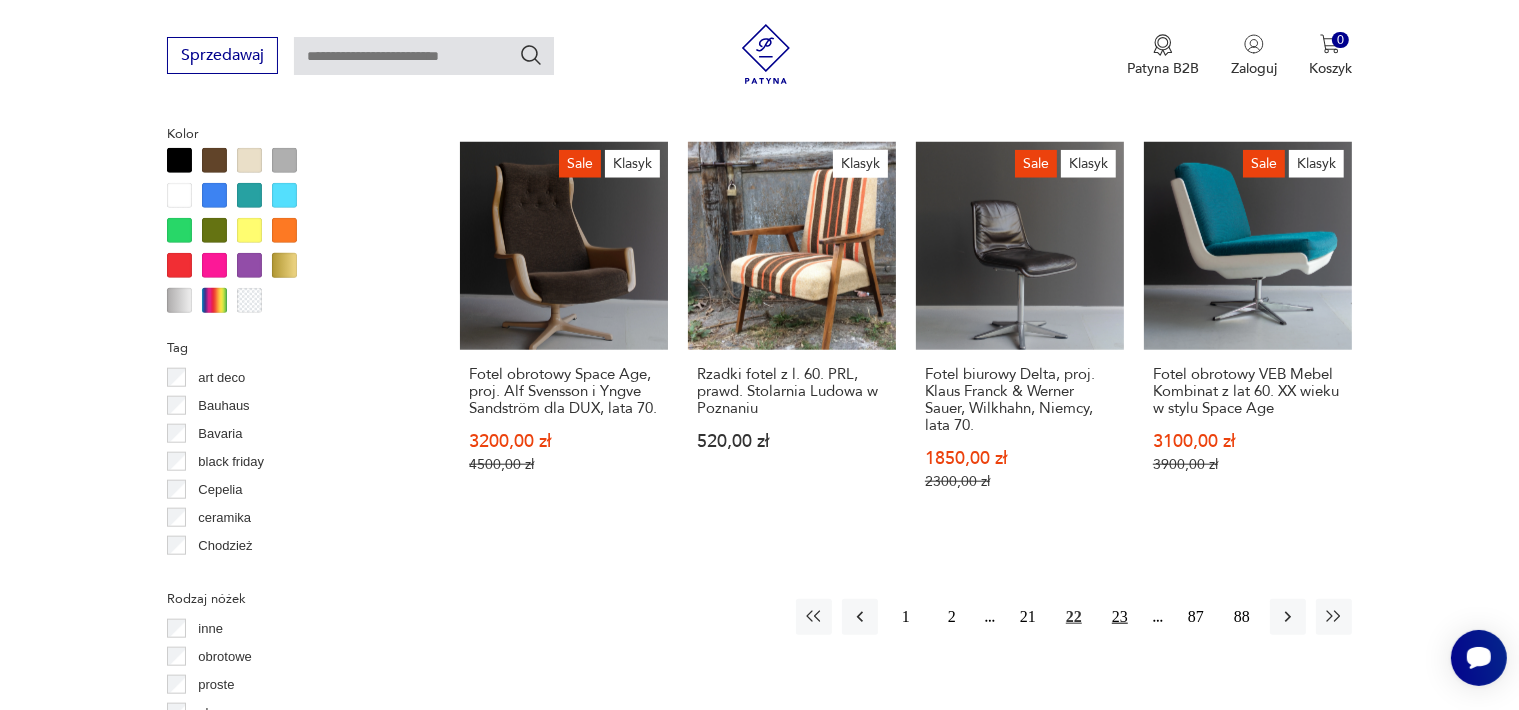 click on "23" at bounding box center (1120, 617) 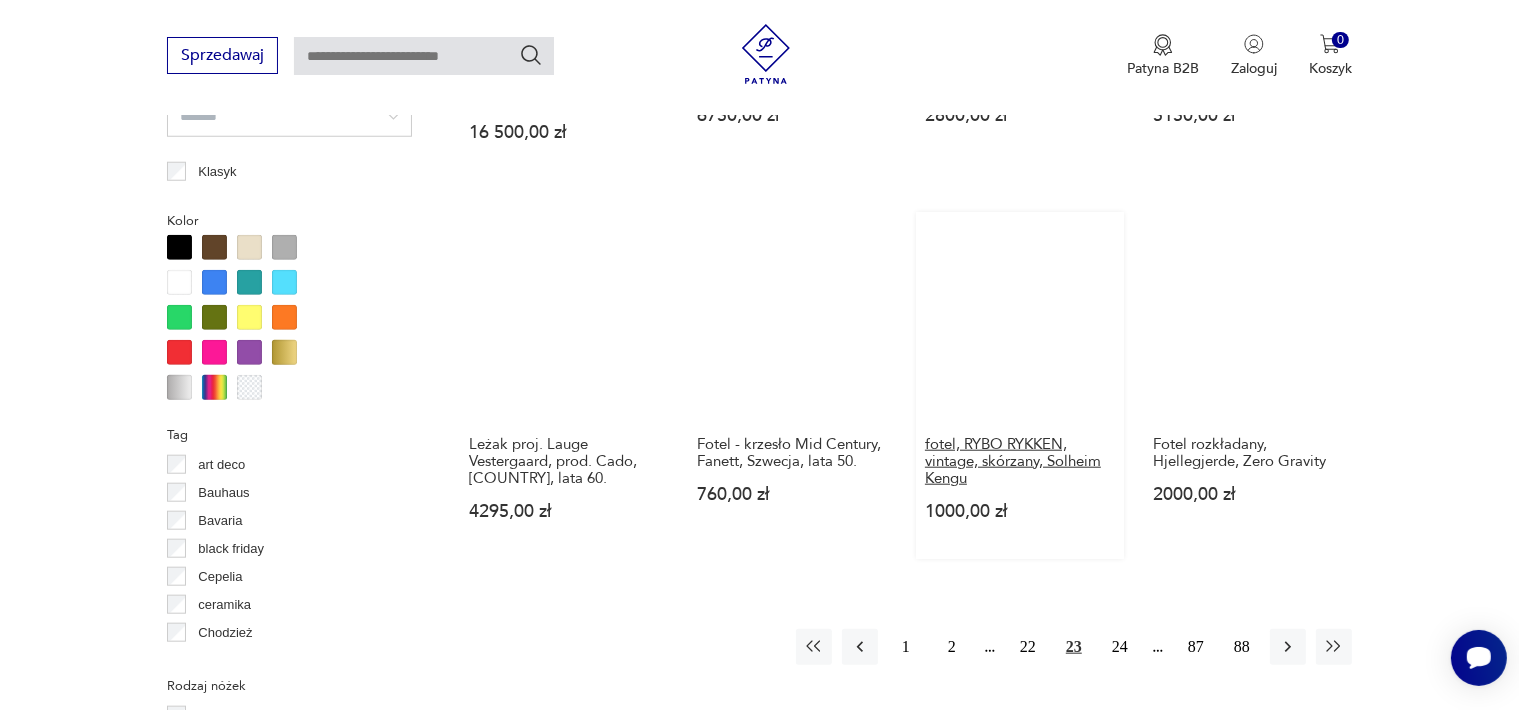 scroll, scrollTop: 2130, scrollLeft: 0, axis: vertical 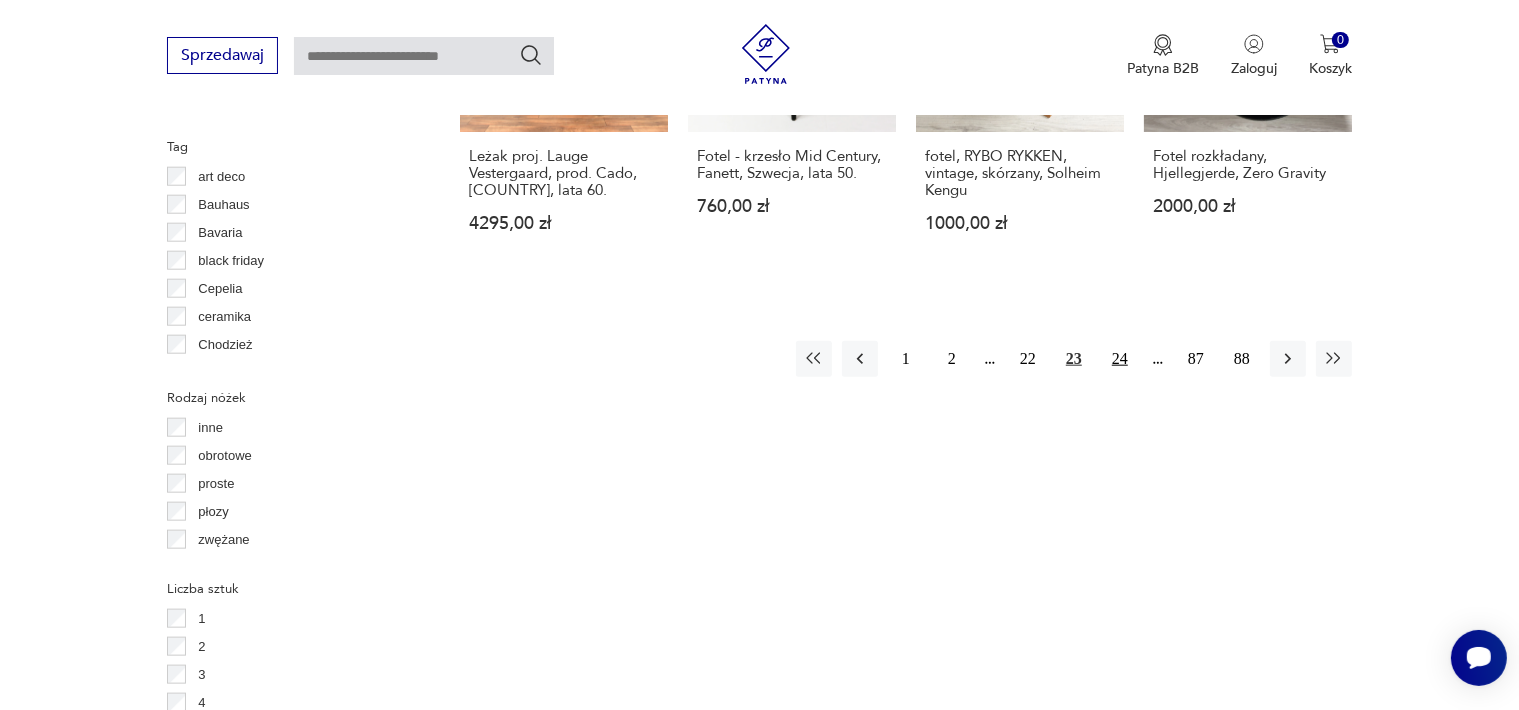 click on "24" at bounding box center [1120, 359] 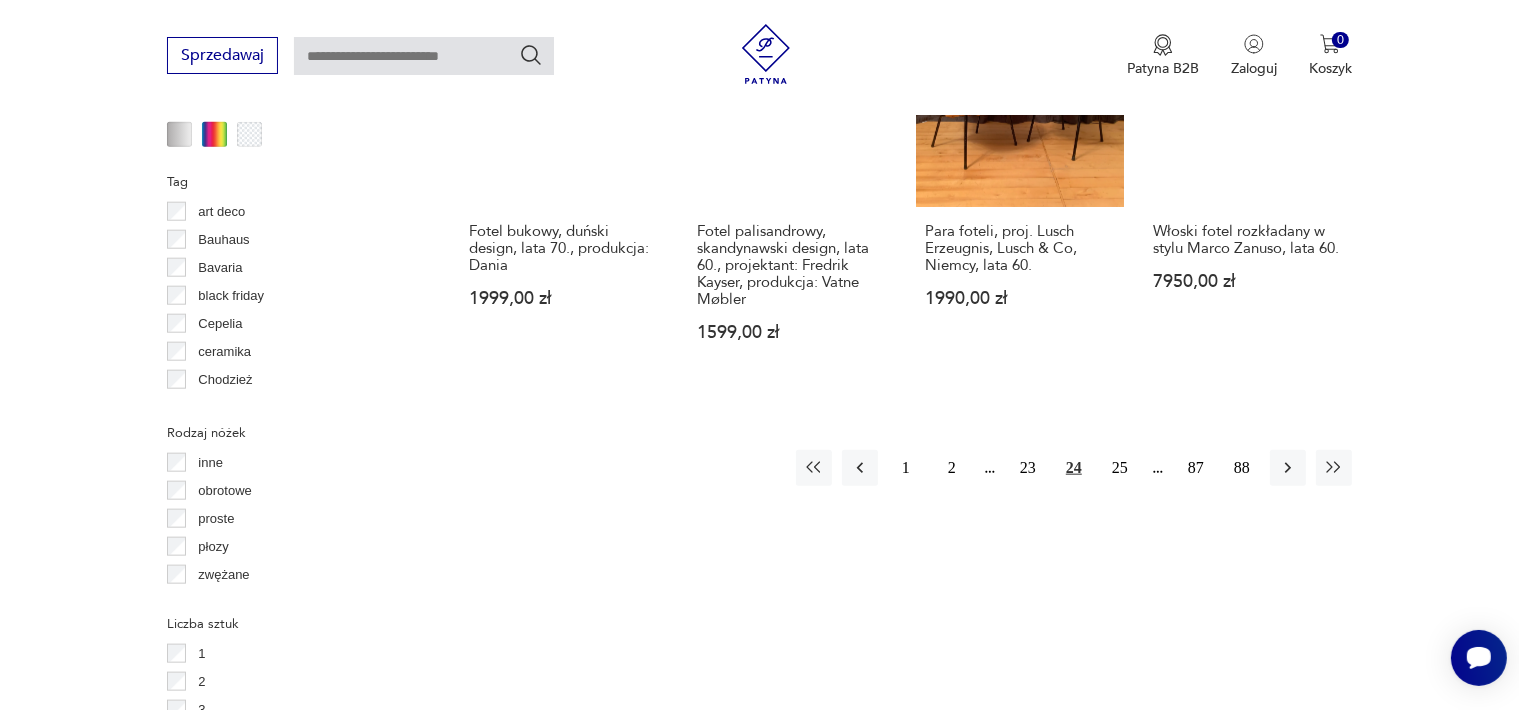 scroll, scrollTop: 2130, scrollLeft: 0, axis: vertical 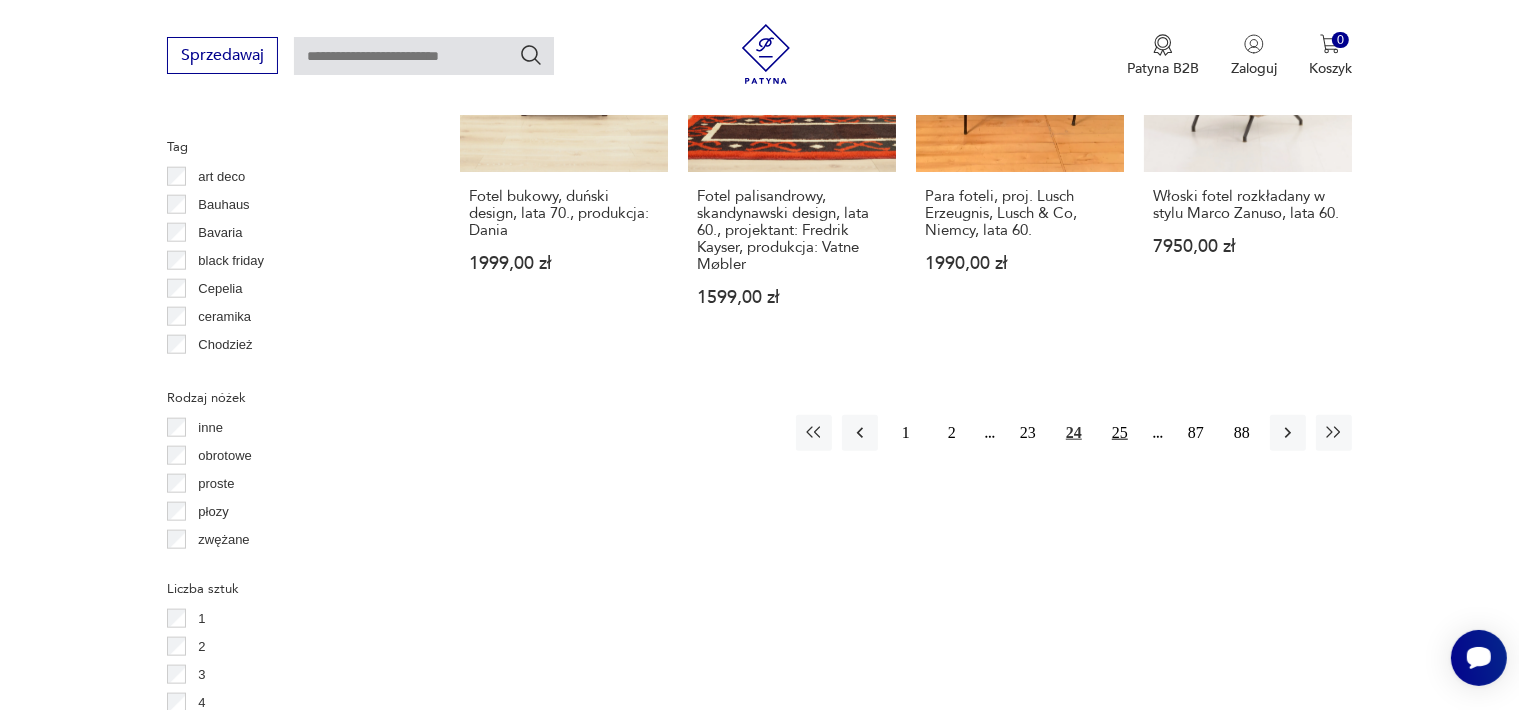 click on "25" at bounding box center [1120, 433] 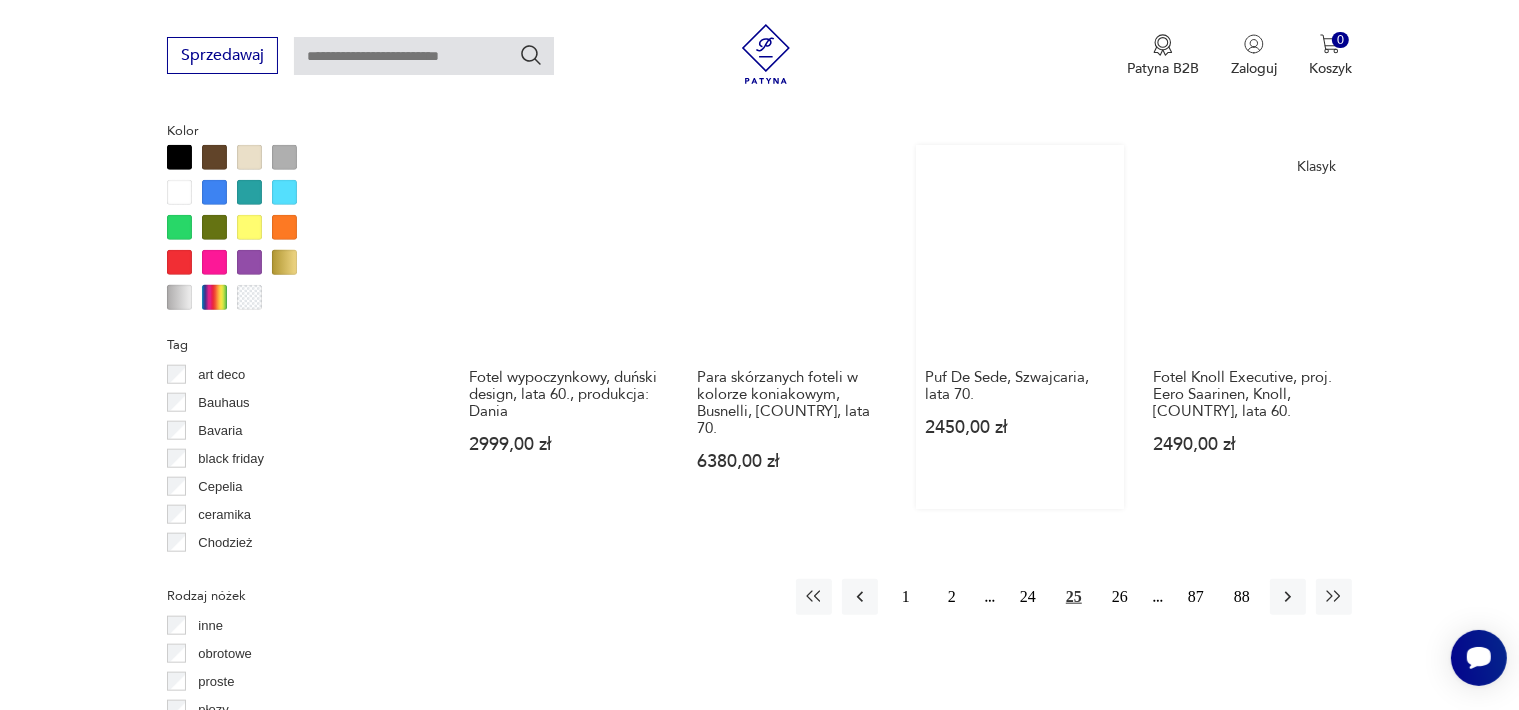 scroll, scrollTop: 2230, scrollLeft: 0, axis: vertical 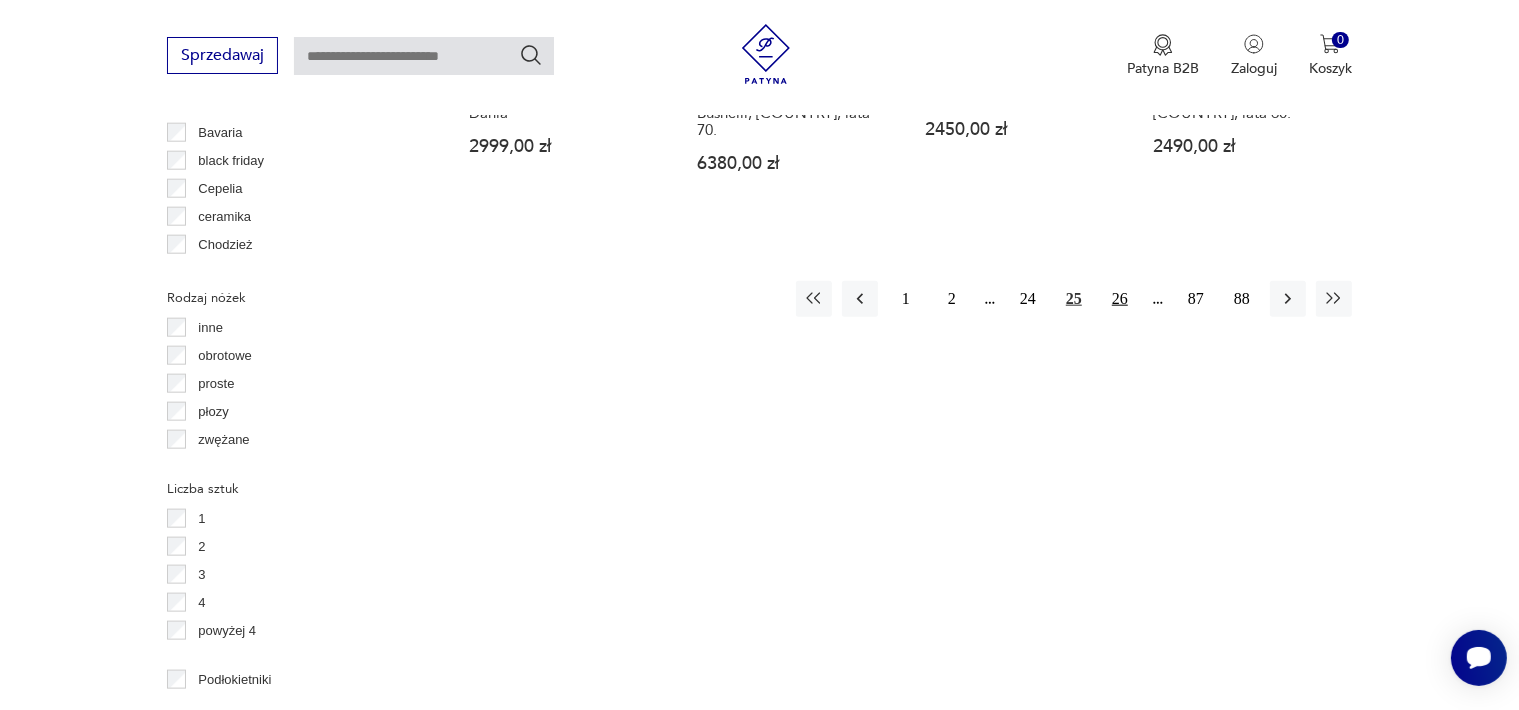 click on "26" at bounding box center (1120, 299) 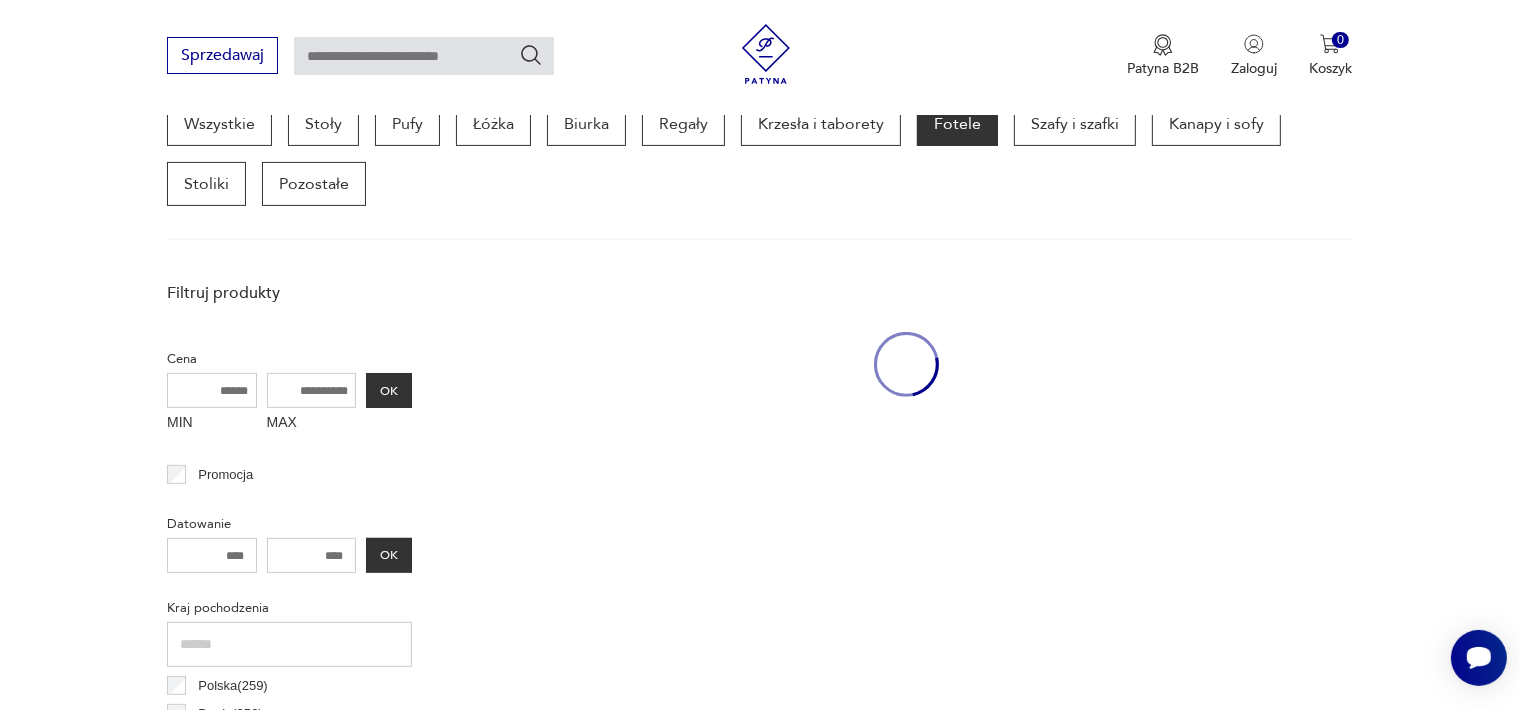 scroll, scrollTop: 530, scrollLeft: 0, axis: vertical 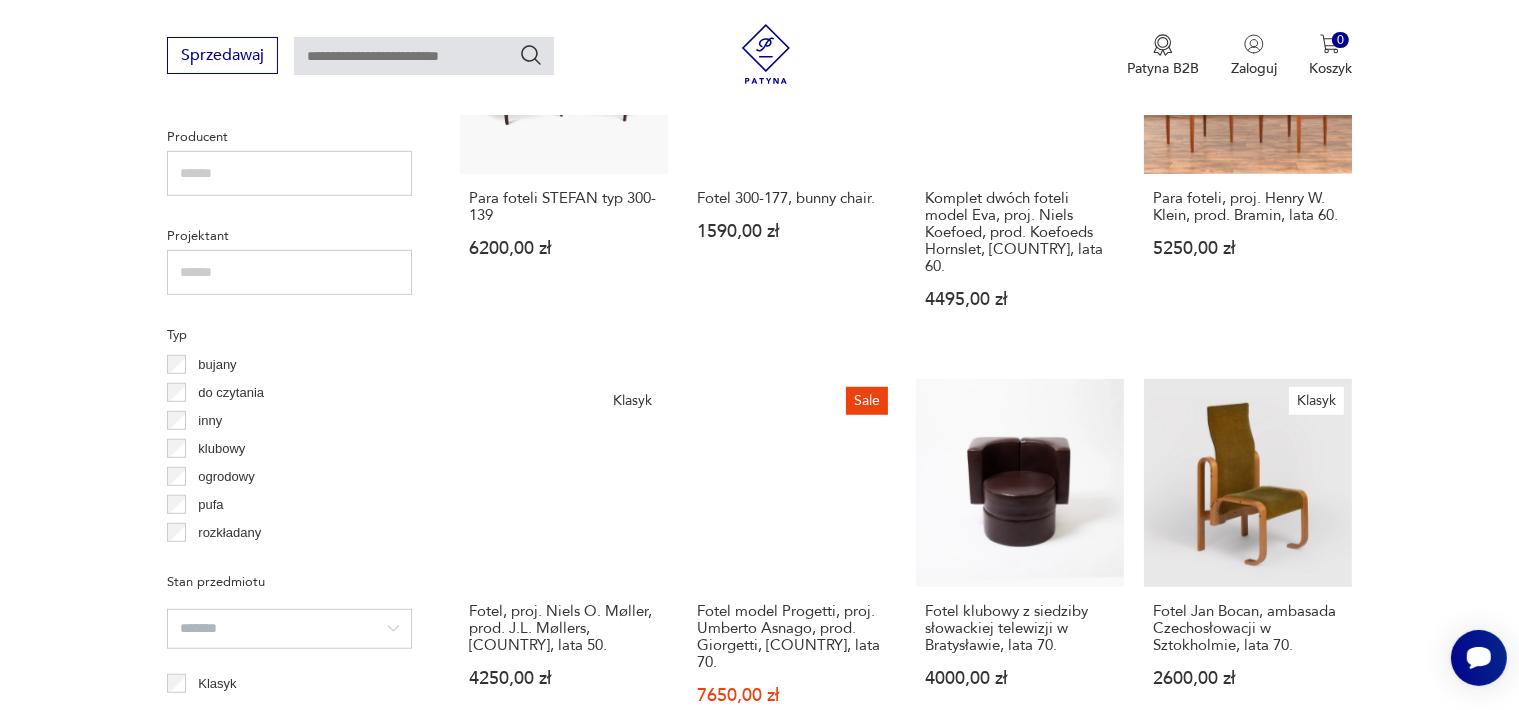 click on "Filtruj produkty Cena MIN MAX OK Promocja Datowanie OK Kraj pochodzenia Polska  ( 259 ) [COUNTRY]  ( 256 ) Niemcy  ( 125 ) Szwecja  ( 64 ) Włochy  ( 56 ) Czechy  ( 52 ) Czechosłowacja  ( 36 ) Norwegia  ( 24 ) Producent Projektant Typ bujany do czytania inny klubowy ogrodowy pufa rozkładany Stan przedmiotu Klasyk Kolor Tag art deco Bauhaus Bavaria black friday Cepelia ceramika Chodzież Ćmielów Rodzaj nóżek inne obrotowe proste płozy zwężane Liczba sztuk 1 2 3 4 powyżej 4 Podłokietniki Regulacja Tworzywo chrom drewno inne metal rafia rattan skóra tkanina tworzywo sztuczne wiklina Wyczyść filtry Znaleziono  1405   produktów Filtruj Sortuj według daty dodania Sortuj według daty dodania Fotel, proj. Erik Buck, Ørum Møbelfabrik, [COUNTRY], lata 60. 2490,00 zł Fotel, TON, [COUNTRY], lata 60. 2300,00 zł Fotel model Bravo, proj. Sigurd Resell, prod. Rastad & Relling, [COUNTRY], lata 50. 12 500,00 zł Fotel "Poem", proj. Noboru Nakamura, Ikea, Szwecja, lata 70. 1590,00 zł Klasyk 6200,00 zł 1" at bounding box center (759, 775) 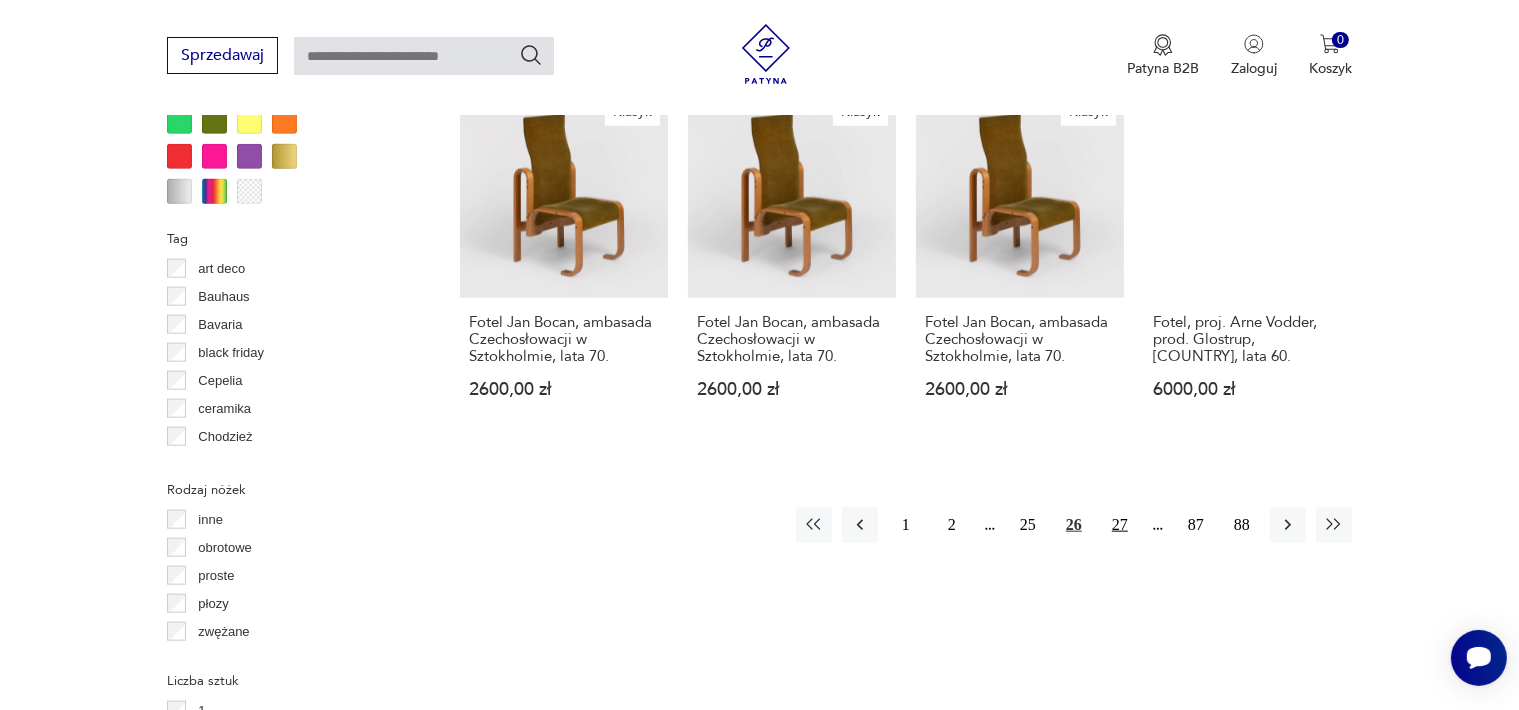 scroll, scrollTop: 2030, scrollLeft: 0, axis: vertical 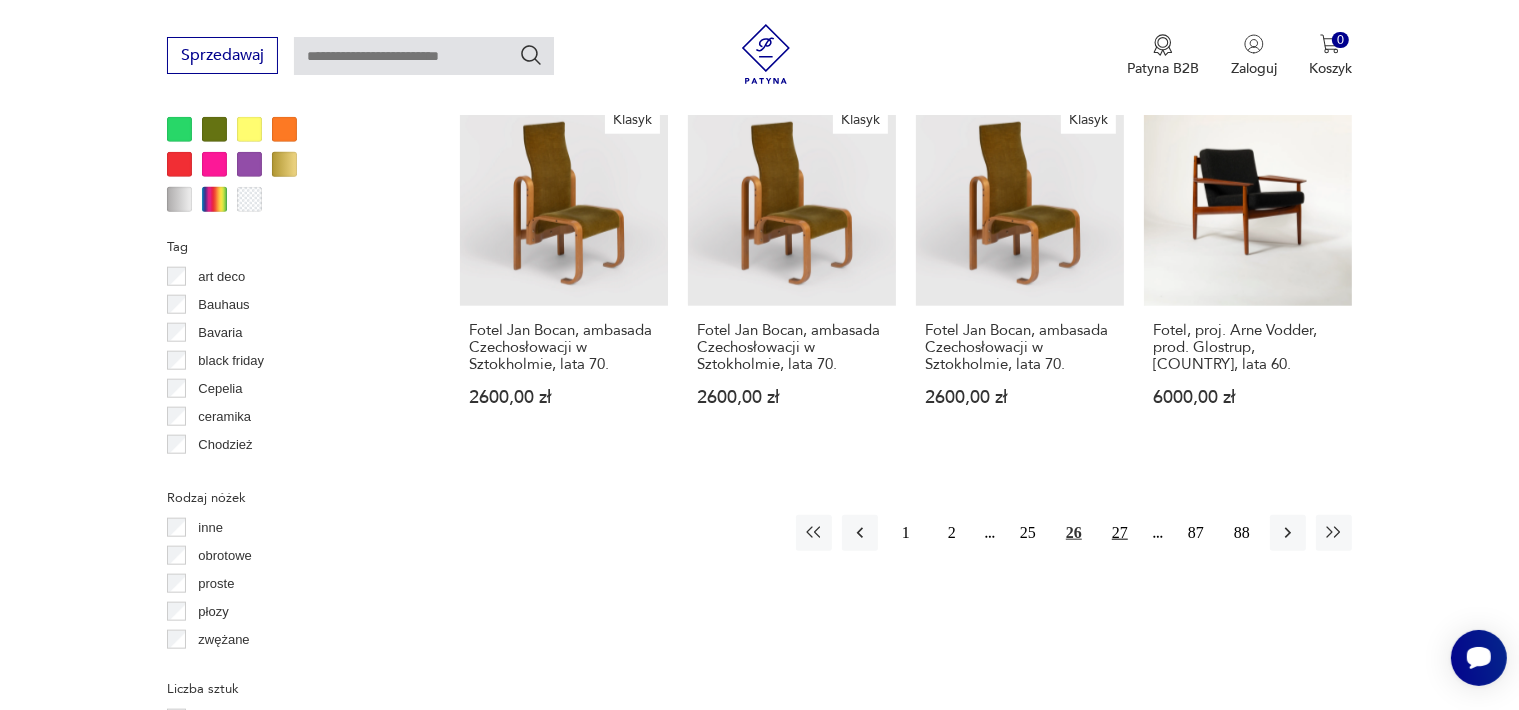 click on "27" at bounding box center [1120, 533] 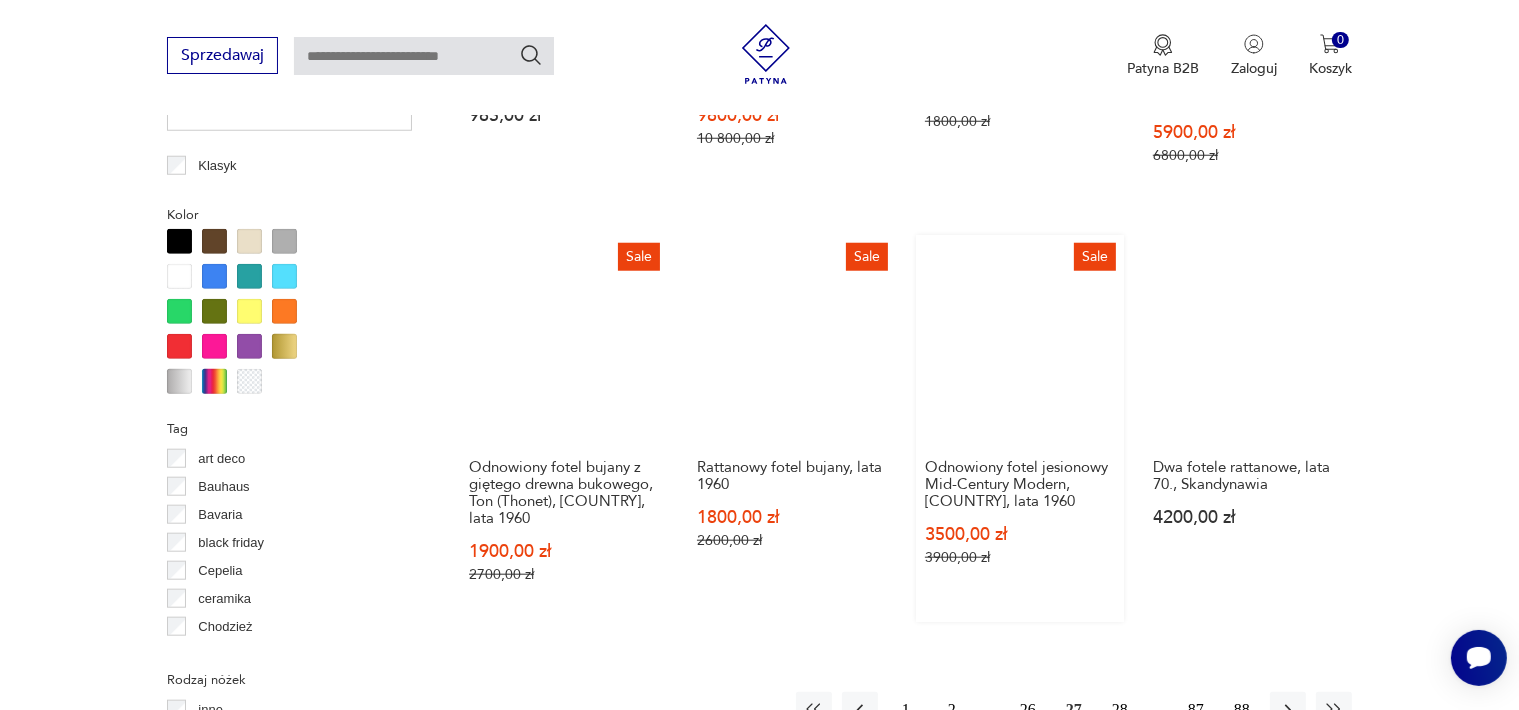 scroll, scrollTop: 2230, scrollLeft: 0, axis: vertical 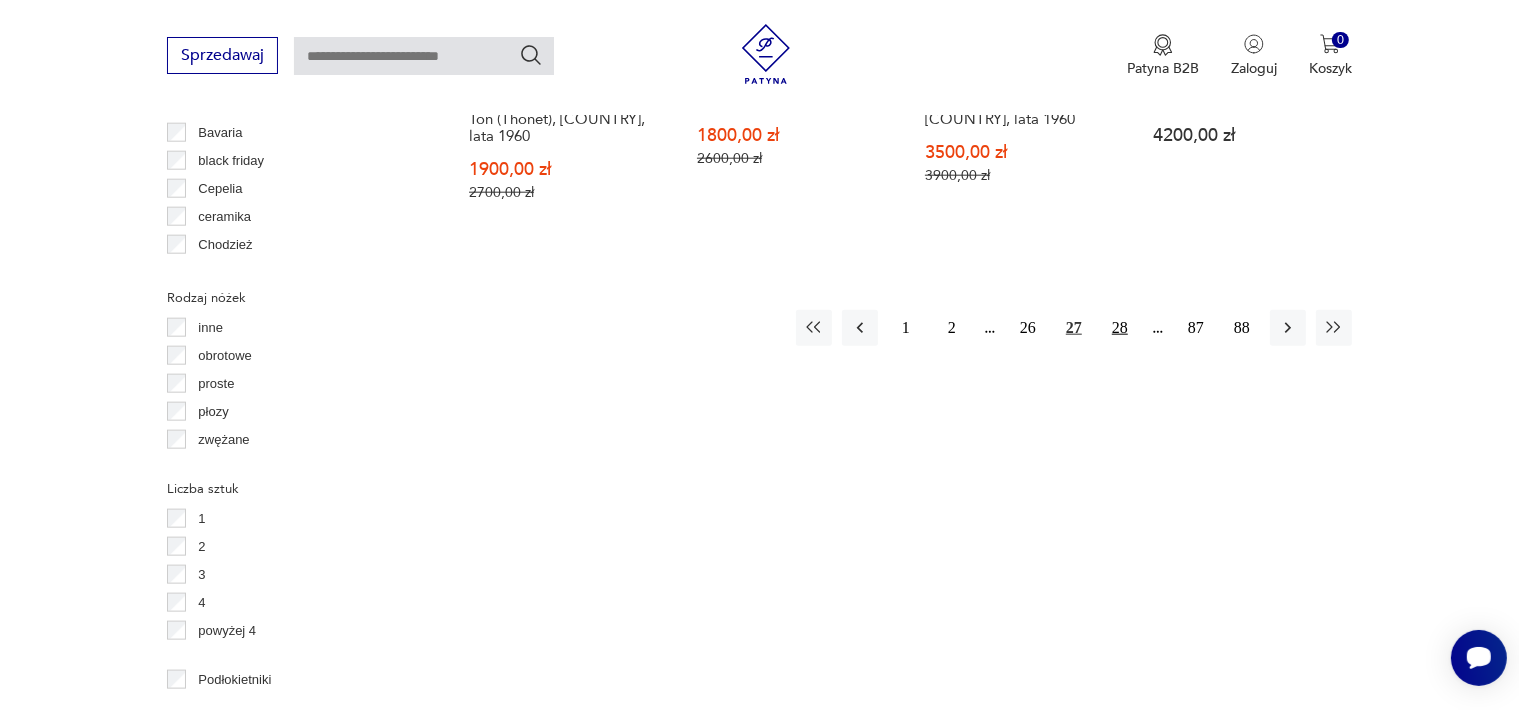 click on "28" at bounding box center [1120, 328] 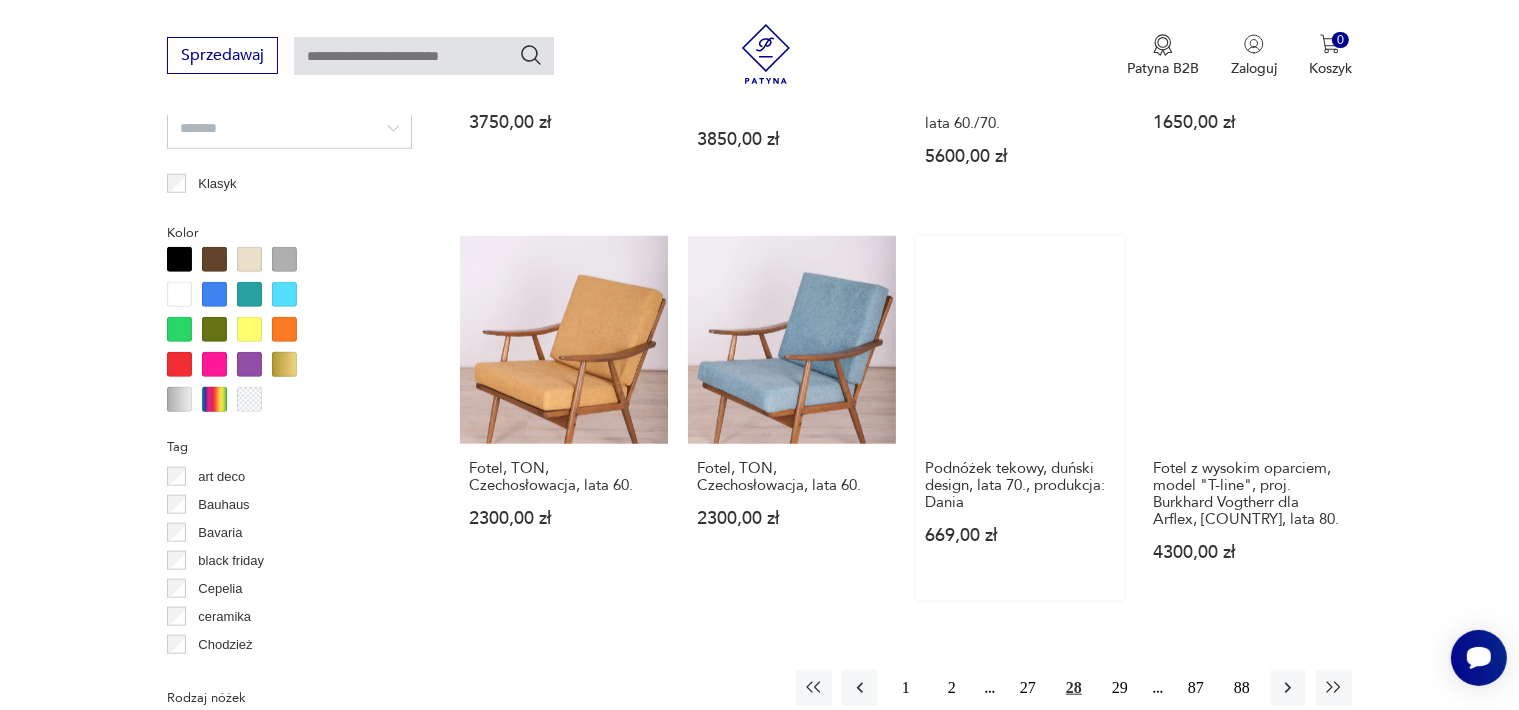 scroll, scrollTop: 2230, scrollLeft: 0, axis: vertical 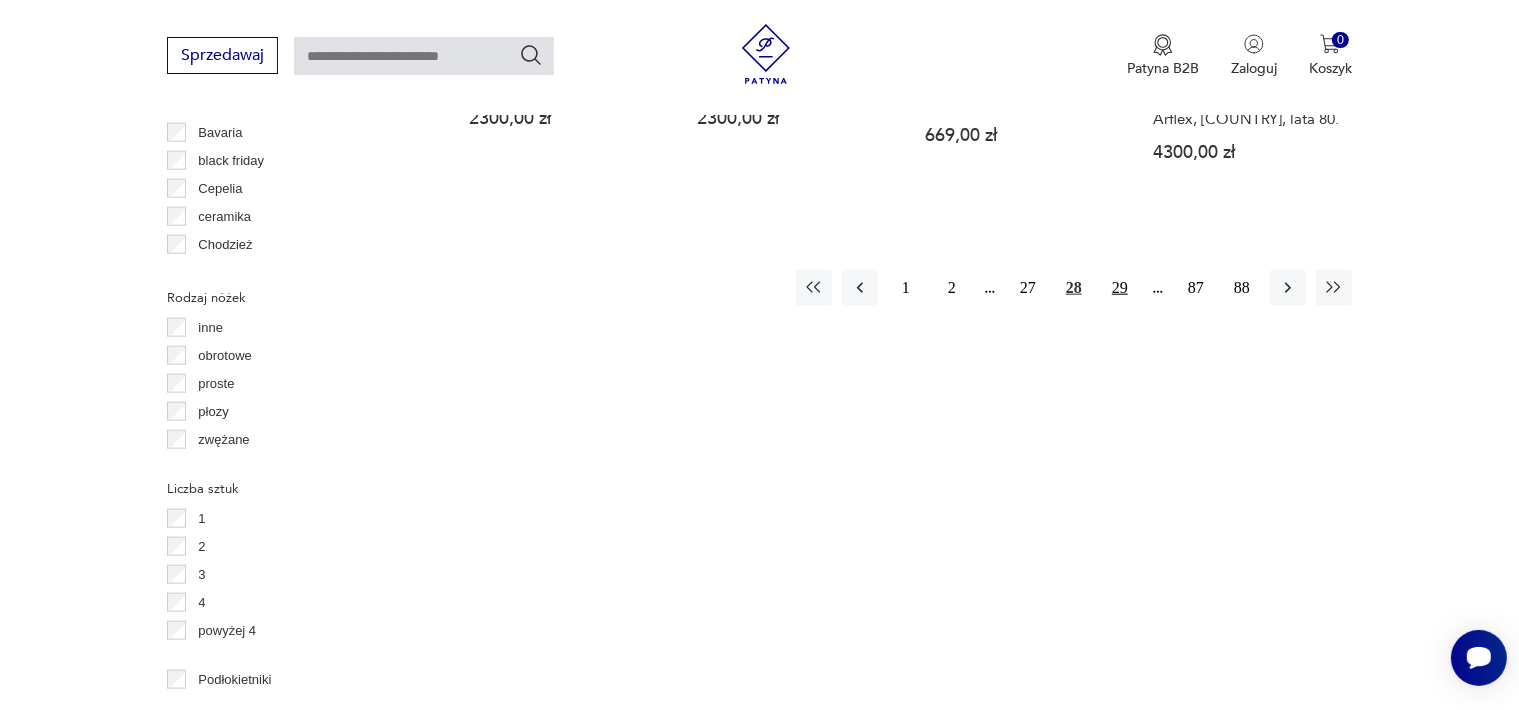 click on "29" at bounding box center (1120, 288) 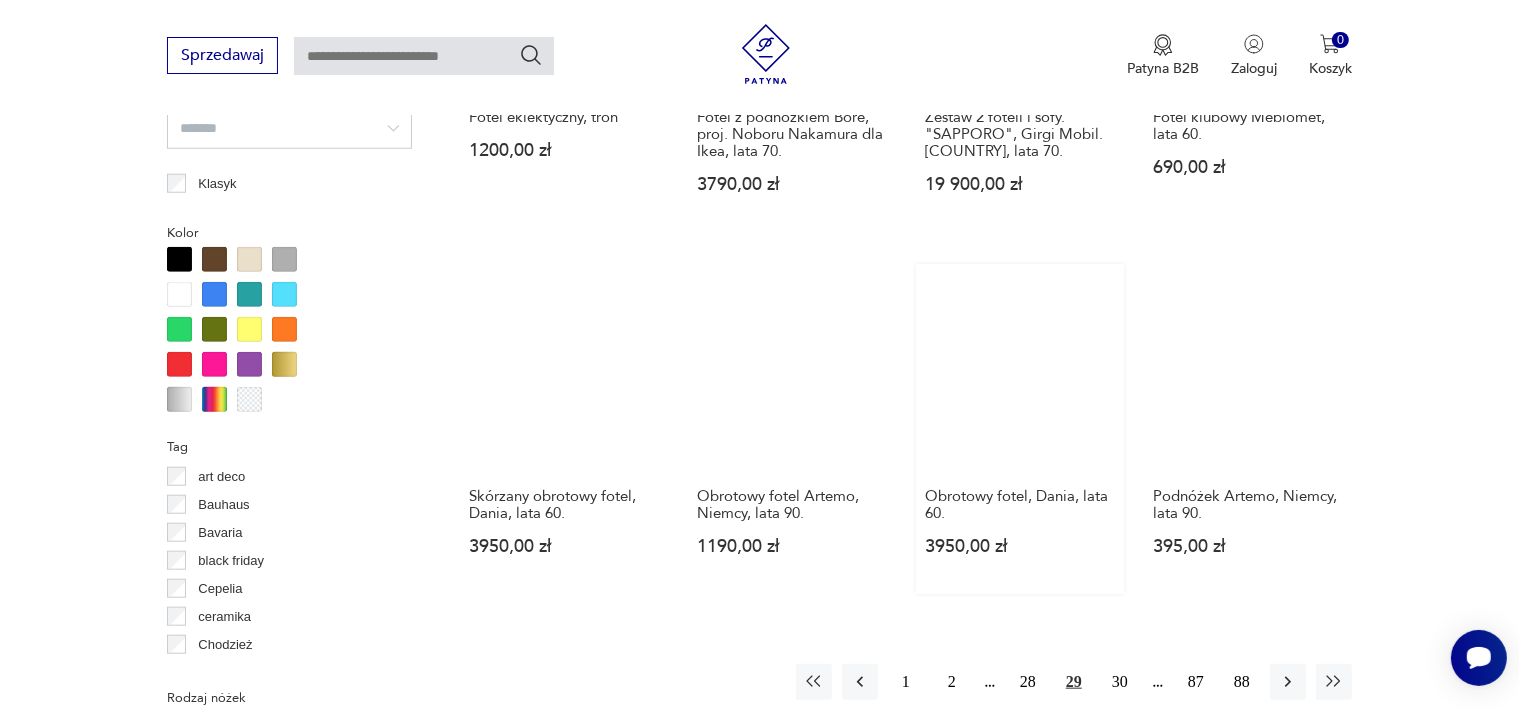 scroll, scrollTop: 2130, scrollLeft: 0, axis: vertical 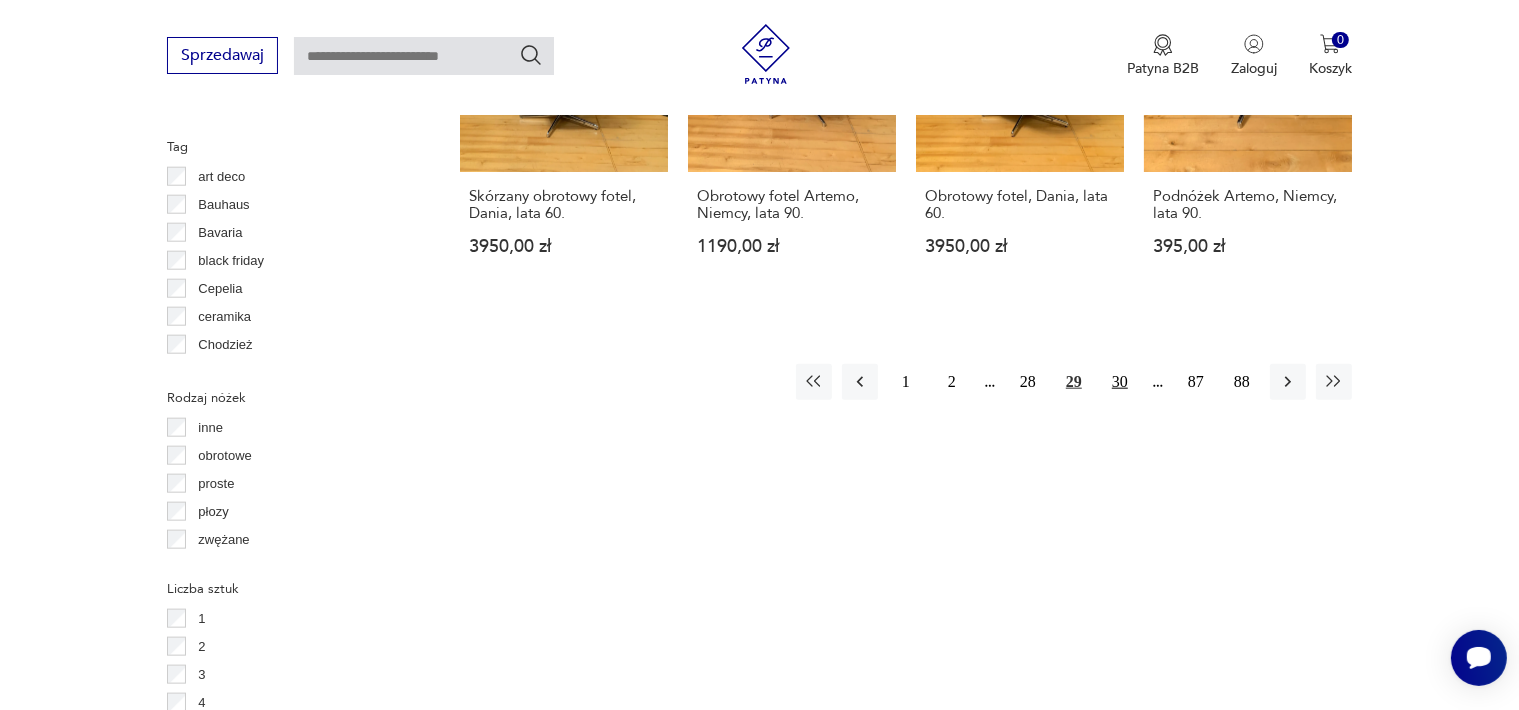 click on "30" at bounding box center (1120, 382) 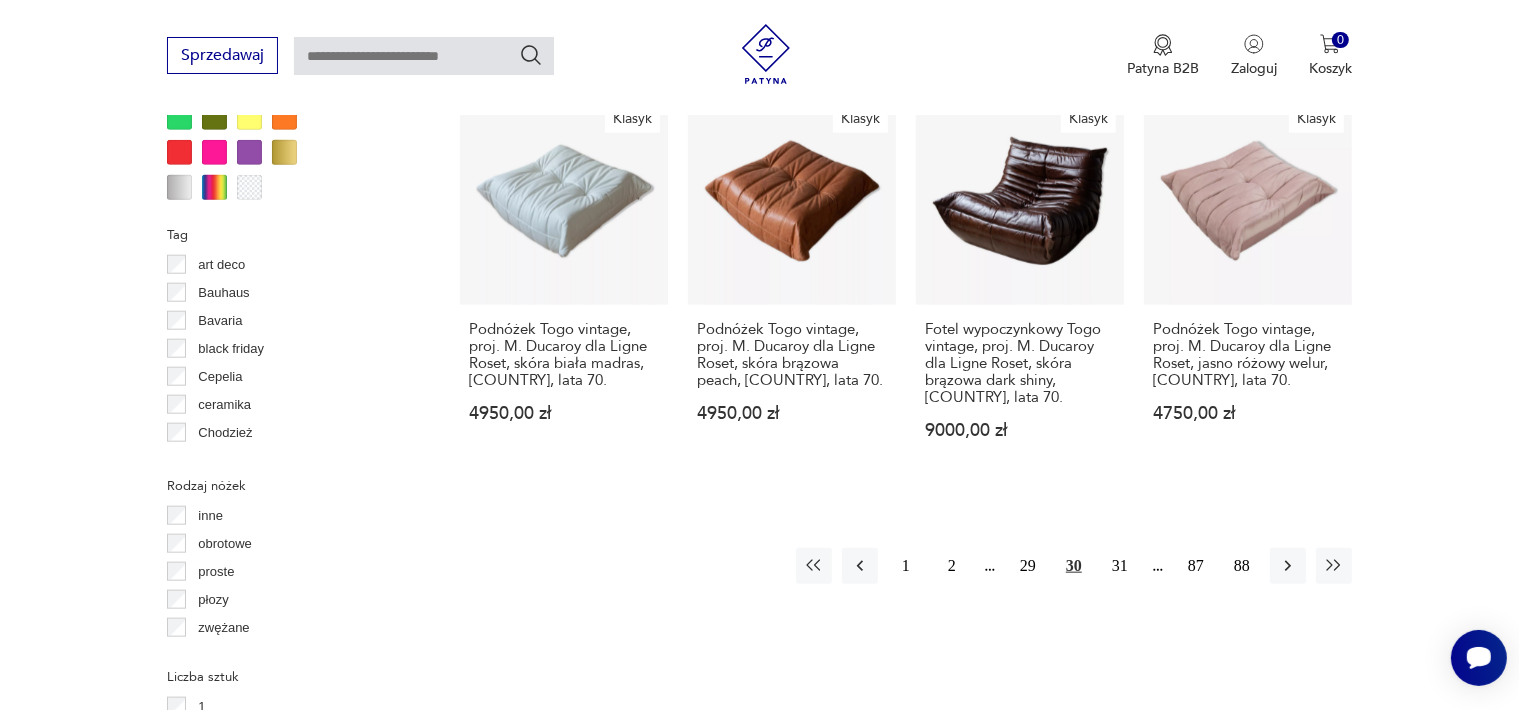 scroll, scrollTop: 2330, scrollLeft: 0, axis: vertical 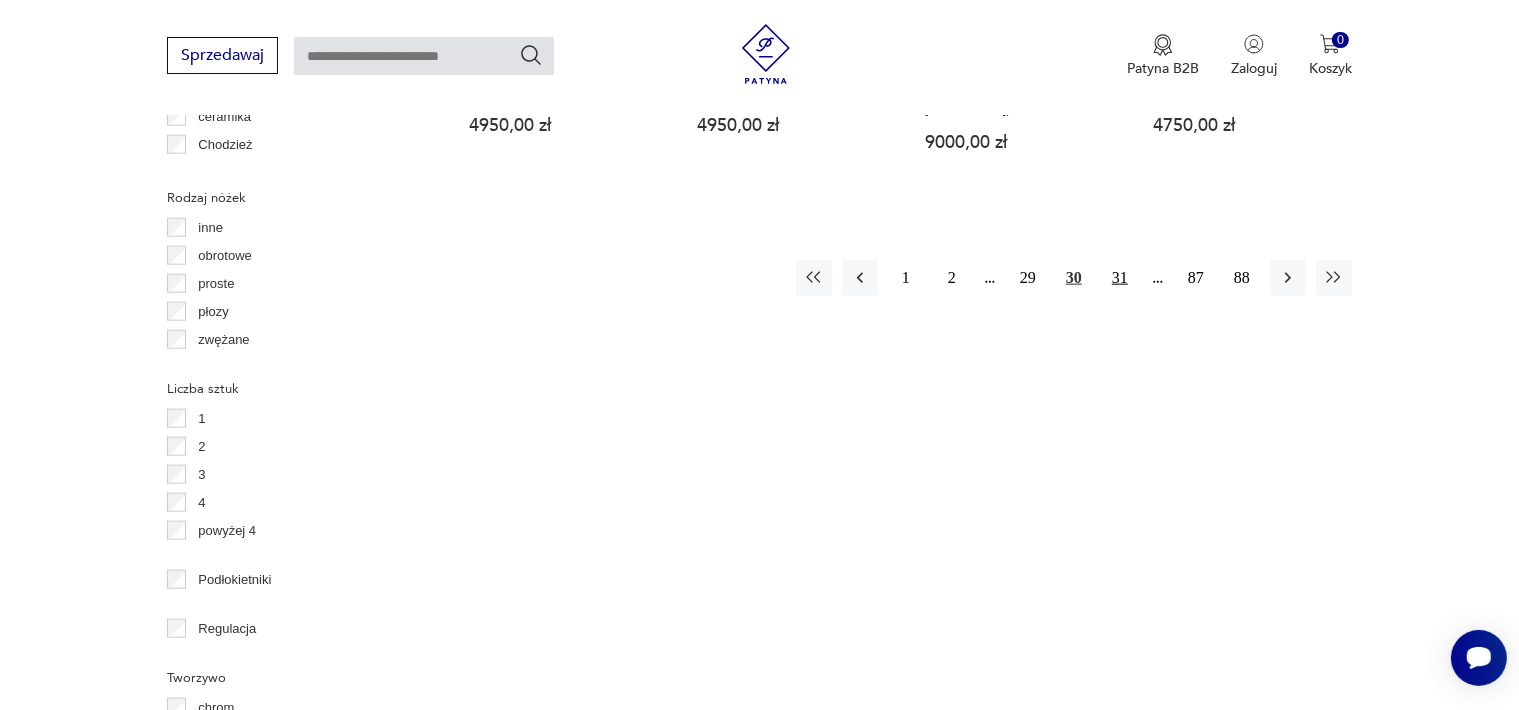 click on "31" at bounding box center (1120, 278) 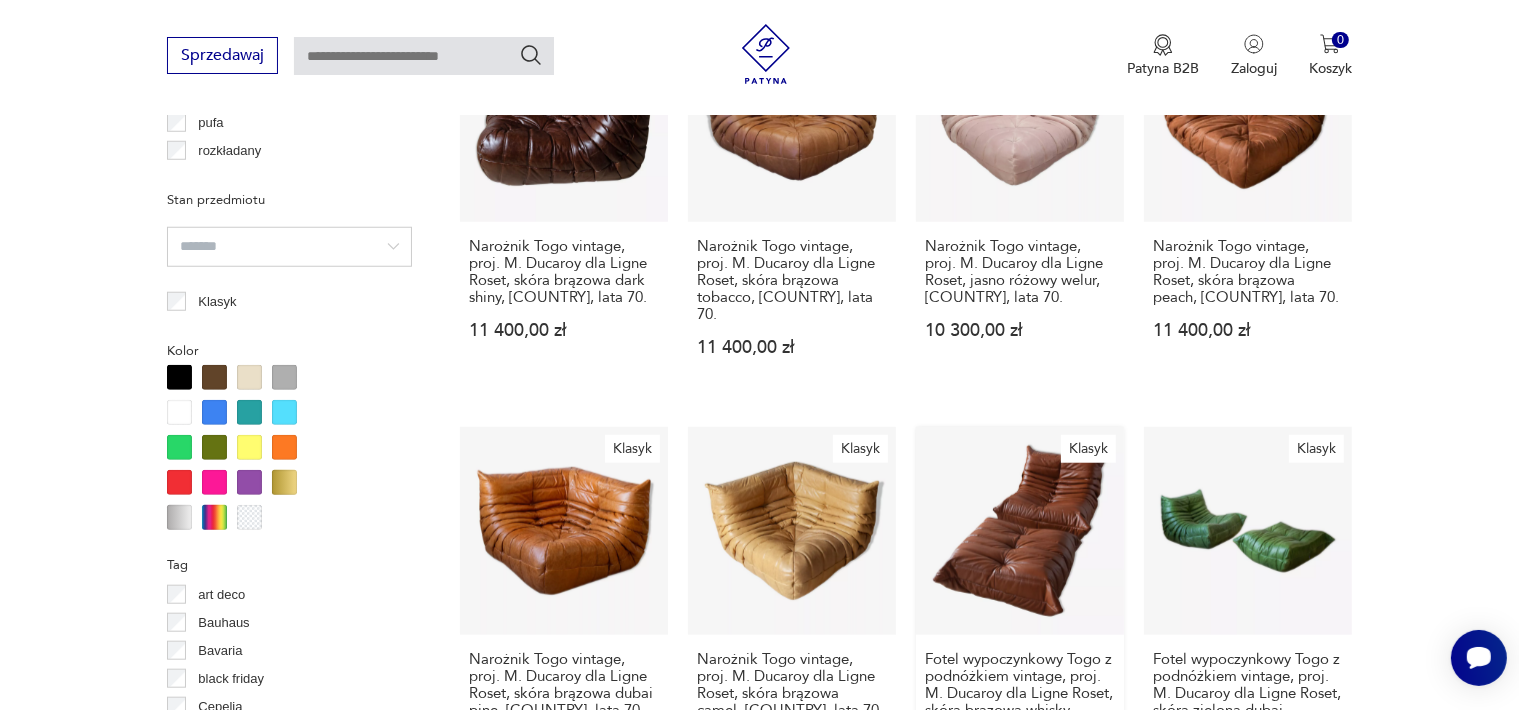scroll, scrollTop: 2030, scrollLeft: 0, axis: vertical 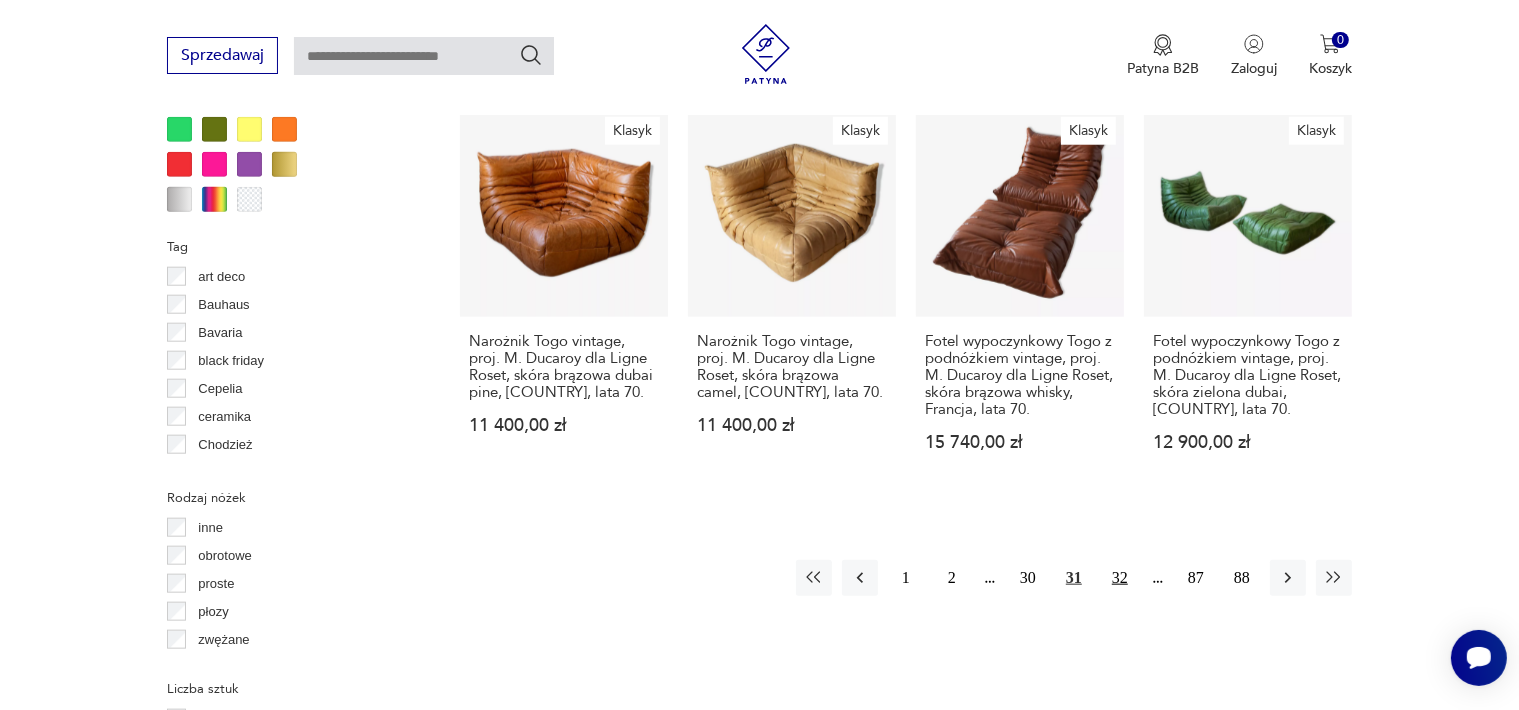 click on "32" at bounding box center (1120, 578) 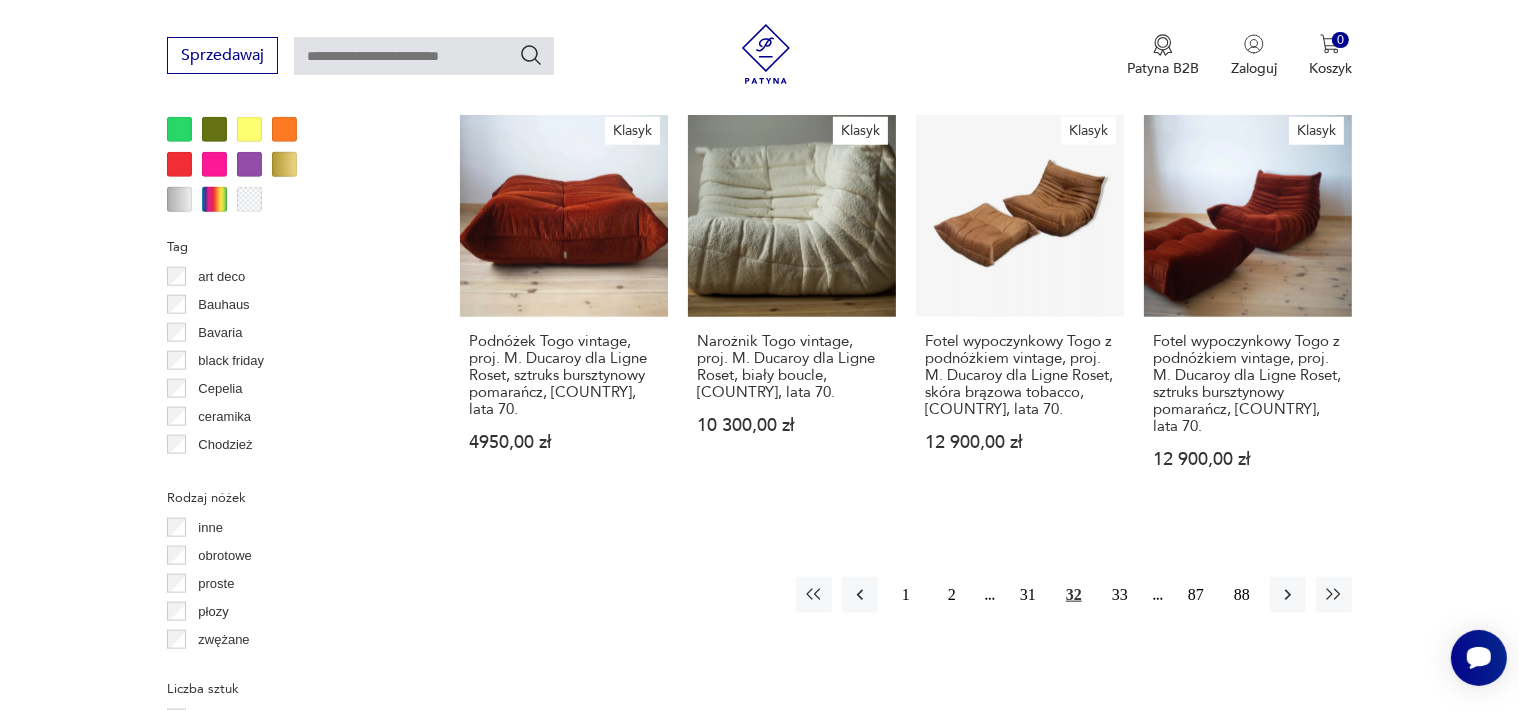 scroll, scrollTop: 2230, scrollLeft: 0, axis: vertical 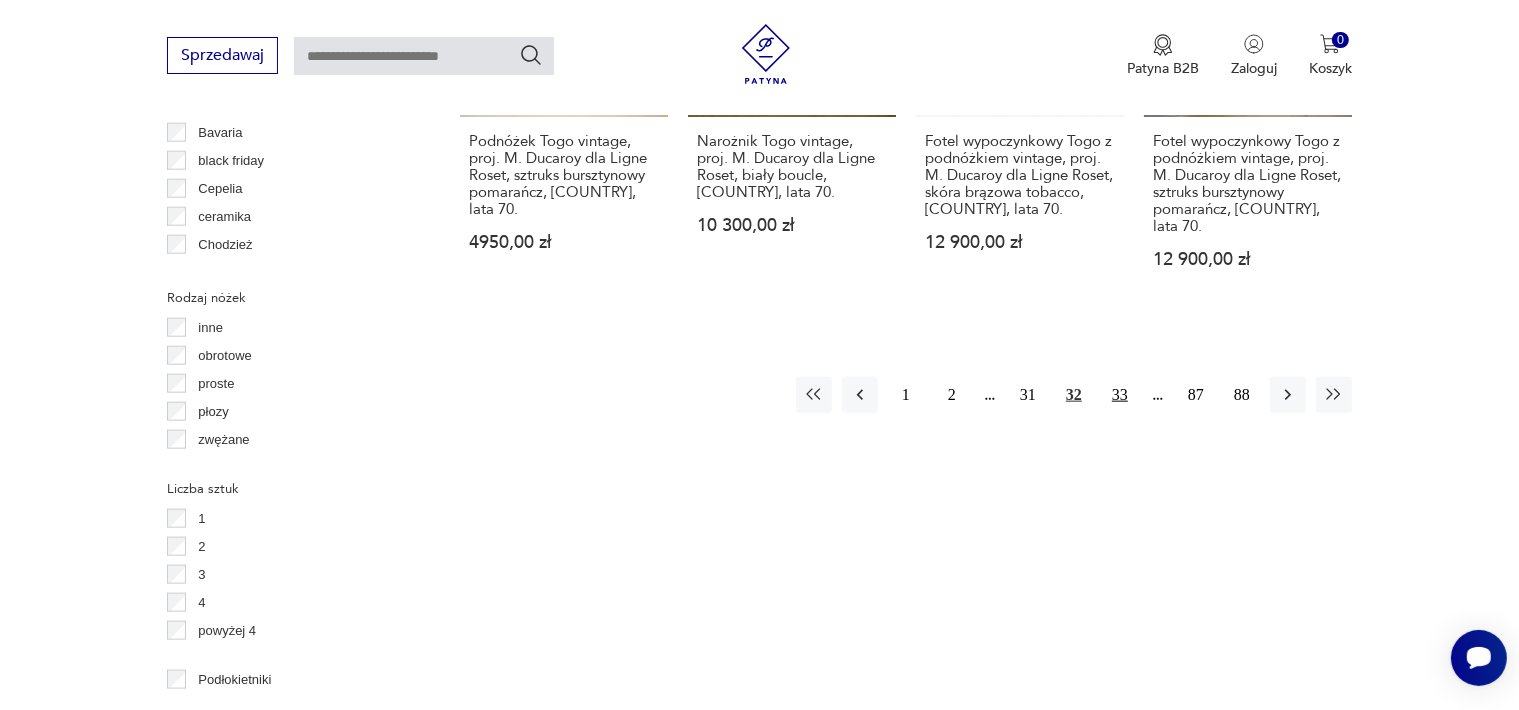click on "33" at bounding box center [1120, 395] 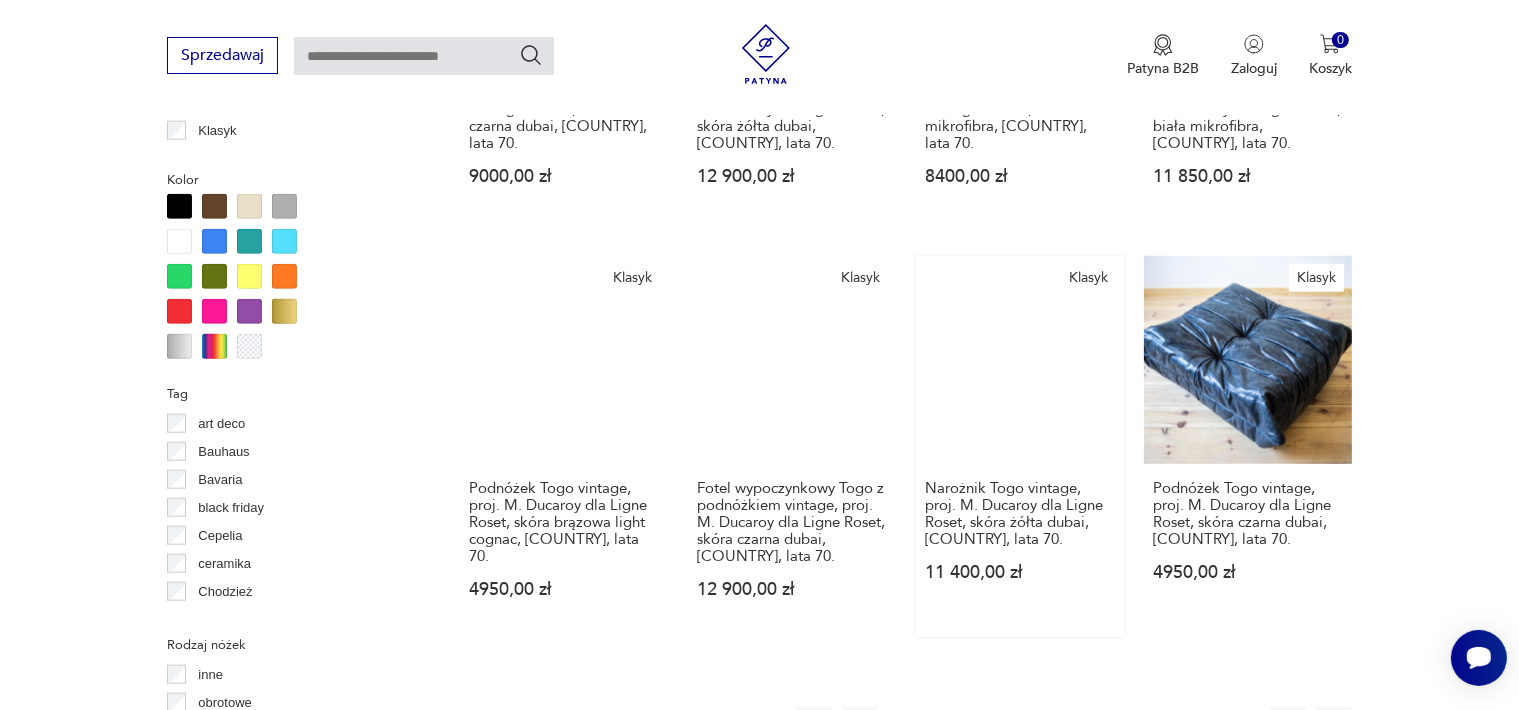 scroll, scrollTop: 2030, scrollLeft: 0, axis: vertical 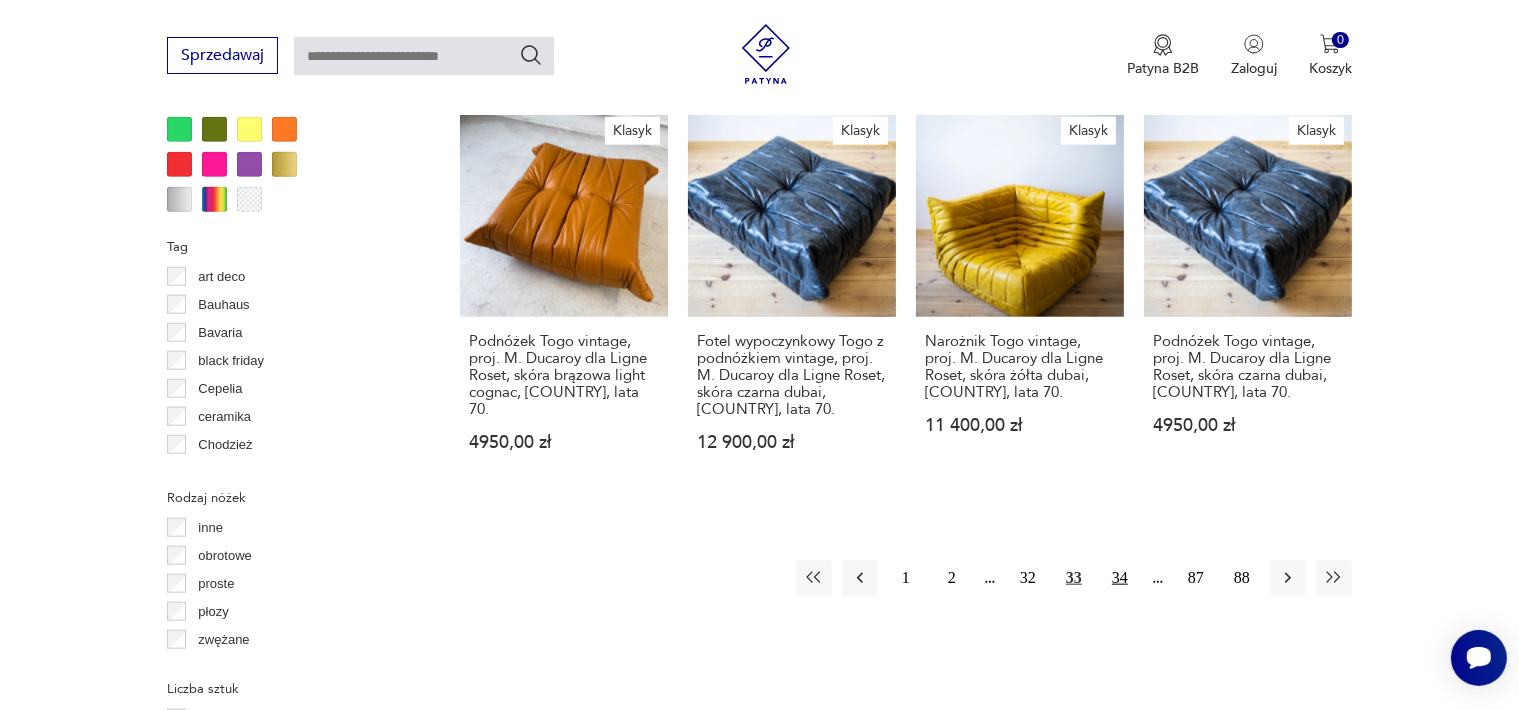 click on "34" at bounding box center [1120, 578] 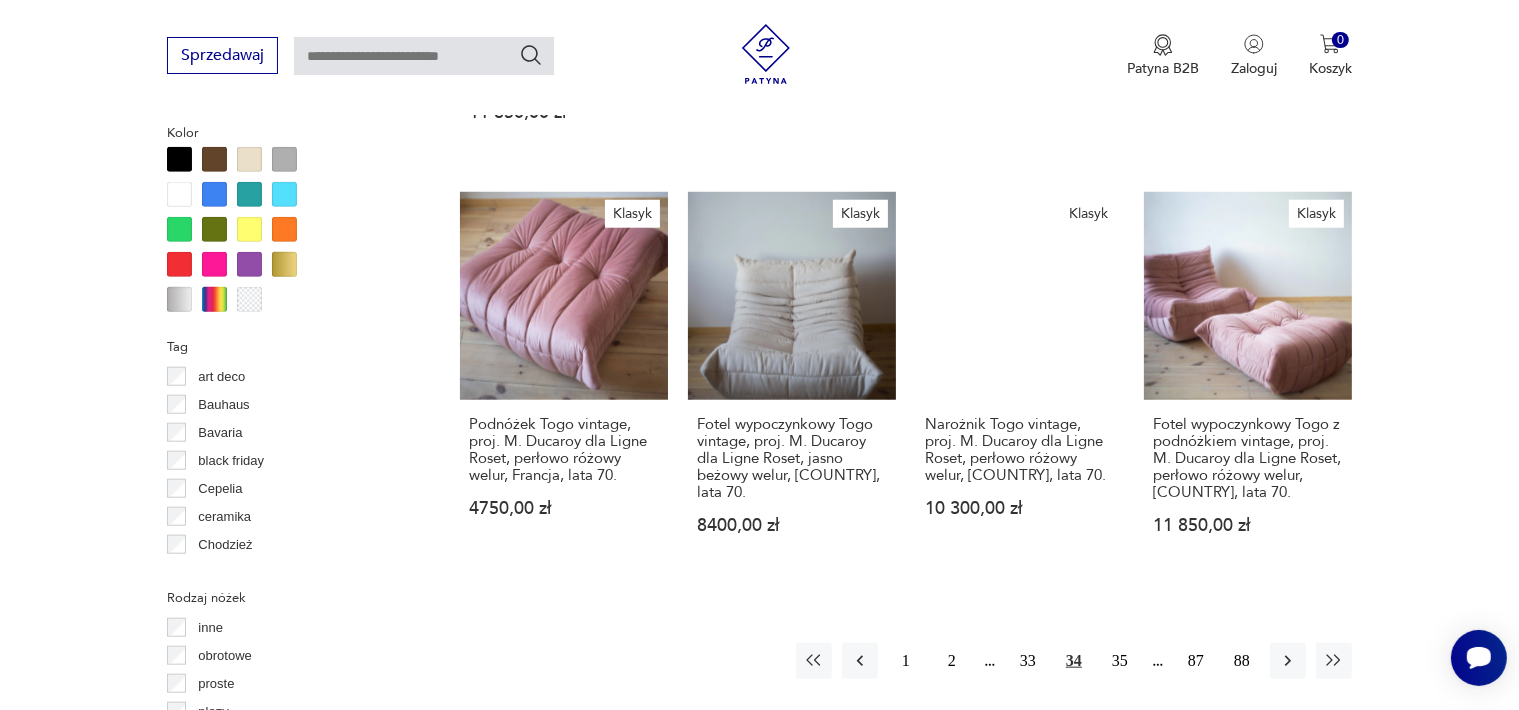 scroll, scrollTop: 2430, scrollLeft: 0, axis: vertical 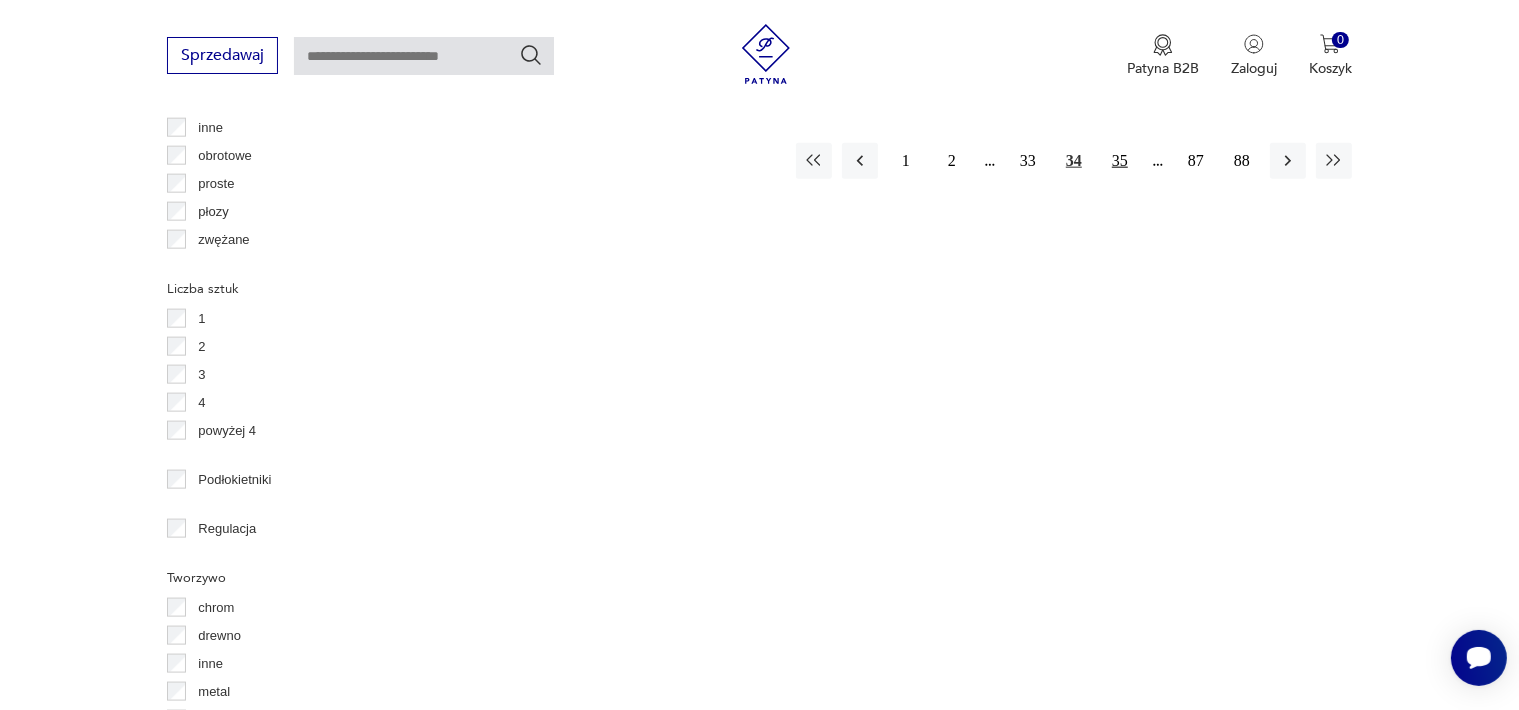 click on "35" at bounding box center [1120, 161] 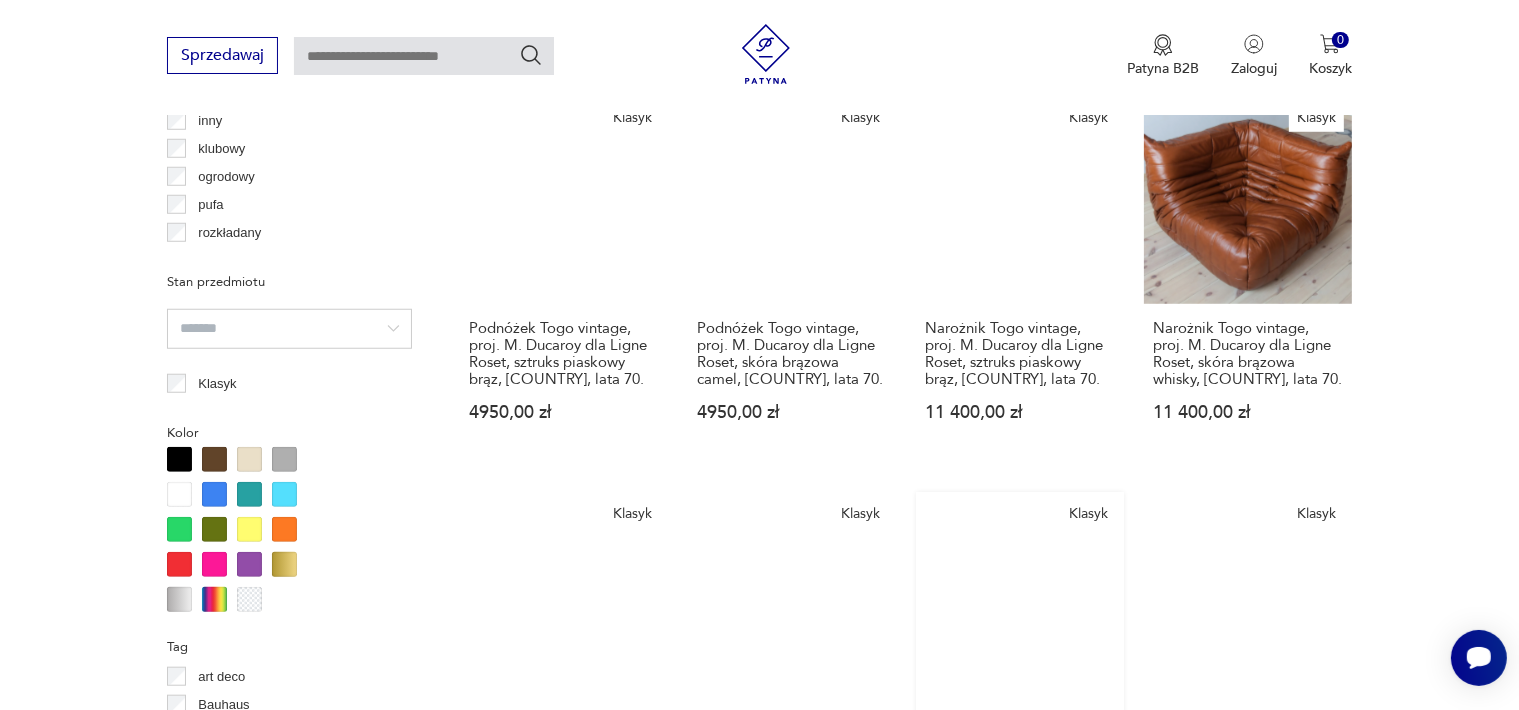 scroll, scrollTop: 2130, scrollLeft: 0, axis: vertical 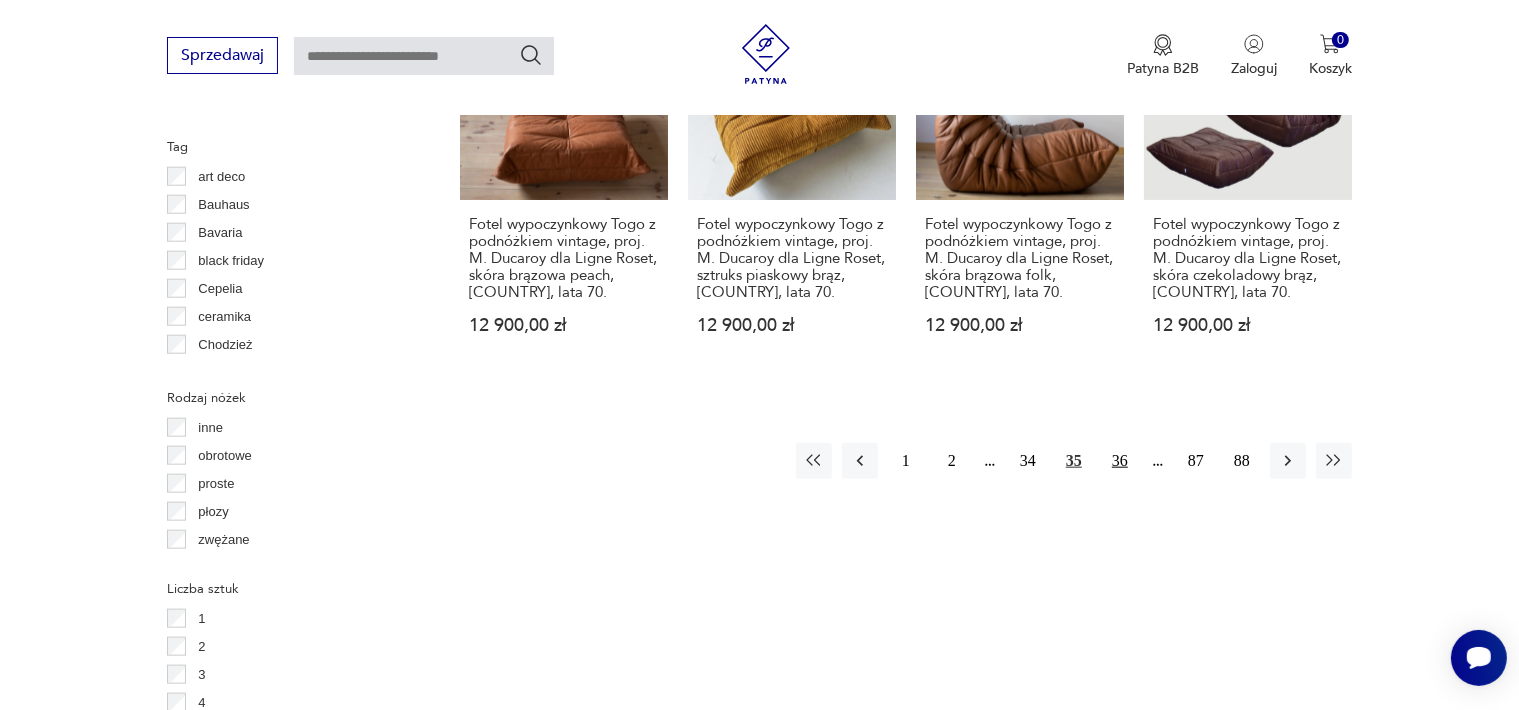 click on "36" at bounding box center [1120, 461] 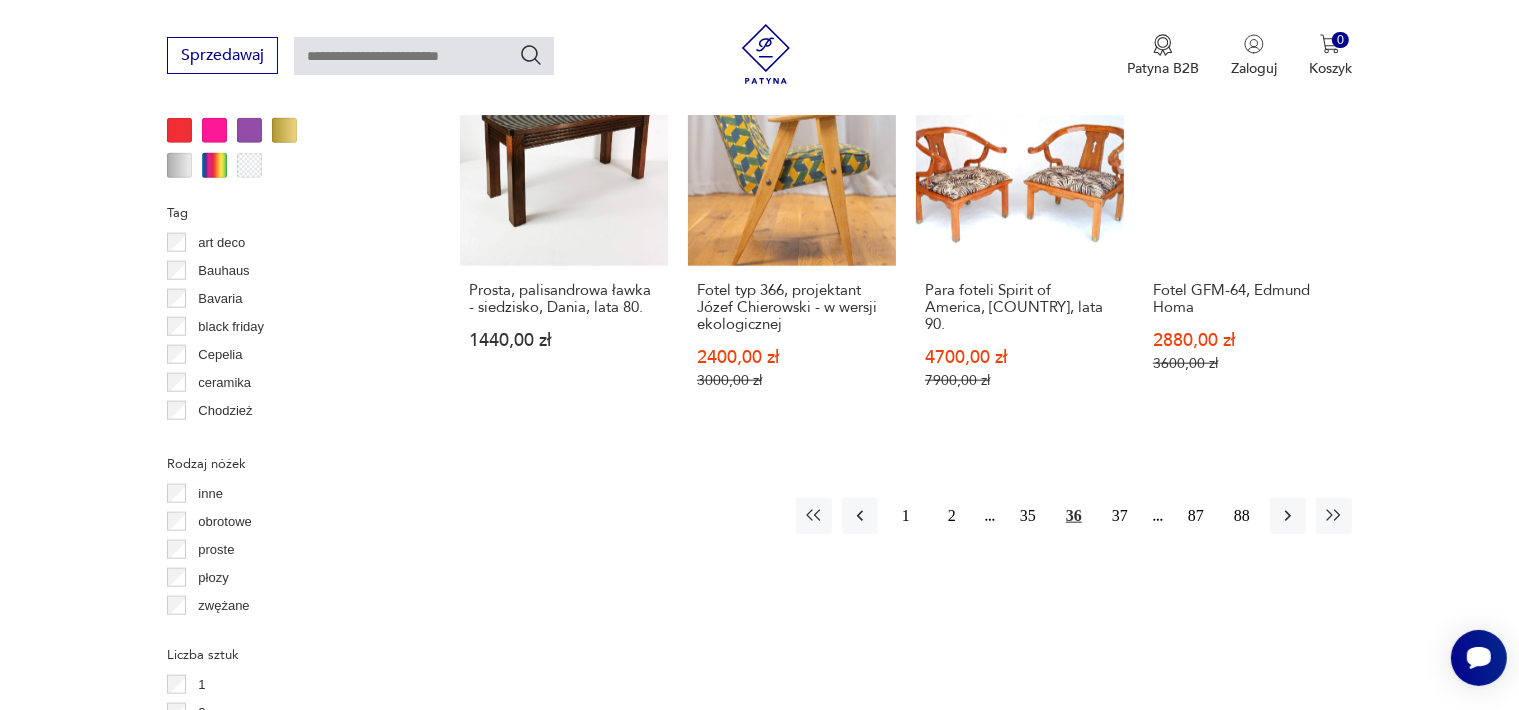 scroll, scrollTop: 2330, scrollLeft: 0, axis: vertical 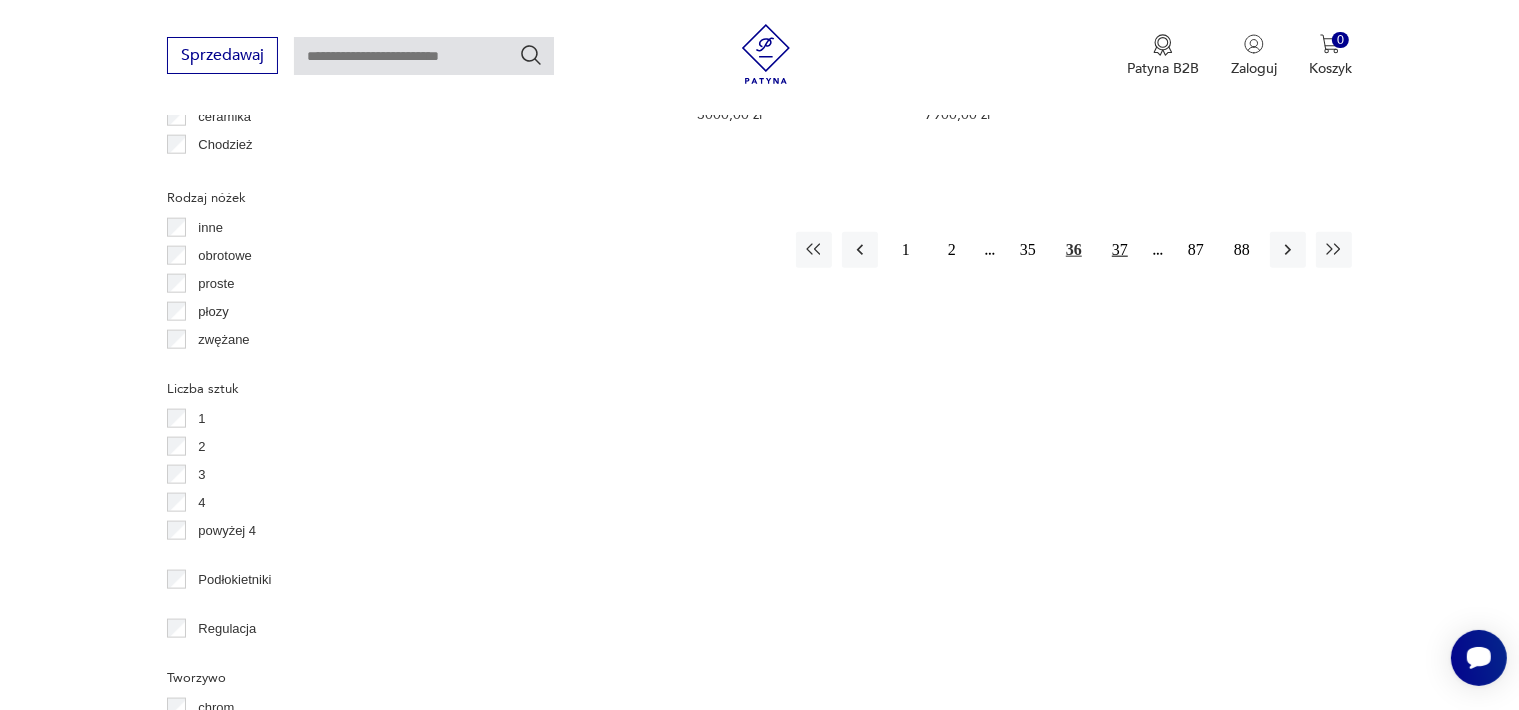 click on "37" at bounding box center (1120, 250) 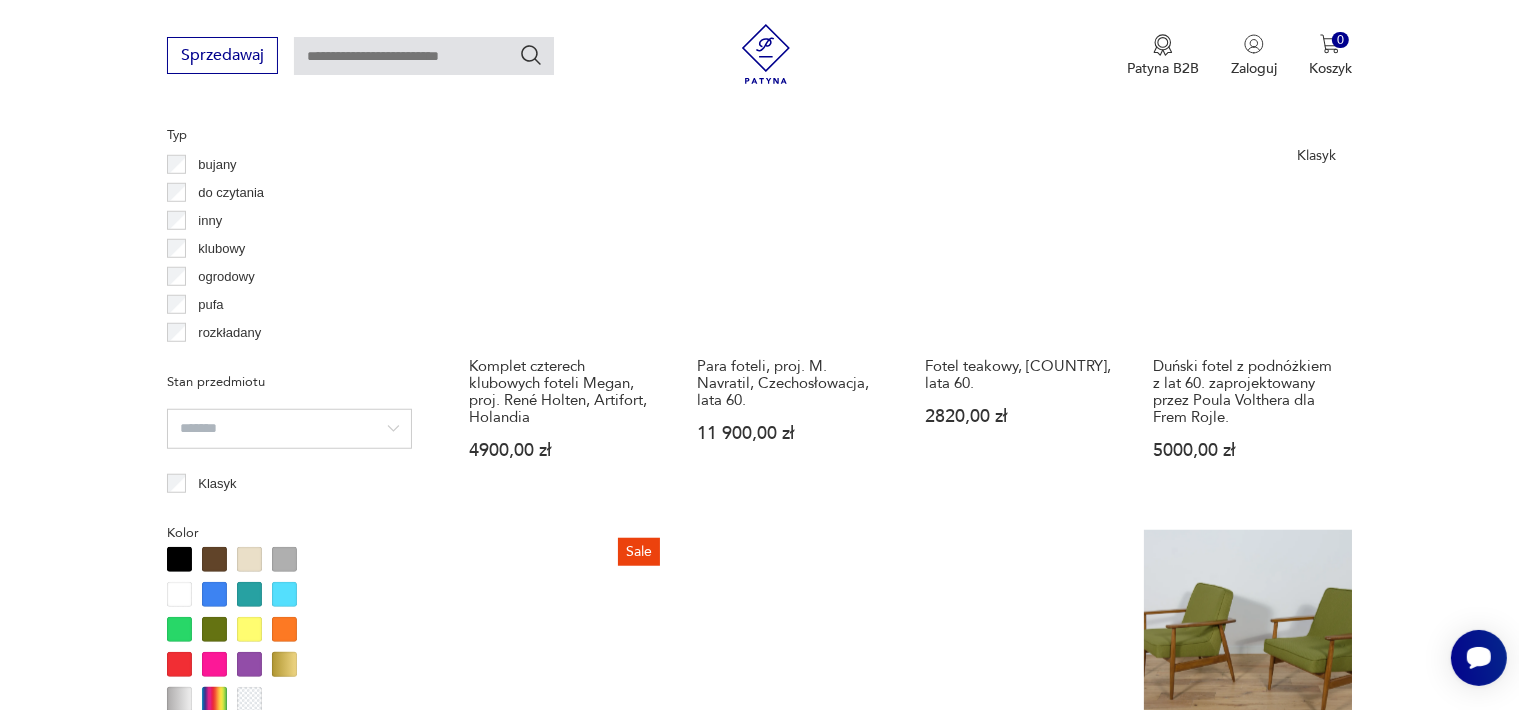 scroll, scrollTop: 1930, scrollLeft: 0, axis: vertical 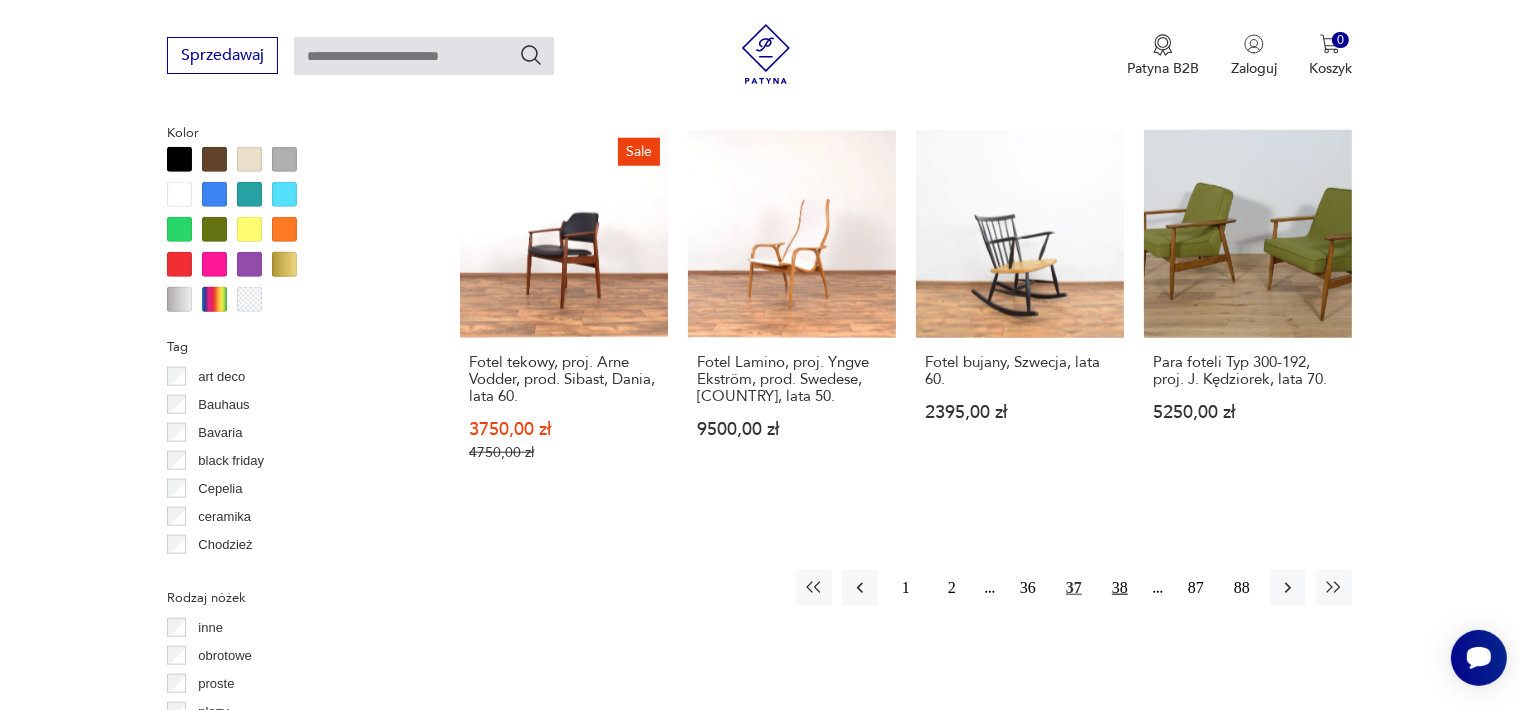 click on "38" at bounding box center [1120, 588] 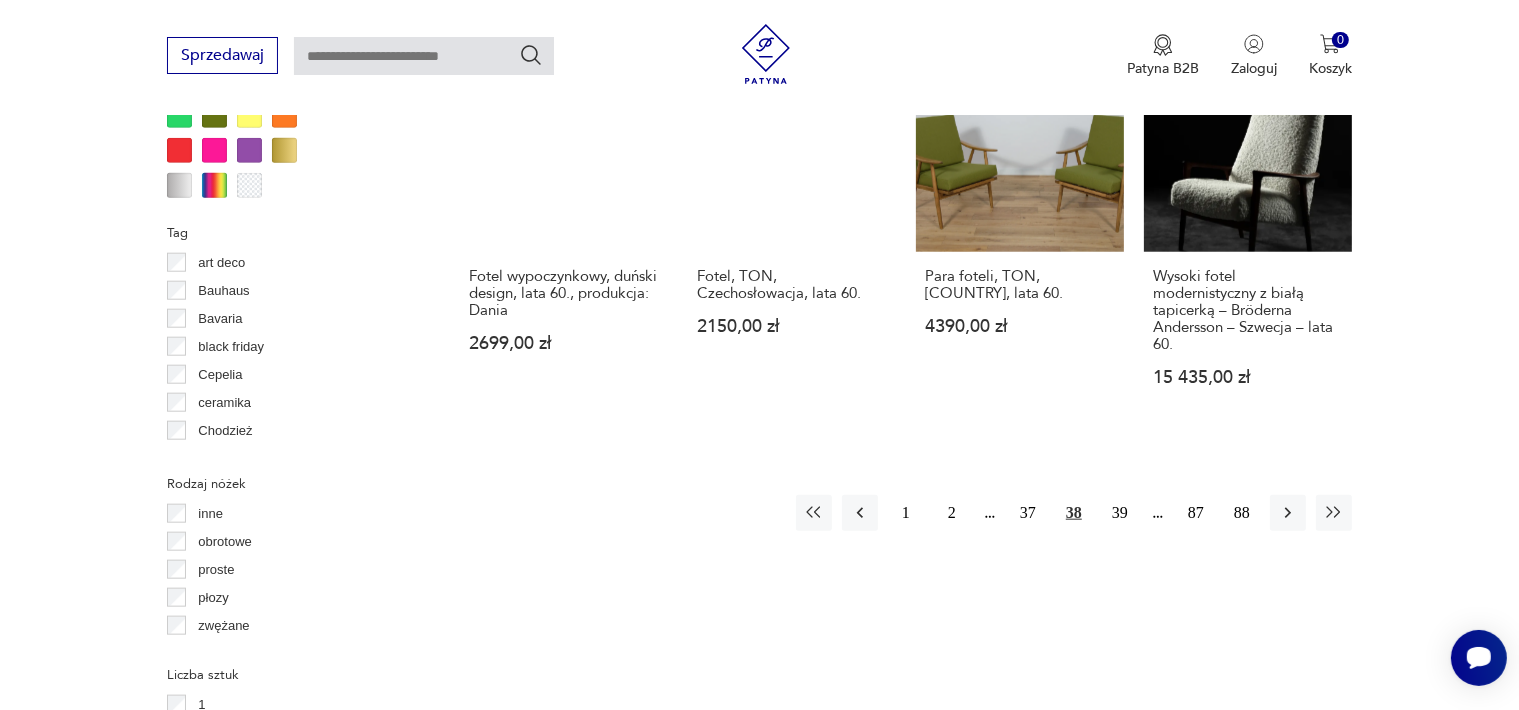 scroll, scrollTop: 2330, scrollLeft: 0, axis: vertical 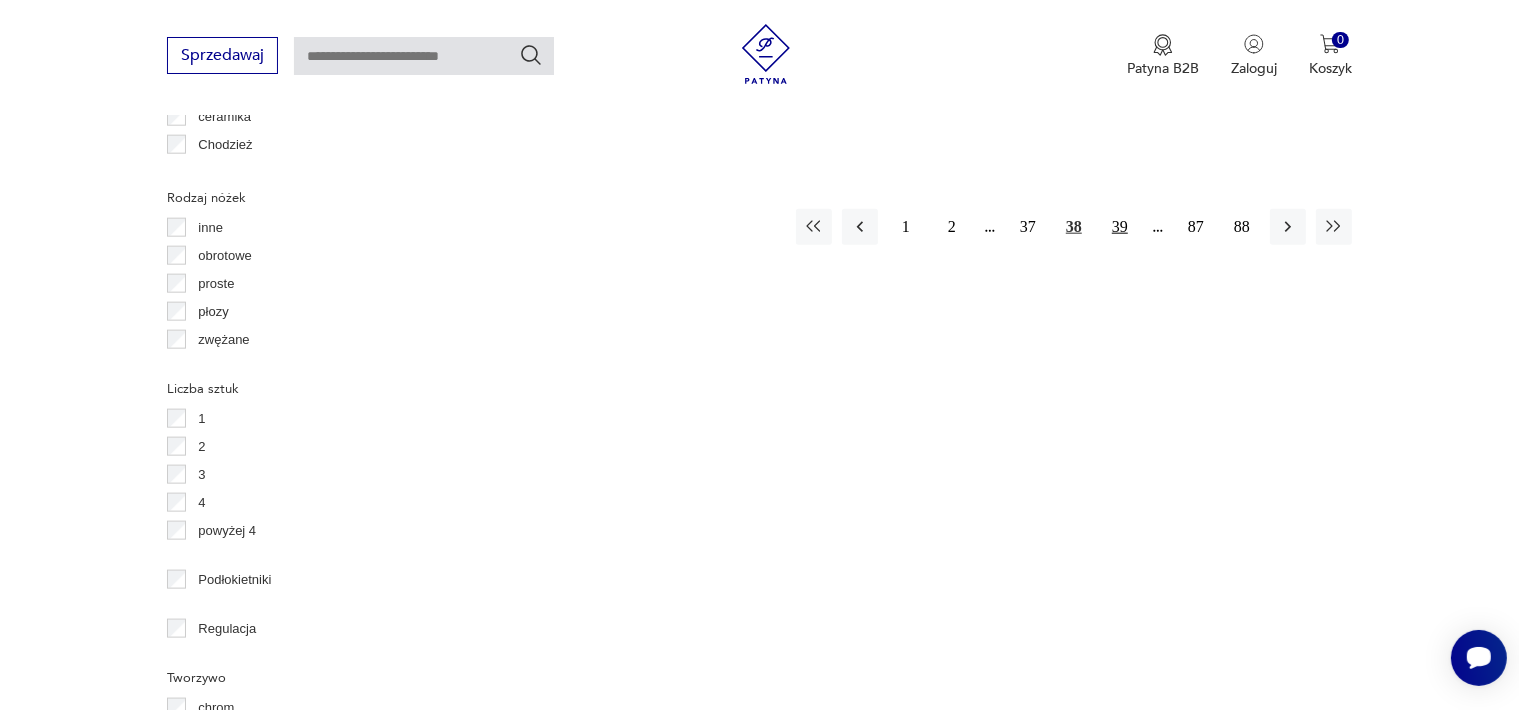 click on "39" at bounding box center [1120, 227] 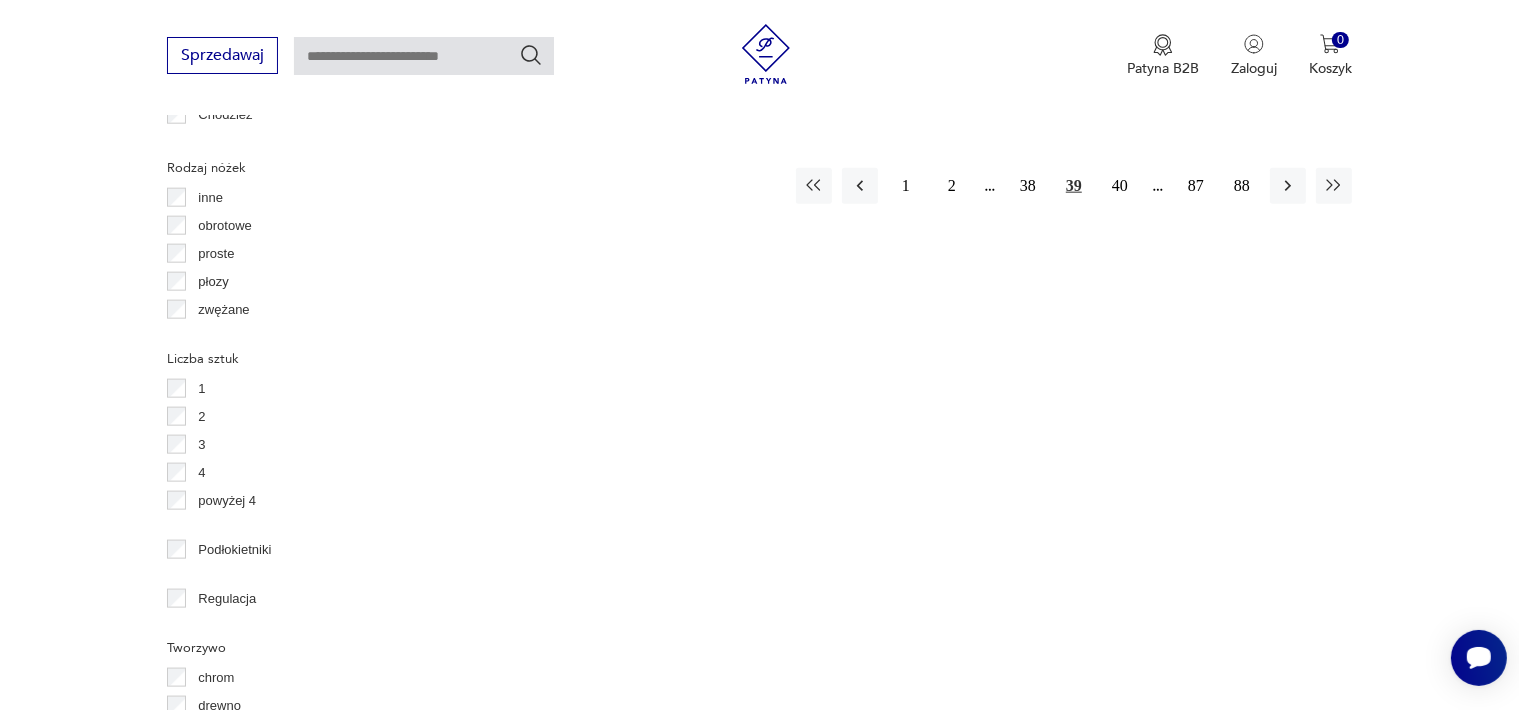 scroll, scrollTop: 2430, scrollLeft: 0, axis: vertical 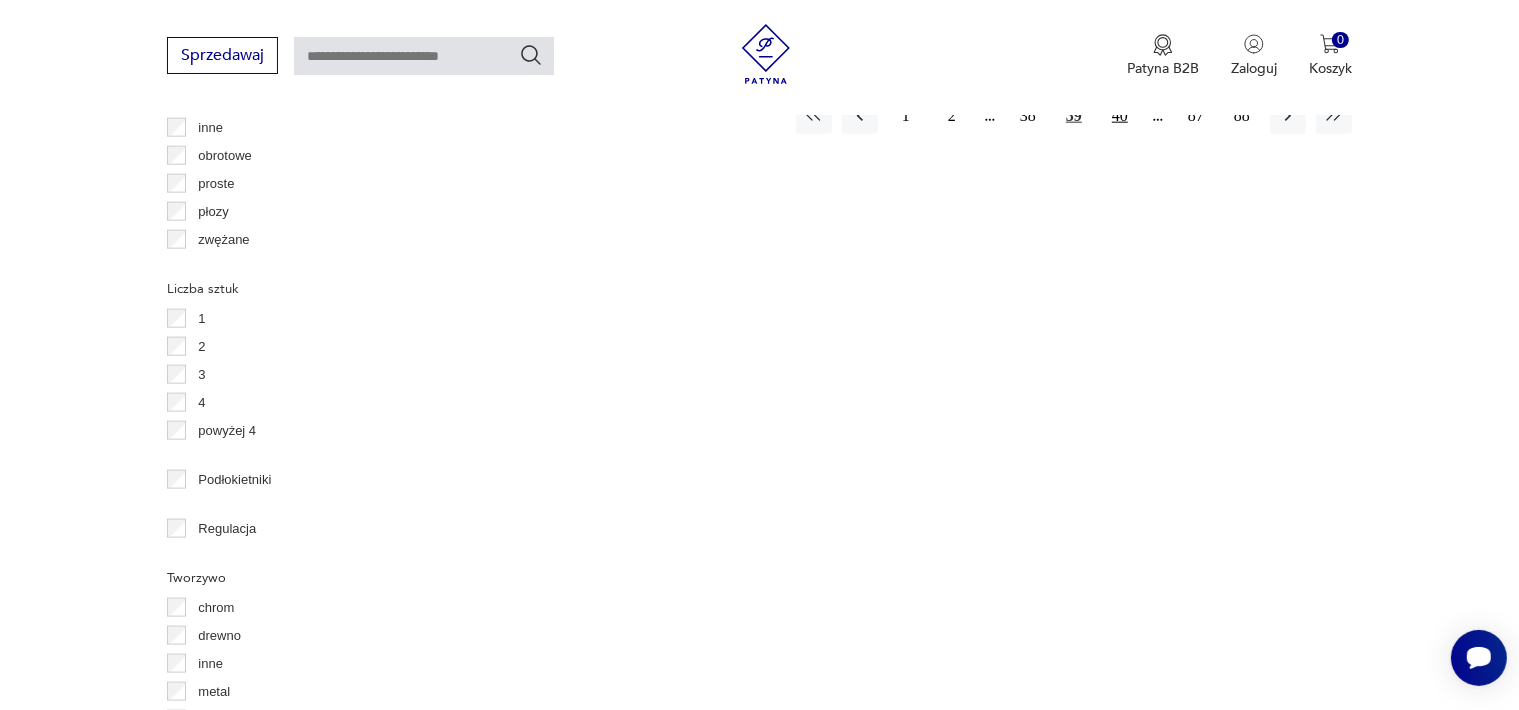 click on "40" at bounding box center [1120, 116] 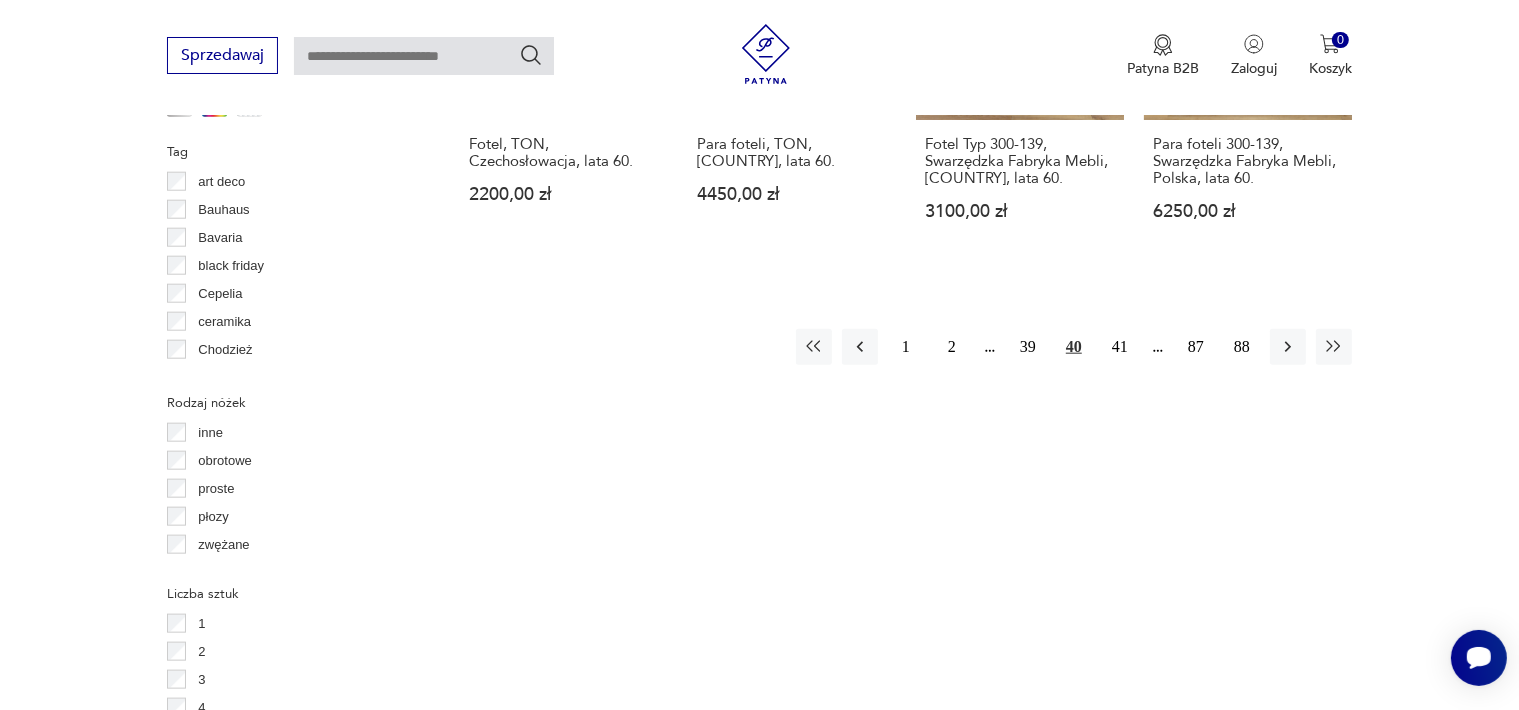 scroll, scrollTop: 2130, scrollLeft: 0, axis: vertical 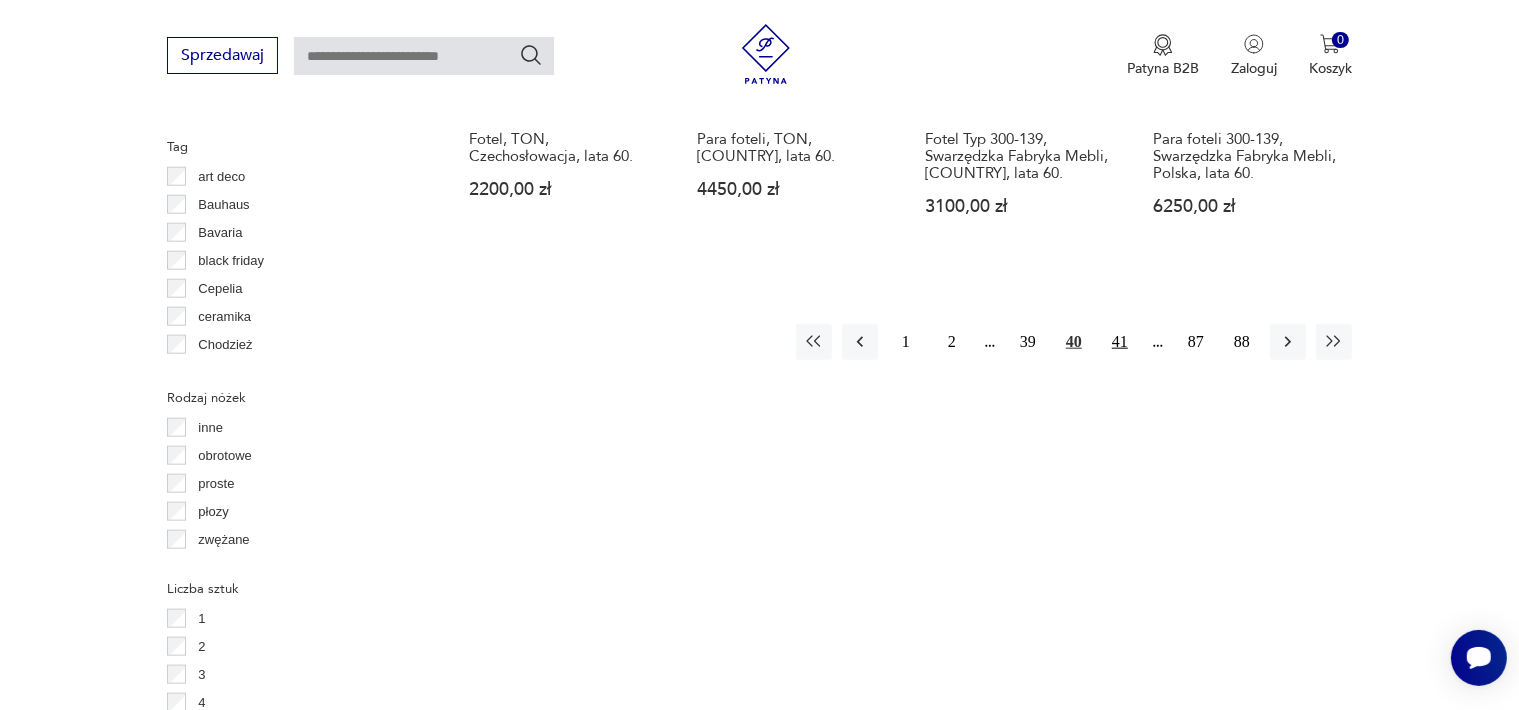 click on "41" at bounding box center [1120, 342] 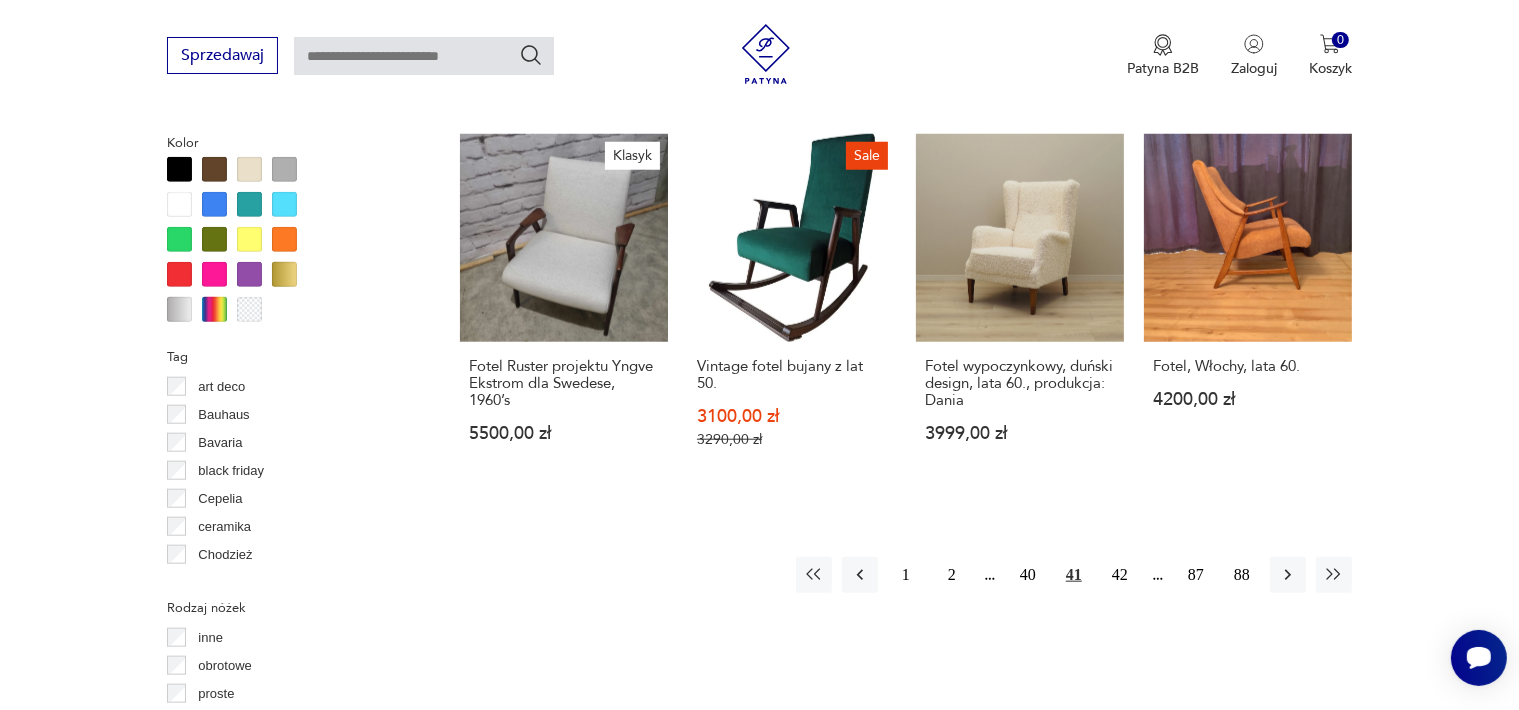 scroll, scrollTop: 2030, scrollLeft: 0, axis: vertical 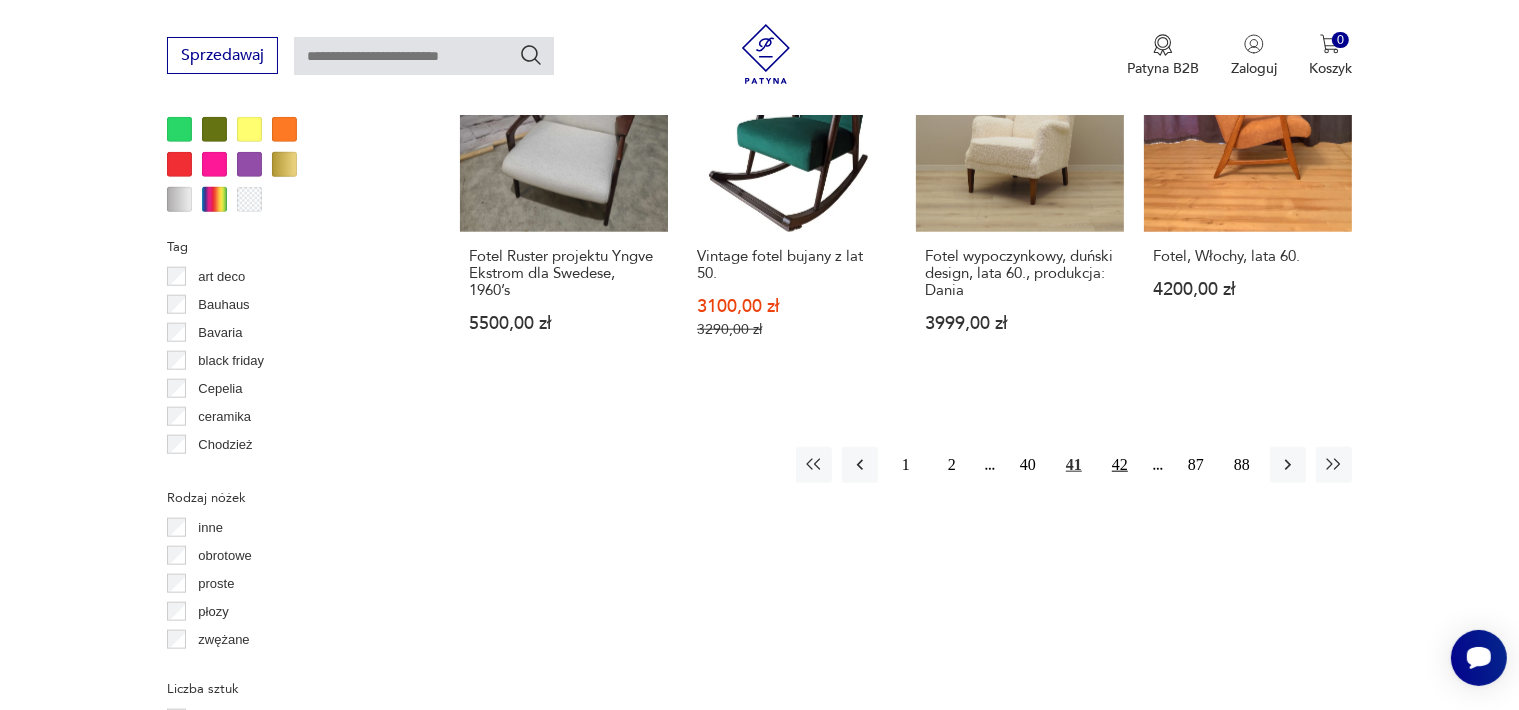 click on "42" at bounding box center (1120, 465) 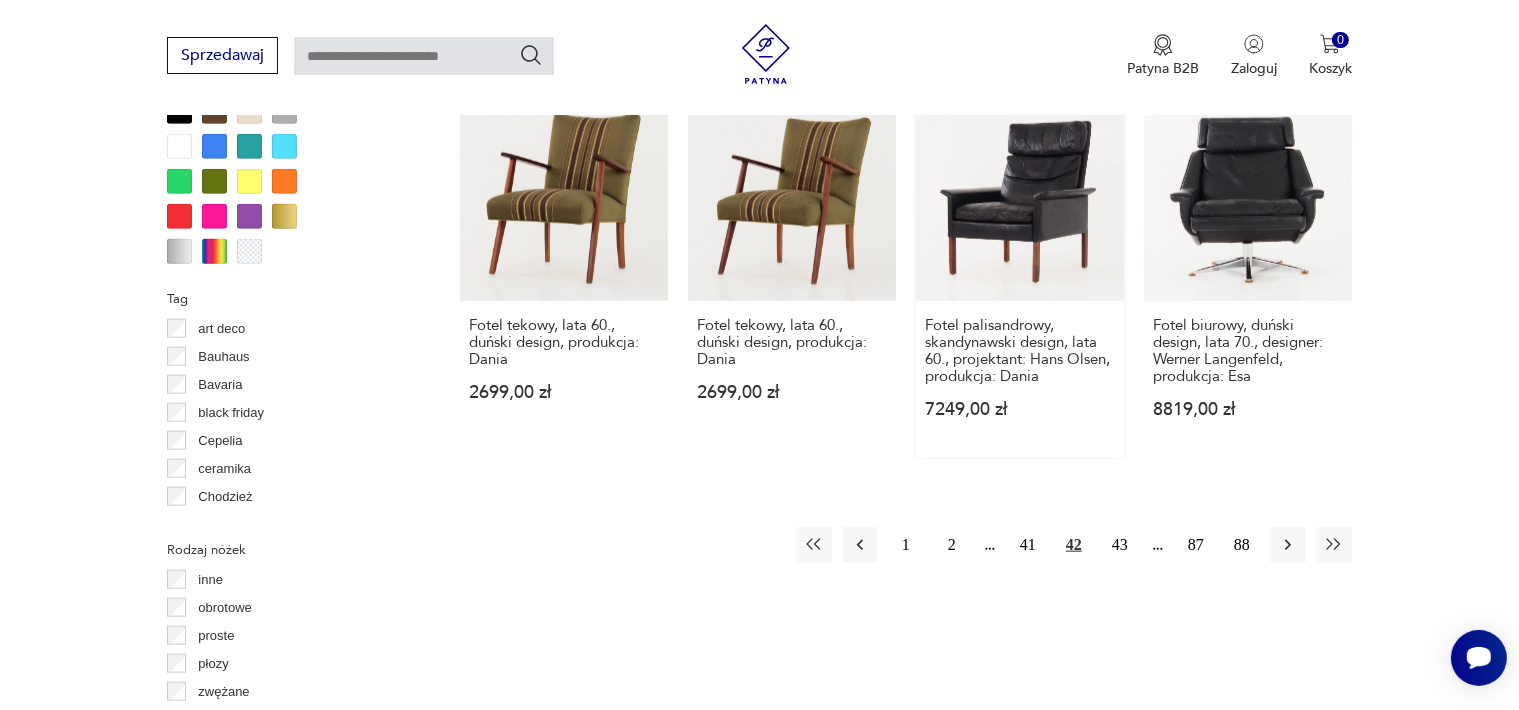 scroll, scrollTop: 2230, scrollLeft: 0, axis: vertical 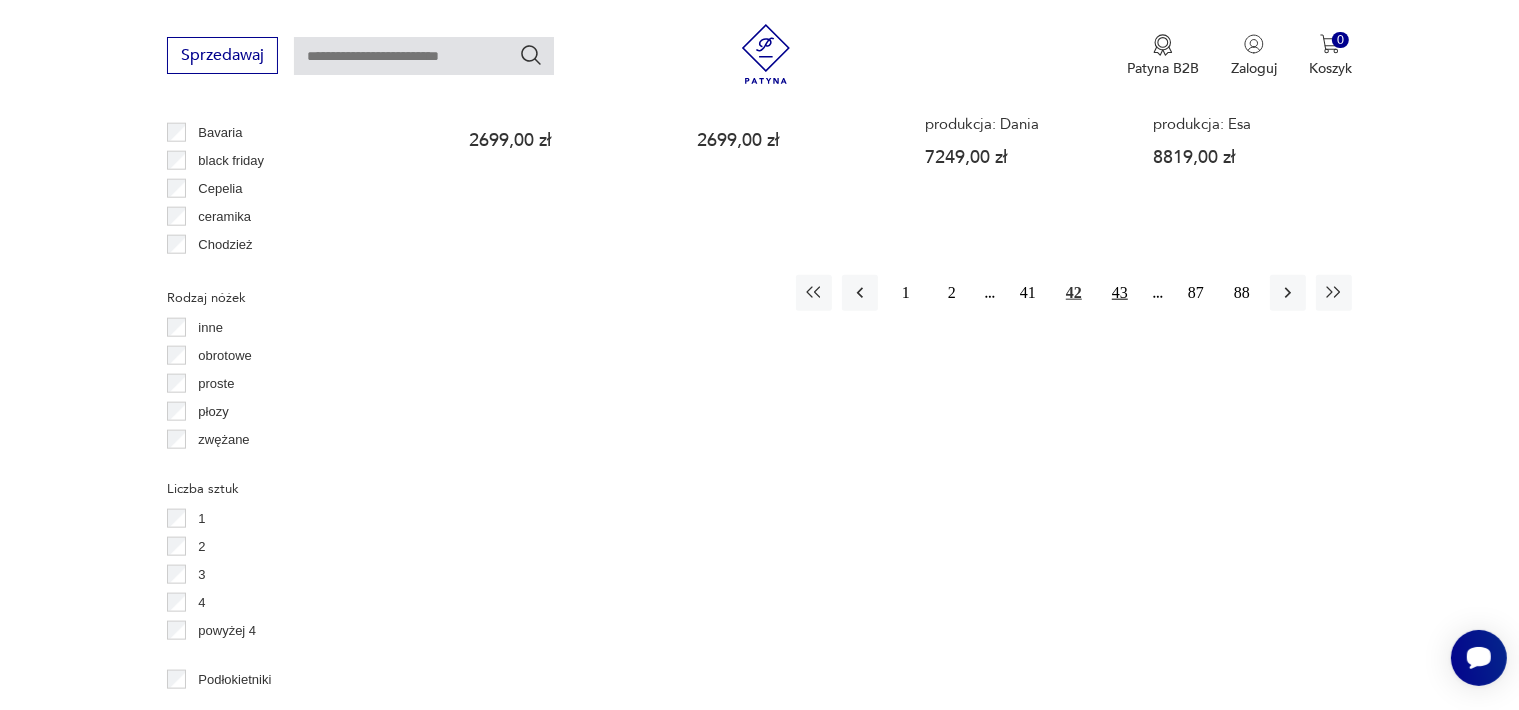 click on "43" at bounding box center (1120, 293) 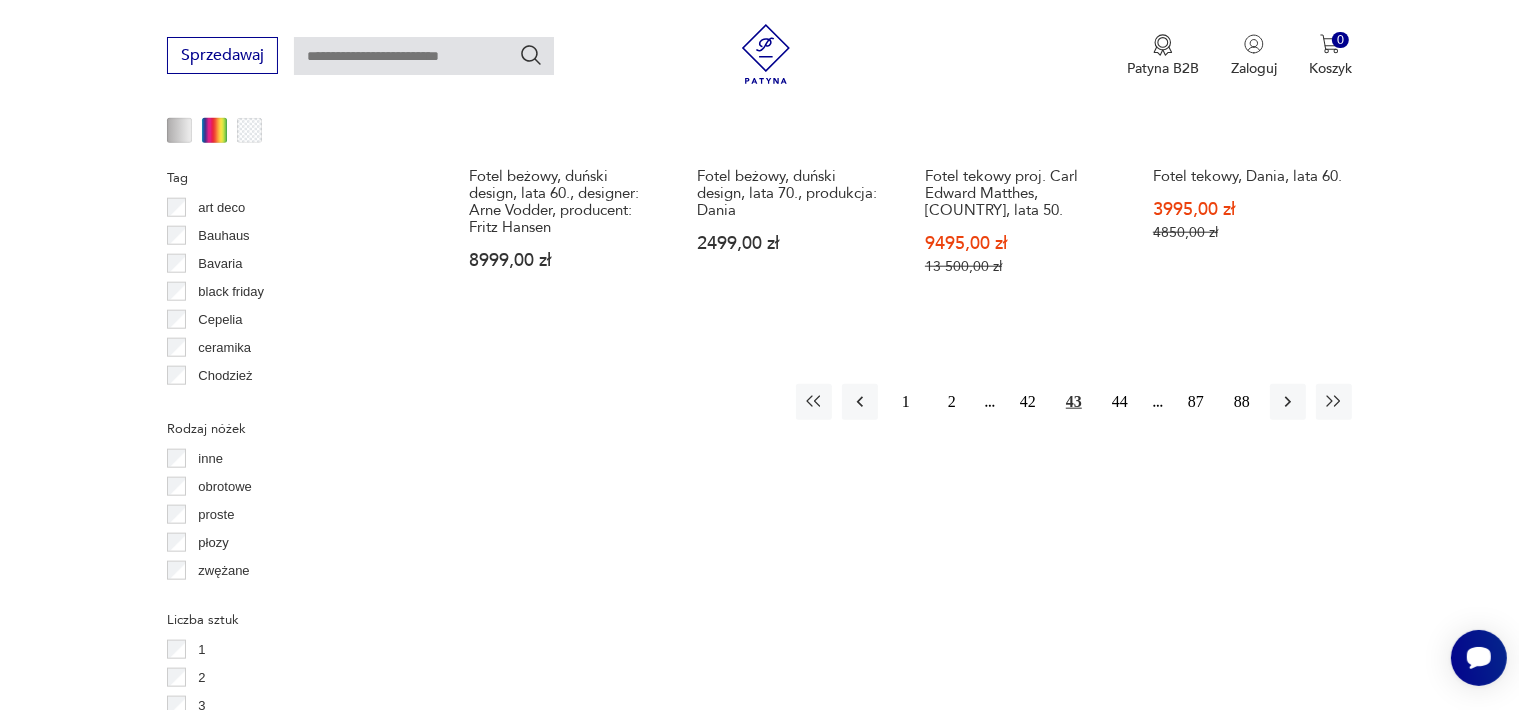 scroll, scrollTop: 2330, scrollLeft: 0, axis: vertical 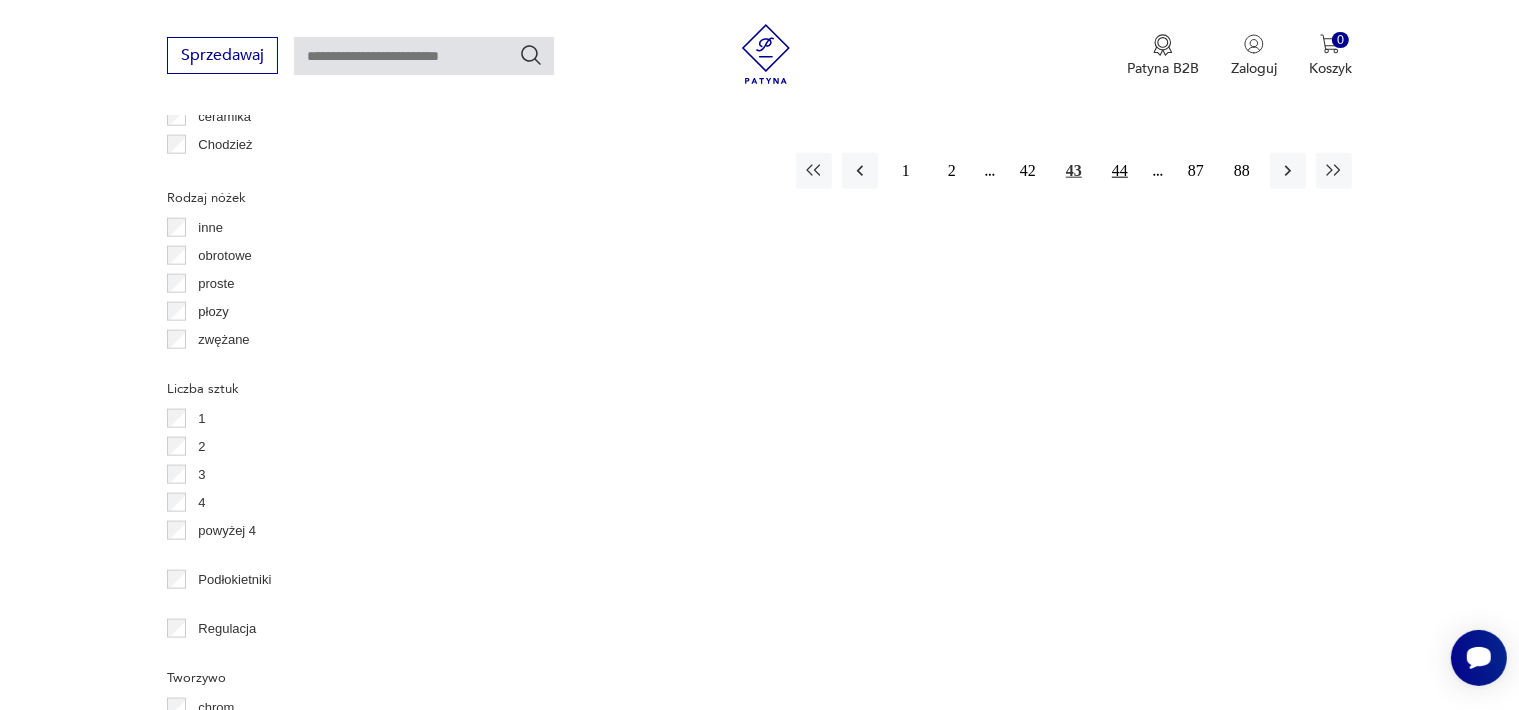 click on "44" at bounding box center (1120, 171) 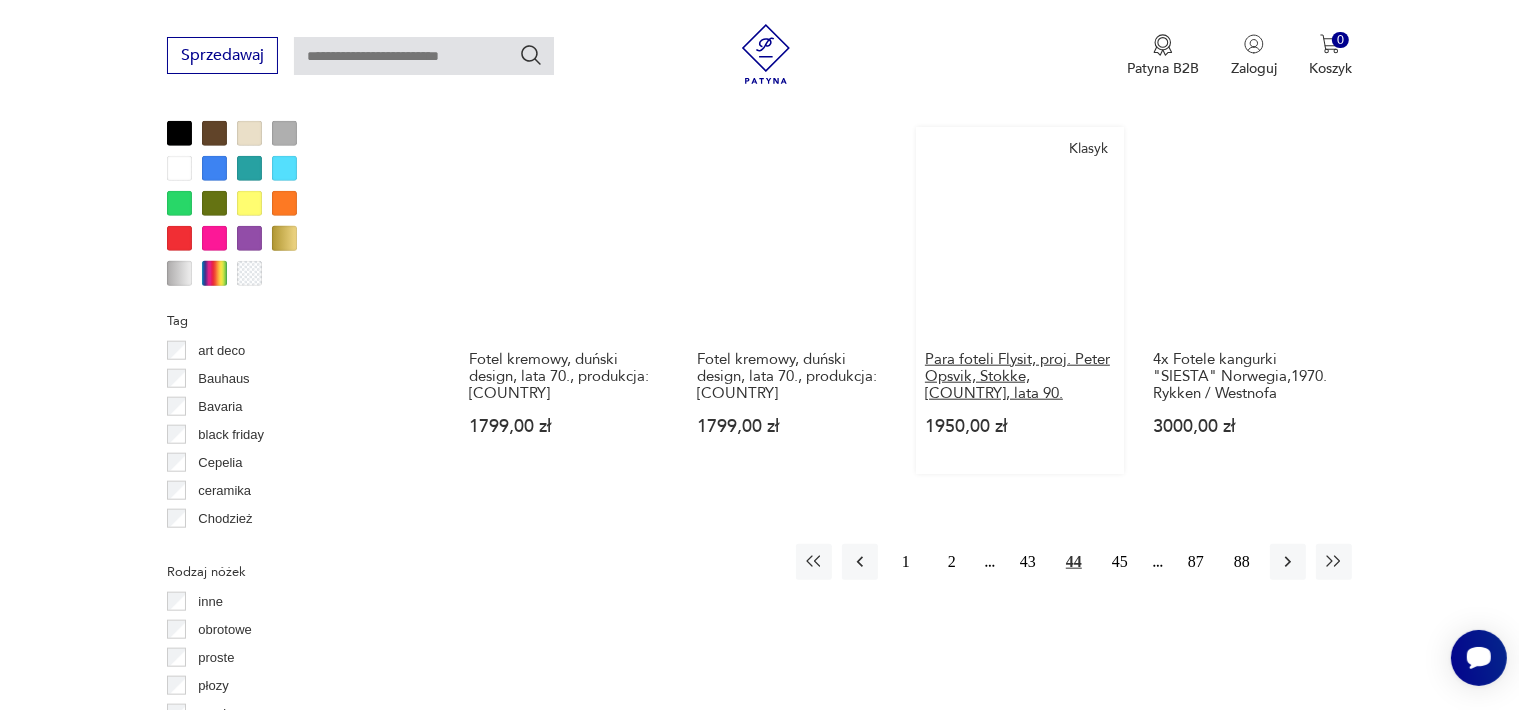 scroll, scrollTop: 2330, scrollLeft: 0, axis: vertical 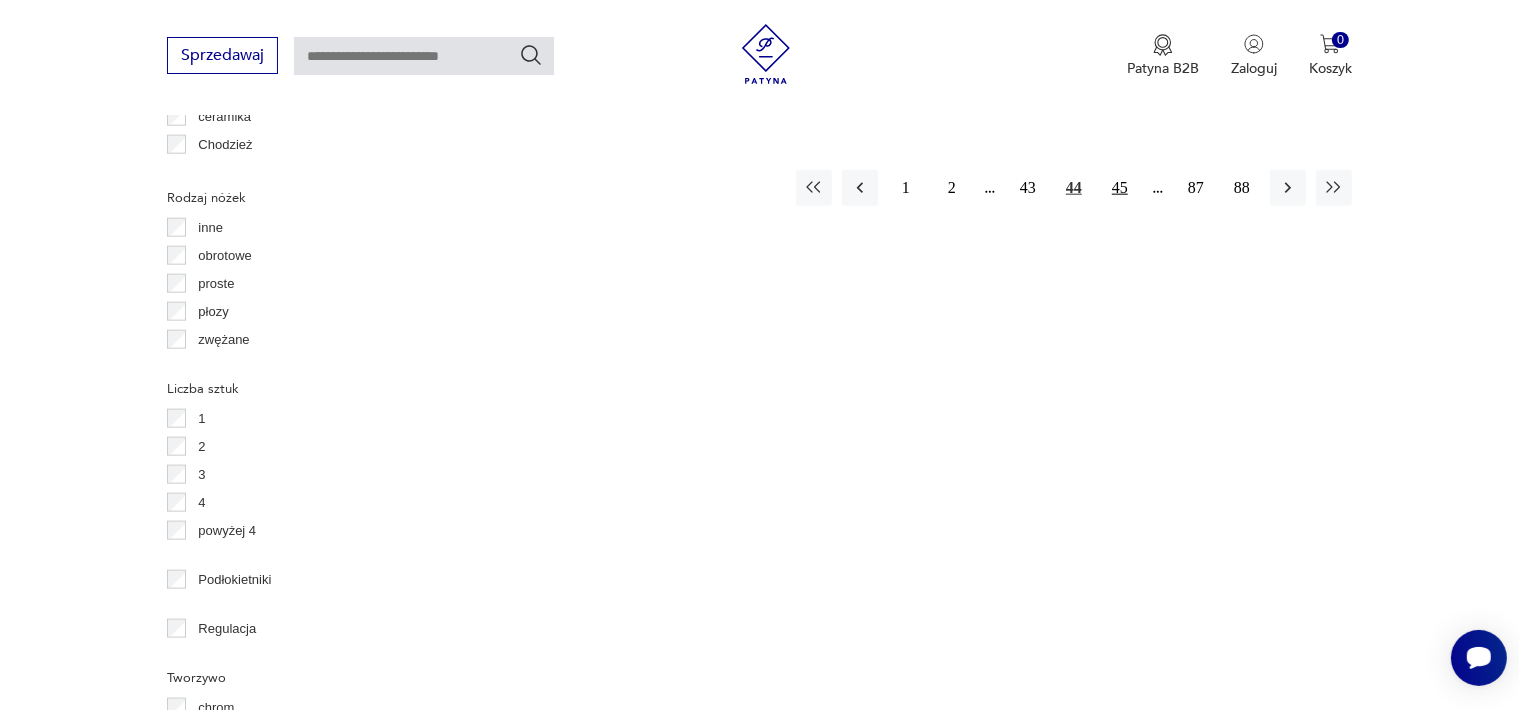 click on "45" at bounding box center [1120, 188] 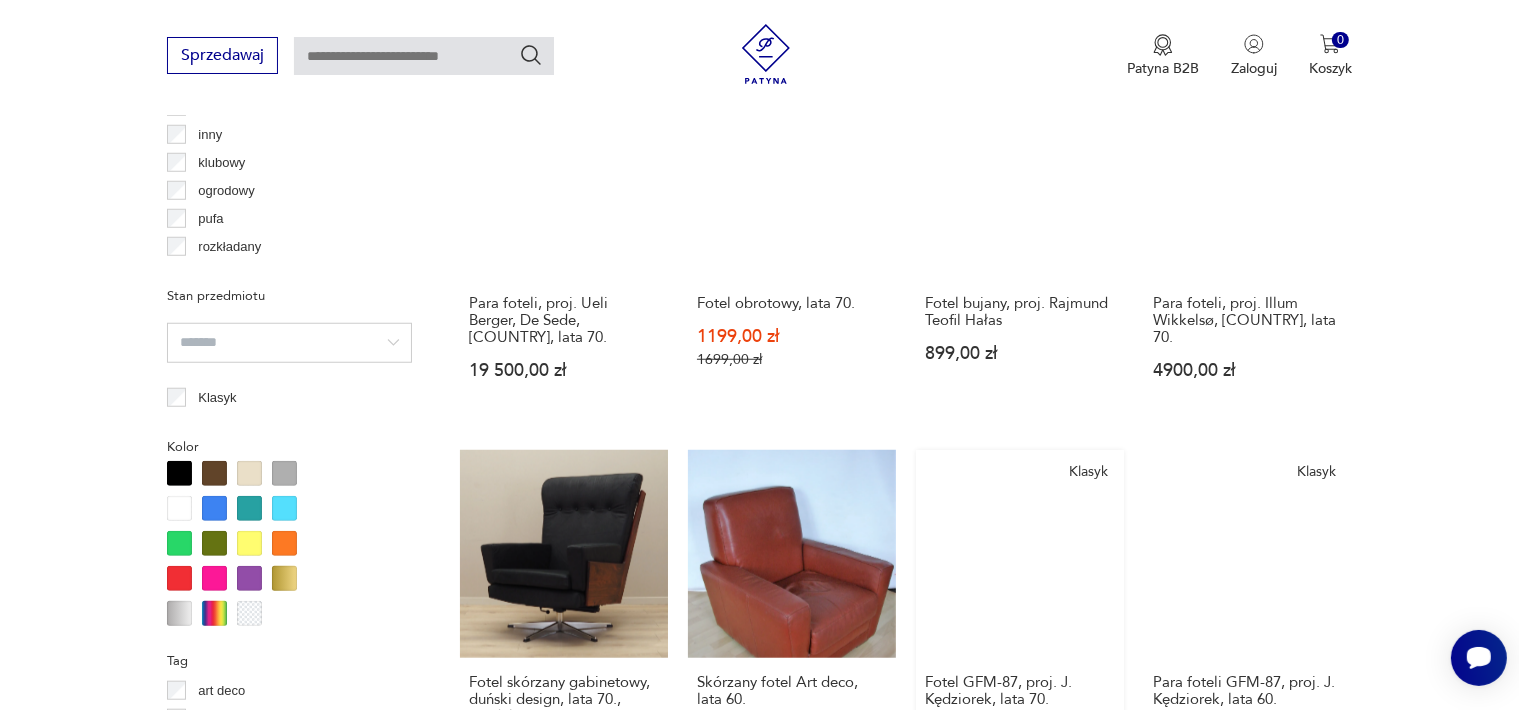 scroll, scrollTop: 1930, scrollLeft: 0, axis: vertical 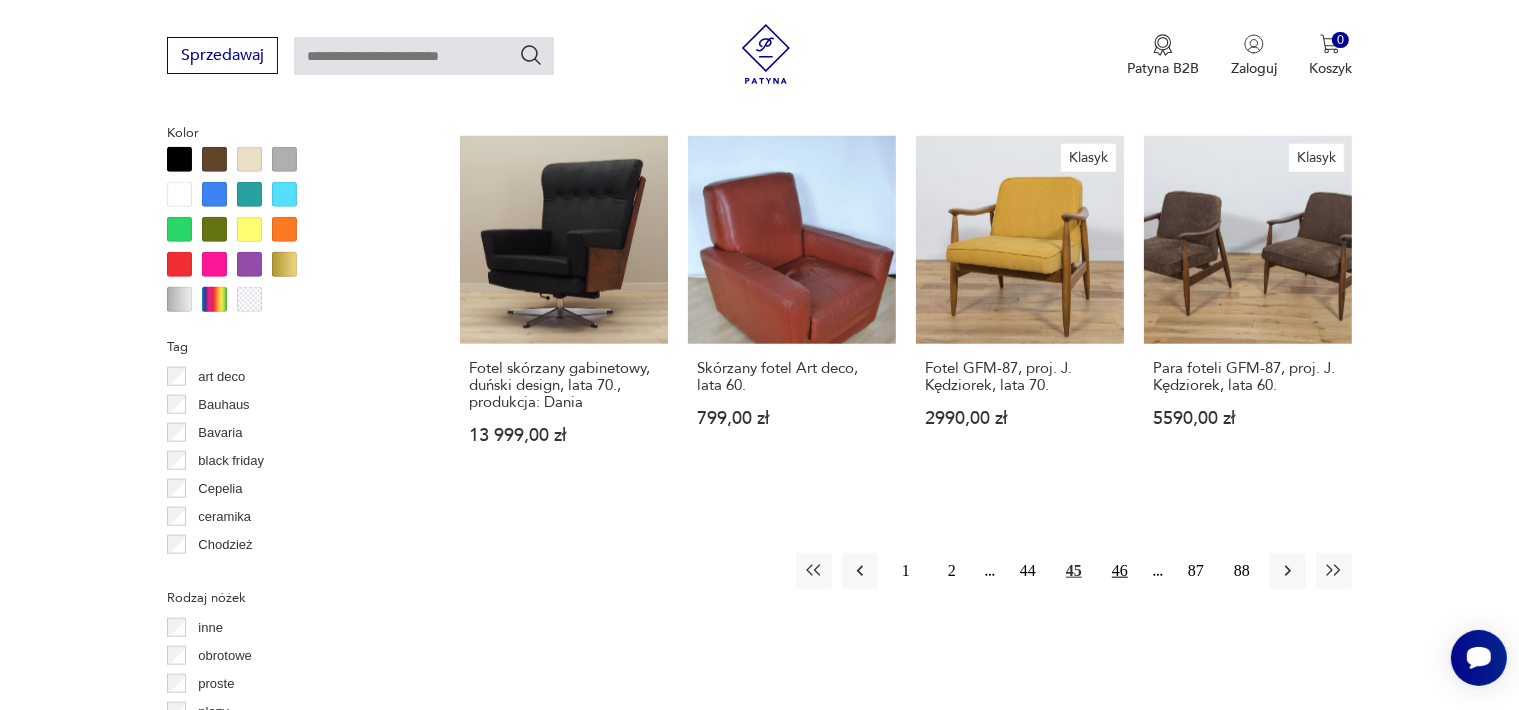 click on "46" at bounding box center [1120, 571] 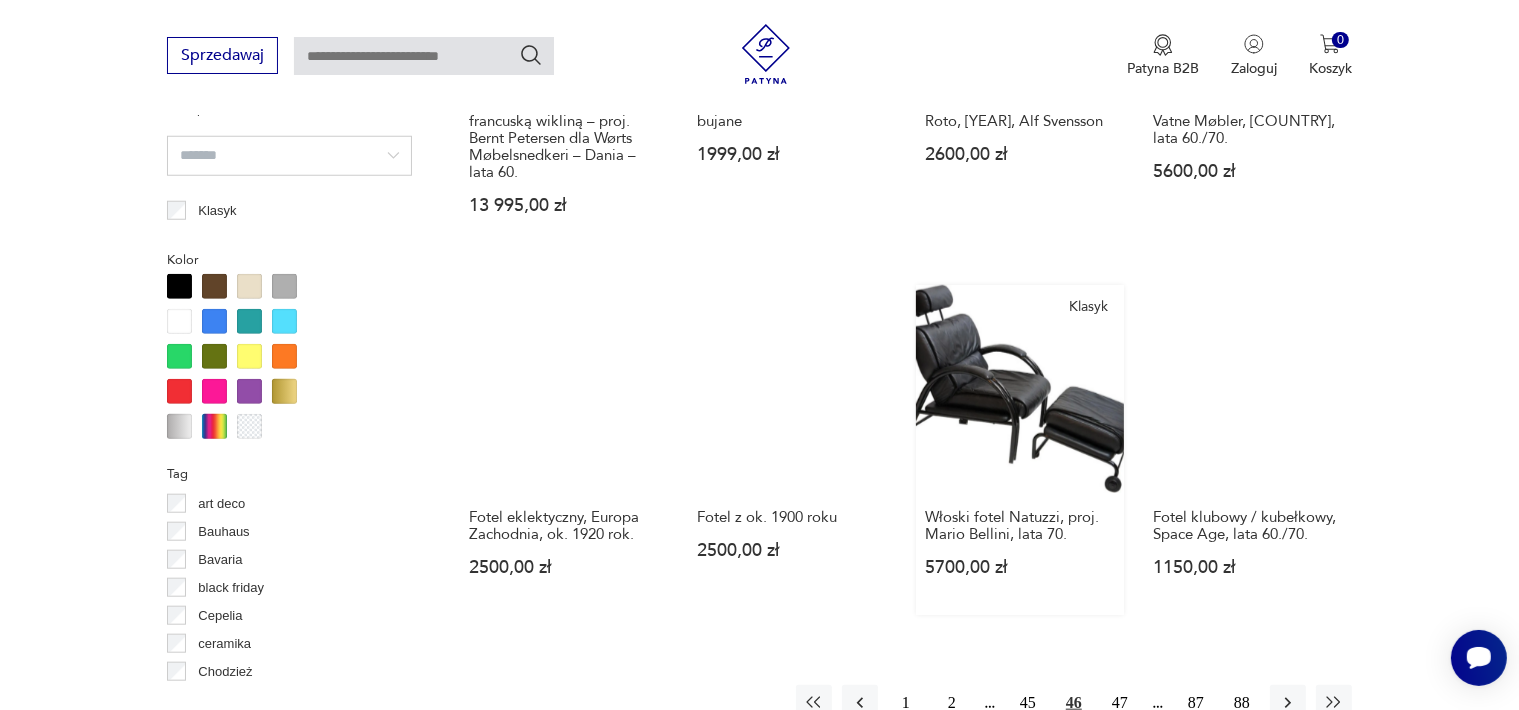 scroll, scrollTop: 2030, scrollLeft: 0, axis: vertical 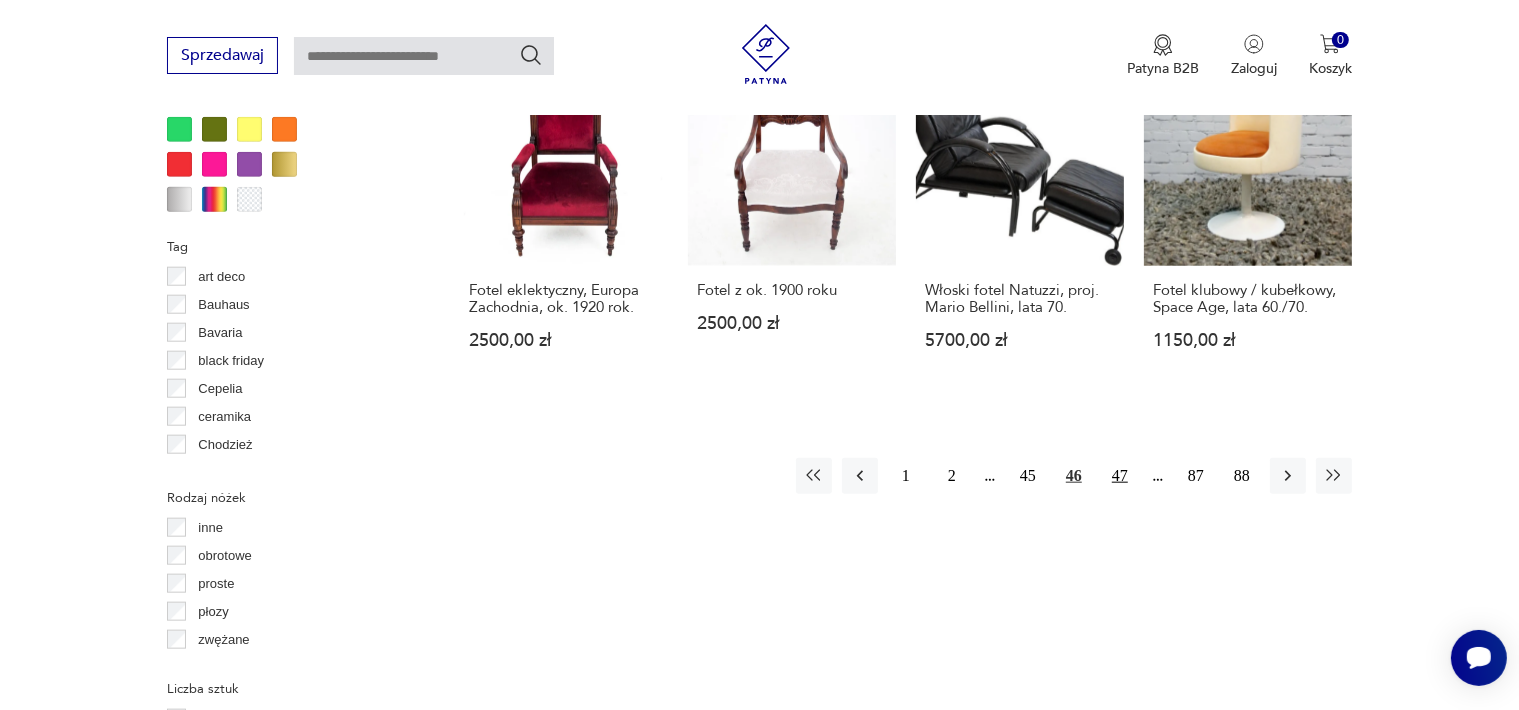 click on "47" at bounding box center (1120, 476) 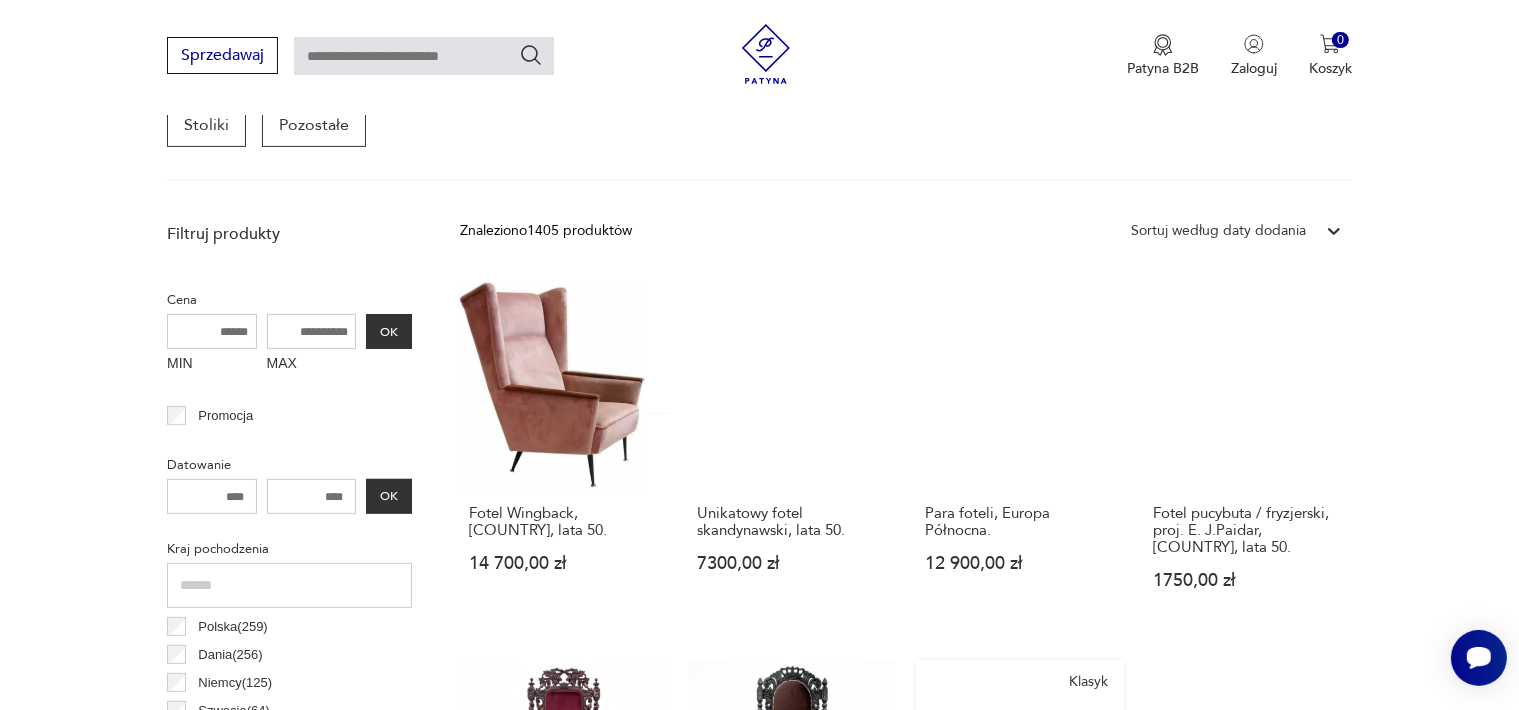 scroll, scrollTop: 1030, scrollLeft: 0, axis: vertical 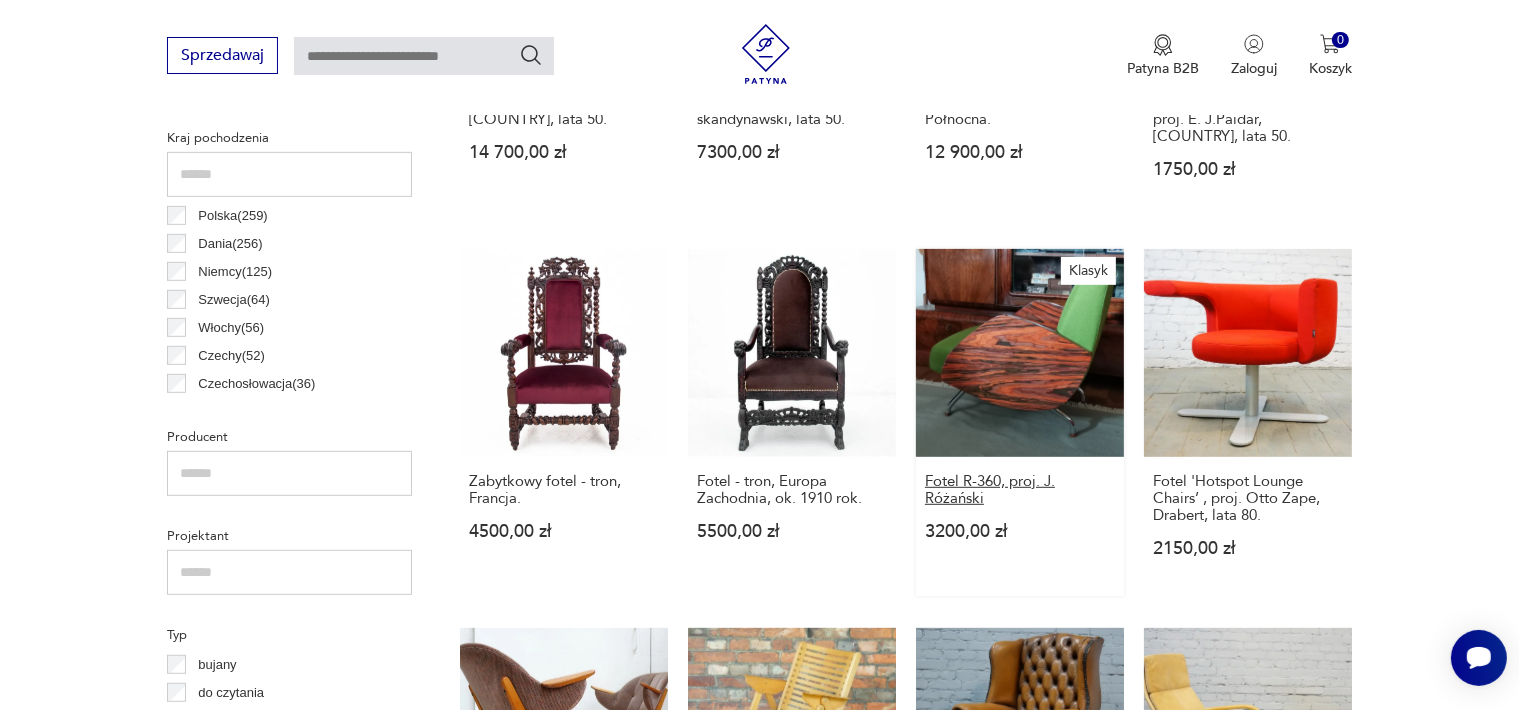 click on "Fotel R-360, proj. J. Różański" at bounding box center [1020, 490] 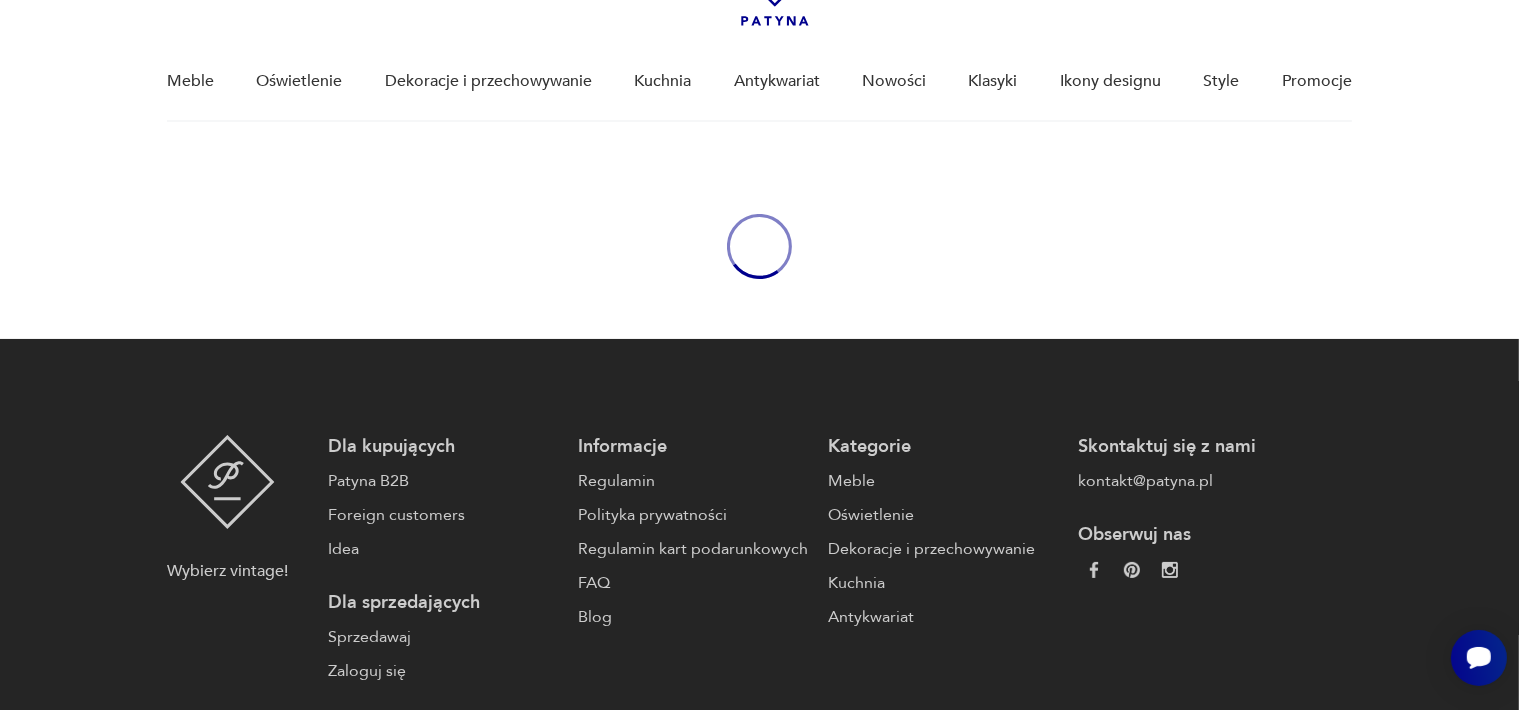 scroll, scrollTop: 0, scrollLeft: 0, axis: both 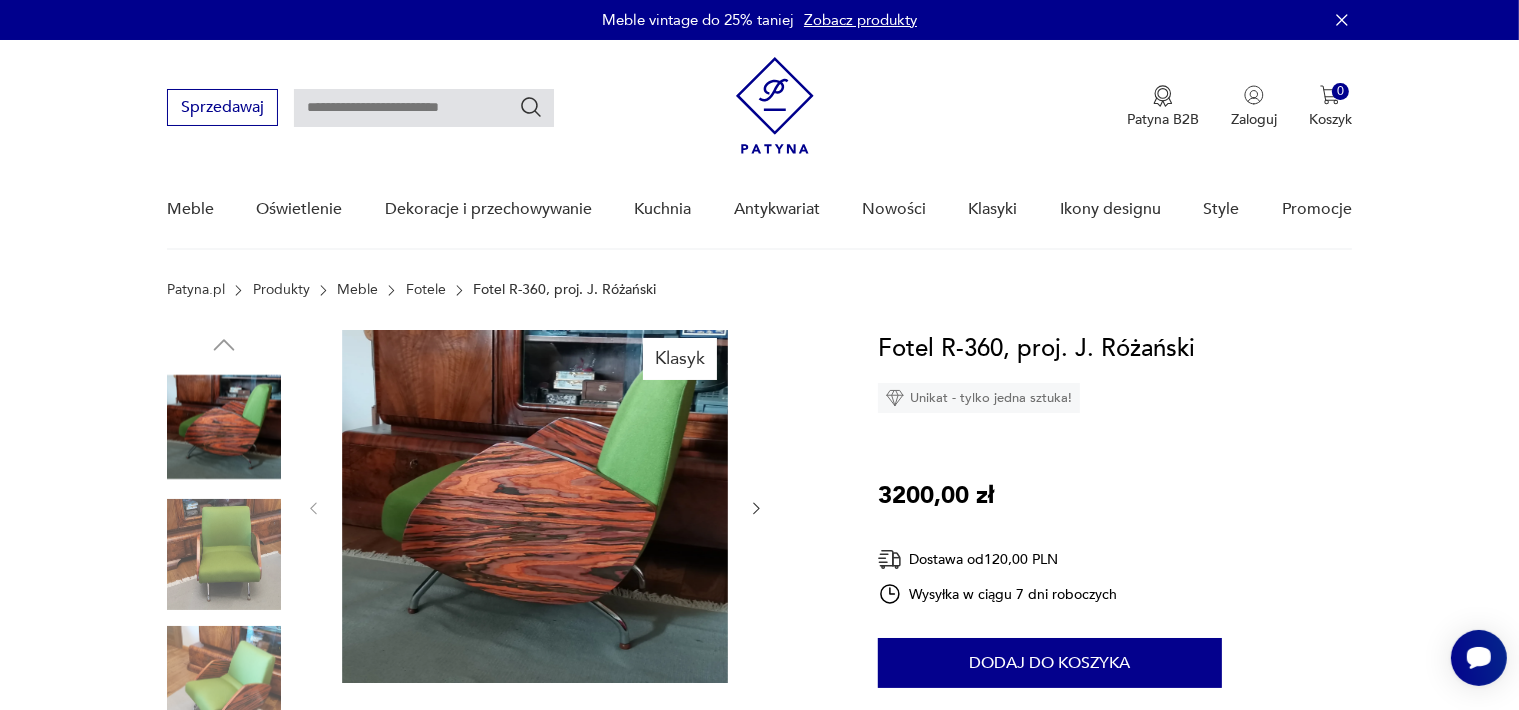 click at bounding box center (224, 555) 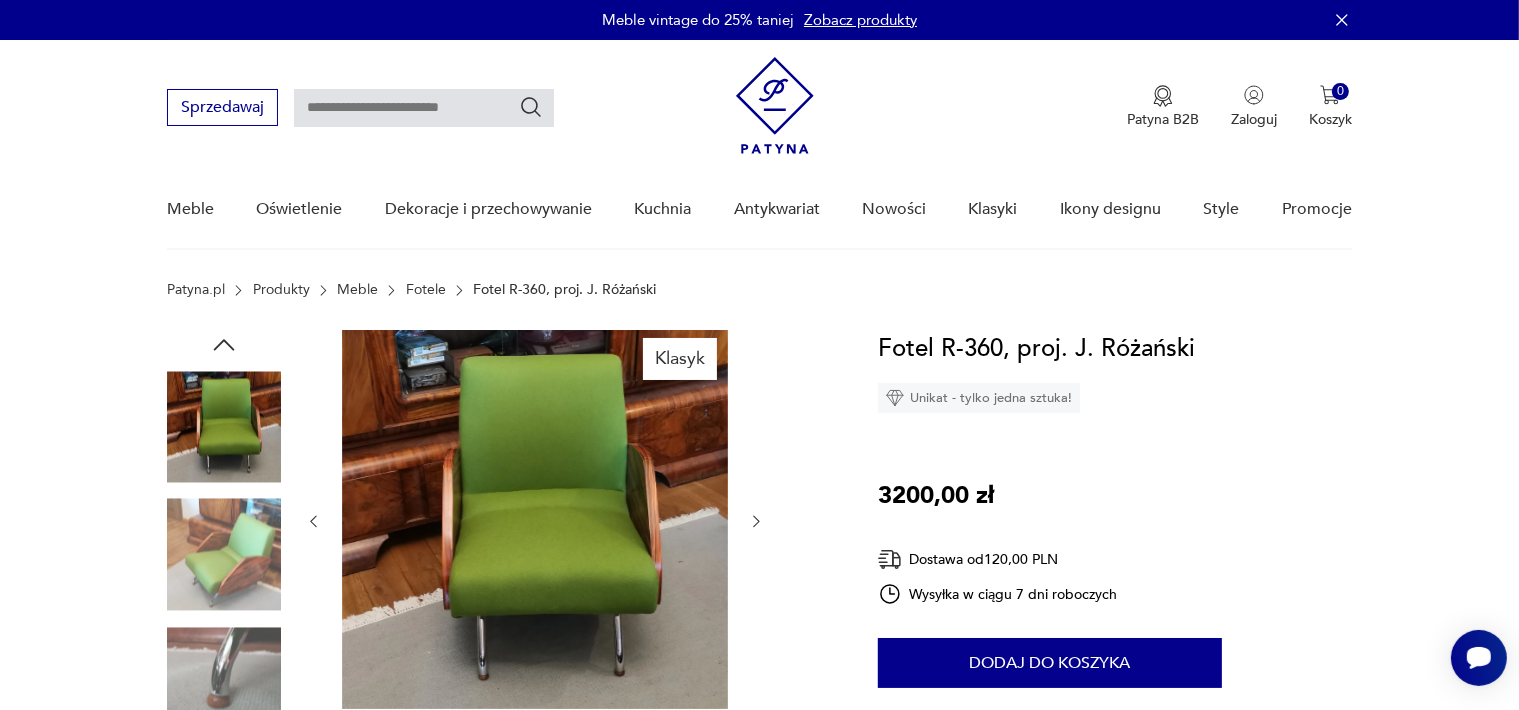 click at bounding box center (224, 682) 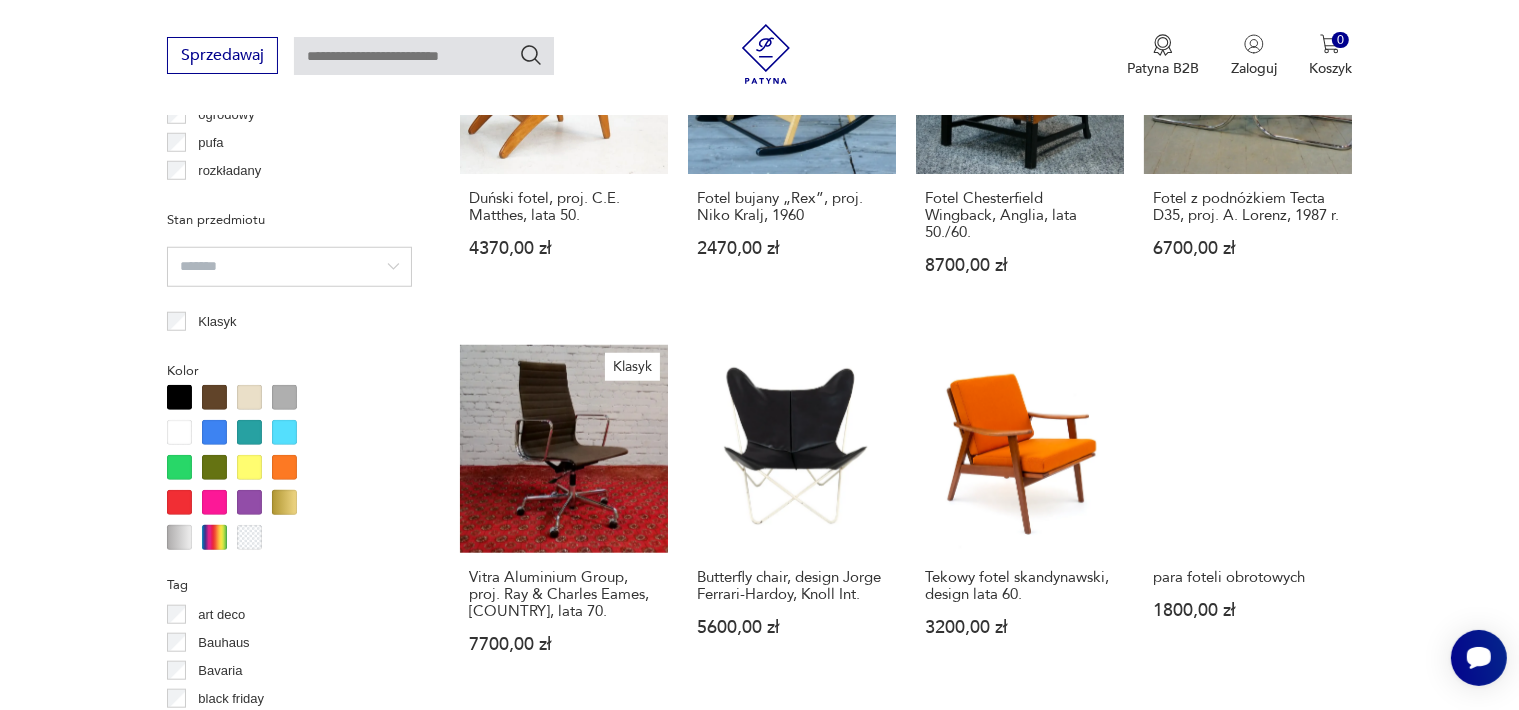 scroll, scrollTop: 2030, scrollLeft: 0, axis: vertical 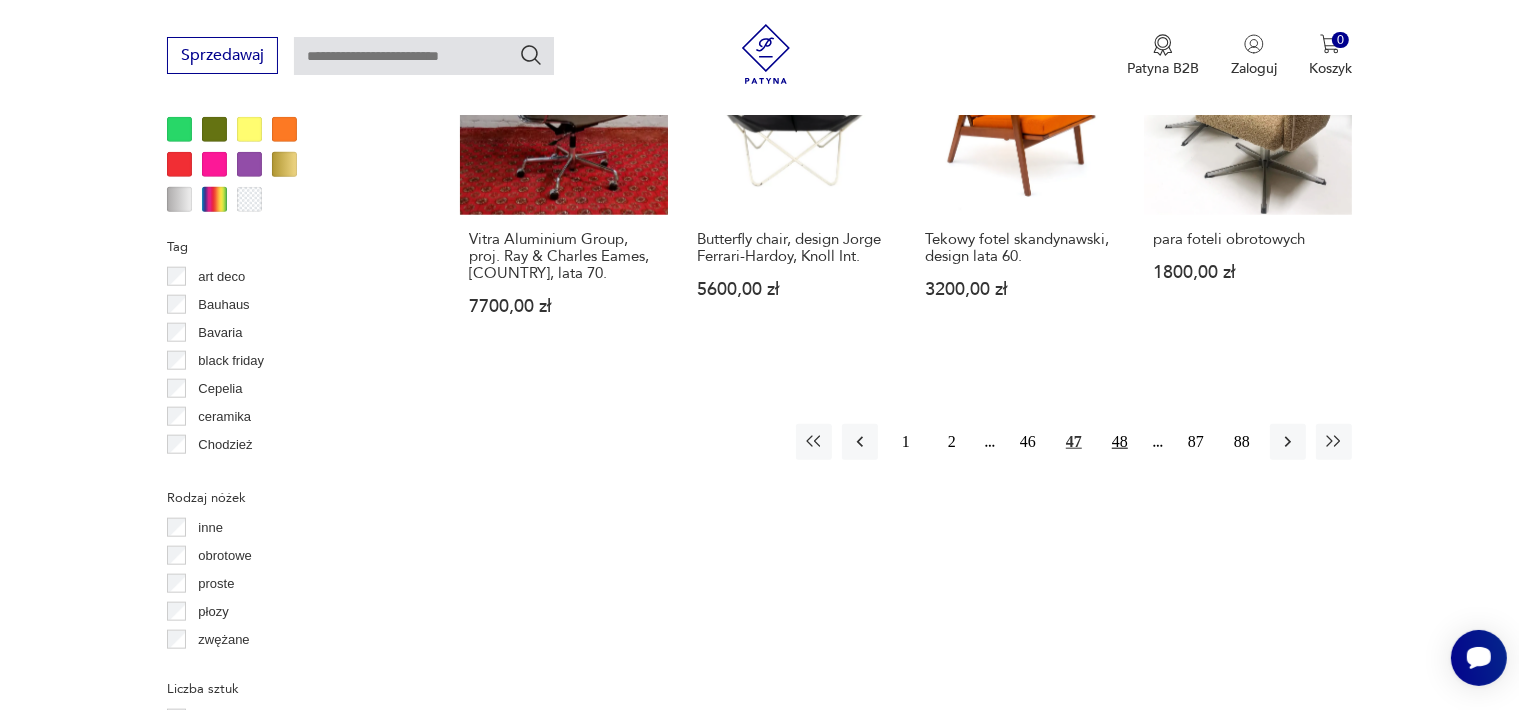 click on "48" at bounding box center [1120, 442] 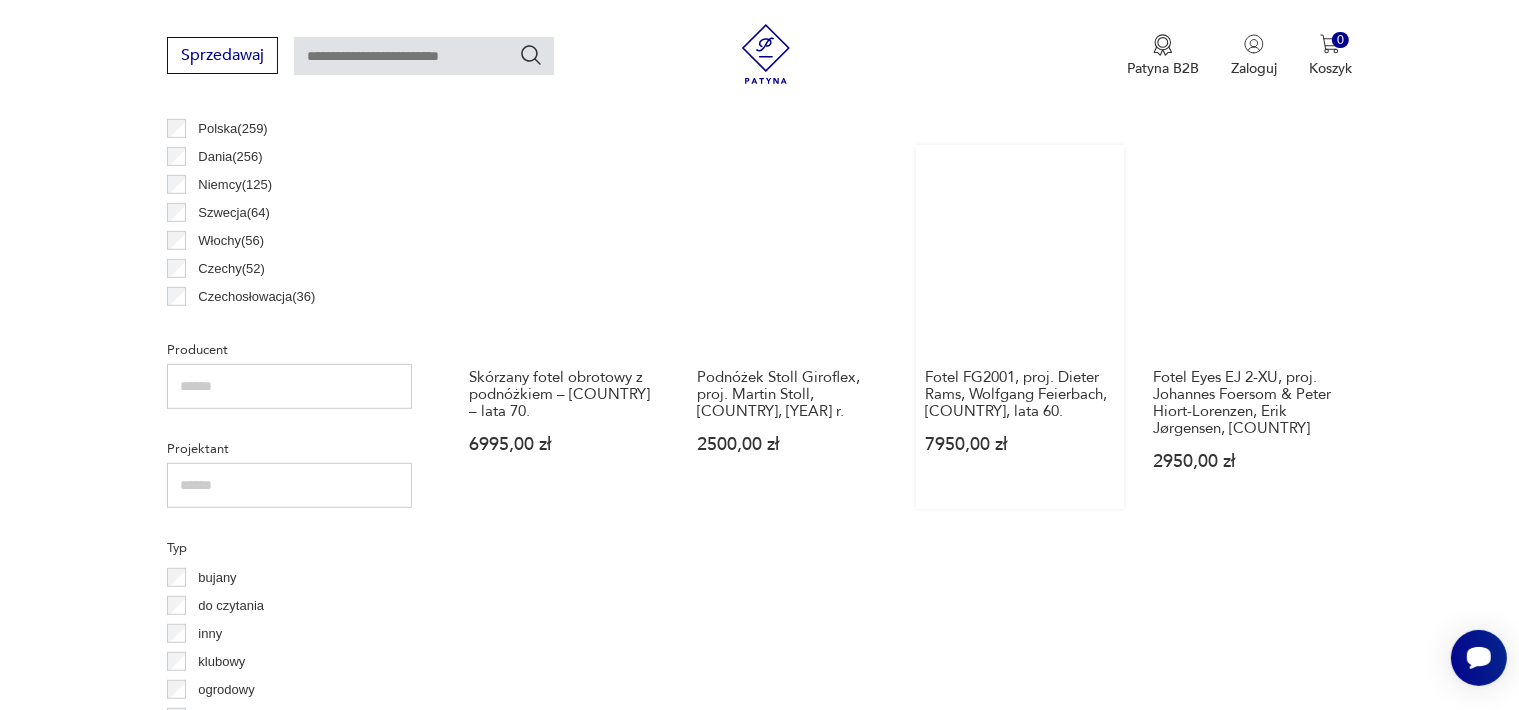 scroll, scrollTop: 1130, scrollLeft: 0, axis: vertical 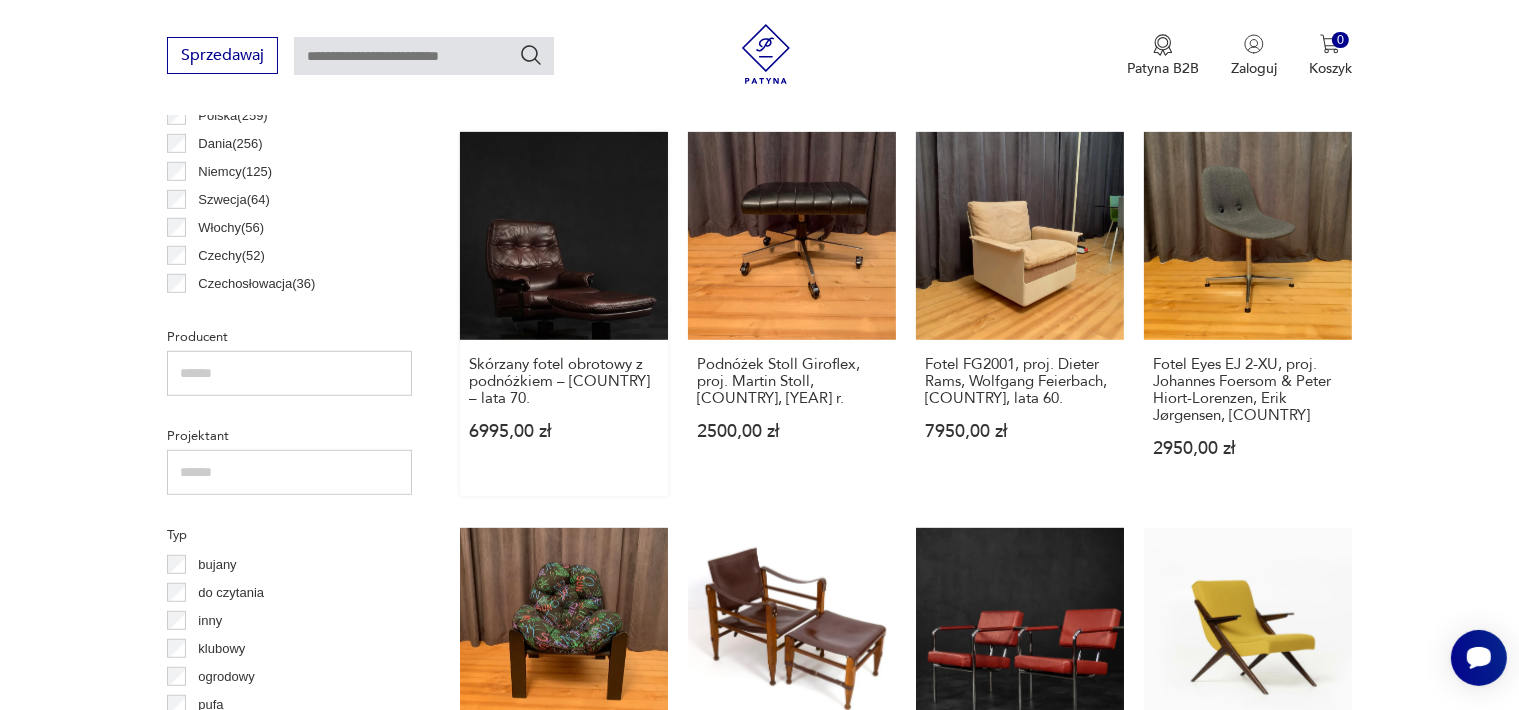 click on "Skórzany fotel obrotowy z podnóżkiem – Dania – lata 70. 6995,00 zł" at bounding box center [564, 314] 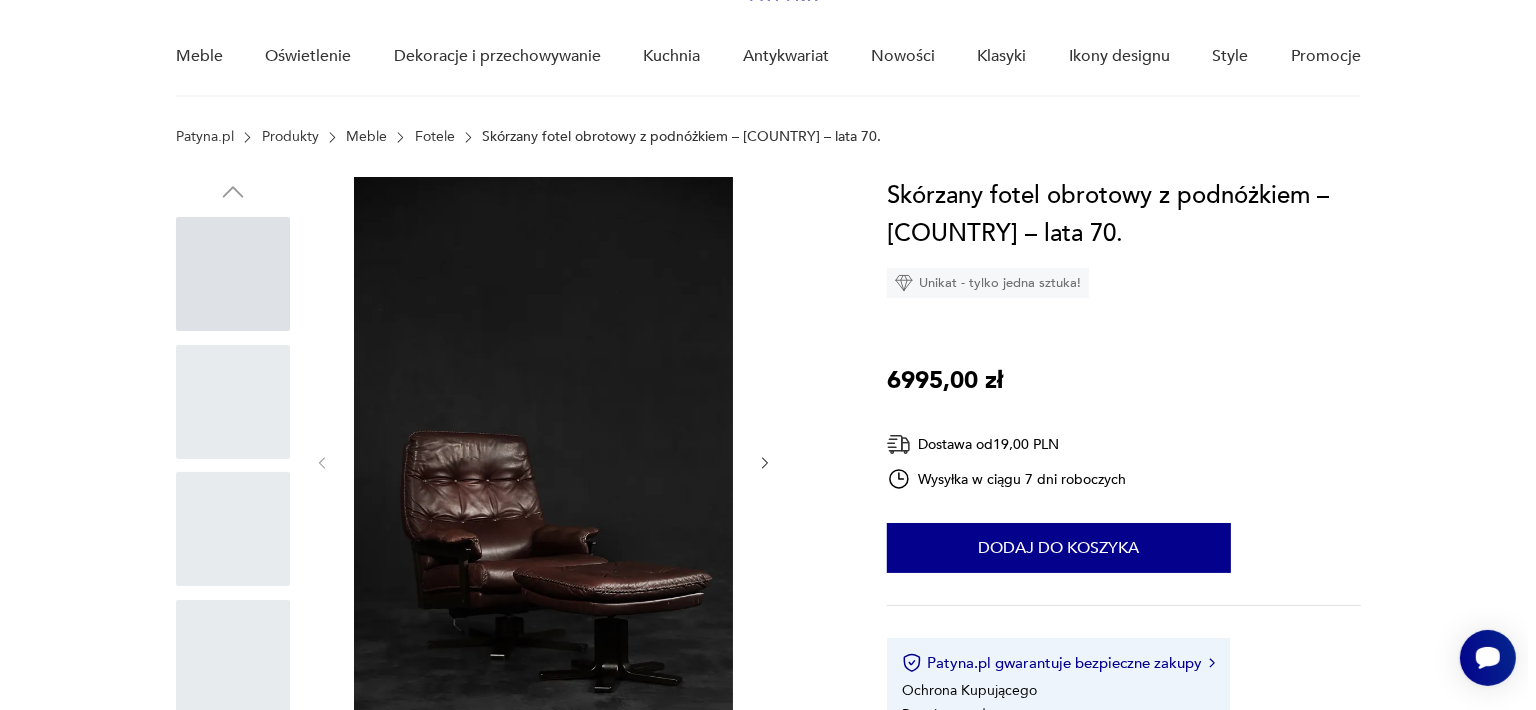 scroll, scrollTop: 0, scrollLeft: 0, axis: both 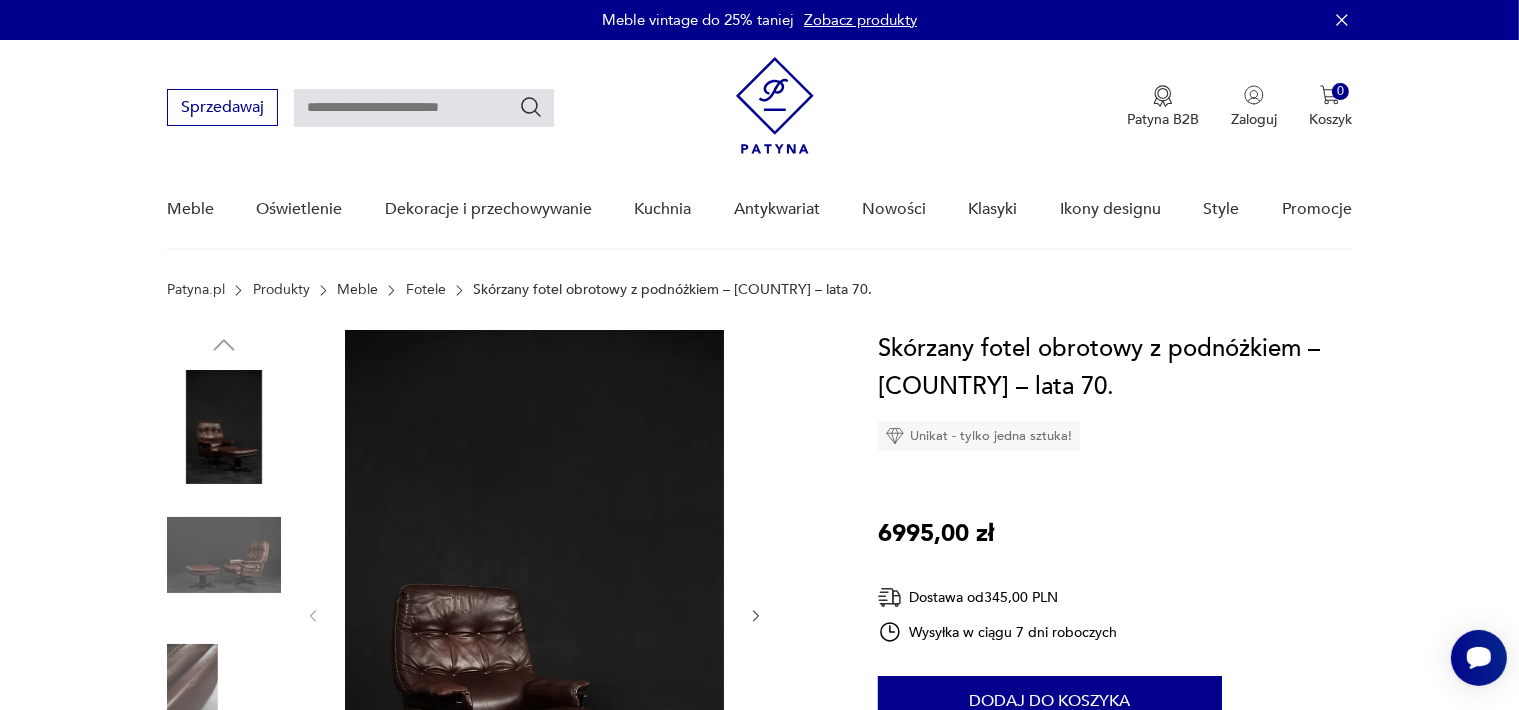 click at bounding box center [535, 614] 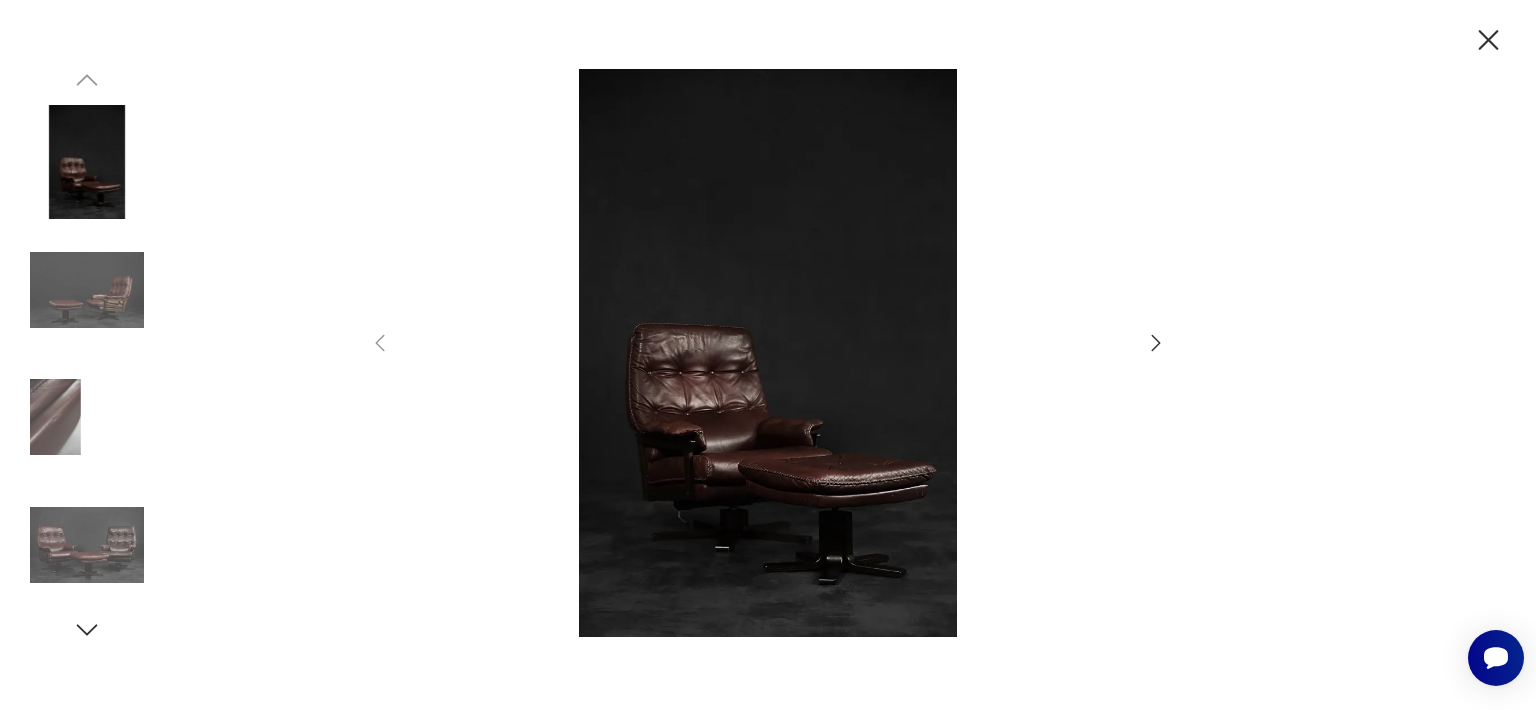 click 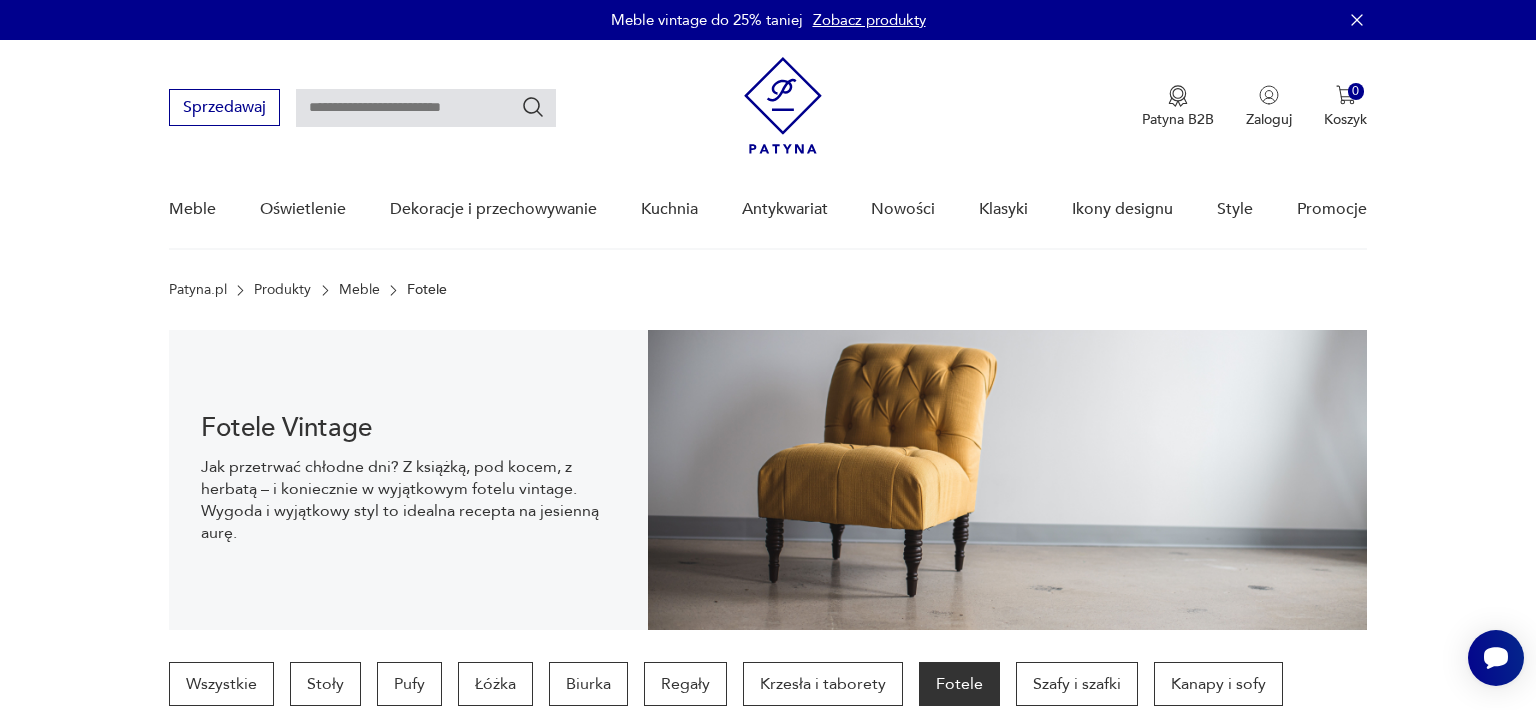 scroll, scrollTop: 1130, scrollLeft: 0, axis: vertical 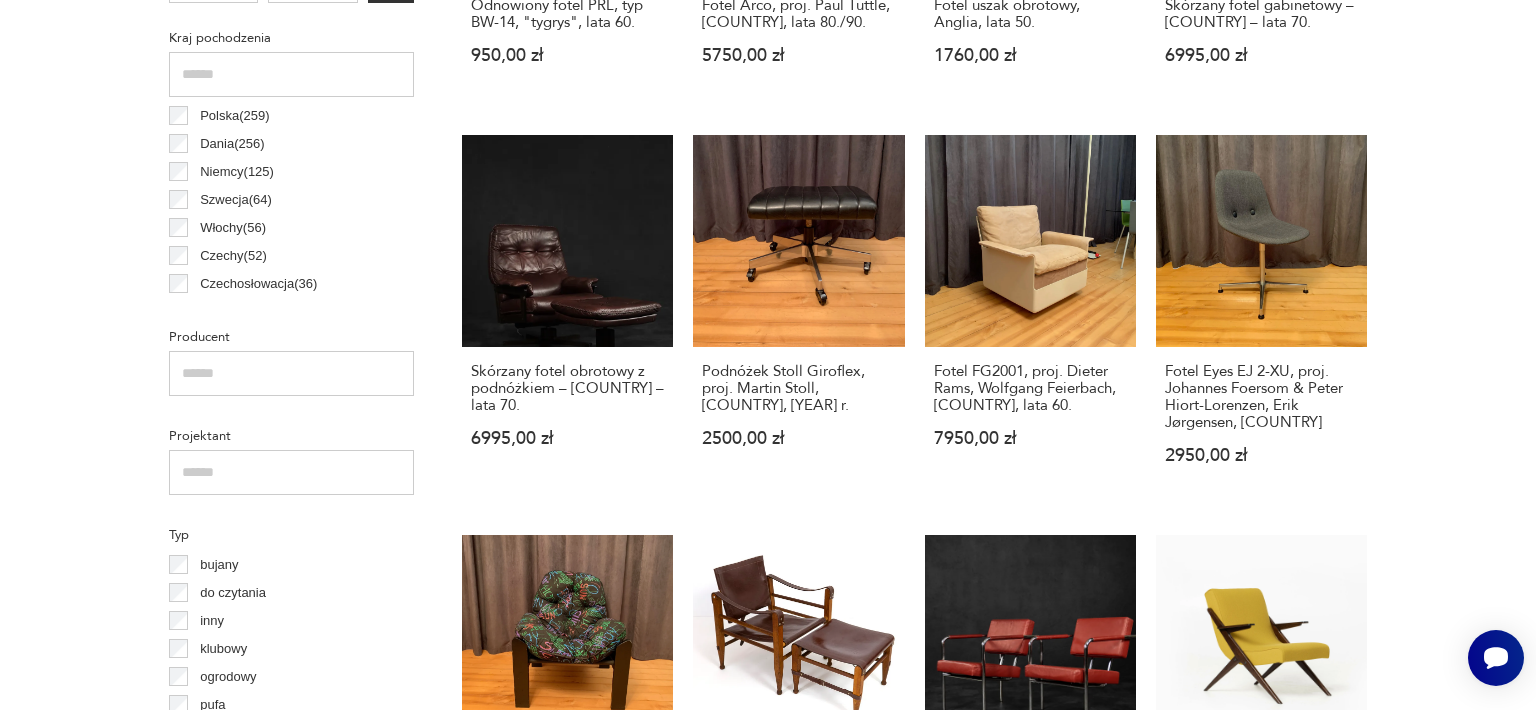 click on "Filtruj produkty Cena MIN MAX OK Promocja Datowanie OK Kraj pochodzenia Polska  ( 259 ) Dania  ( 256 ) Niemcy  ( 125 ) Szwecja  ( 64 ) Włochy  ( 56 ) Czechy  ( 52 ) Czechosłowacja  ( 36 ) Norwegia  ( 24 ) Producent Projektant Typ bujany do czytania inny klubowy ogrodowy pufa rozkładany Stan przedmiotu Klasyk Kolor Tag art deco Bauhaus Bavaria black friday Cepelia ceramika Chodzież Ćmielów Rodzaj nóżek inne obrotowe proste płozy zwężane Liczba sztuk 1 2 3 4 powyżej 4 Podłokietniki Regulacja Tworzywo chrom drewno inne metal rafia rattan skóra tkanina tworzywo sztuczne wiklina Wyczyść filtry Znaleziono  1405   produktów Filtruj Sortuj według daty dodania Sortuj według daty dodania Odnowiony fotel PRL, typ BW-14, "tygrys", lata 60. 950,00 zł Fotel Arco, proj. Paul Tuttle, Holandia, lata 80./90. 5750,00 zł Fotel uszak obrotowy, Anglia, lata 50. 1760,00 zł Skórzany fotel gabinetowy – Dania – lata 70. 6995,00 zł Skórzany fotel obrotowy z podnóżkiem – Dania – lata 70. Fotele PRL" at bounding box center (768, 975) 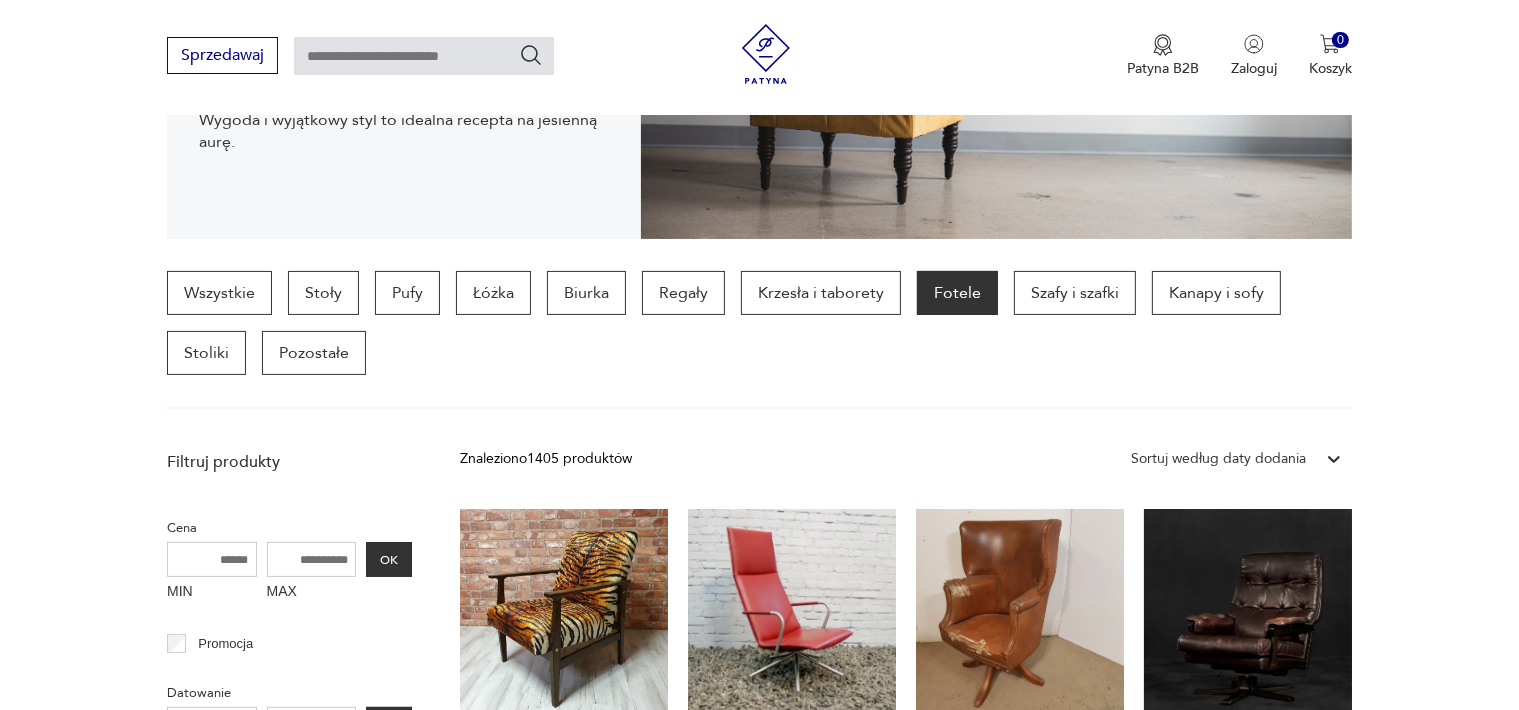 scroll, scrollTop: 329, scrollLeft: 0, axis: vertical 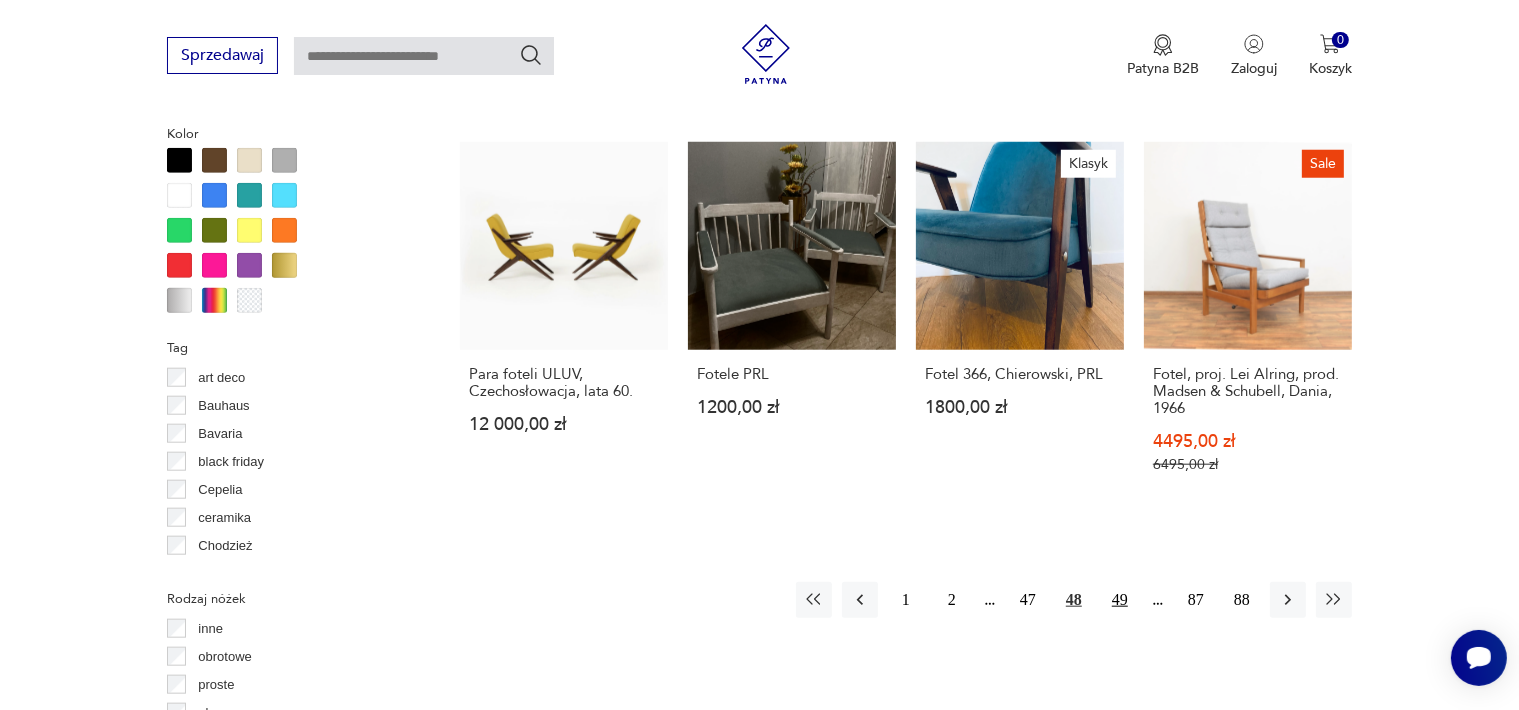 click on "49" at bounding box center (1120, 600) 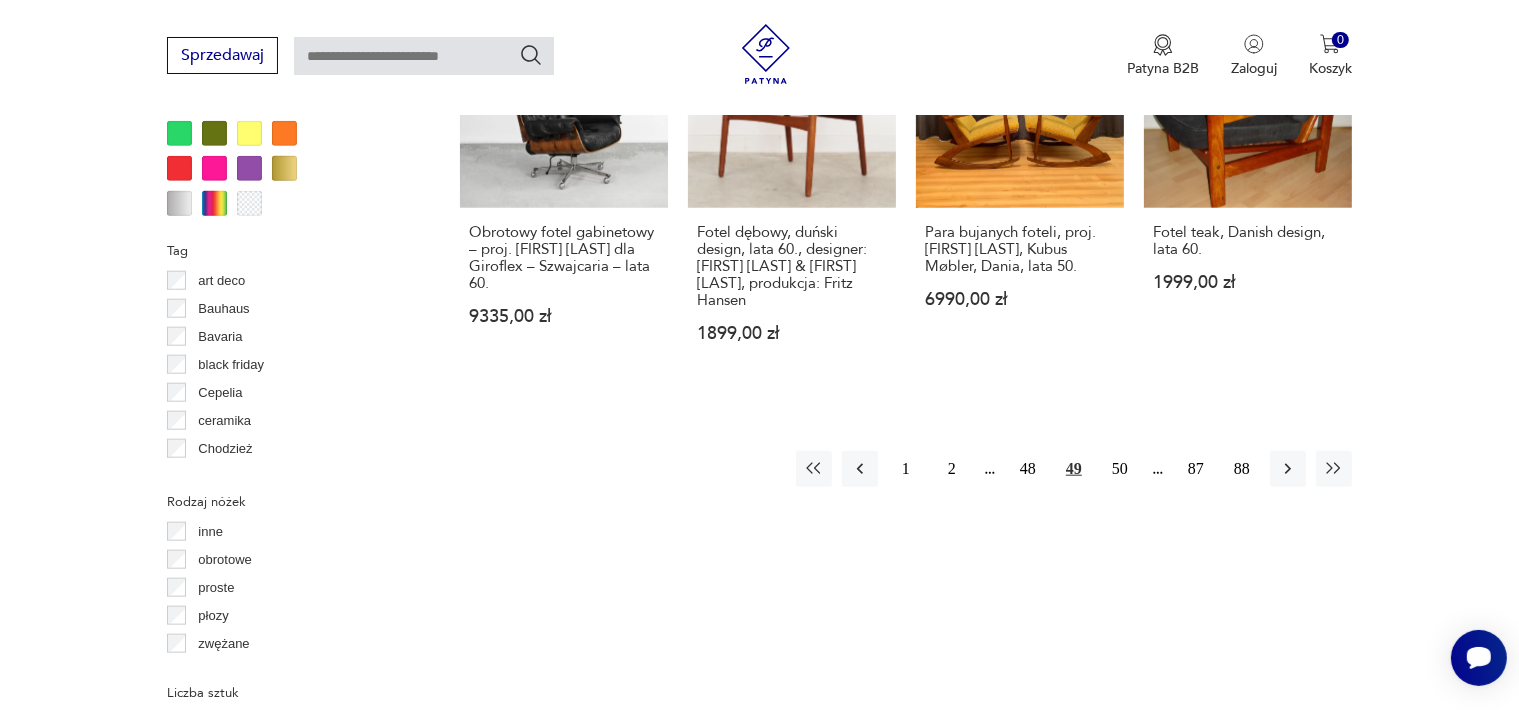scroll, scrollTop: 2030, scrollLeft: 0, axis: vertical 